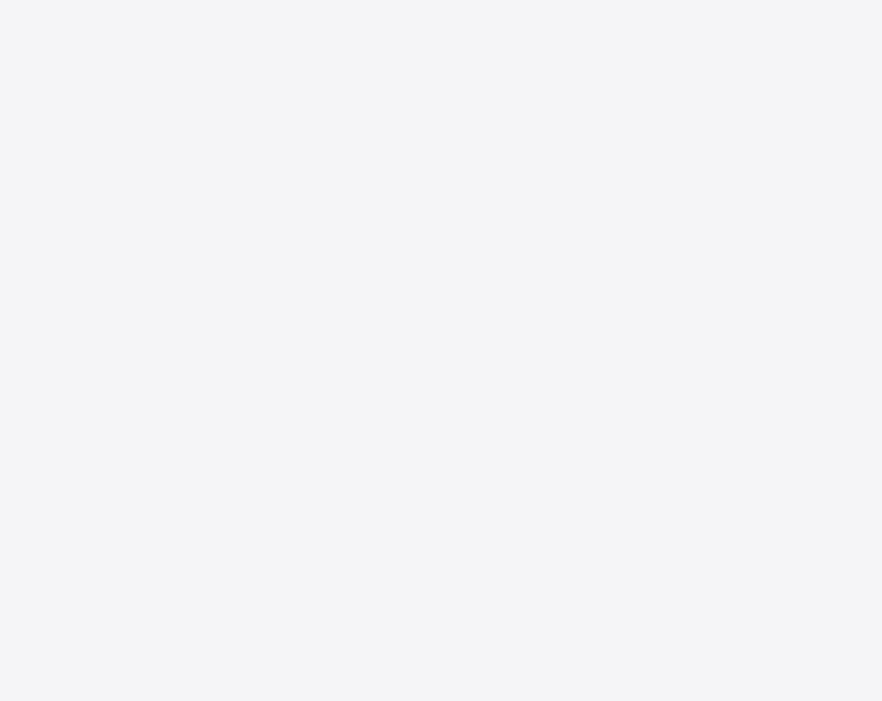 scroll, scrollTop: 0, scrollLeft: 0, axis: both 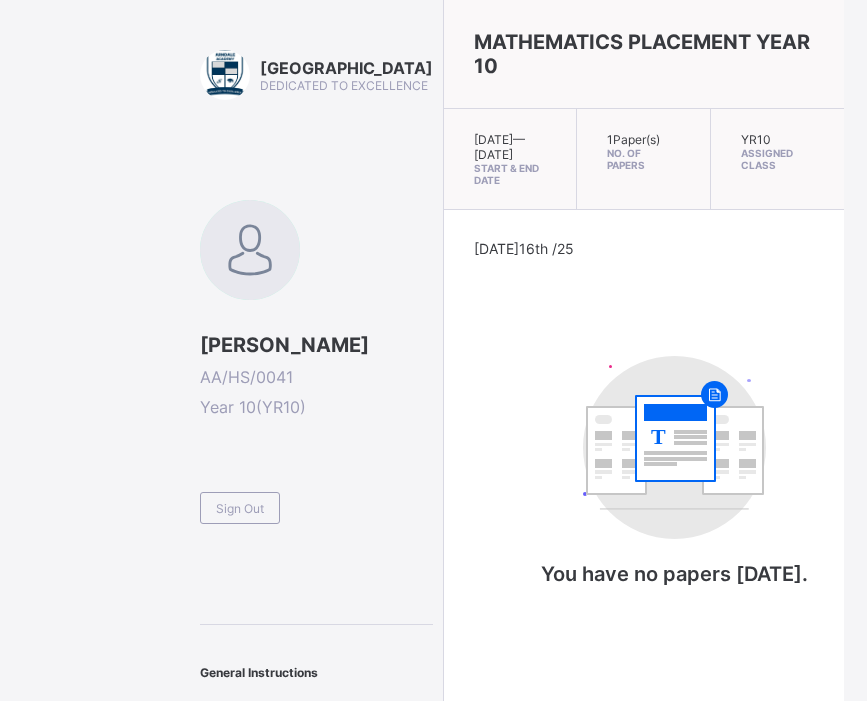 click on "Sign Out" at bounding box center [240, 508] 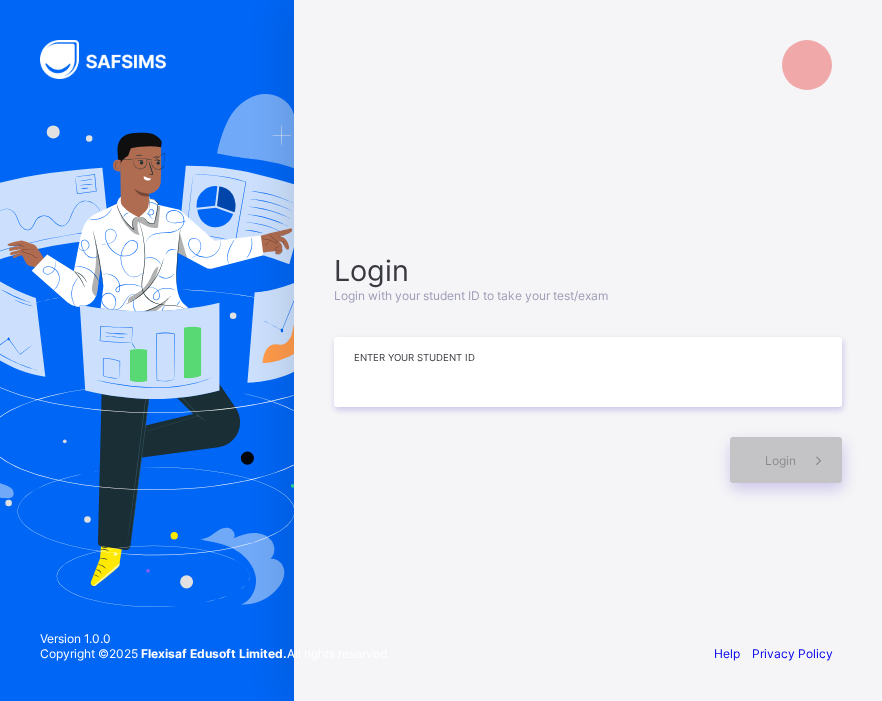 click at bounding box center (588, 372) 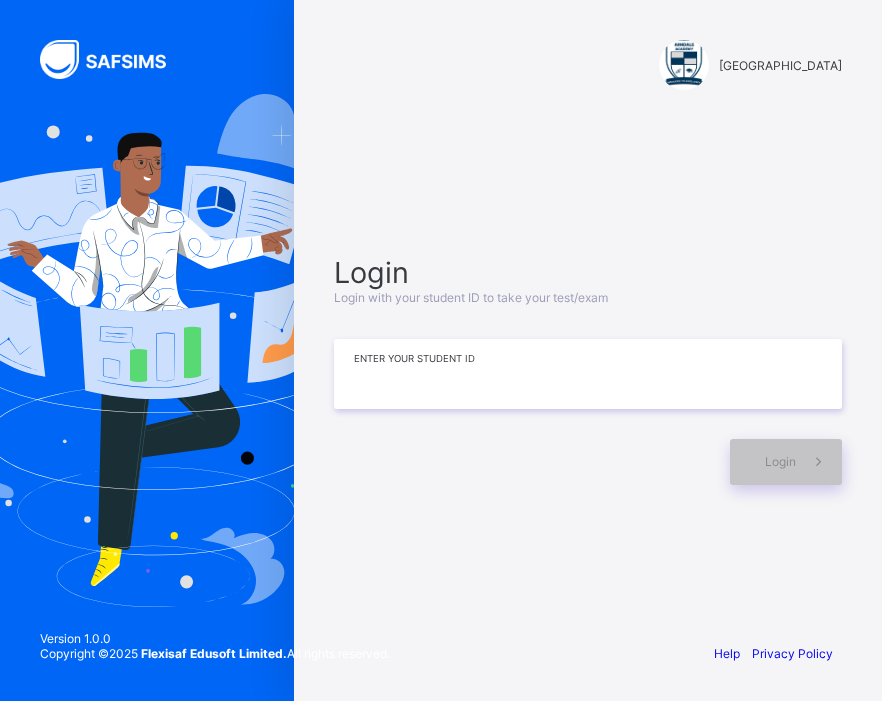 drag, startPoint x: 372, startPoint y: 371, endPoint x: 382, endPoint y: 370, distance: 10.049875 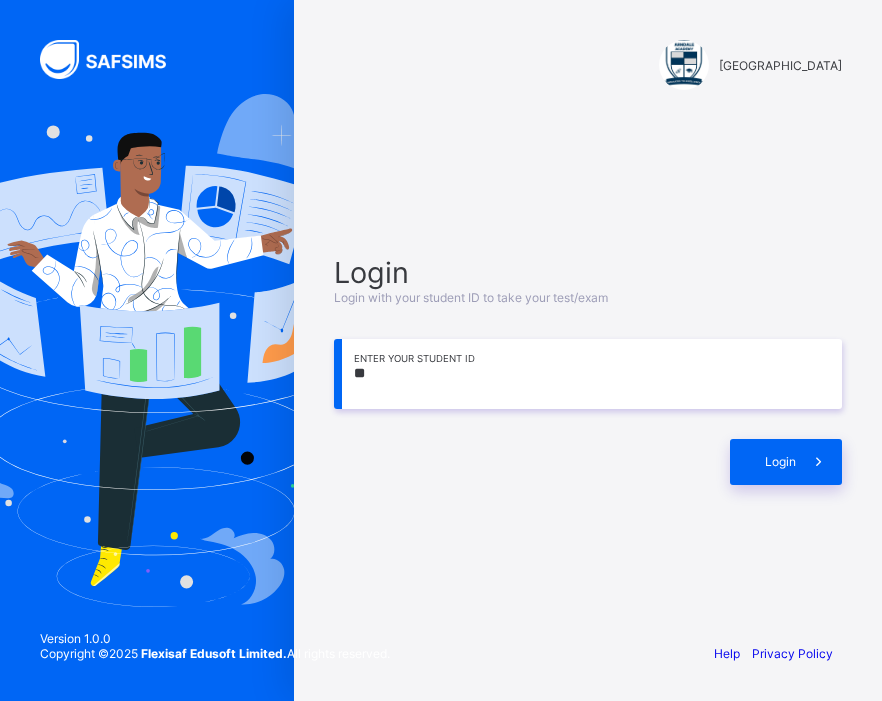 type on "*" 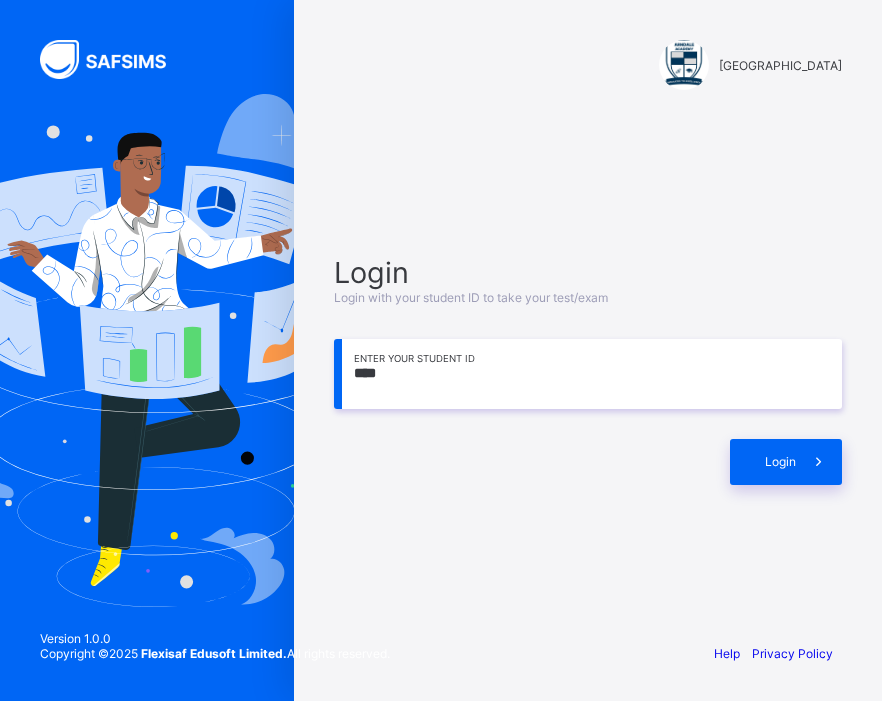 click on "****" at bounding box center (588, 374) 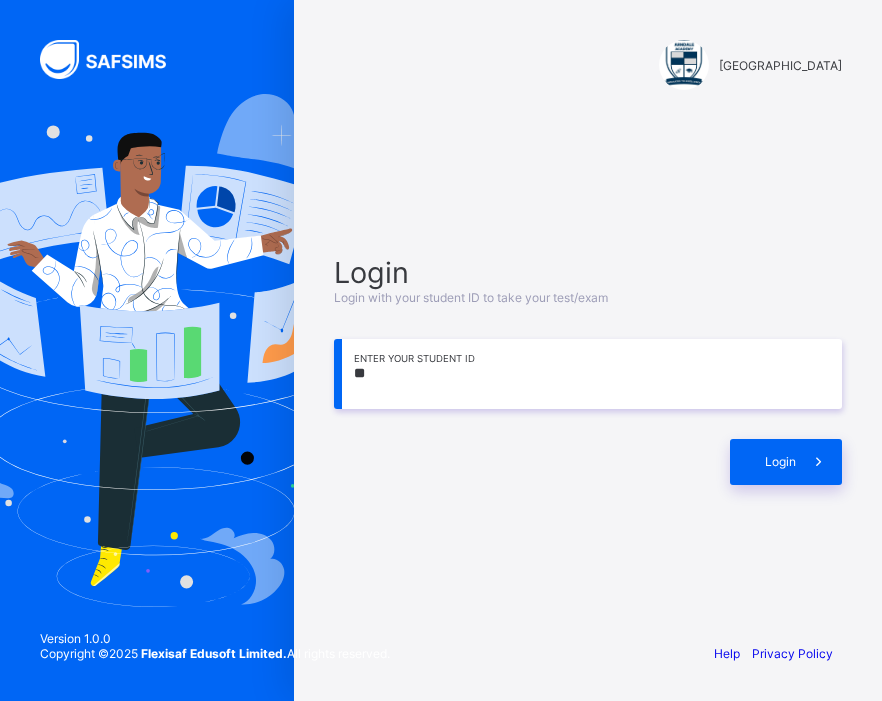type on "*" 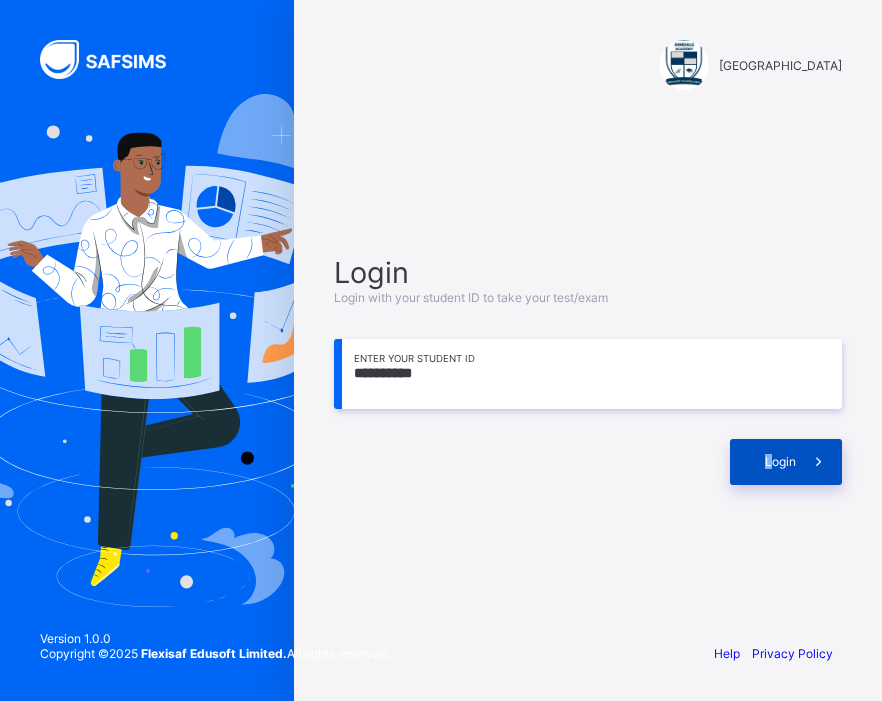 click on "Login" at bounding box center (786, 462) 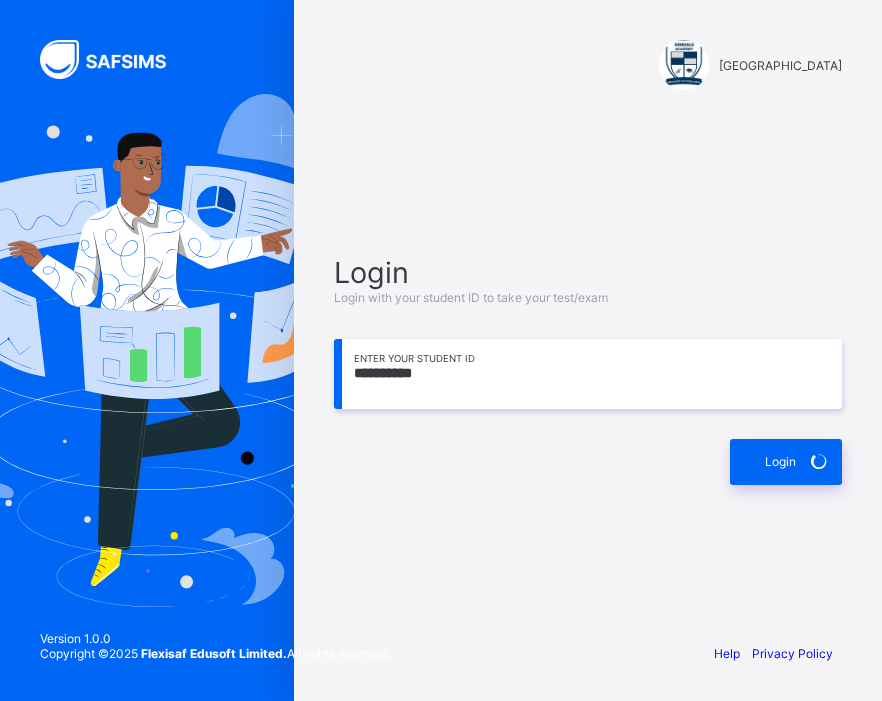 click on "**********" at bounding box center [588, 374] 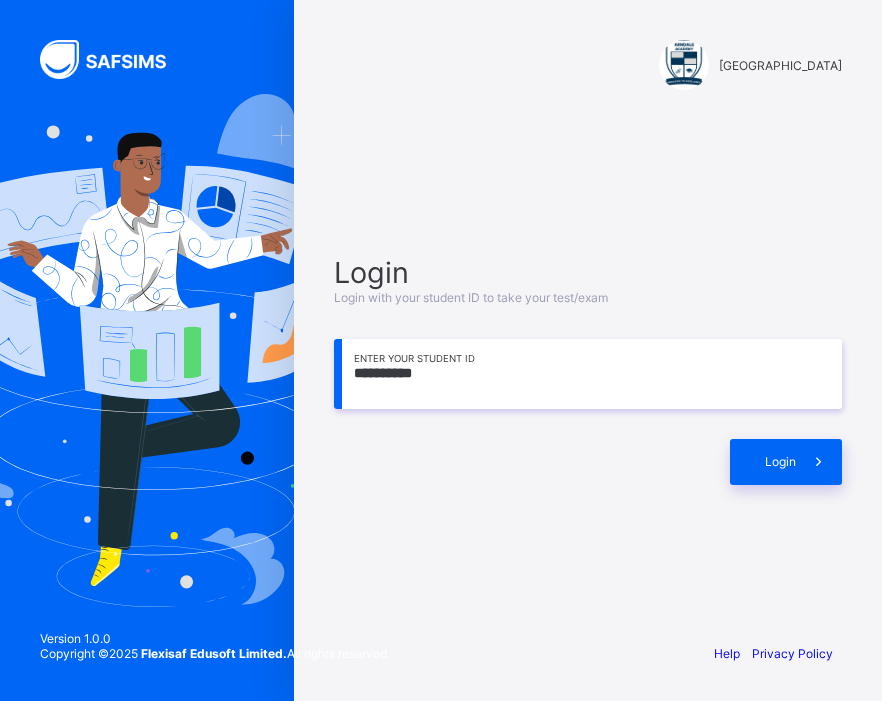 click on "**********" at bounding box center [588, 374] 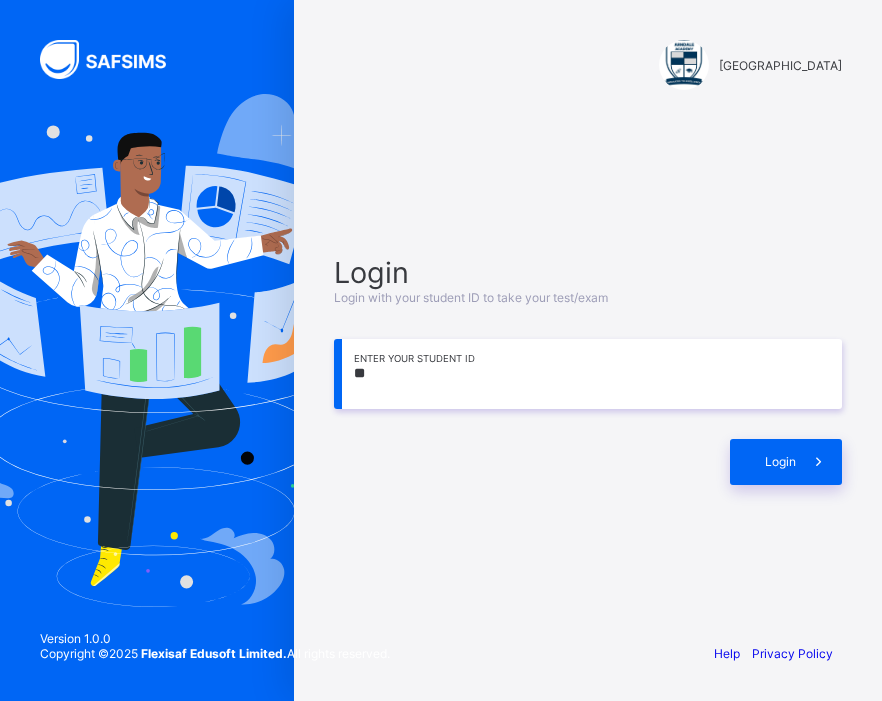 type on "*" 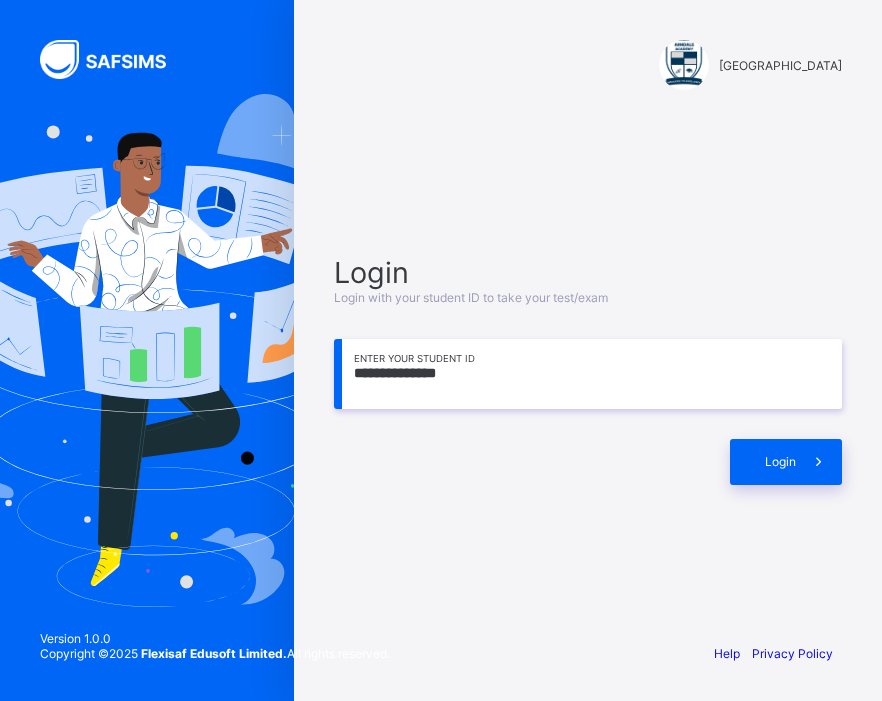 click on "**********" at bounding box center [588, 374] 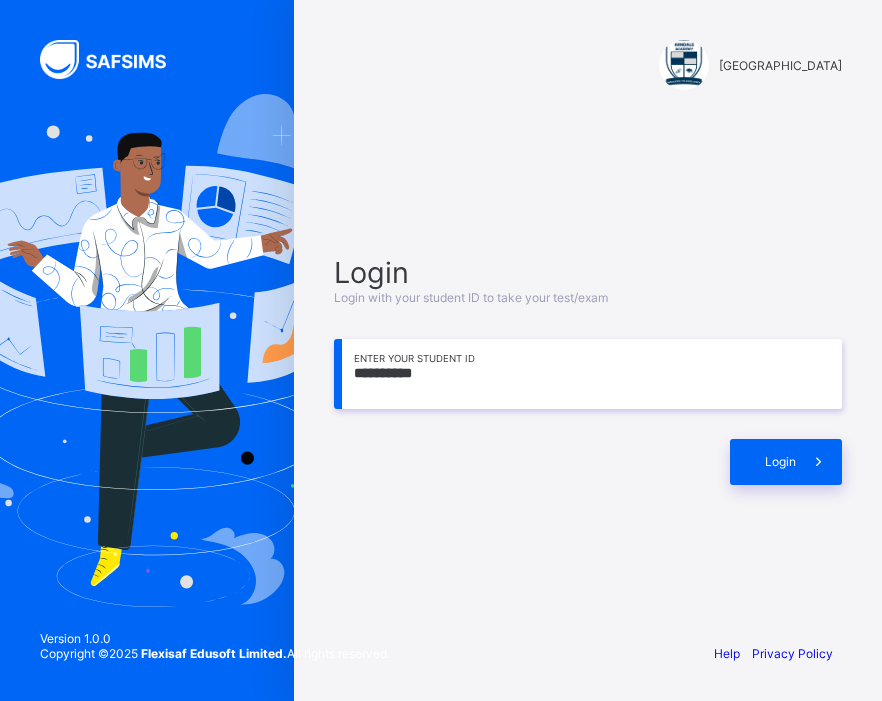 click on "**********" at bounding box center (588, 374) 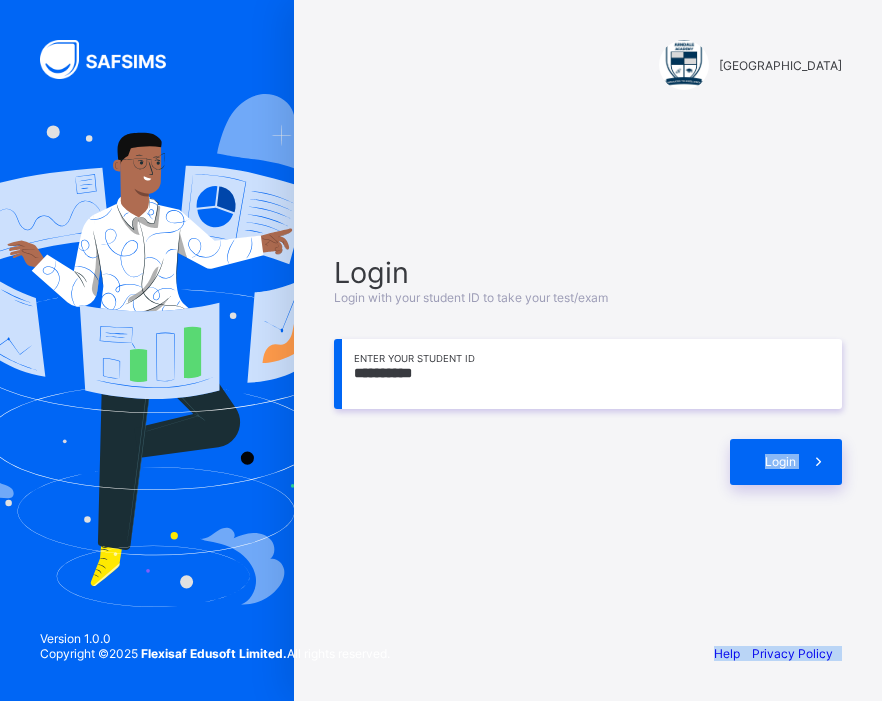 drag, startPoint x: 805, startPoint y: 553, endPoint x: 1057, endPoint y: 634, distance: 264.69794 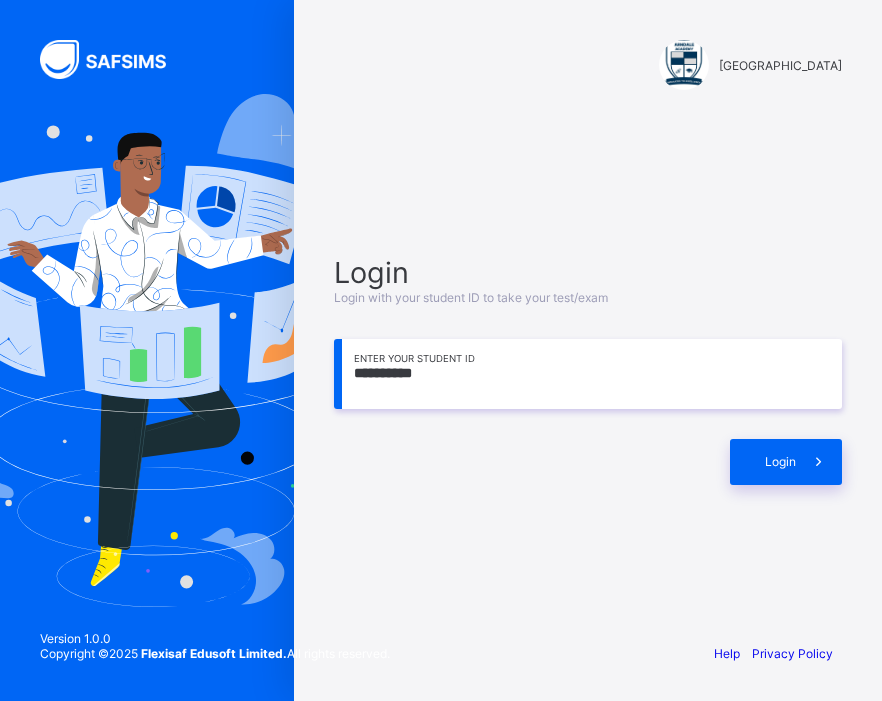 drag, startPoint x: 1057, startPoint y: 634, endPoint x: 805, endPoint y: 348, distance: 381.18237 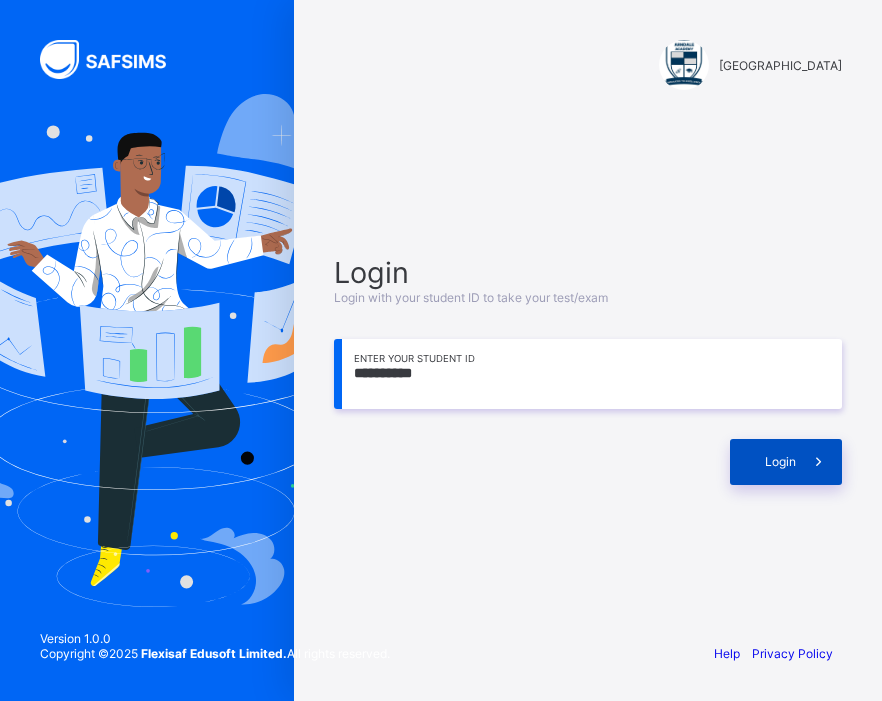 drag, startPoint x: 725, startPoint y: 465, endPoint x: 746, endPoint y: 470, distance: 21.587032 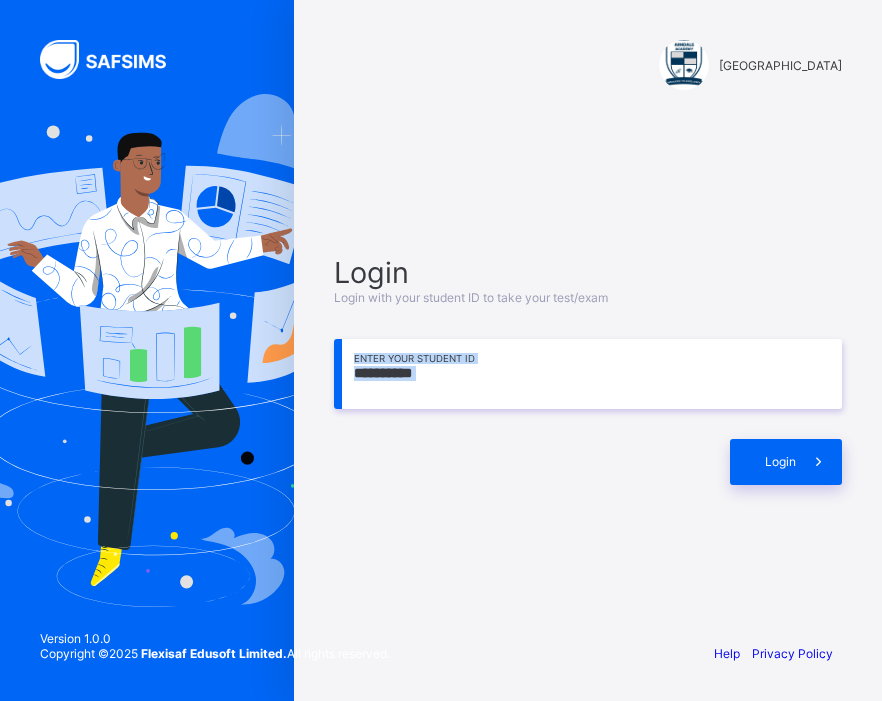 click on "**********" at bounding box center (441, 350) 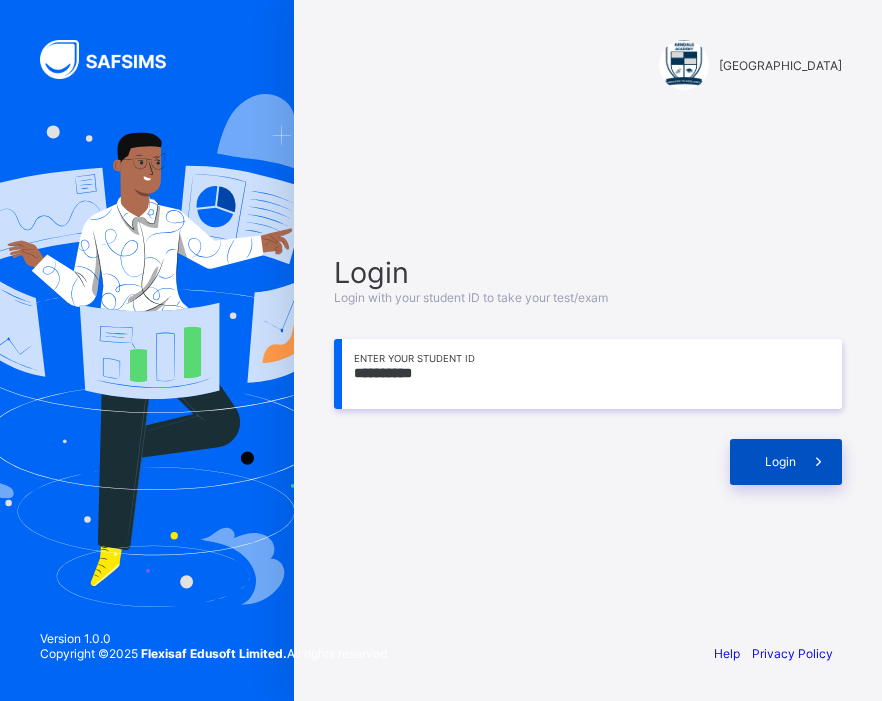 click on "Login" at bounding box center [786, 462] 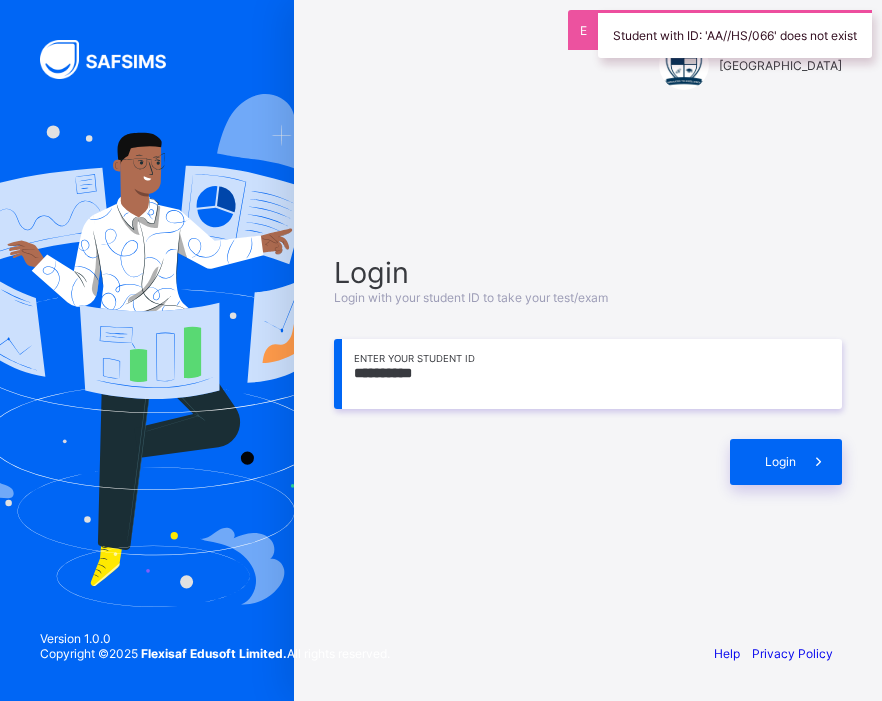 click on "**********" at bounding box center [588, 374] 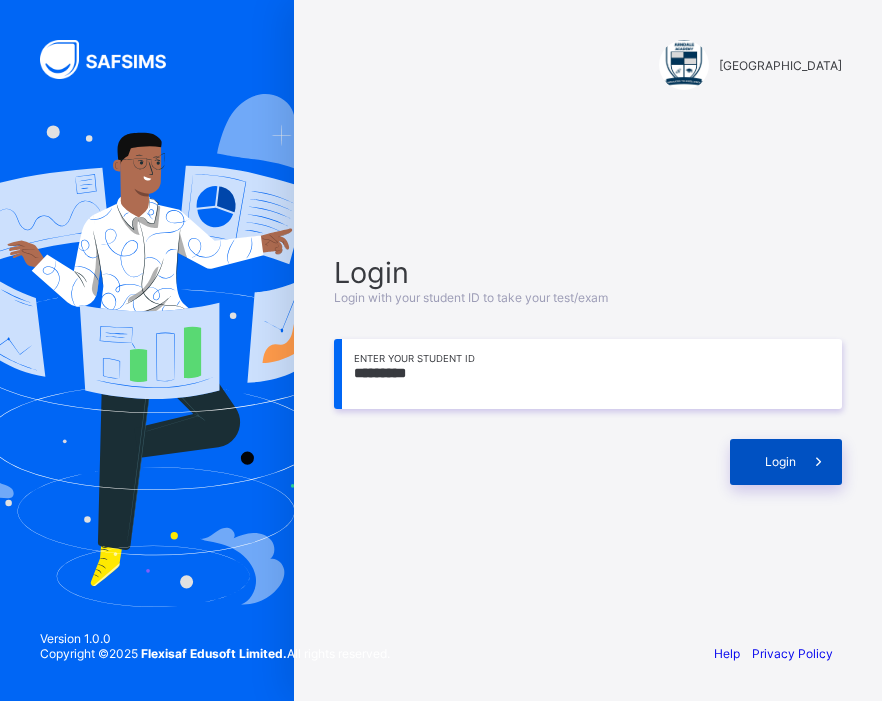 type on "*********" 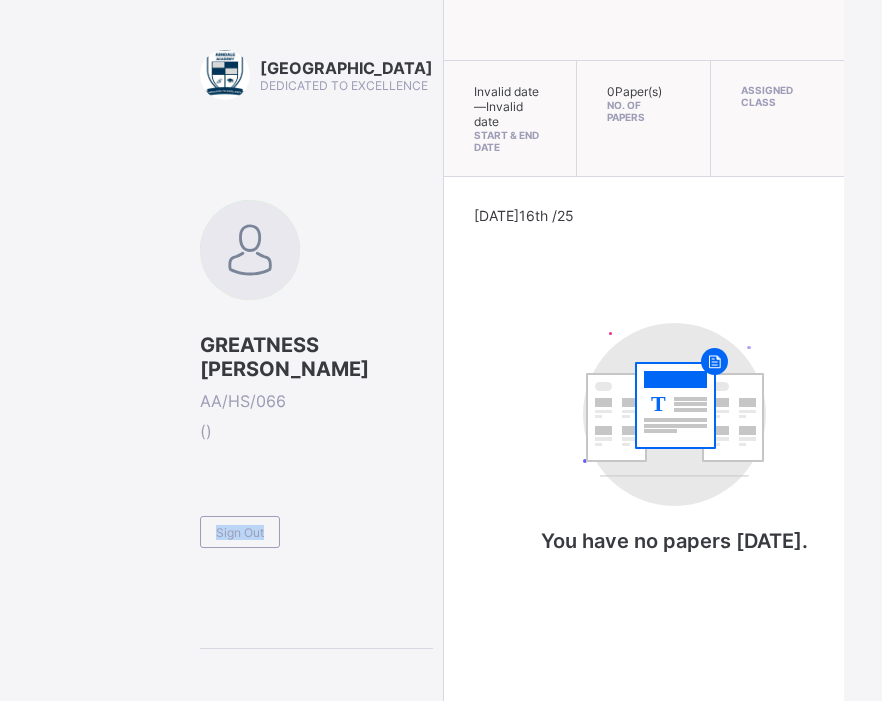 drag, startPoint x: 183, startPoint y: 515, endPoint x: 258, endPoint y: 709, distance: 207.99278 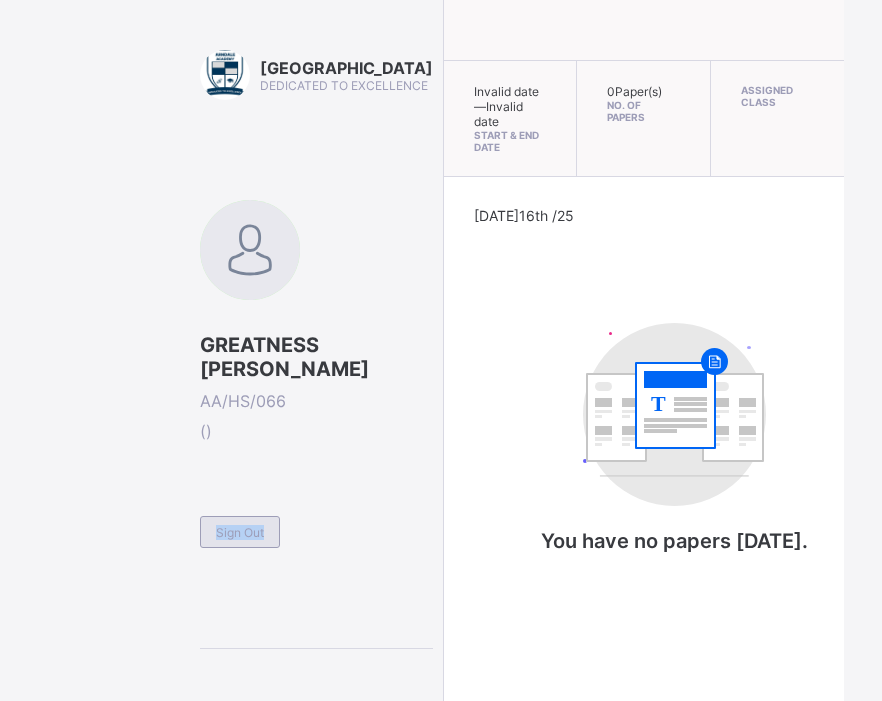 drag, startPoint x: 258, startPoint y: 709, endPoint x: 232, endPoint y: 574, distance: 137.48091 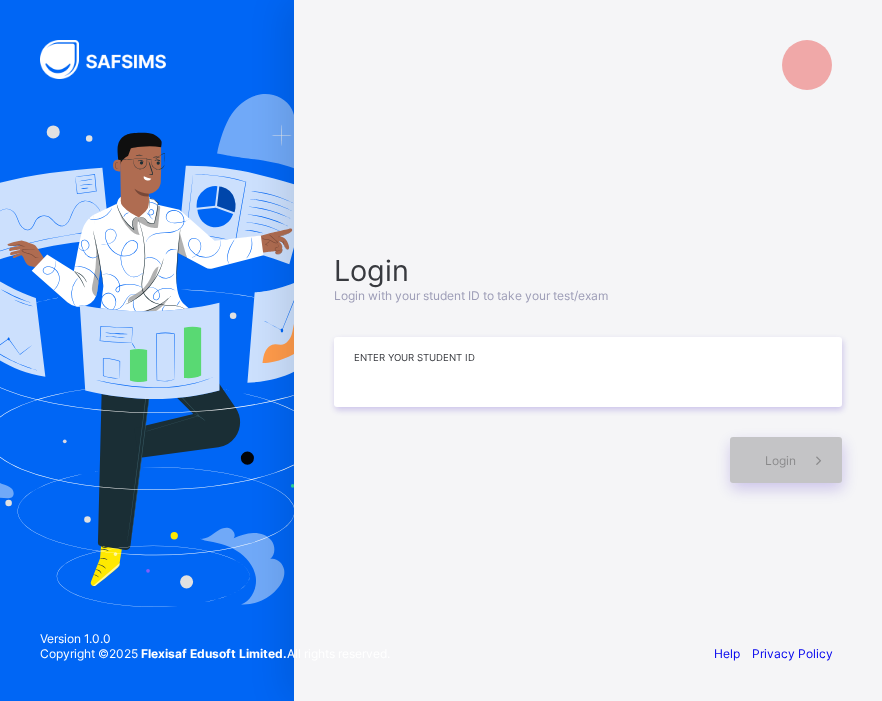 drag, startPoint x: 489, startPoint y: 399, endPoint x: 467, endPoint y: 404, distance: 22.561028 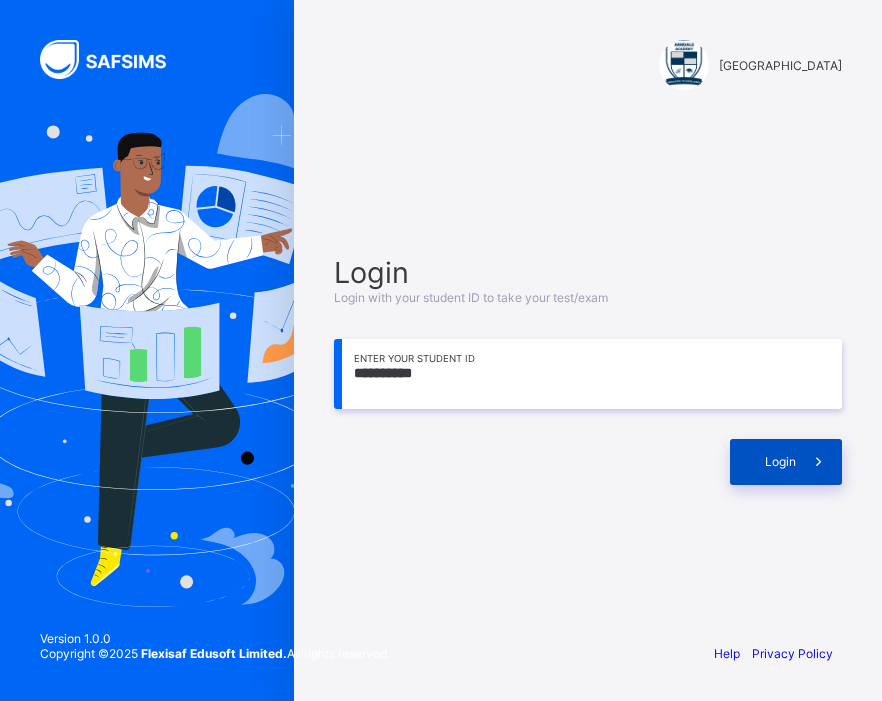 click on "Login" at bounding box center [780, 461] 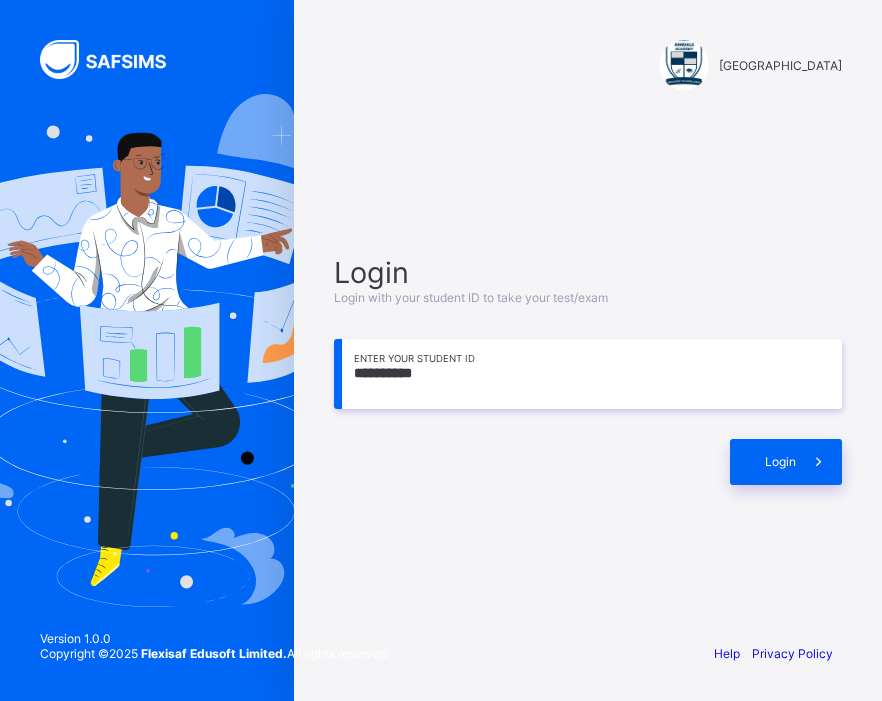 click on "**********" at bounding box center (588, 374) 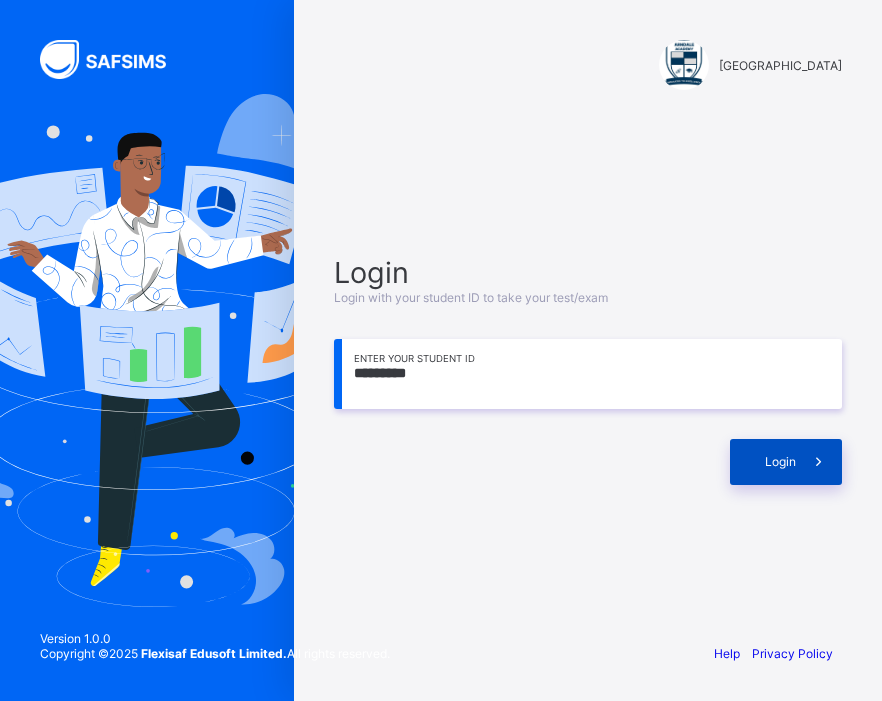 type on "*********" 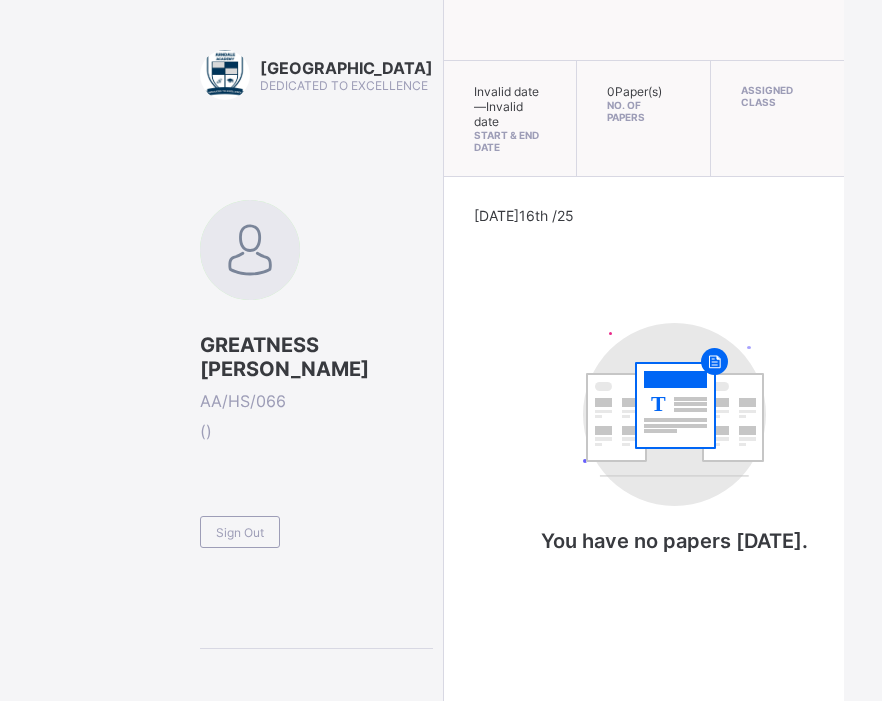 click on "Invalid date  —  Invalid date Start & End Date   0  Paper(s)  No. of Papers     Assigned Class Today  16th /25 T You have no papers today." at bounding box center [643, 350] 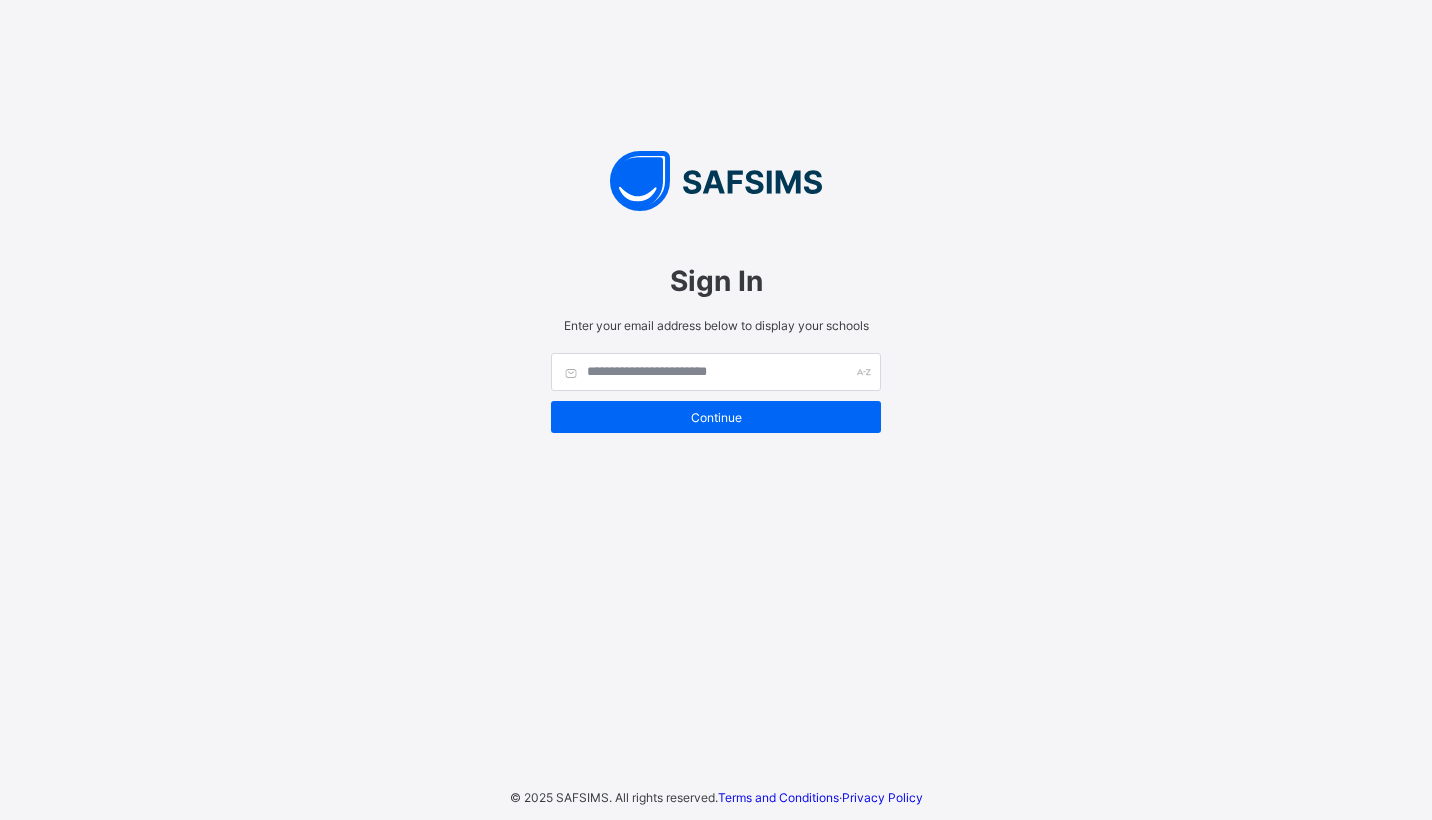 scroll, scrollTop: 0, scrollLeft: 0, axis: both 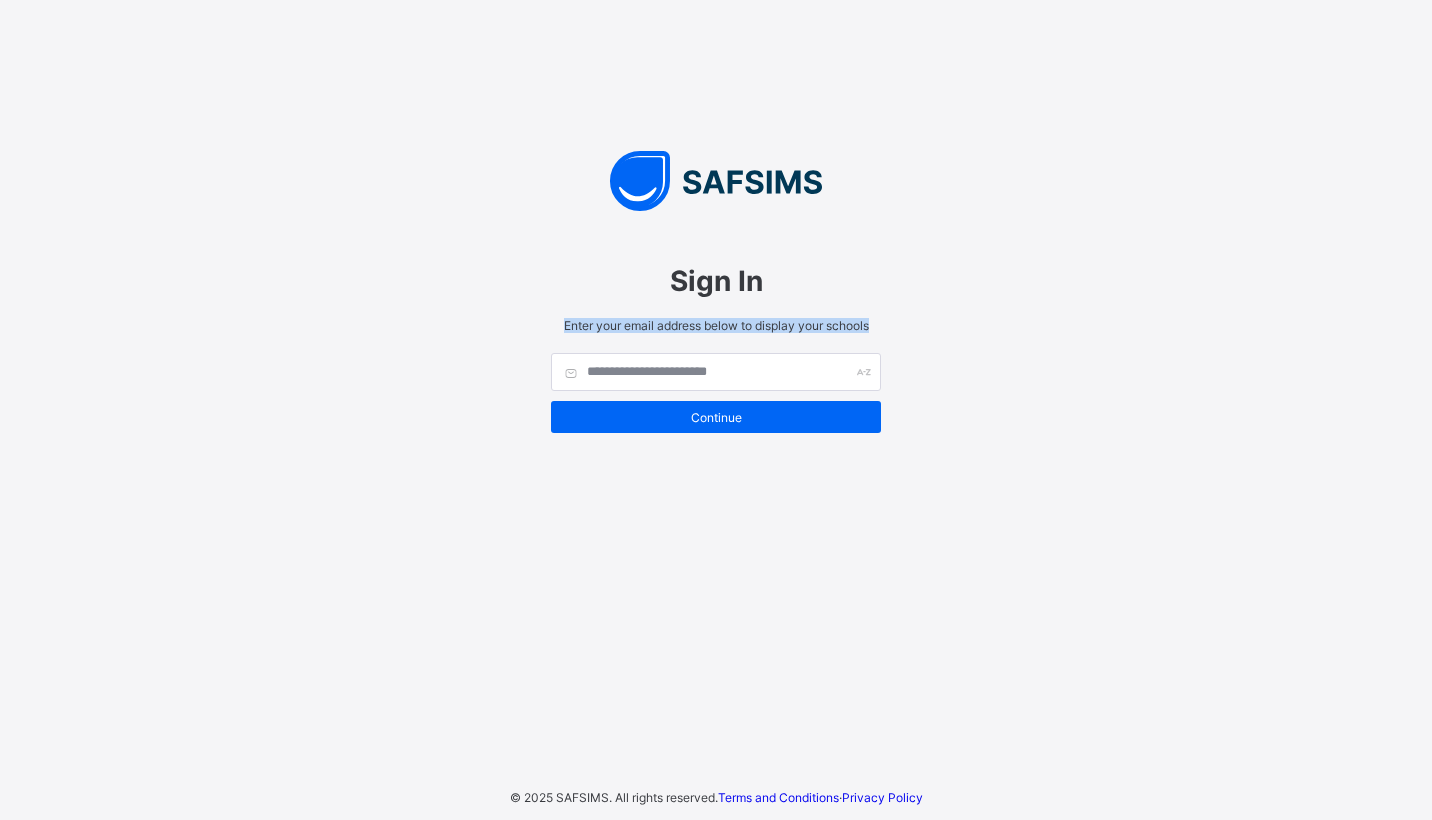 drag, startPoint x: 854, startPoint y: 227, endPoint x: 953, endPoint y: 319, distance: 135.14807 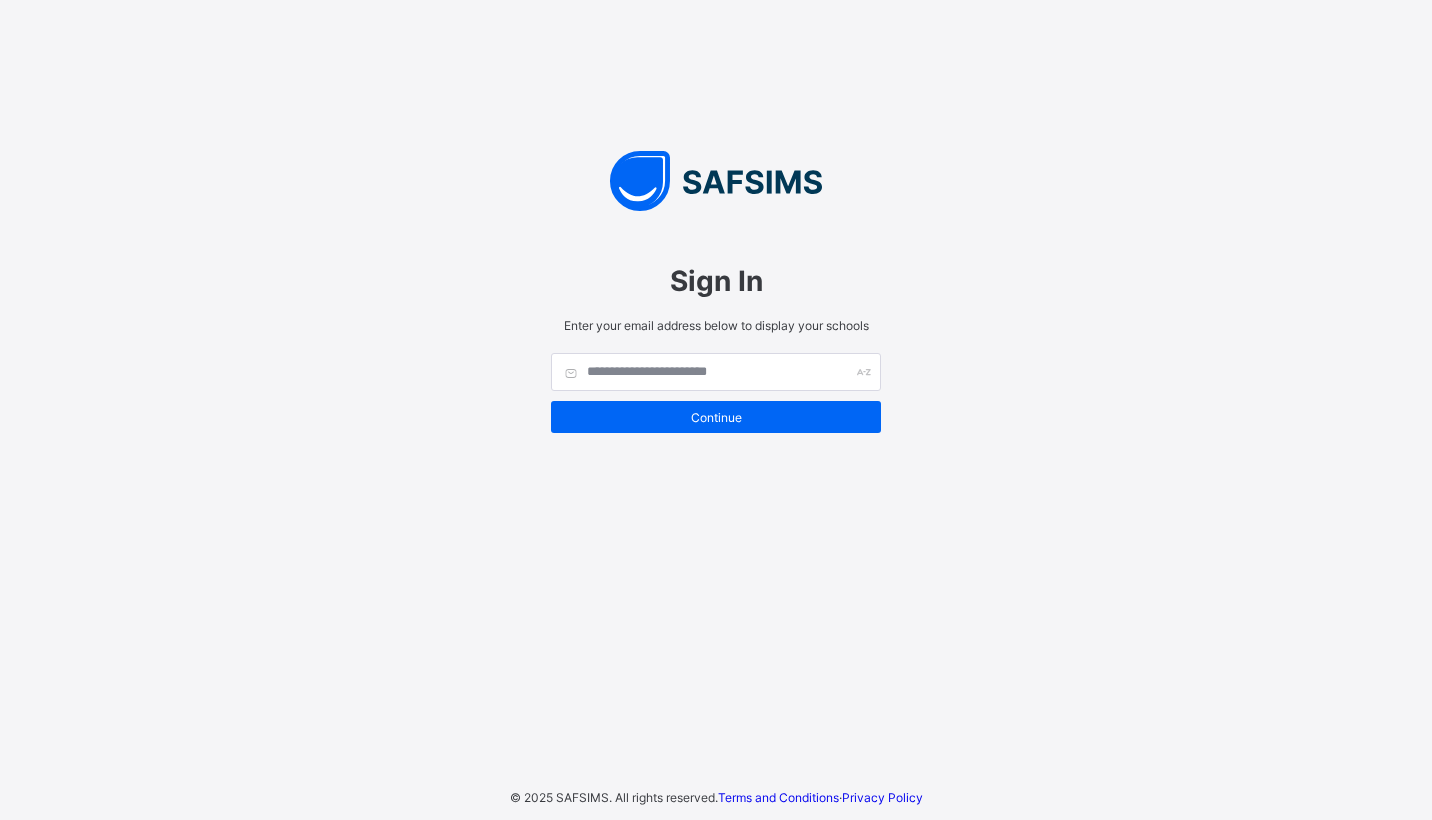 drag, startPoint x: 953, startPoint y: 319, endPoint x: 1001, endPoint y: 50, distance: 273.24896 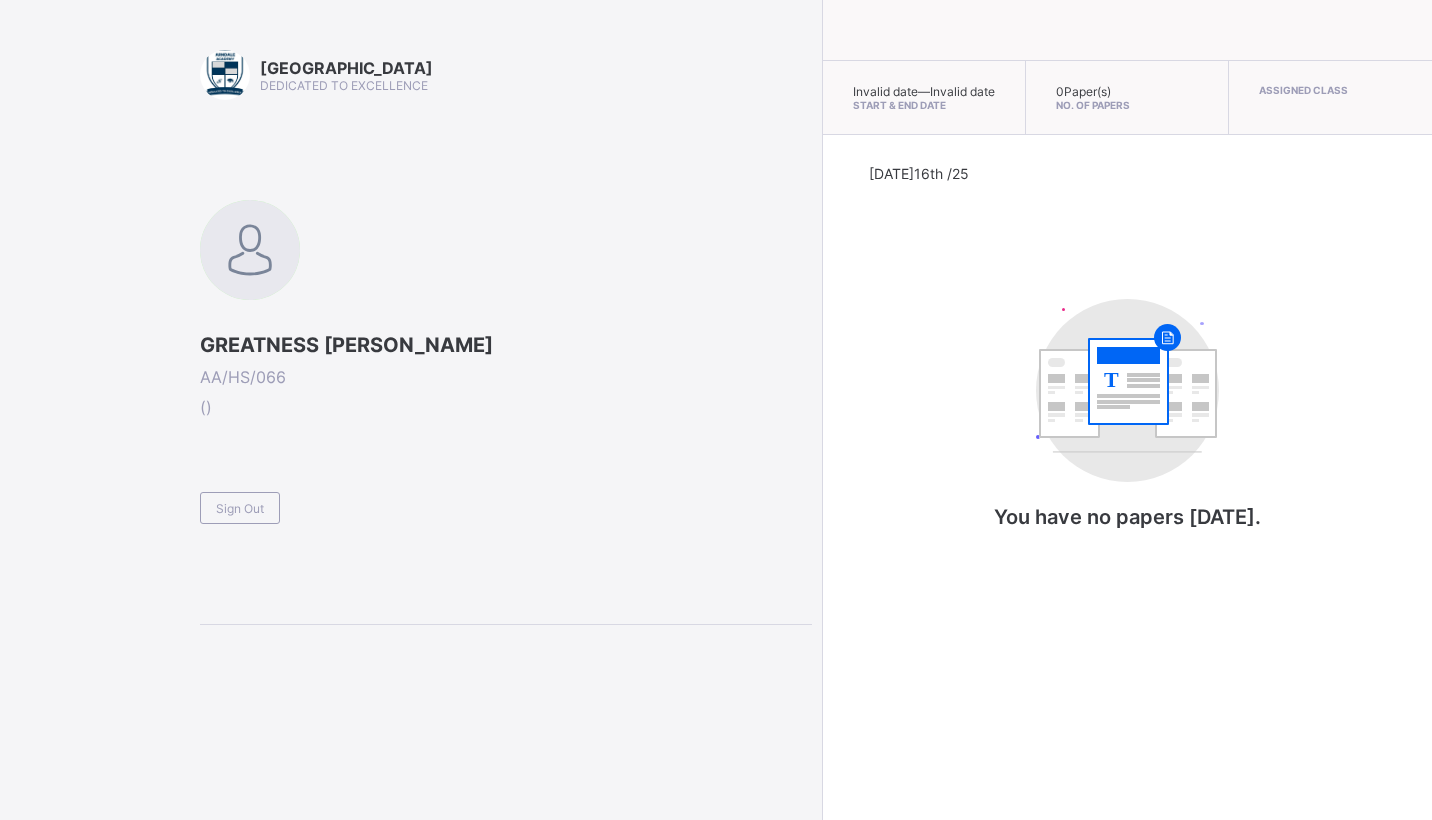 scroll, scrollTop: 0, scrollLeft: 0, axis: both 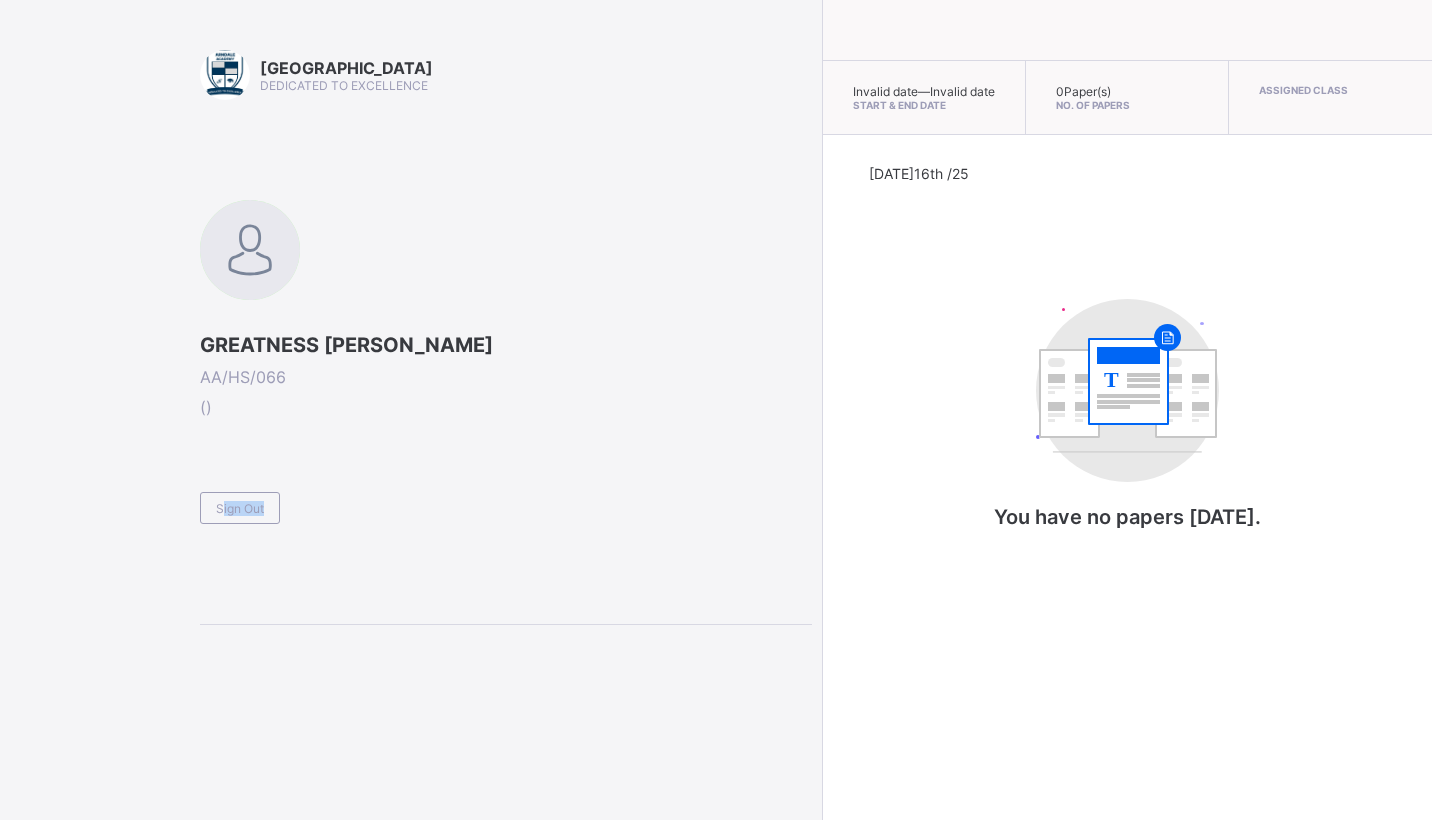 click on "Sign Out" at bounding box center (506, 499) 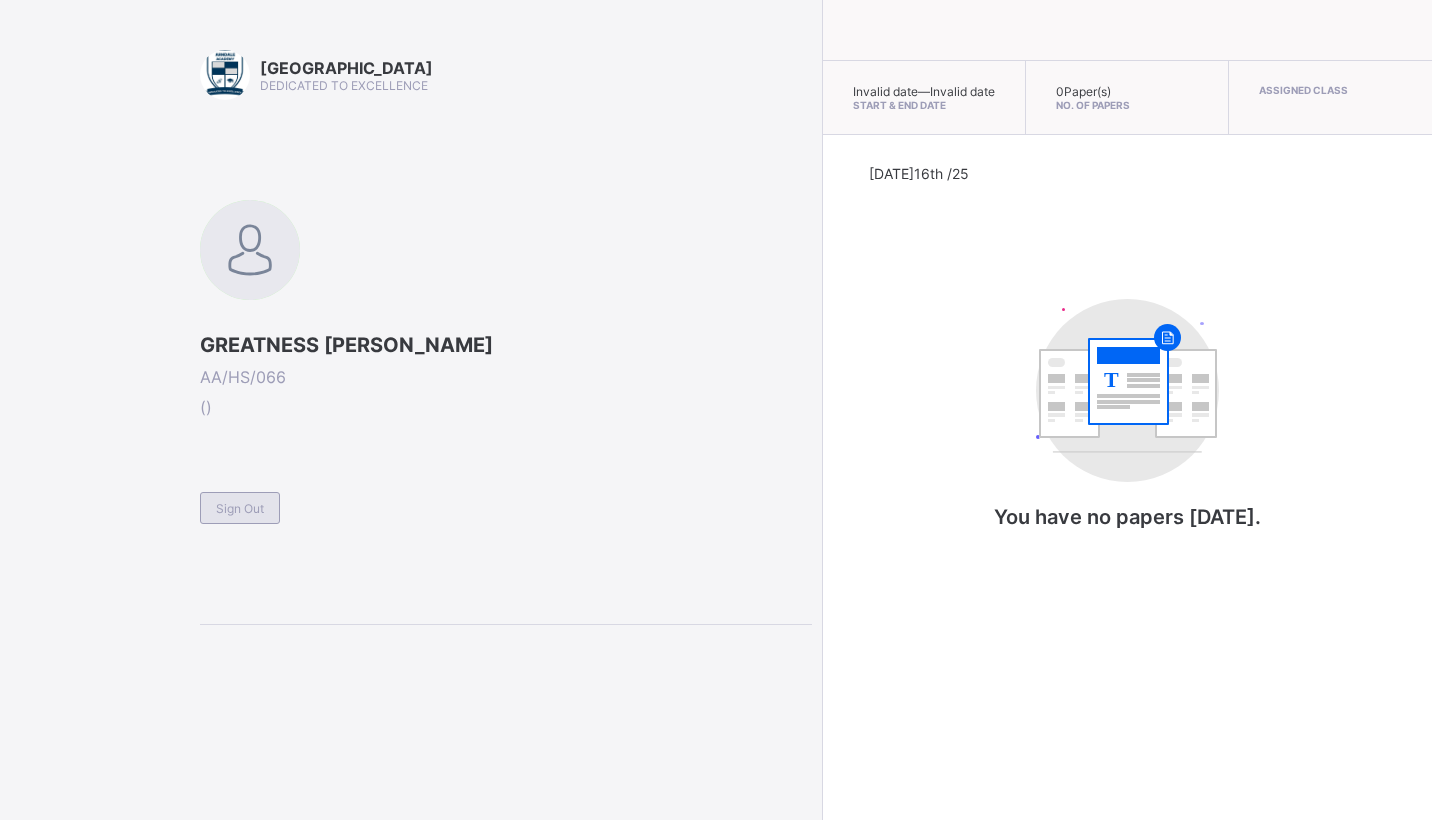 click on "Sign Out" at bounding box center (240, 508) 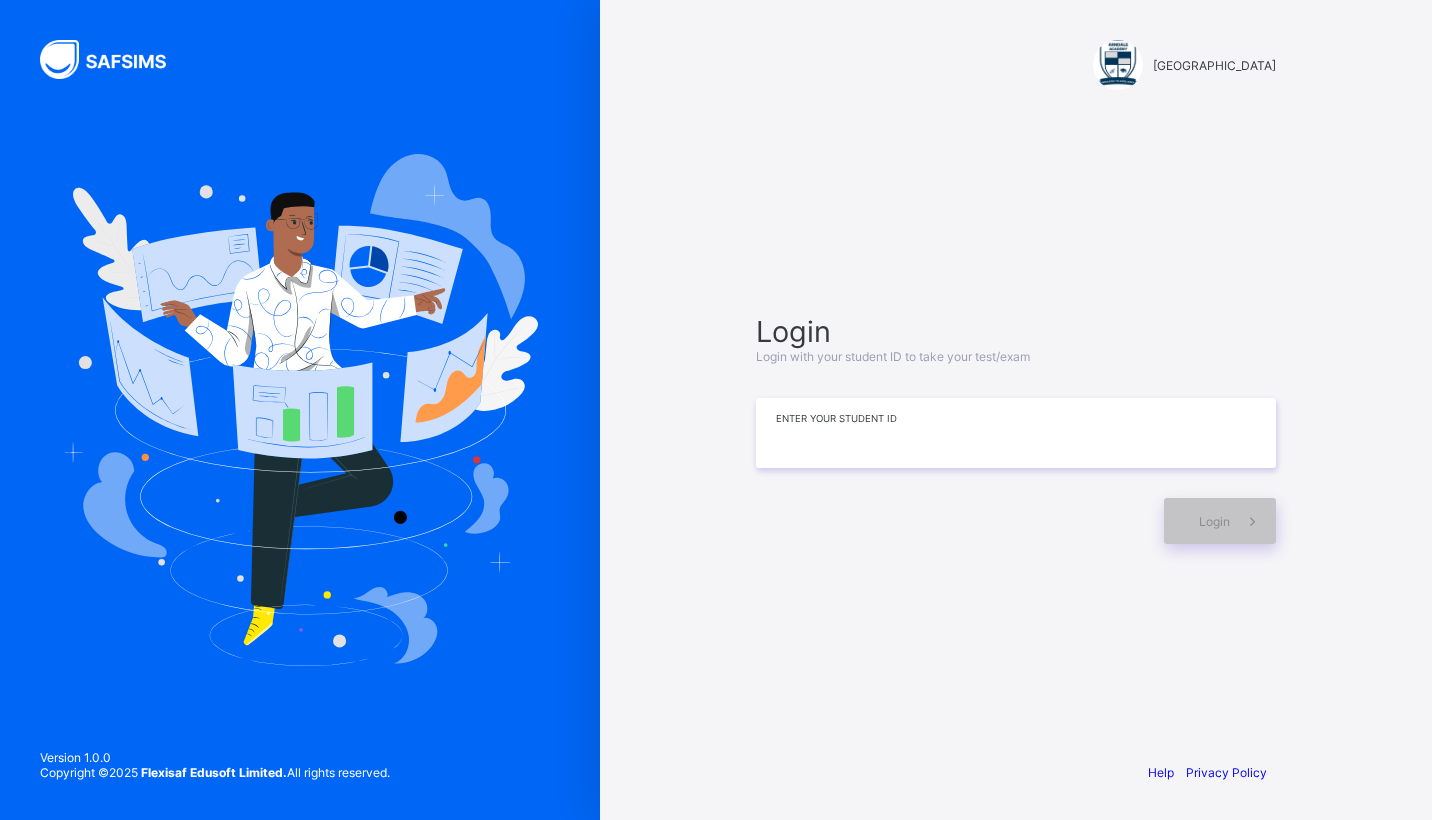 click at bounding box center [1016, 433] 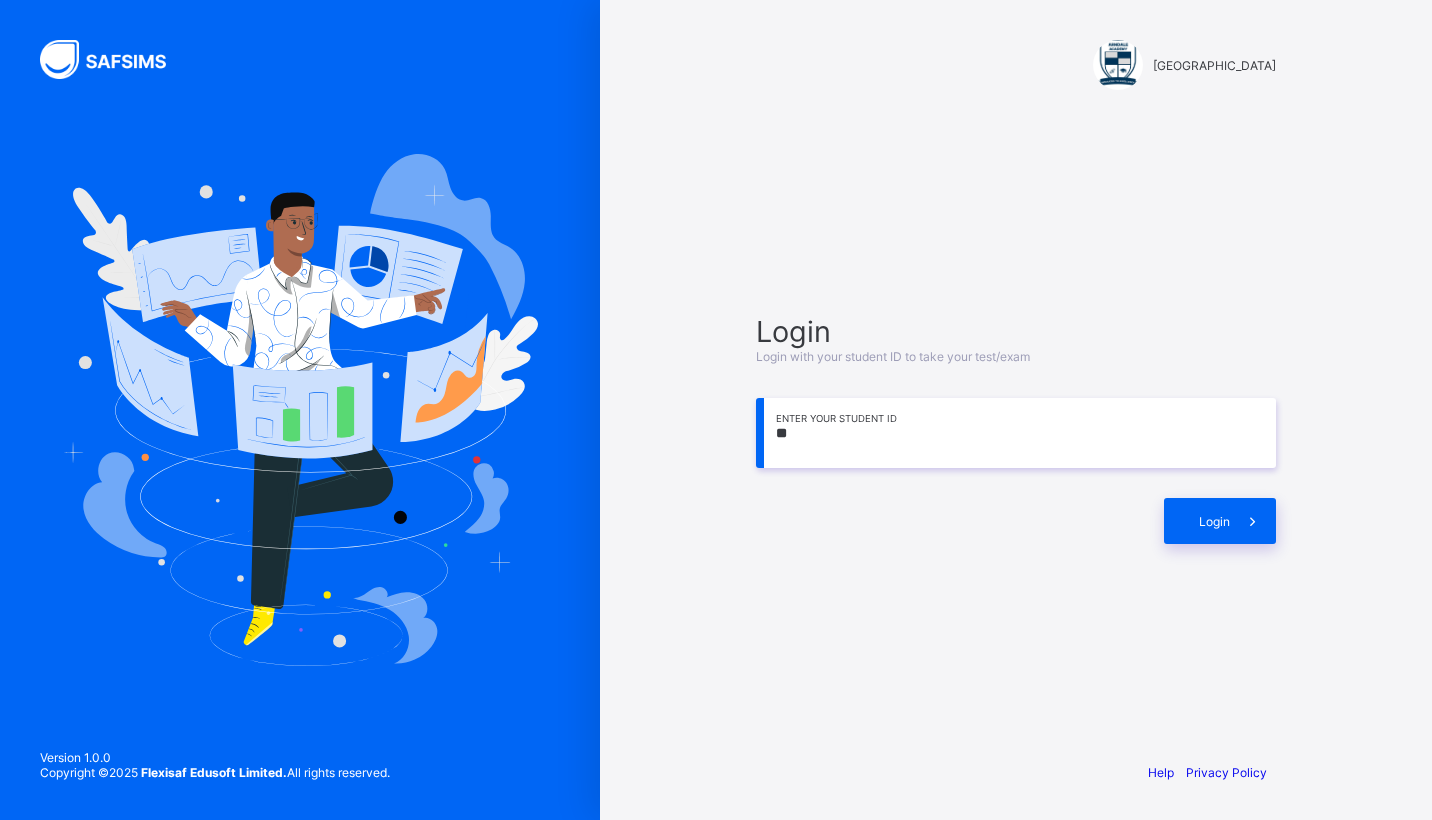 drag, startPoint x: 786, startPoint y: 412, endPoint x: 783, endPoint y: 436, distance: 24.186773 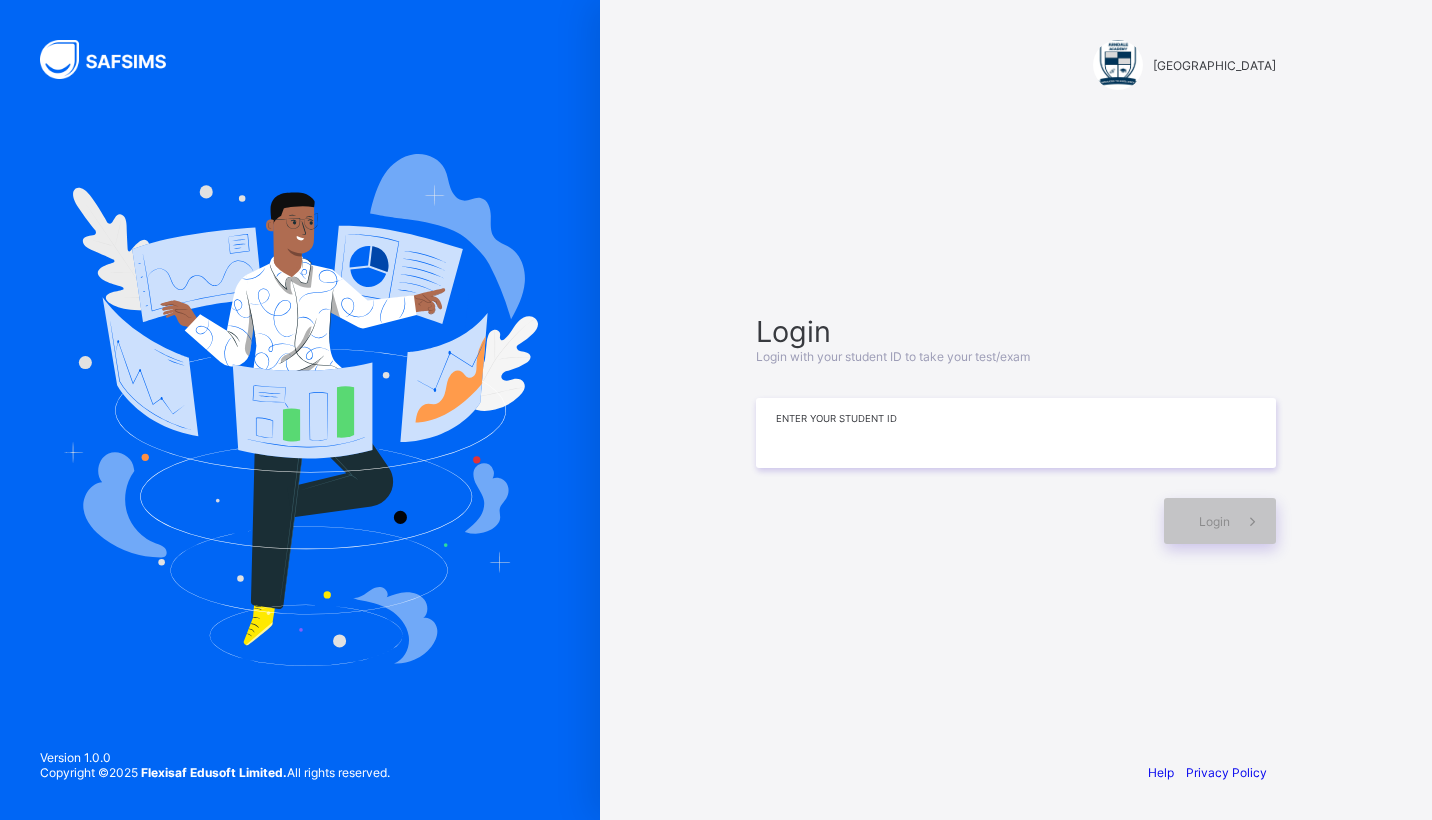 type on "*" 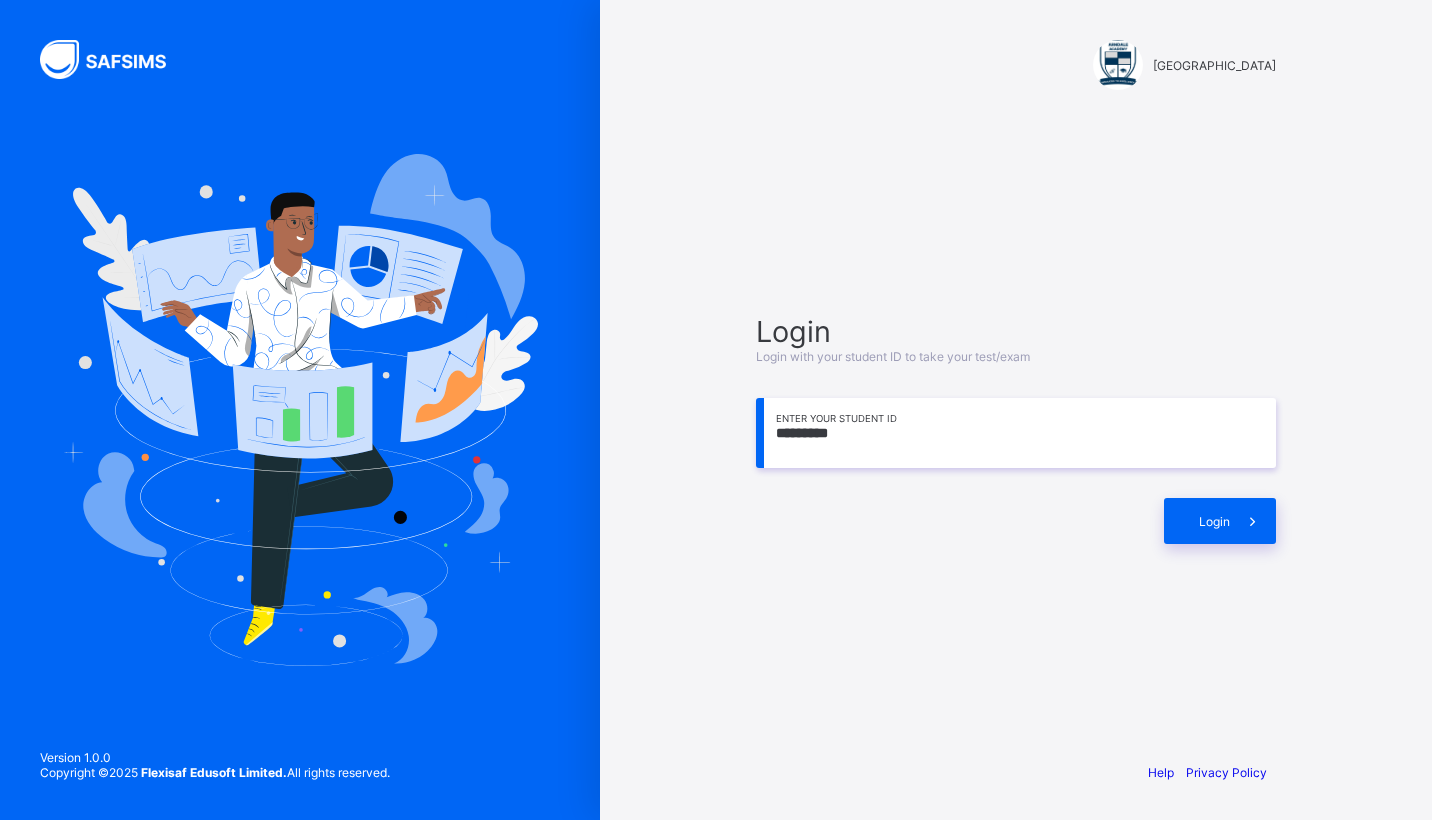 type on "*********" 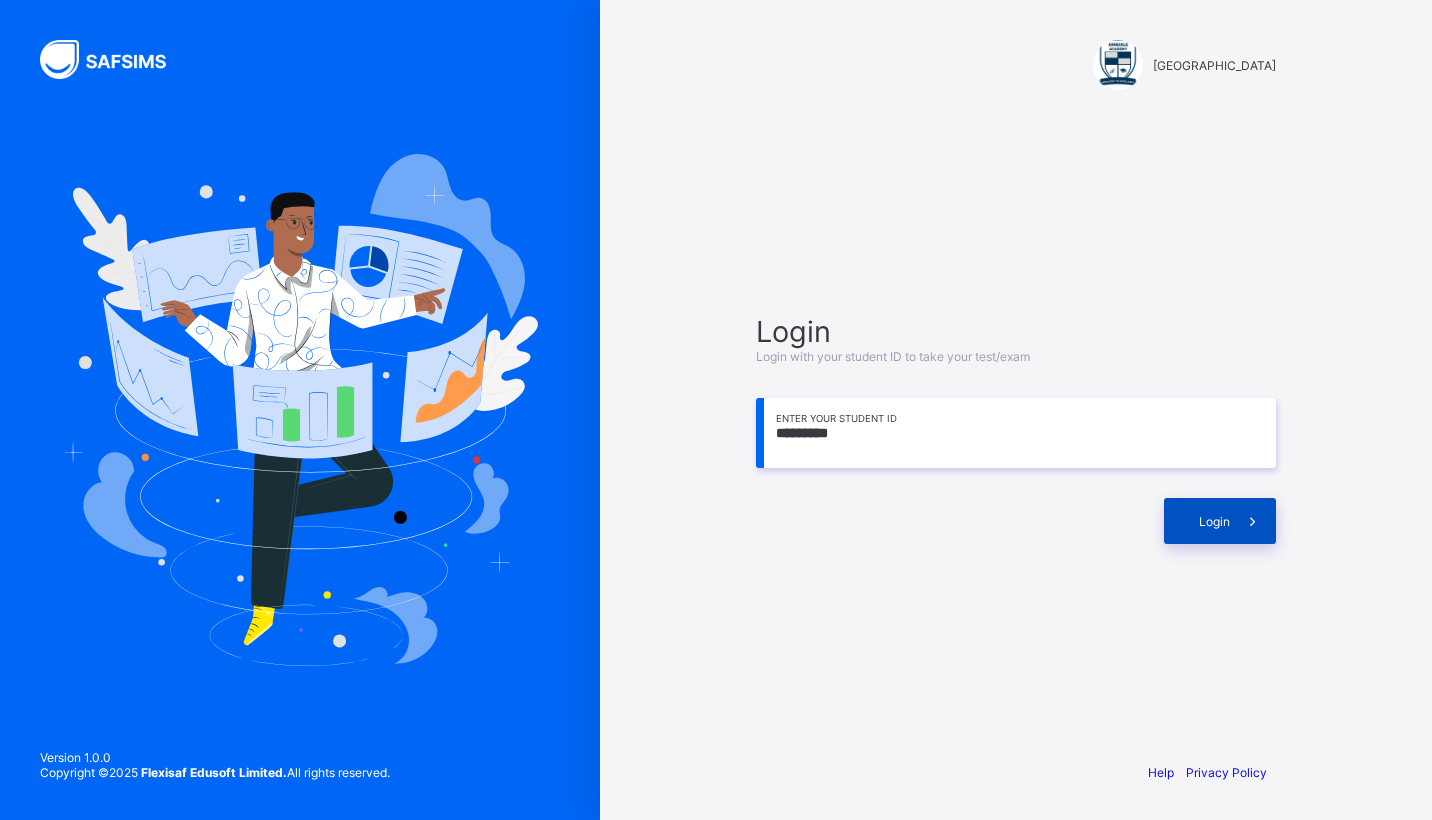 click on "Login" at bounding box center (1214, 521) 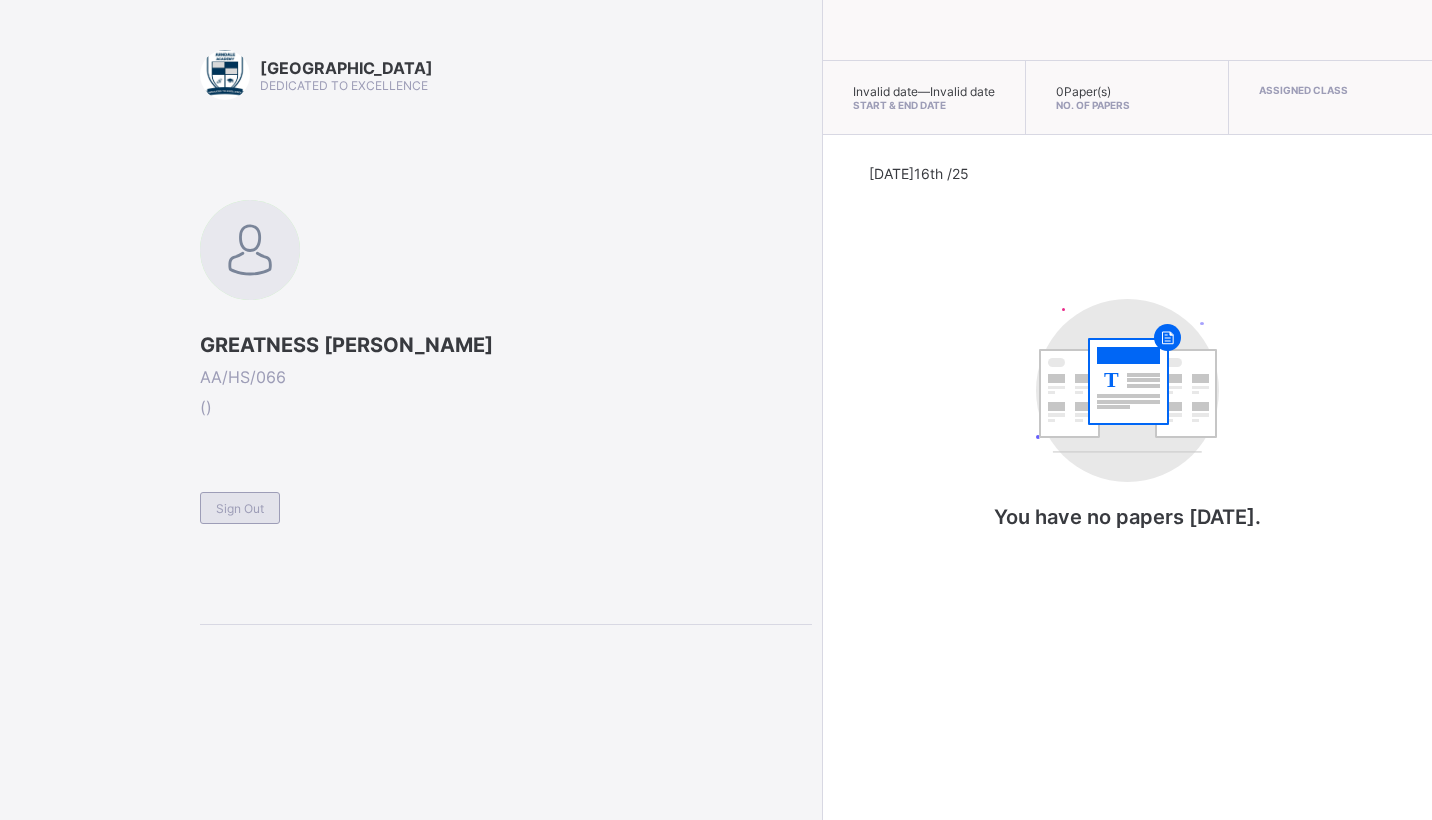 click on "Sign Out" at bounding box center (240, 508) 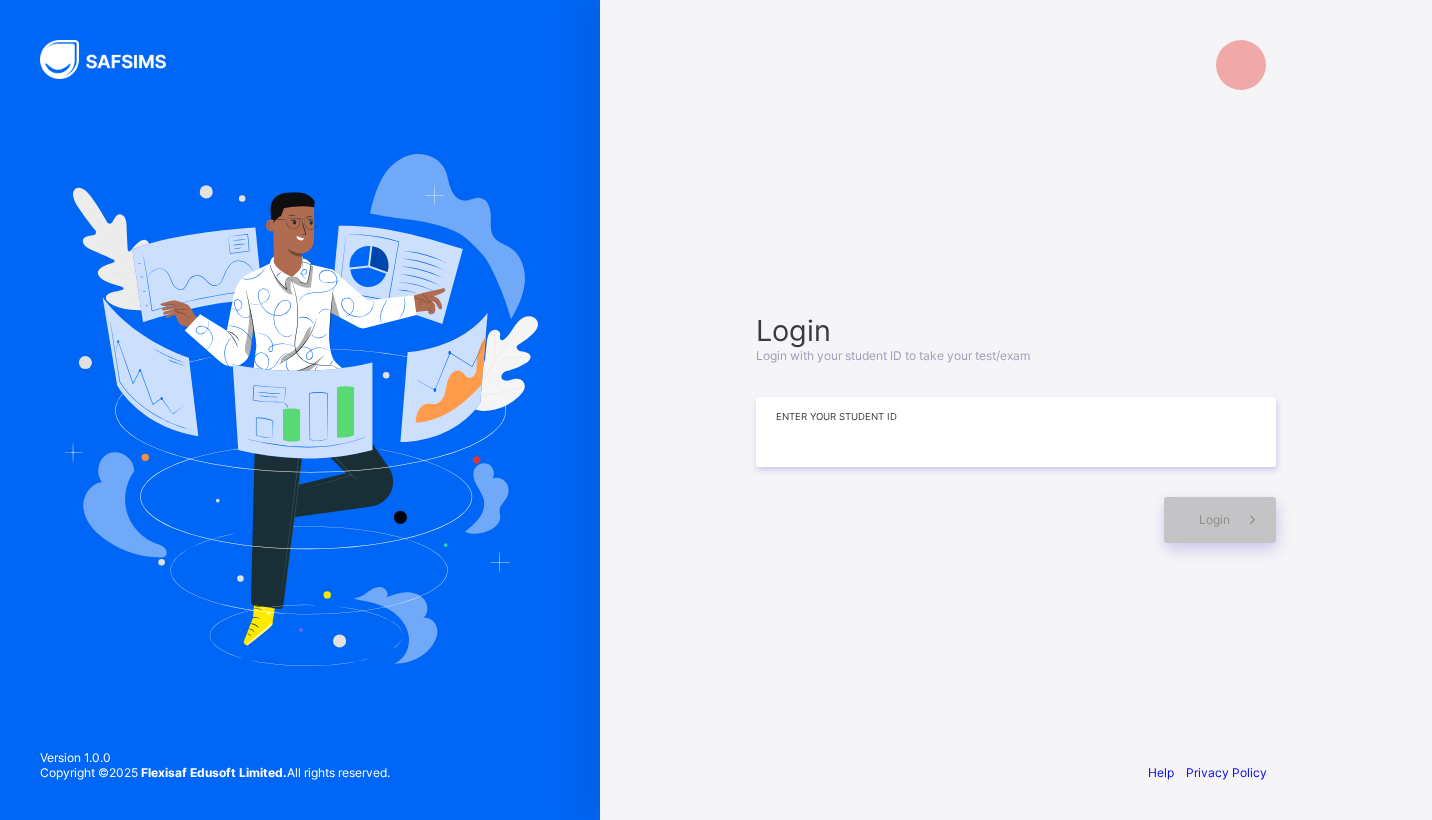 click at bounding box center (1016, 432) 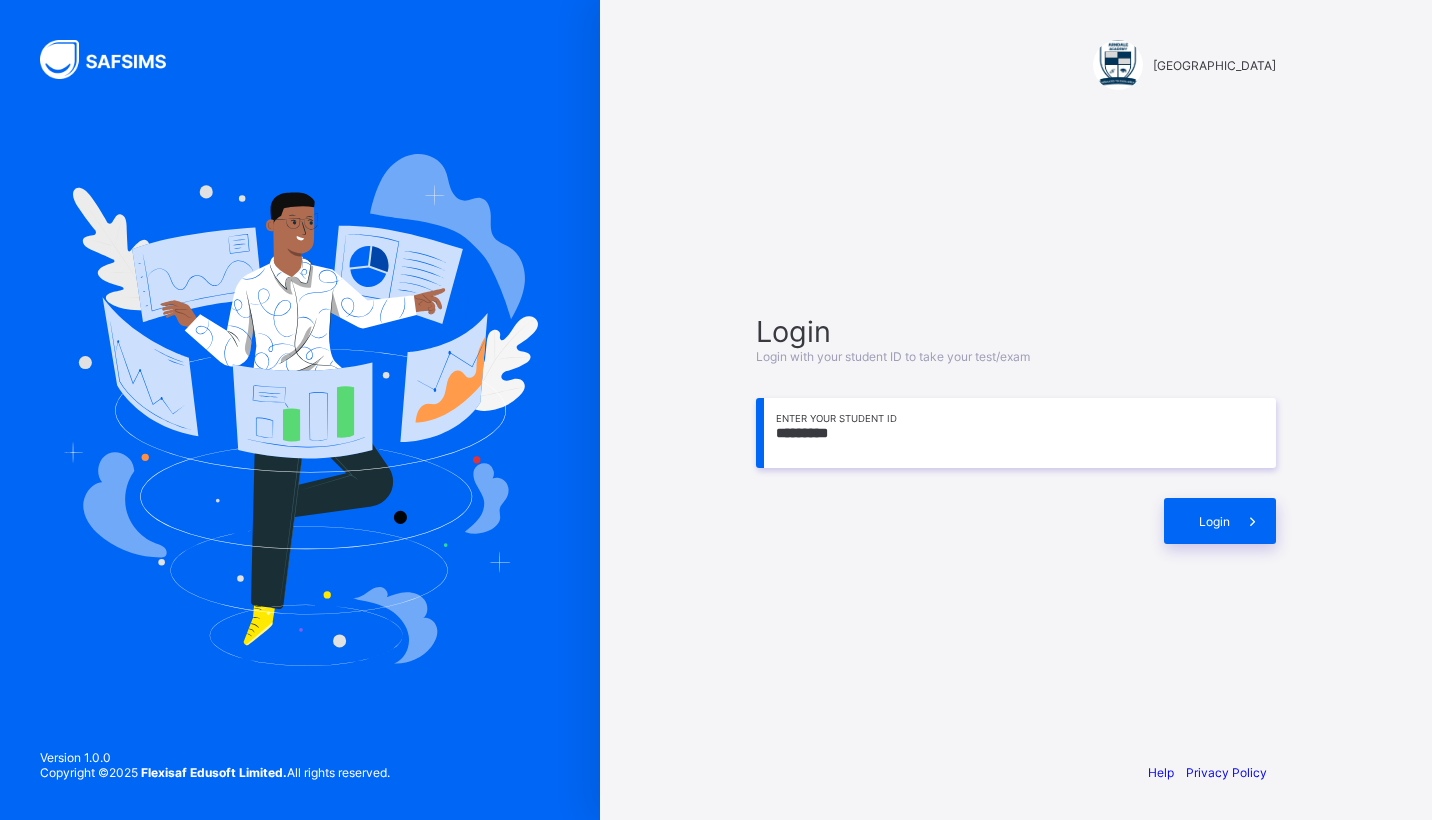 type on "*********" 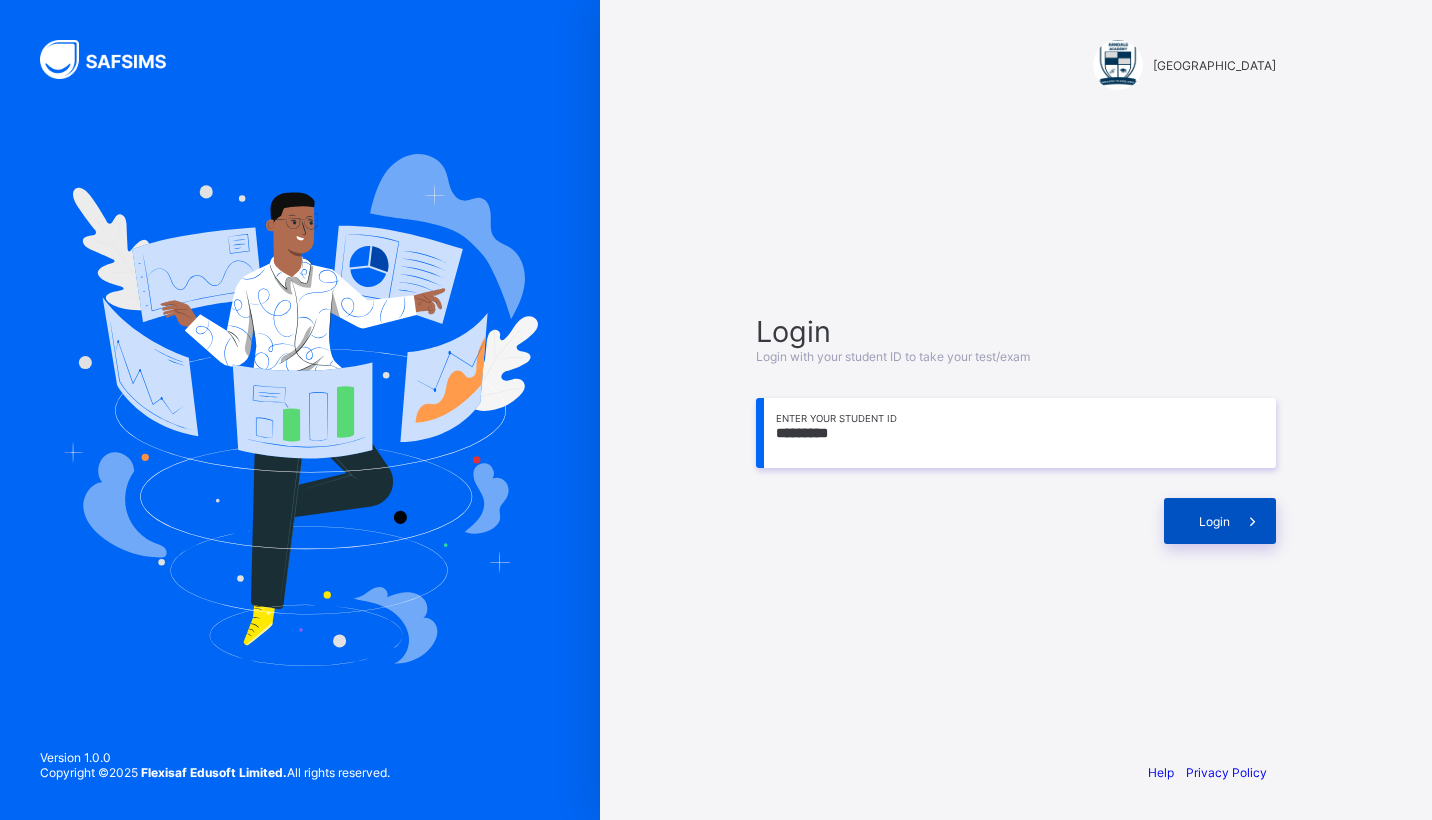 drag, startPoint x: 1169, startPoint y: 438, endPoint x: 1191, endPoint y: 513, distance: 78.160095 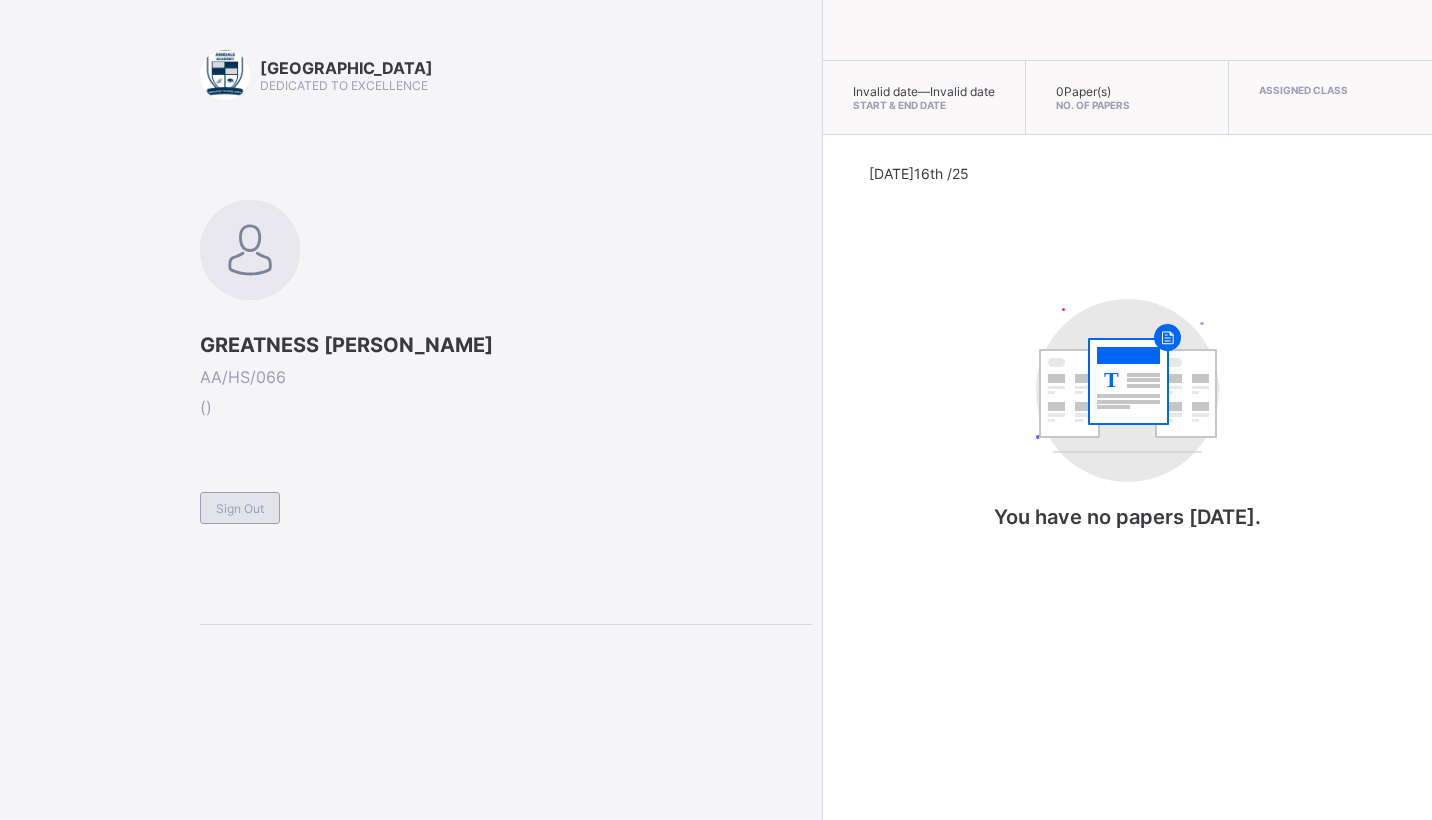 click on "Sign Out" at bounding box center [240, 508] 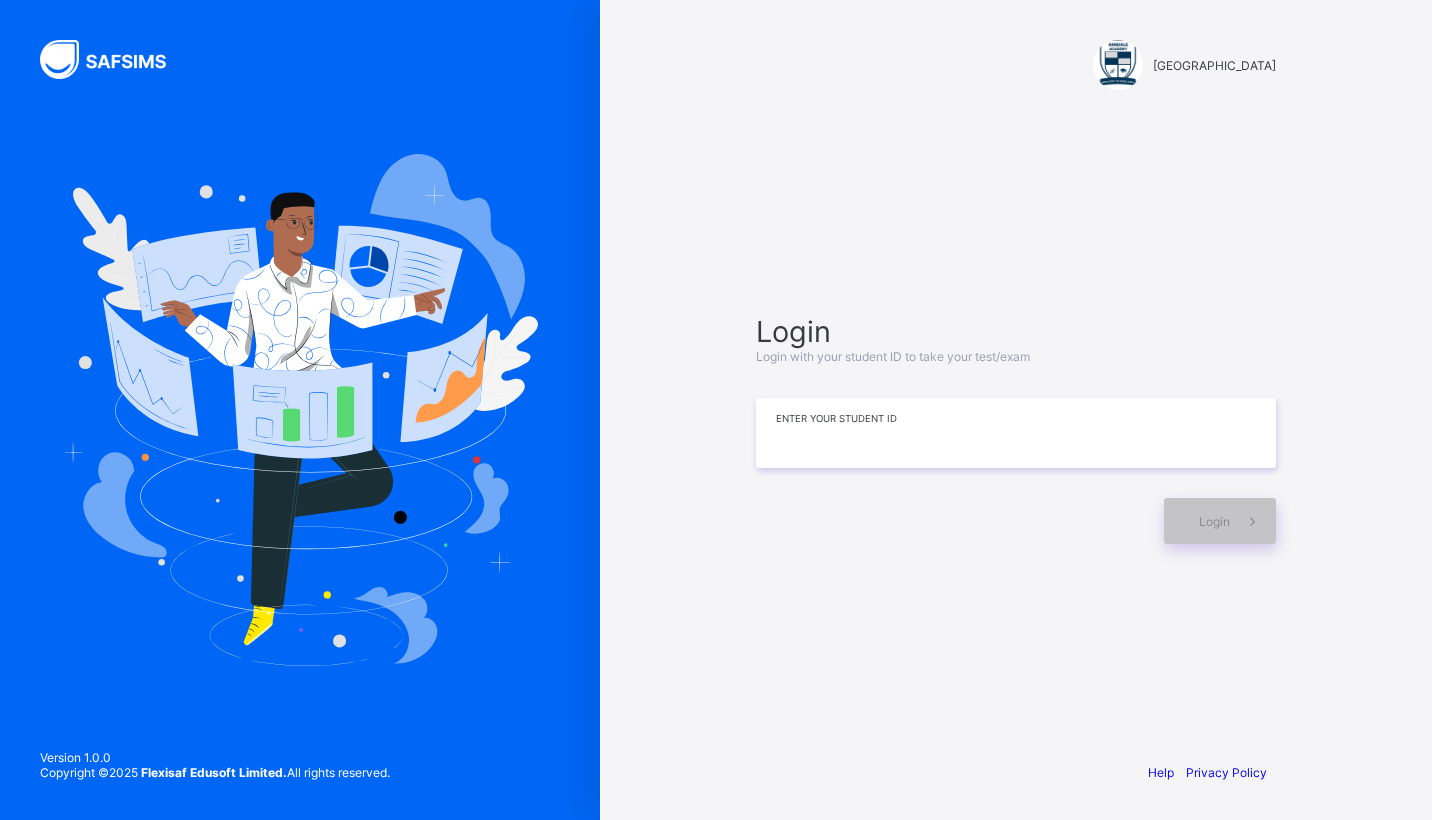 click at bounding box center (1016, 433) 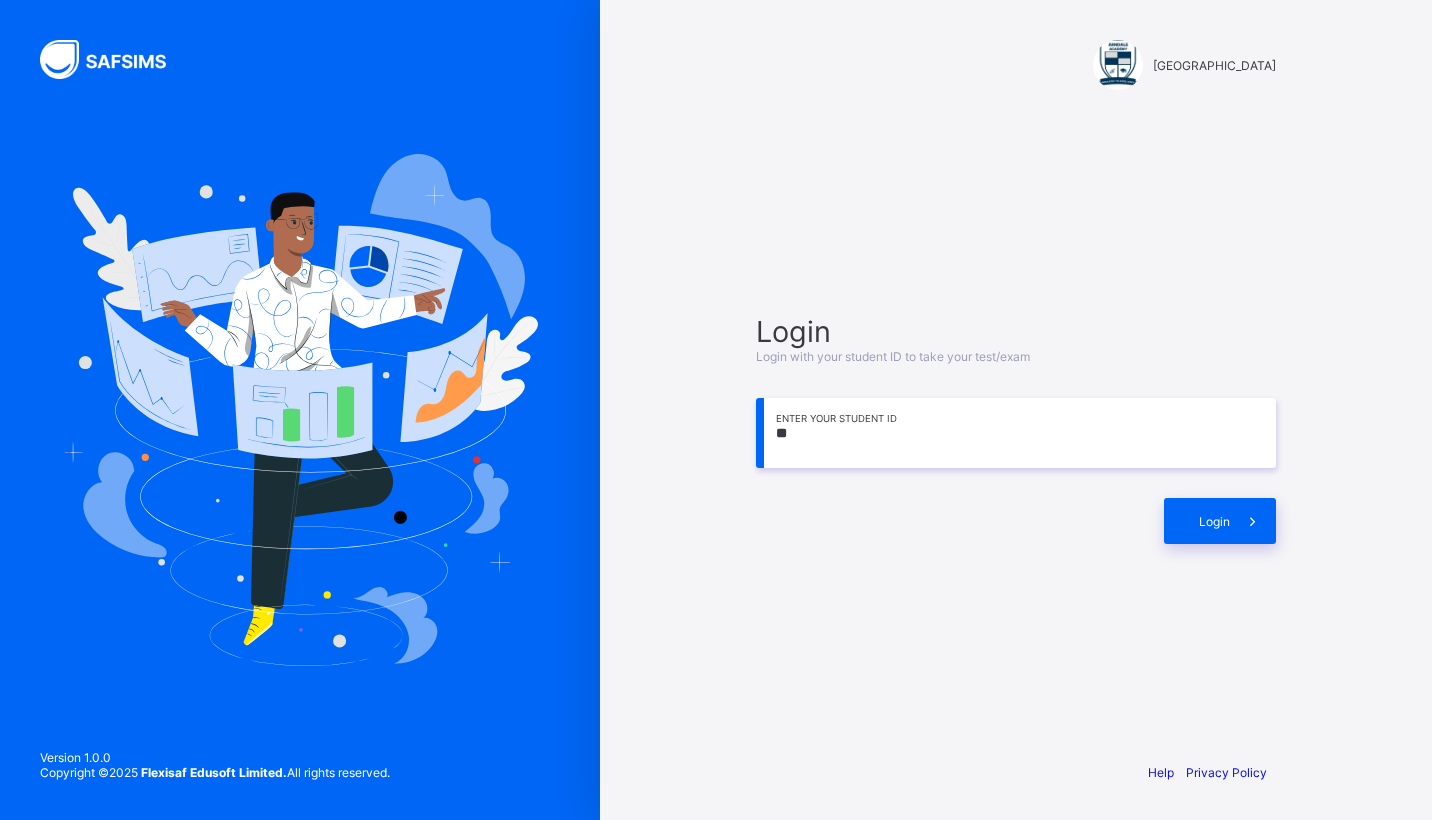 type on "*" 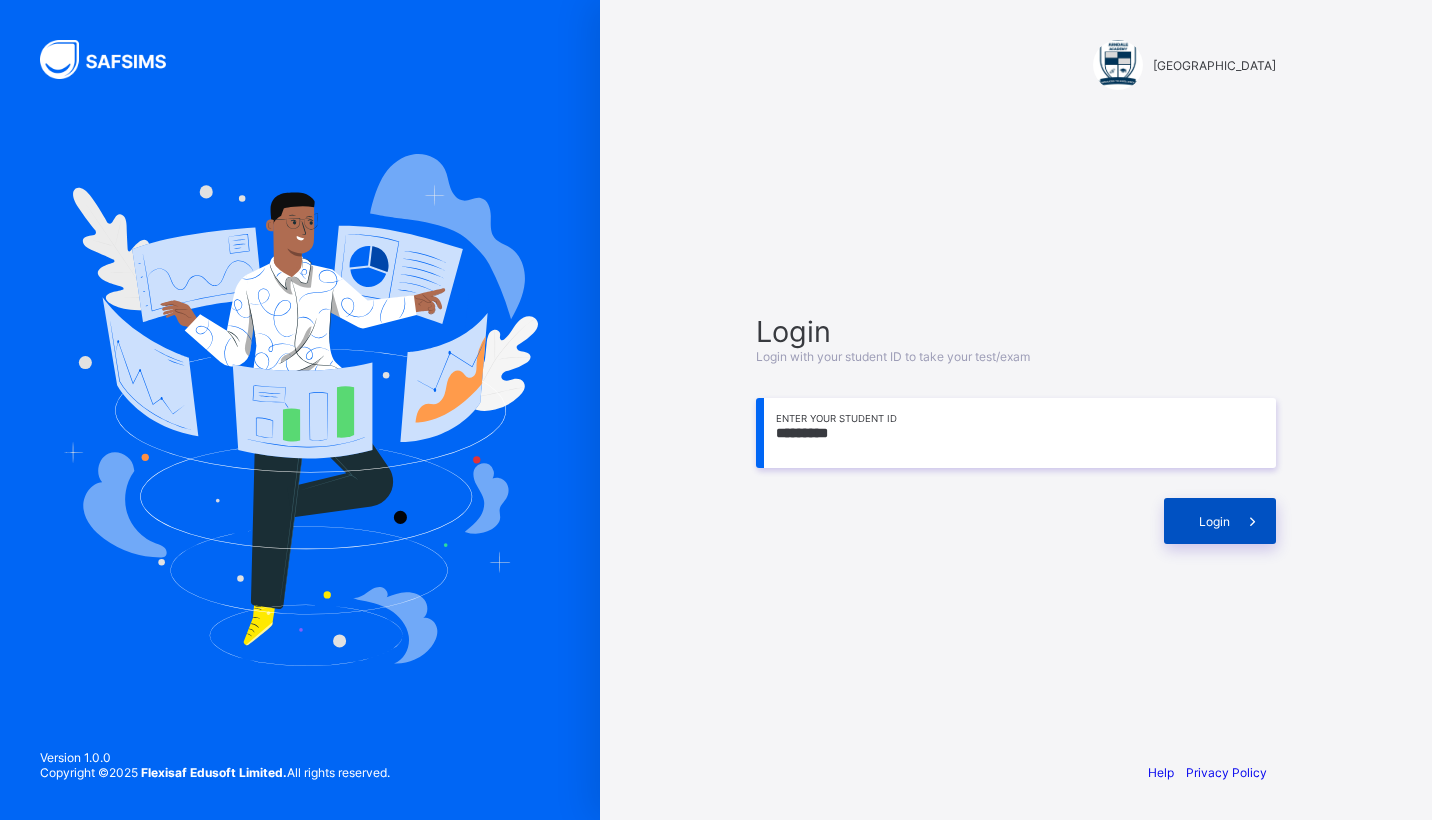 type on "*********" 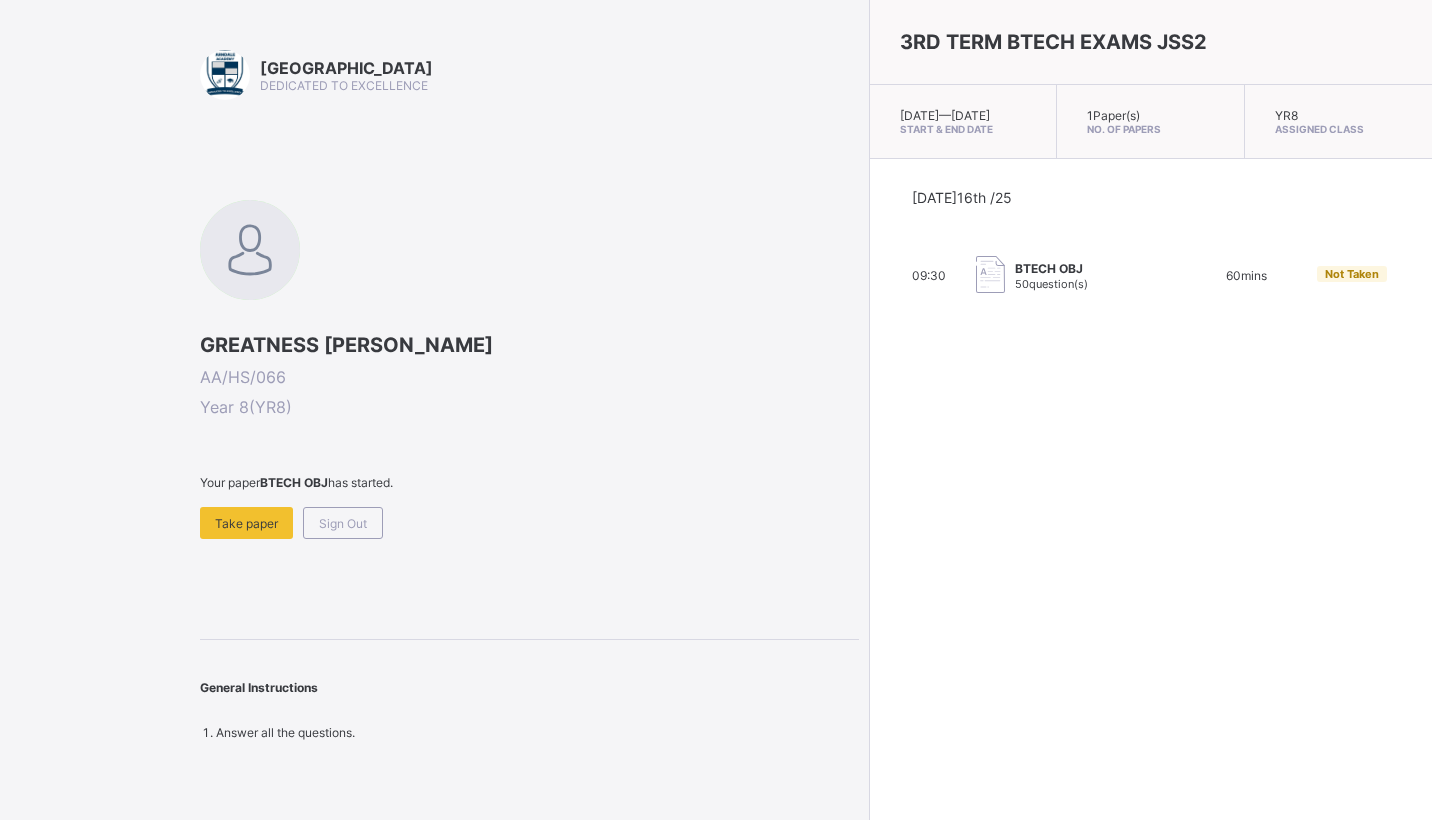 click on "Take paper" at bounding box center [246, 523] 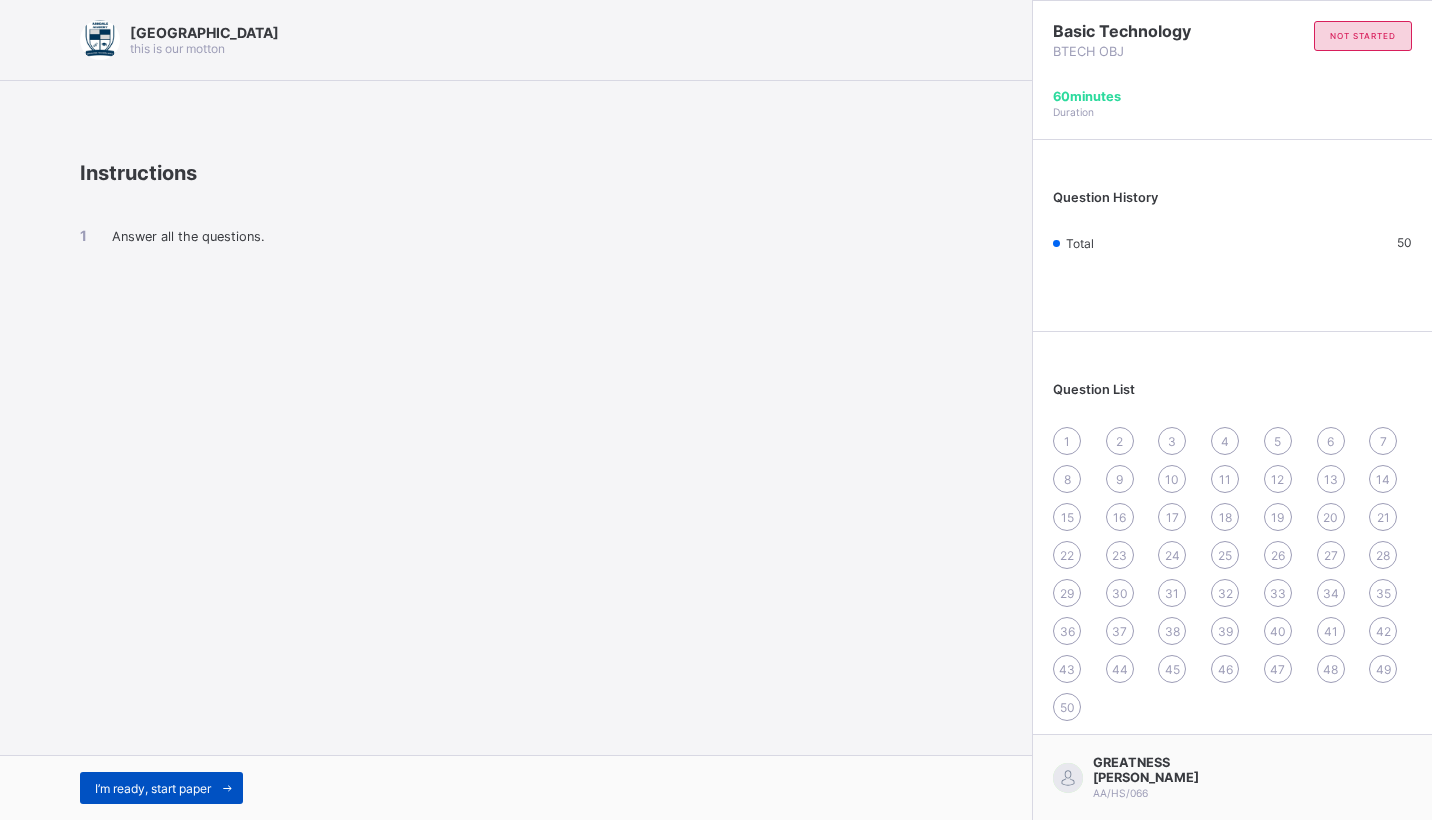 click on "I’m ready, start paper" at bounding box center (161, 788) 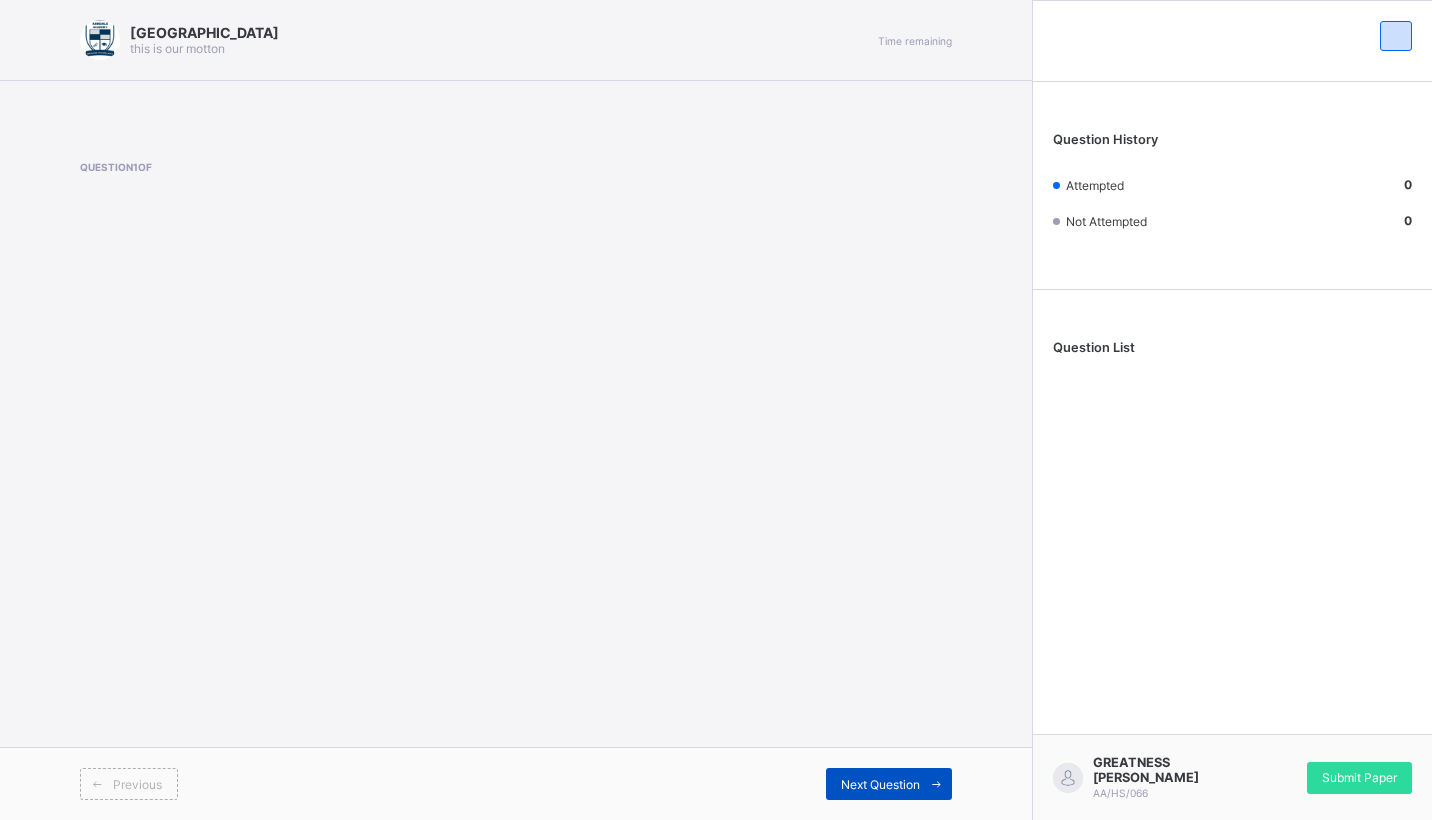 click on "Next Question" at bounding box center (880, 784) 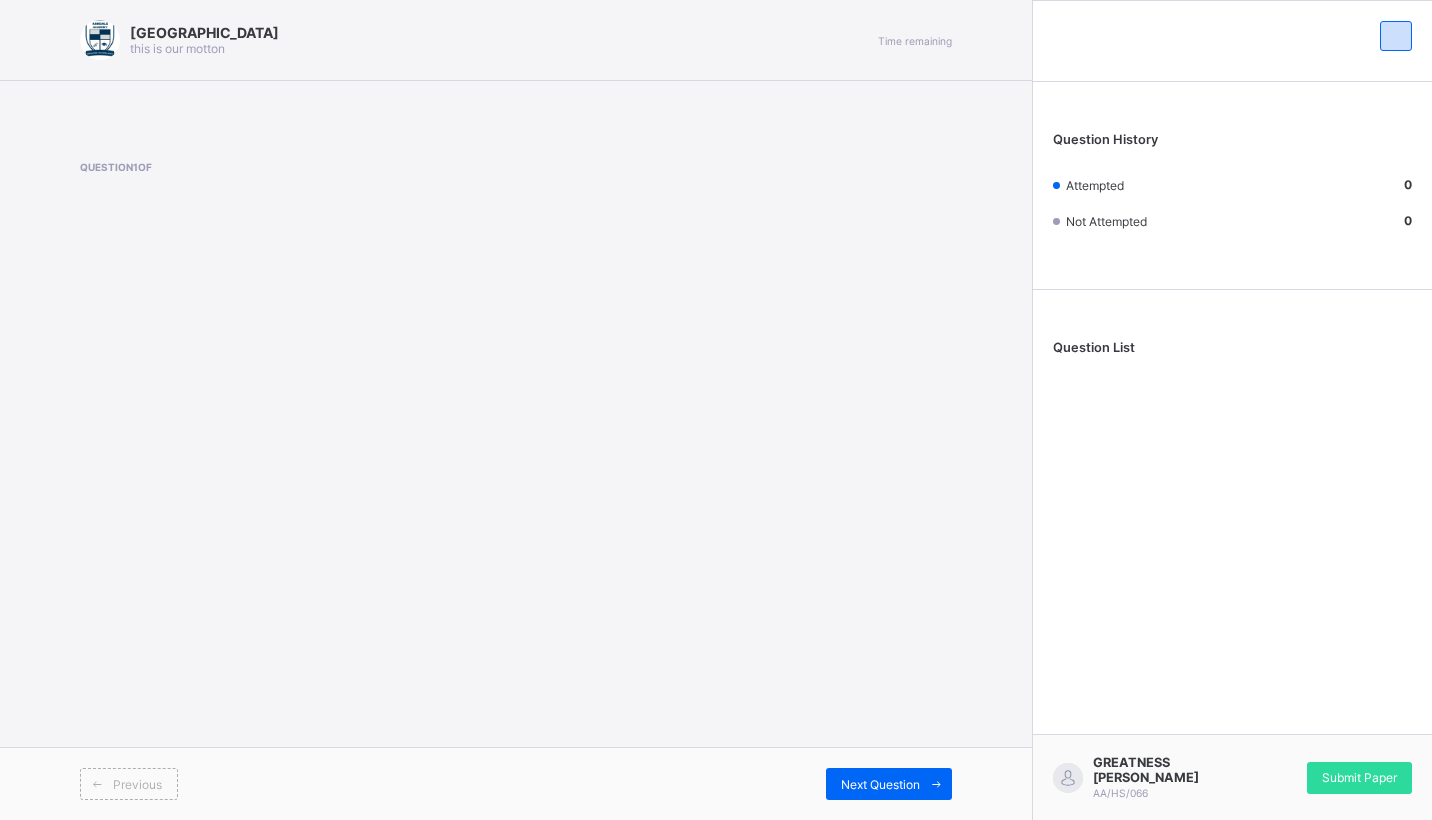 click on "Arndale Academy this is our motton Time remaining Question  1  of  Previous Next Question" at bounding box center (516, 410) 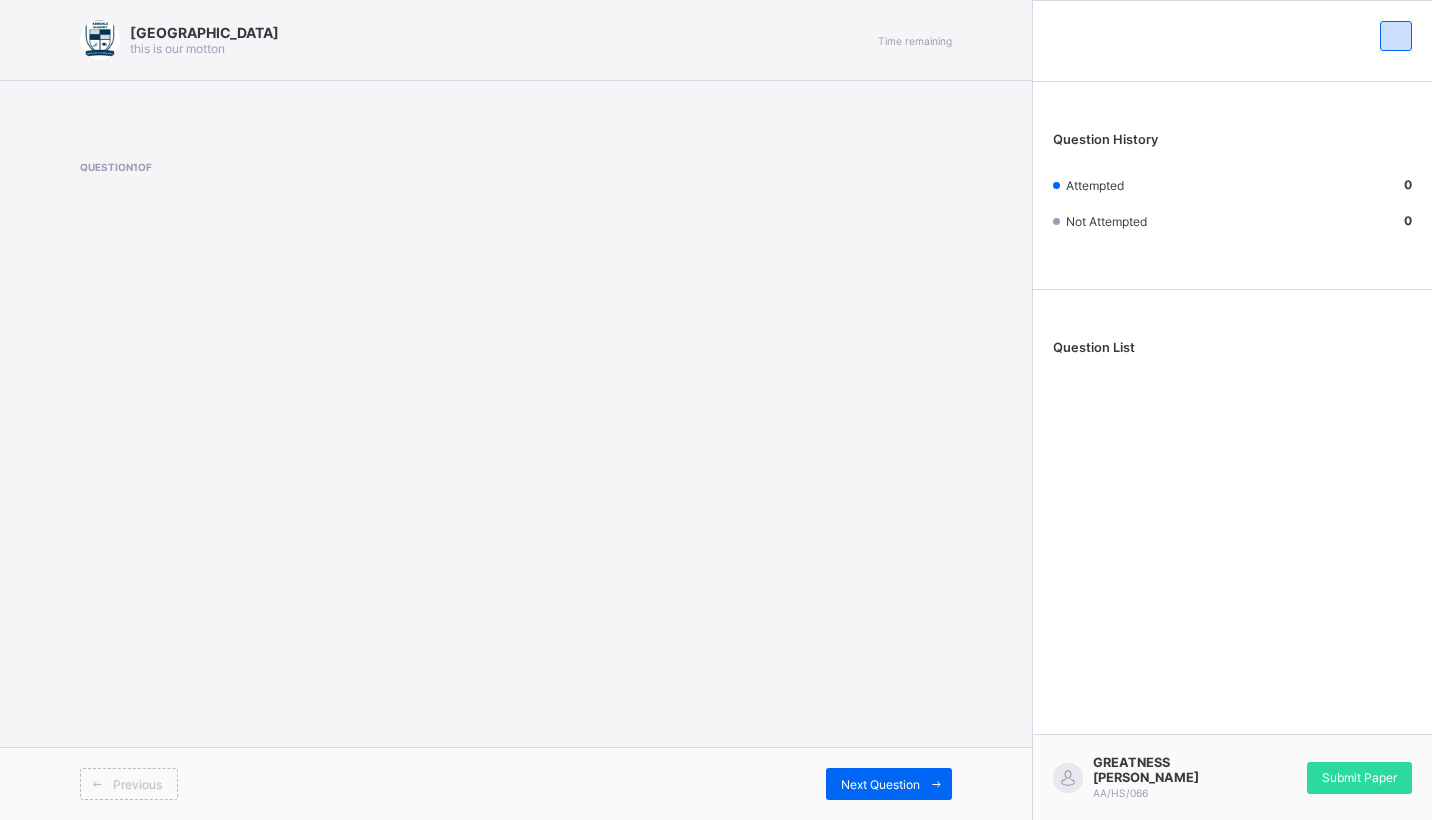 click on "Previous" at bounding box center [129, 784] 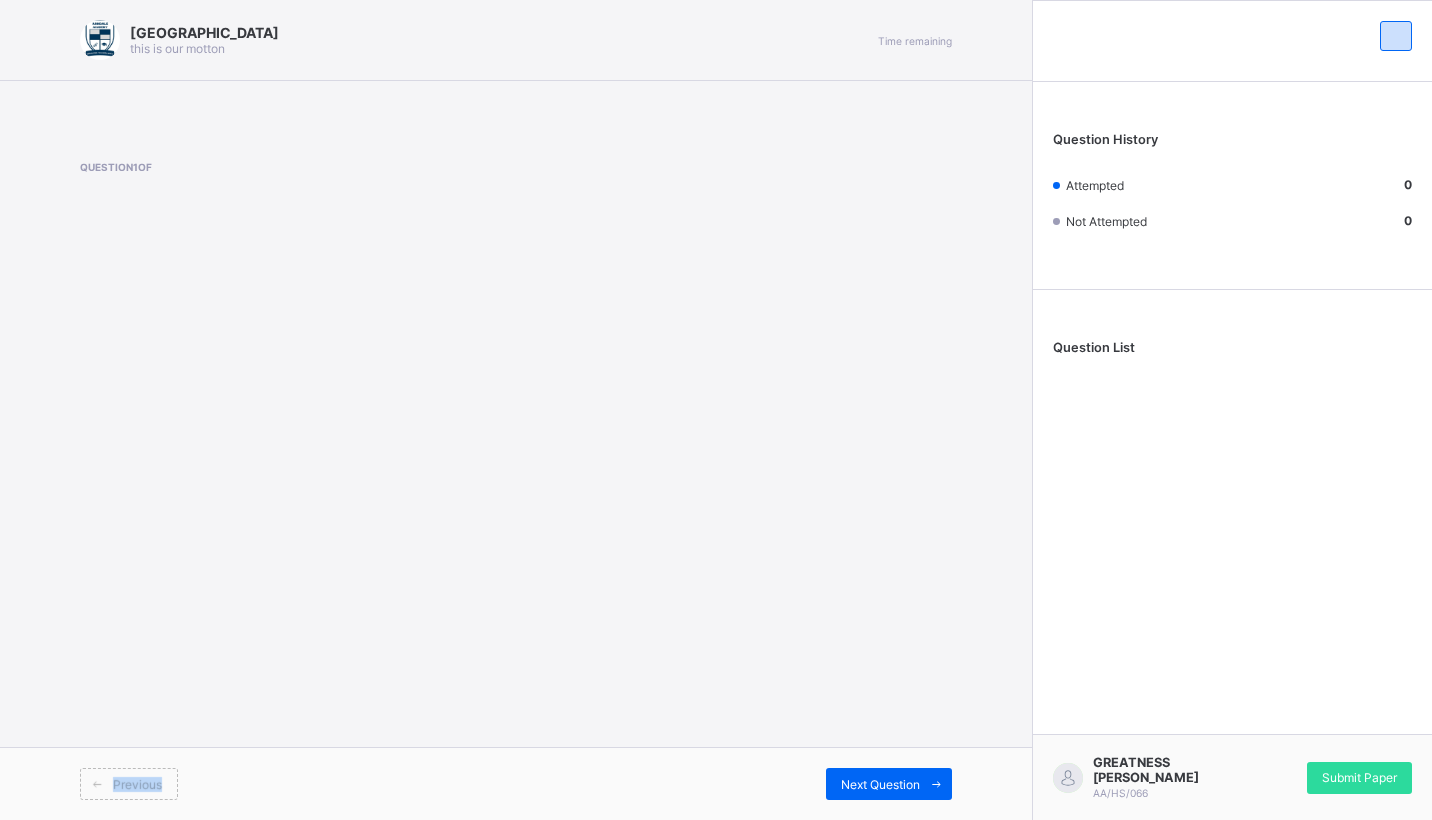 click on "Previous" at bounding box center (129, 784) 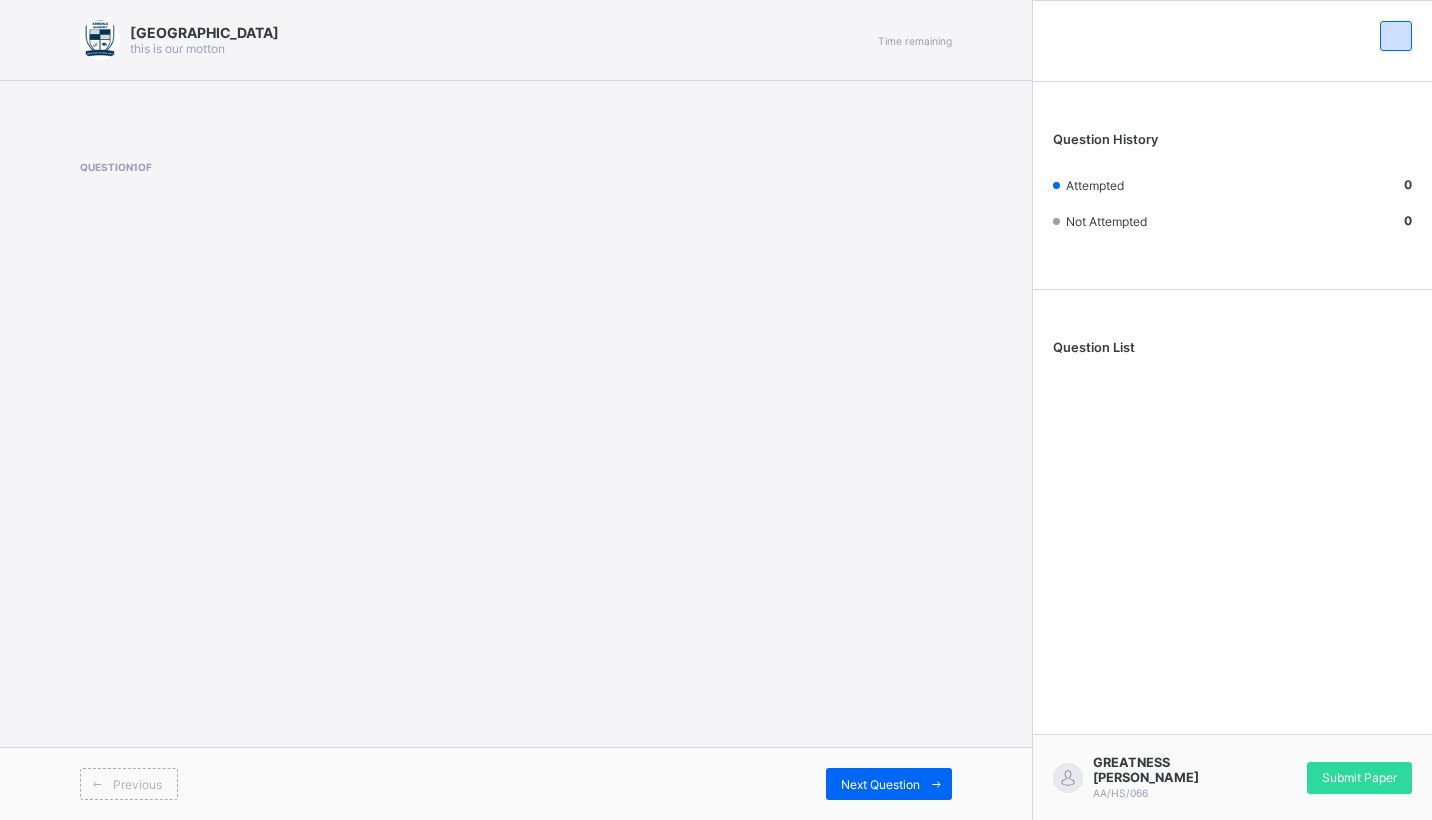 drag, startPoint x: 121, startPoint y: 774, endPoint x: 288, endPoint y: 537, distance: 289.92758 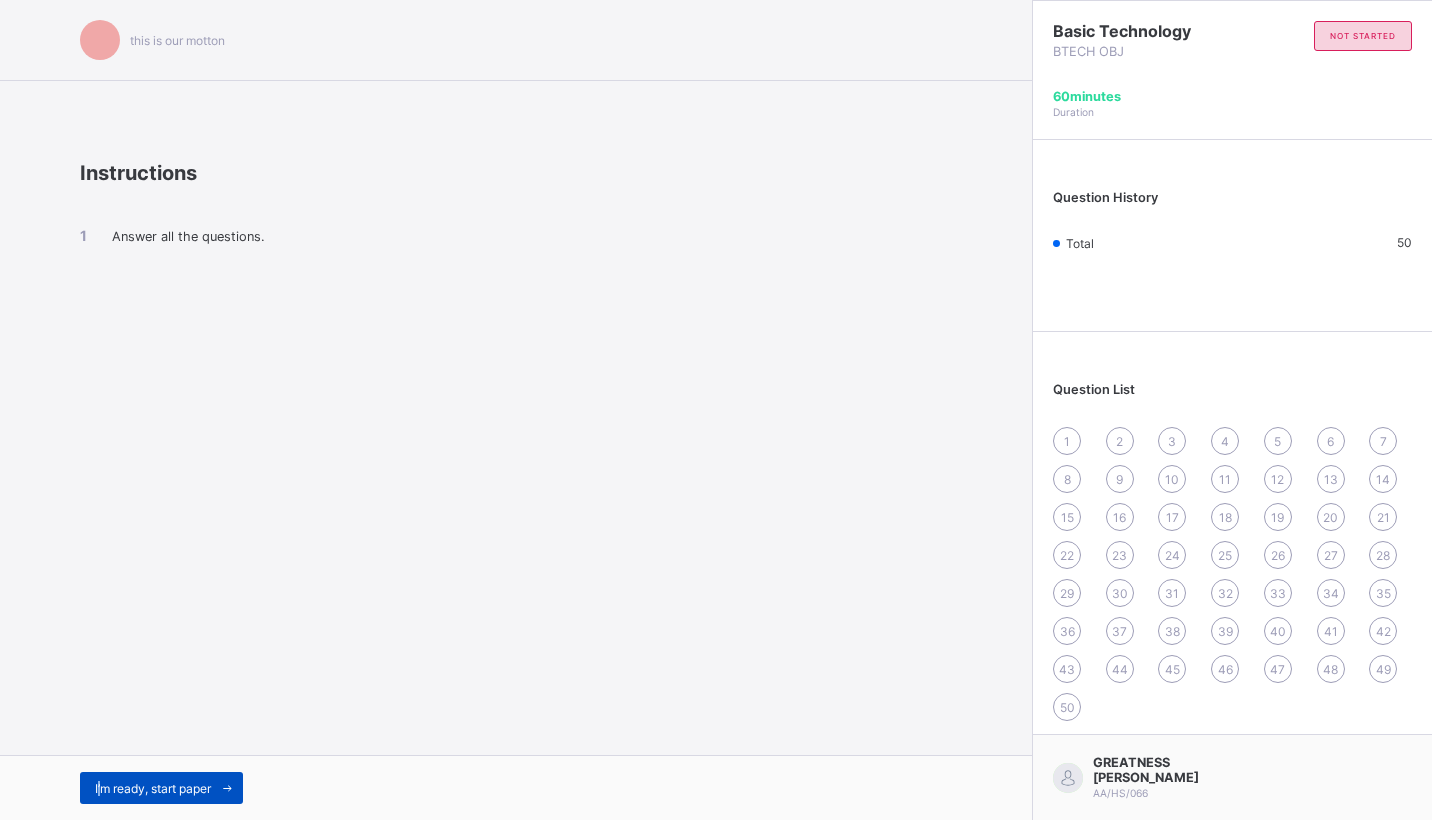 click on "I’m ready, start paper" at bounding box center [153, 788] 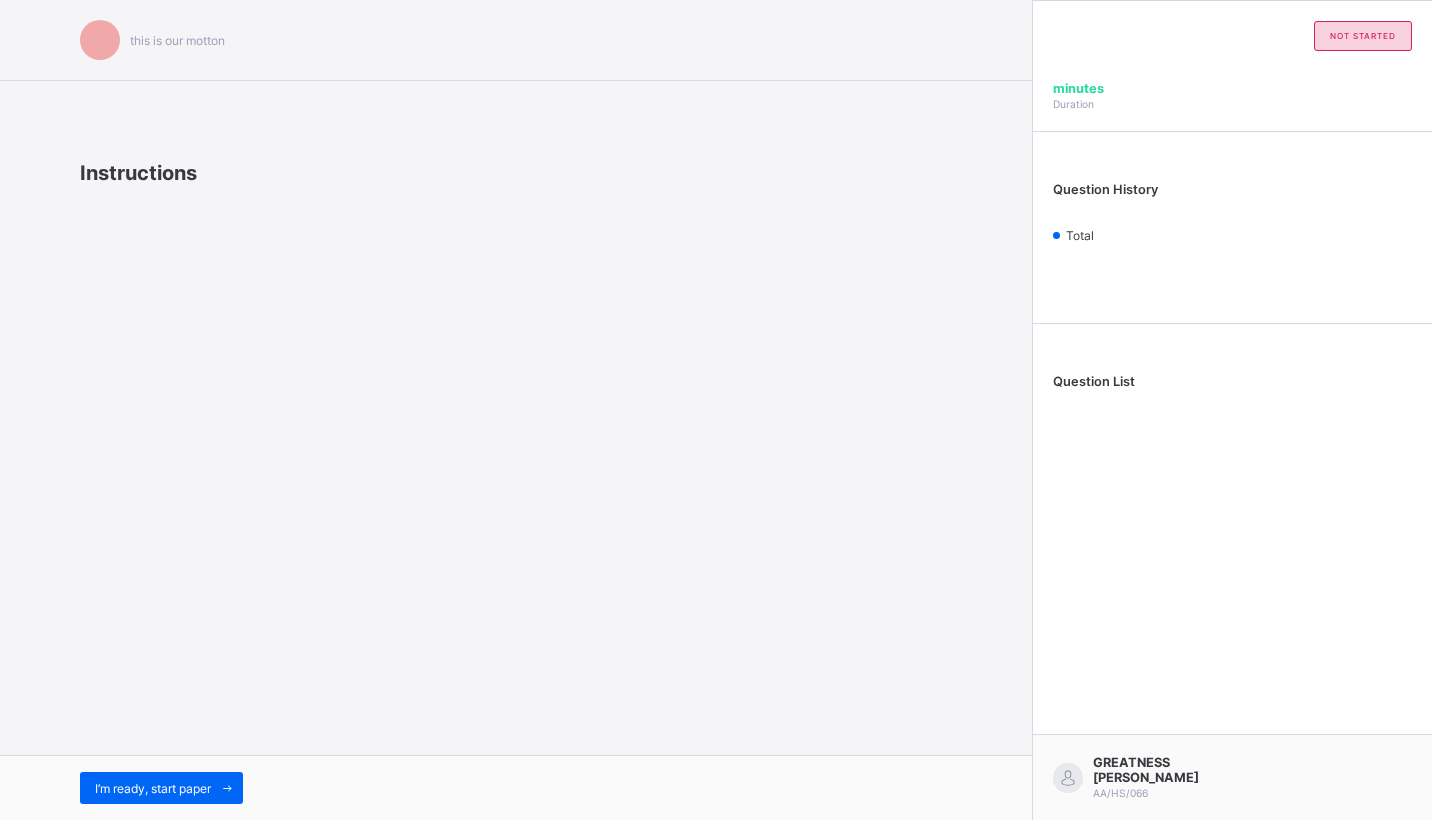 click on "I’m ready, start paper" at bounding box center [516, 787] 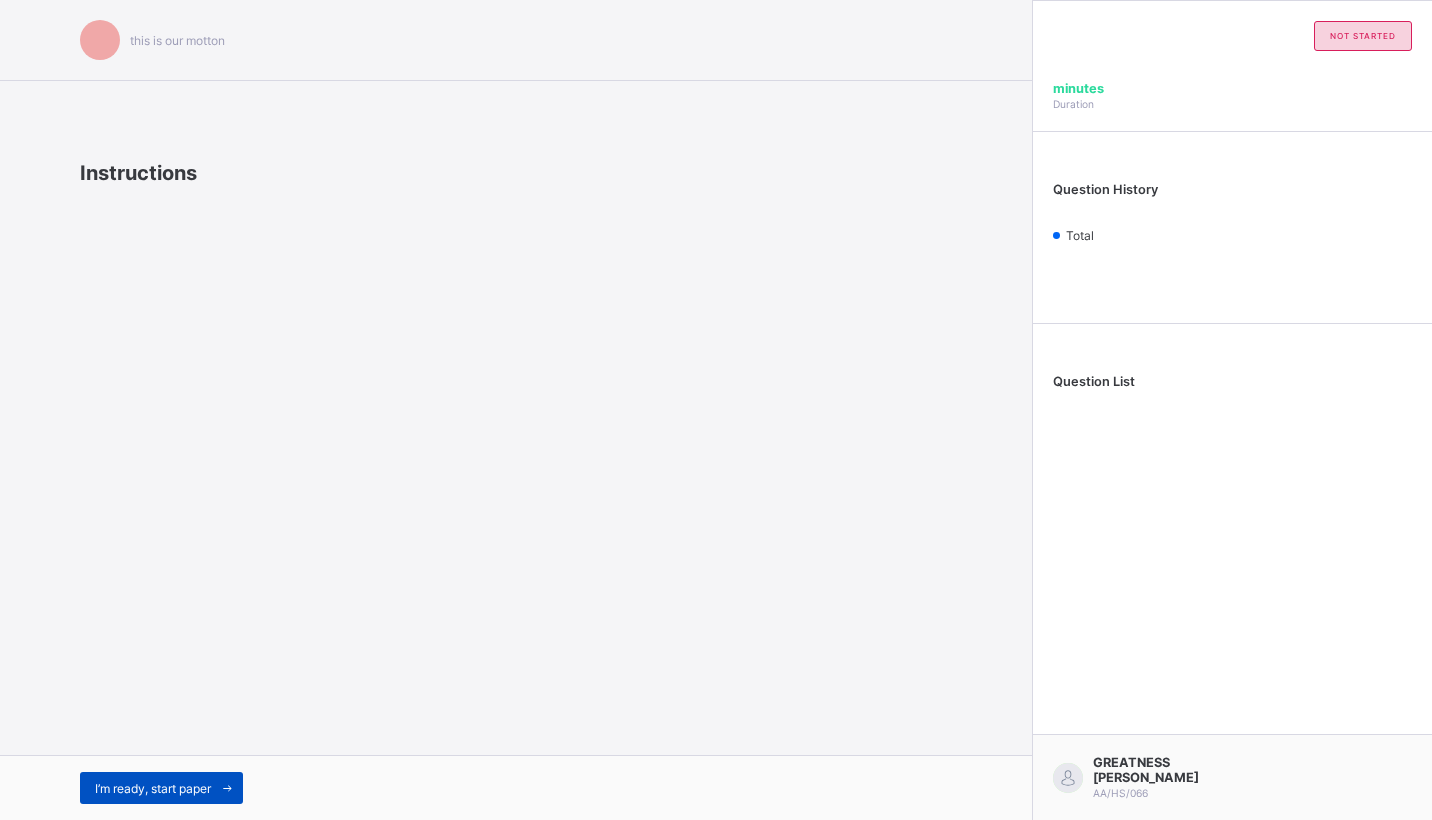 click on "I’m ready, start paper" at bounding box center (161, 788) 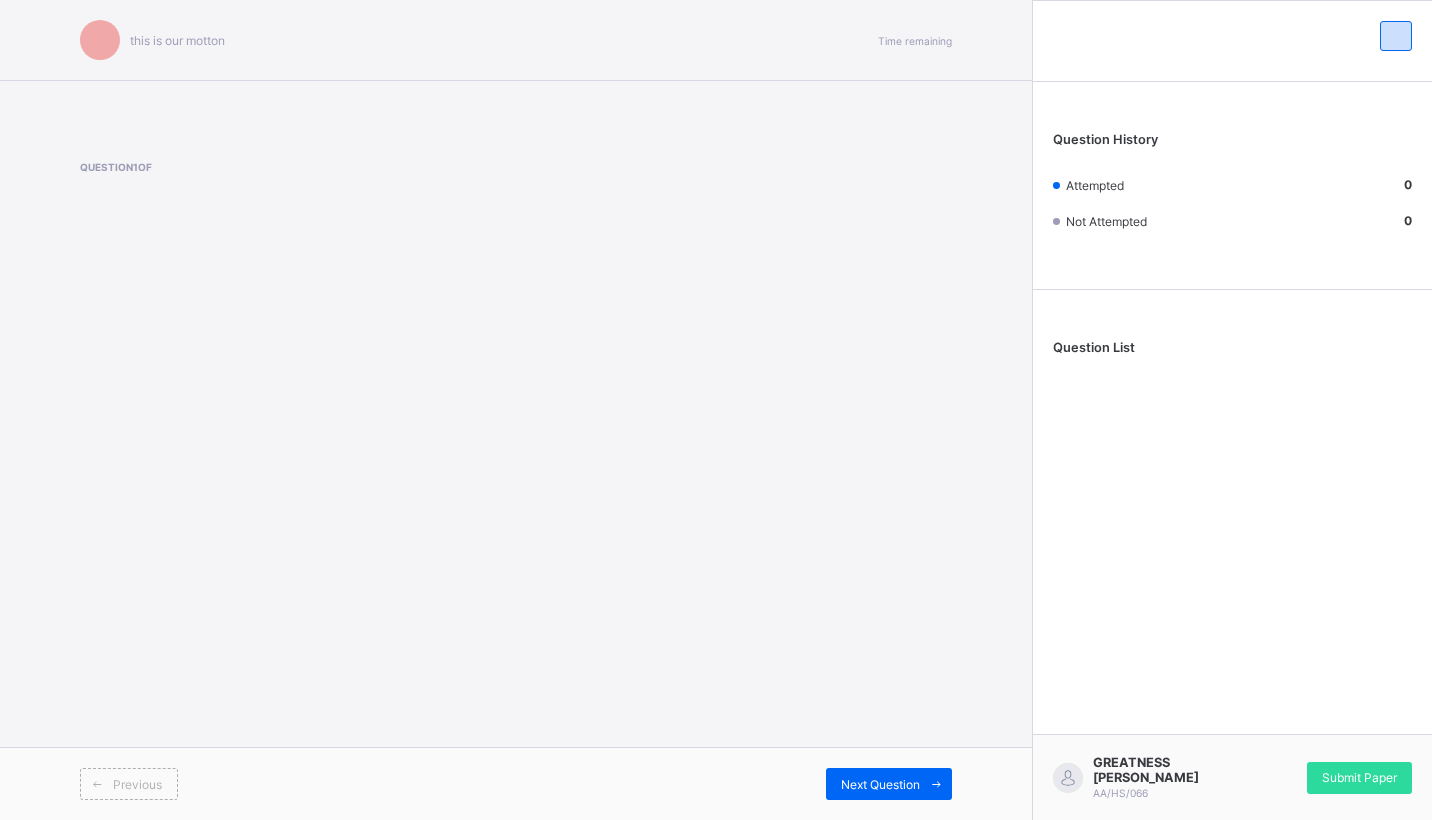 click on "Question History Attempted   0 Not Attempted 0 Question List GREATNESS ETTA ELIJAH AA/HS/066 Submit Paper" at bounding box center [1232, 410] 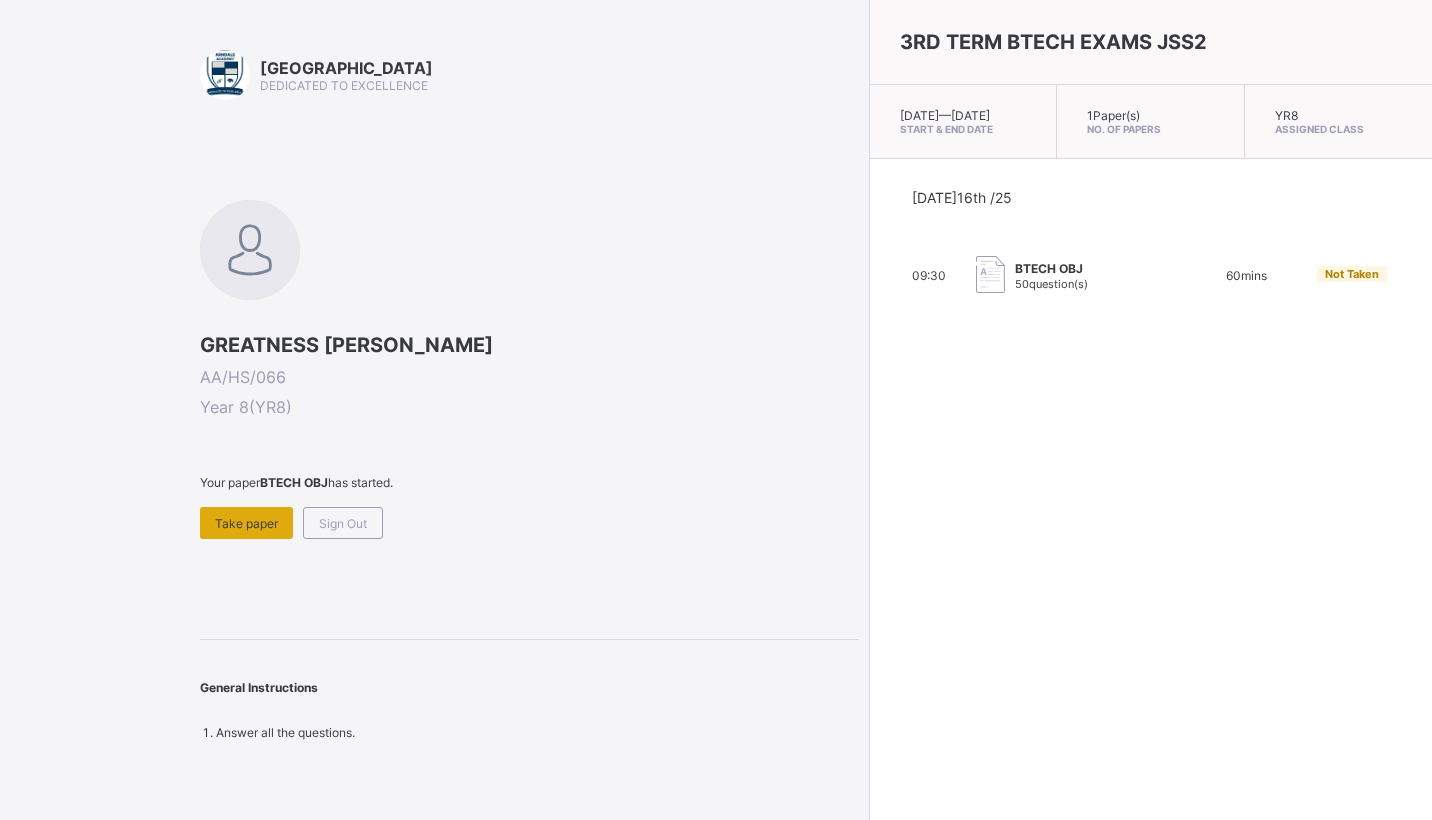 click on "Take paper" at bounding box center [246, 523] 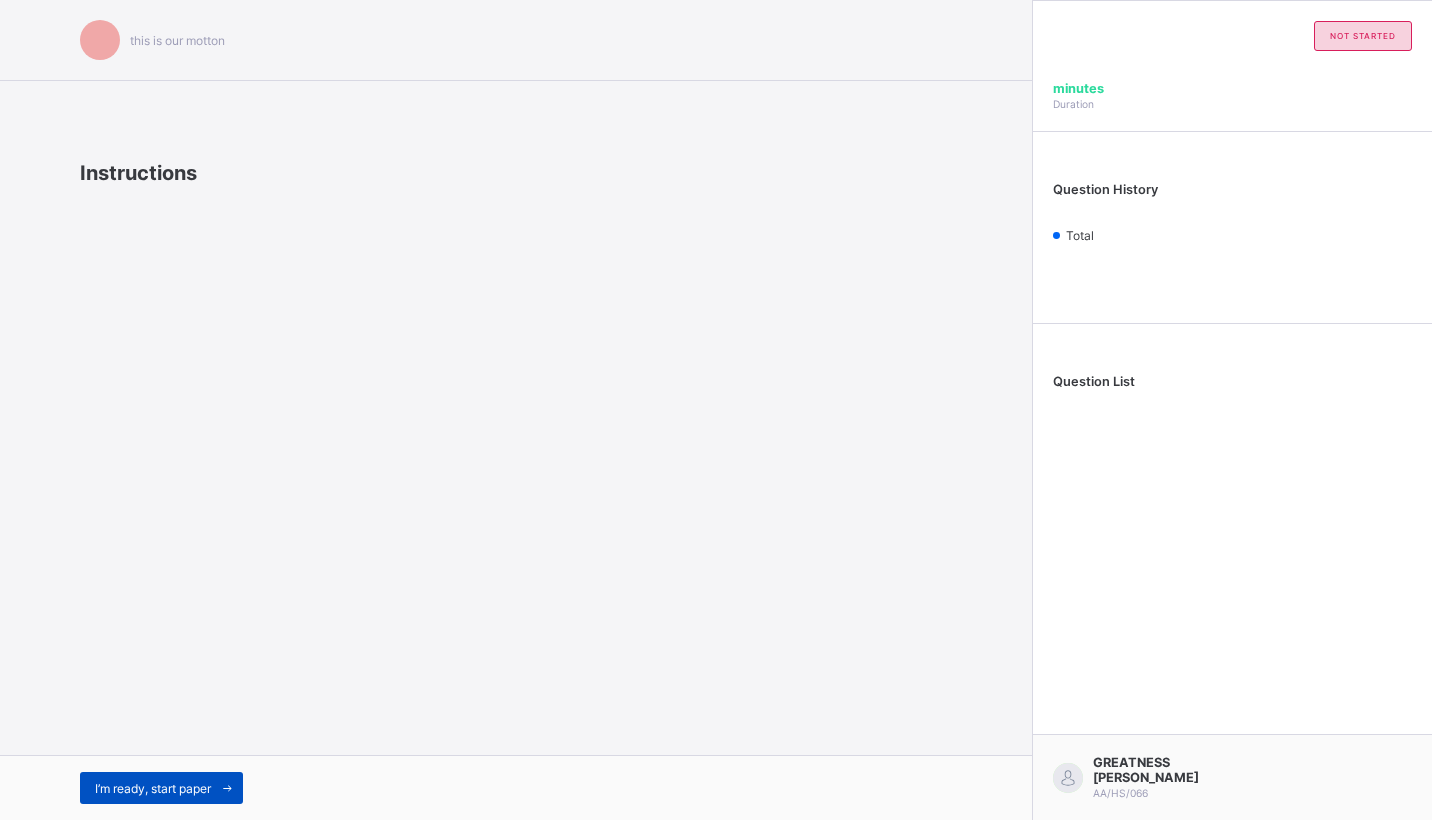 click on "I’m ready, start paper" at bounding box center (153, 788) 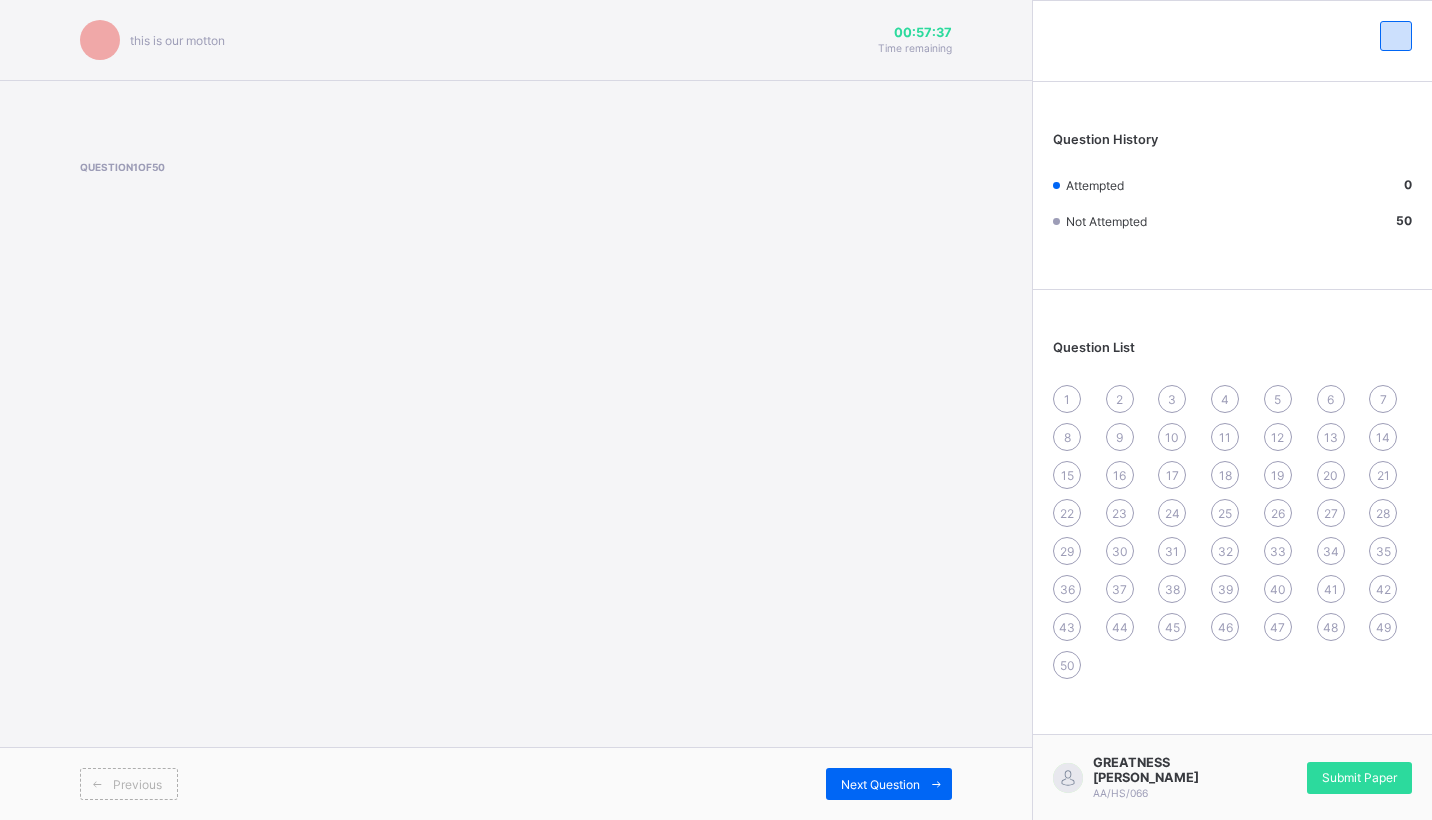 click on "1" at bounding box center (1067, 399) 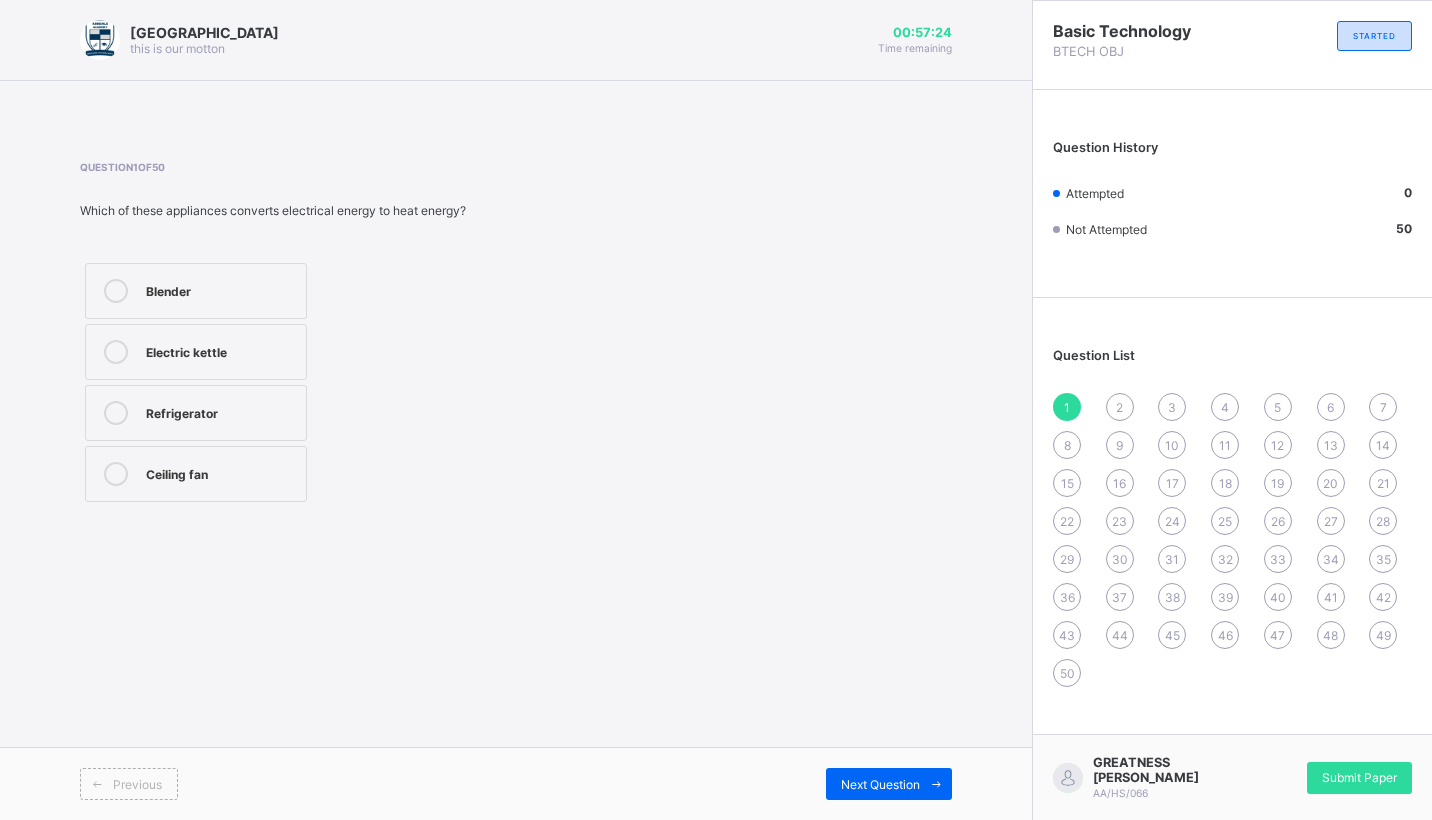 click on "Electric kettle" at bounding box center [221, 350] 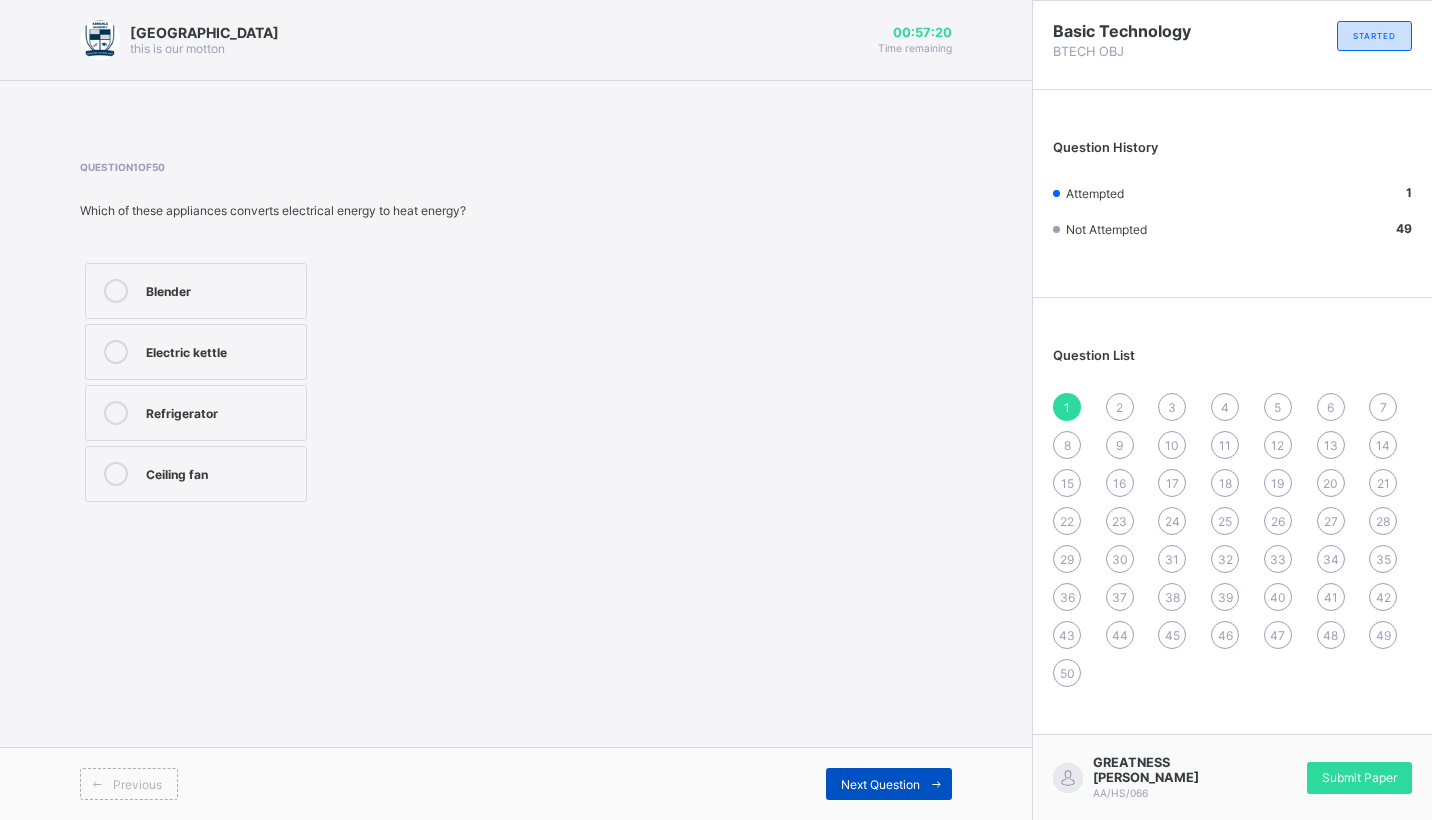 click on "Next Question" at bounding box center (880, 784) 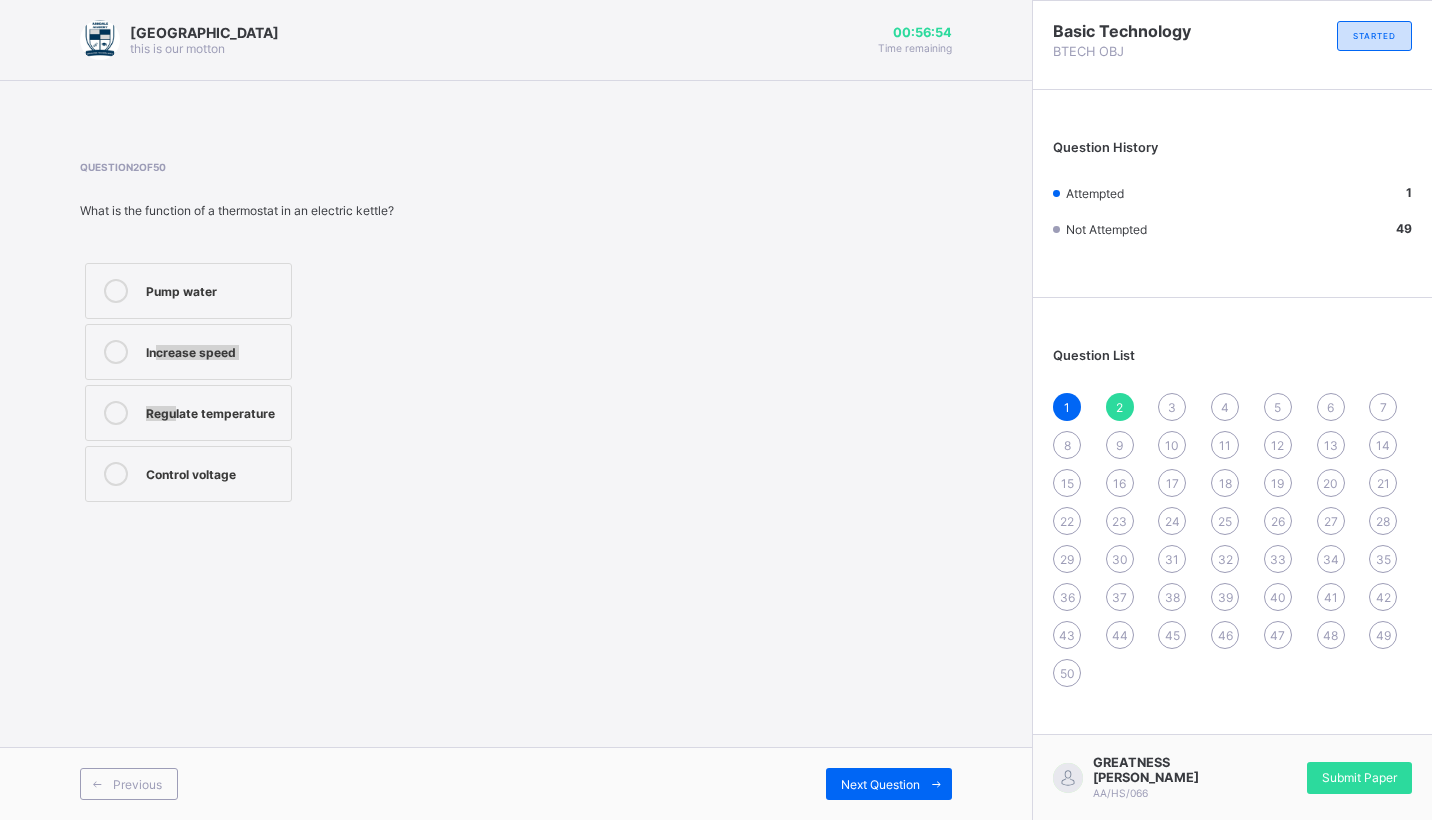 drag, startPoint x: 173, startPoint y: 420, endPoint x: 161, endPoint y: 340, distance: 80.895 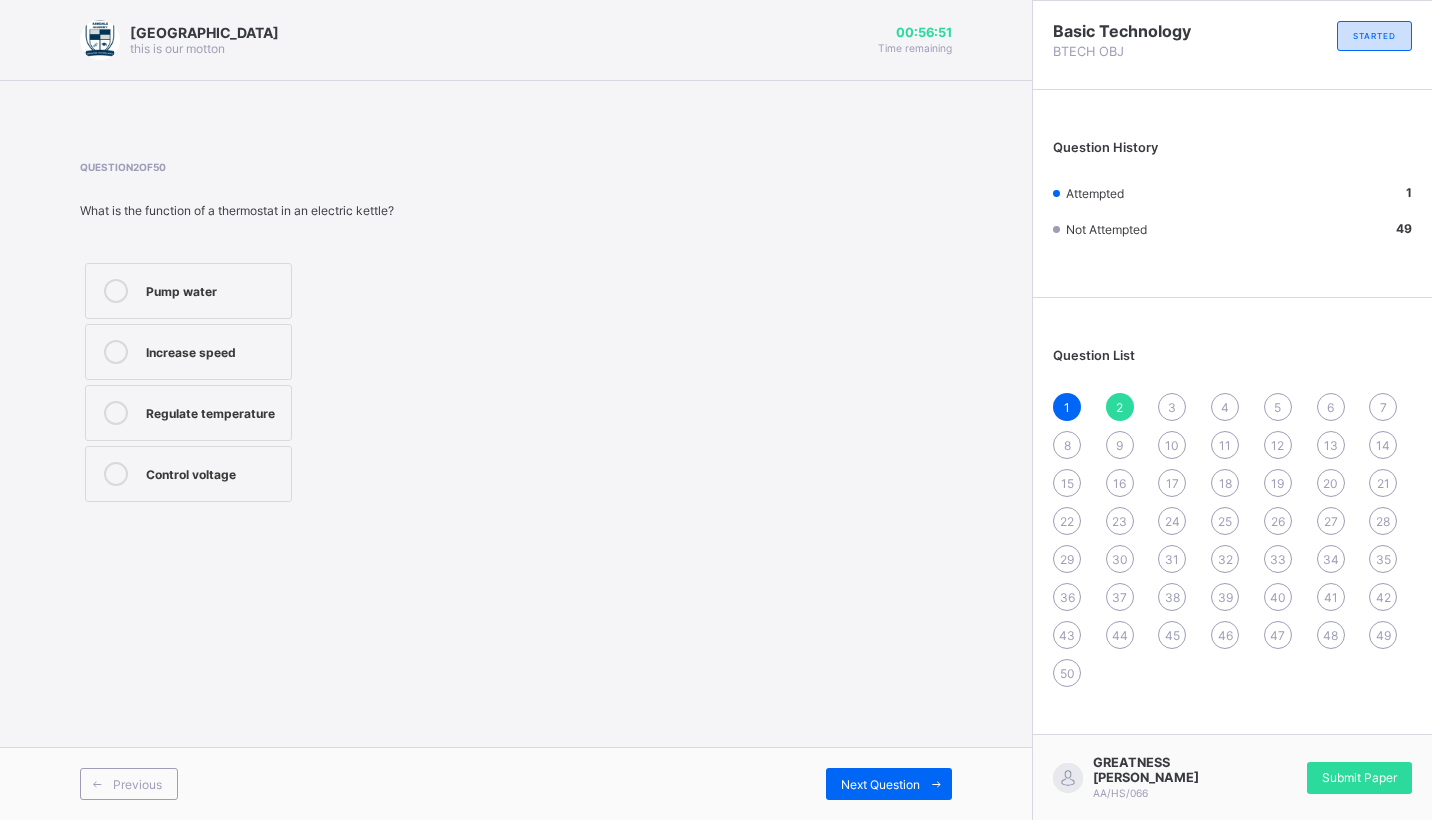 click on "Arndale Academy this is our motton 00:56:51 Time remaining Question  2  of  50 What is the function of a thermostat in an electric kettle? Pump water Increase speed Regulate temperature Control voltage Previous Next Question" at bounding box center [516, 410] 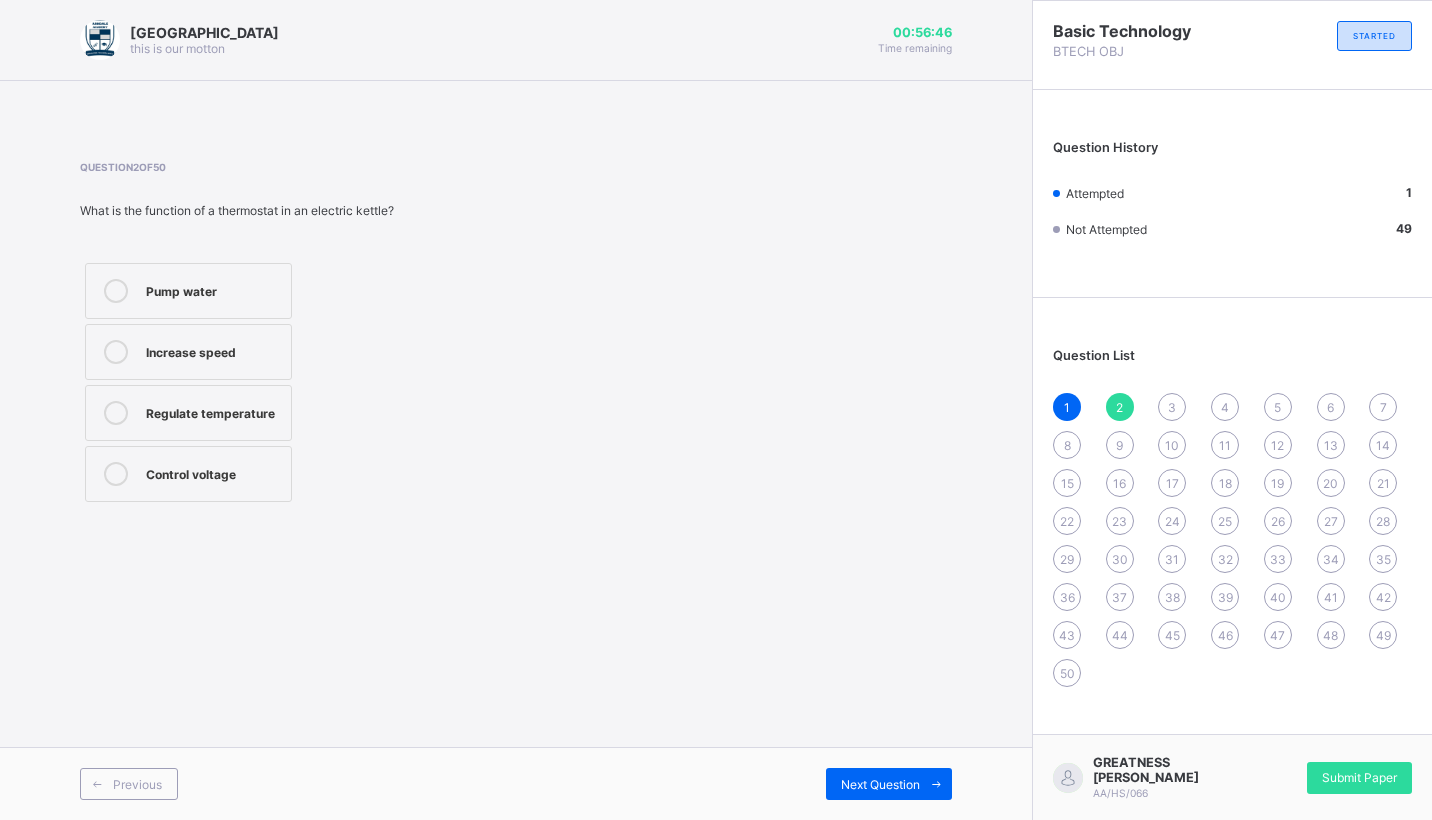 click on "Regulate temperature" at bounding box center (188, 413) 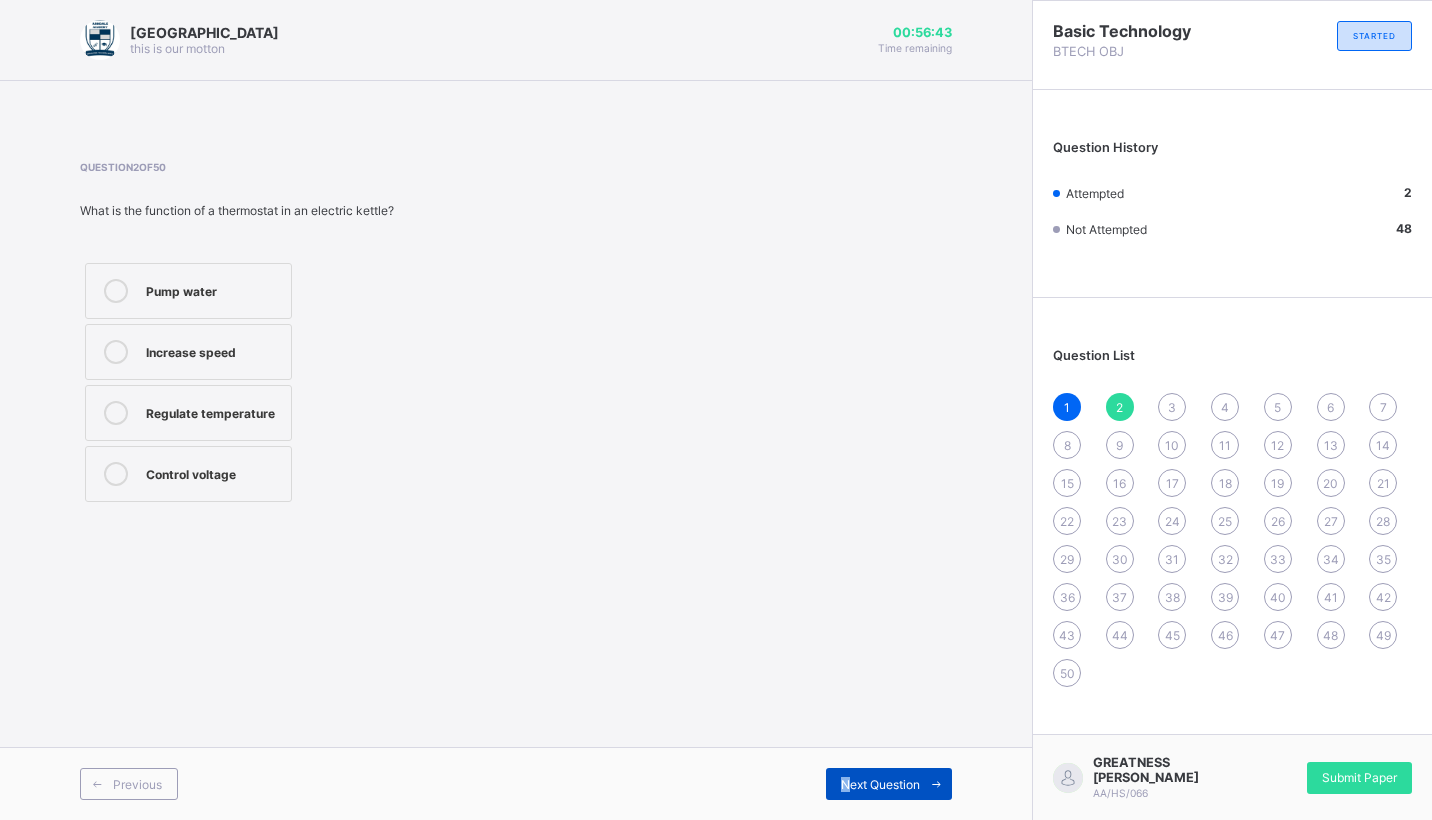 click on "Next Question" at bounding box center (880, 784) 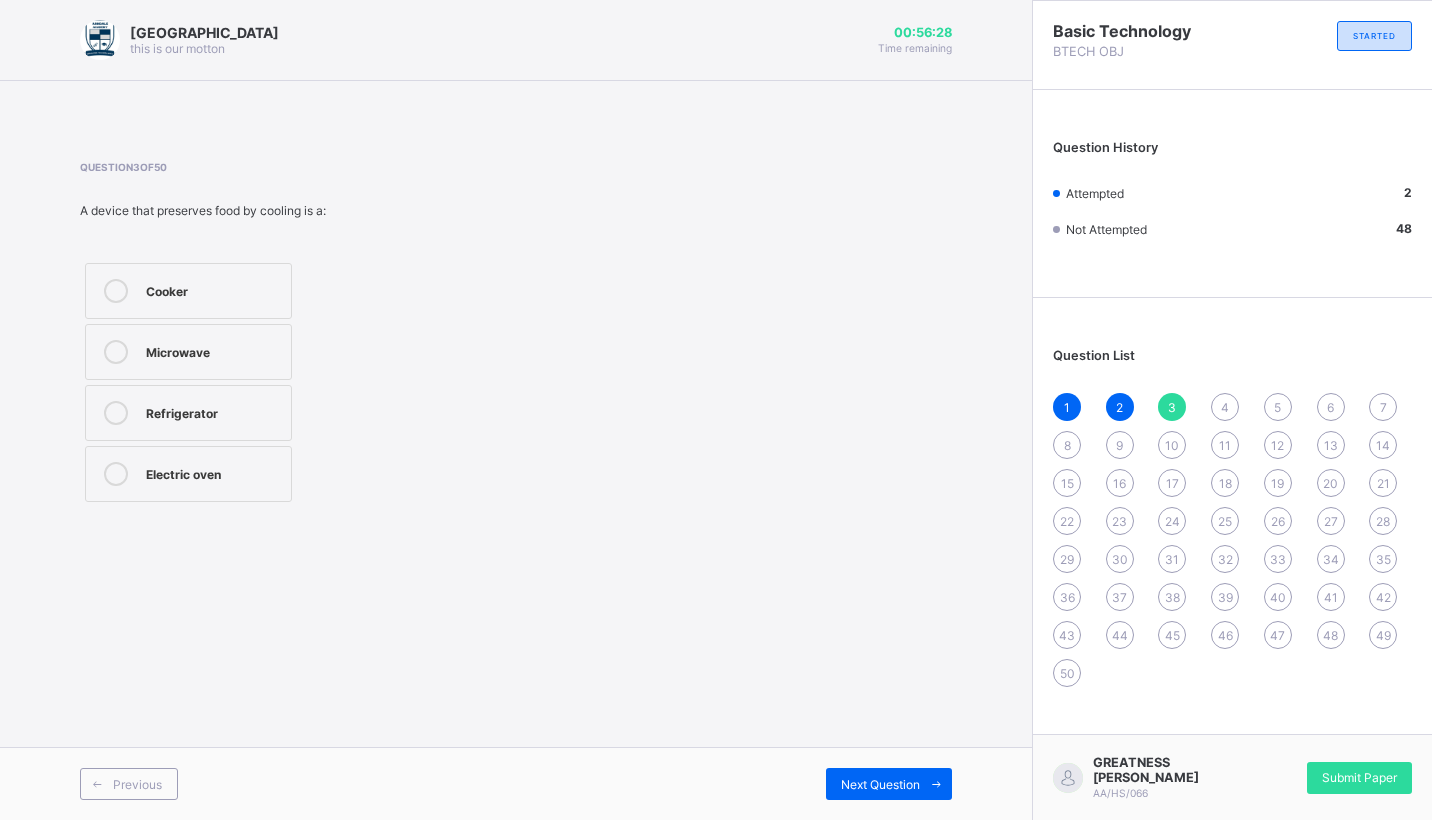 click on "Microwave" at bounding box center (213, 350) 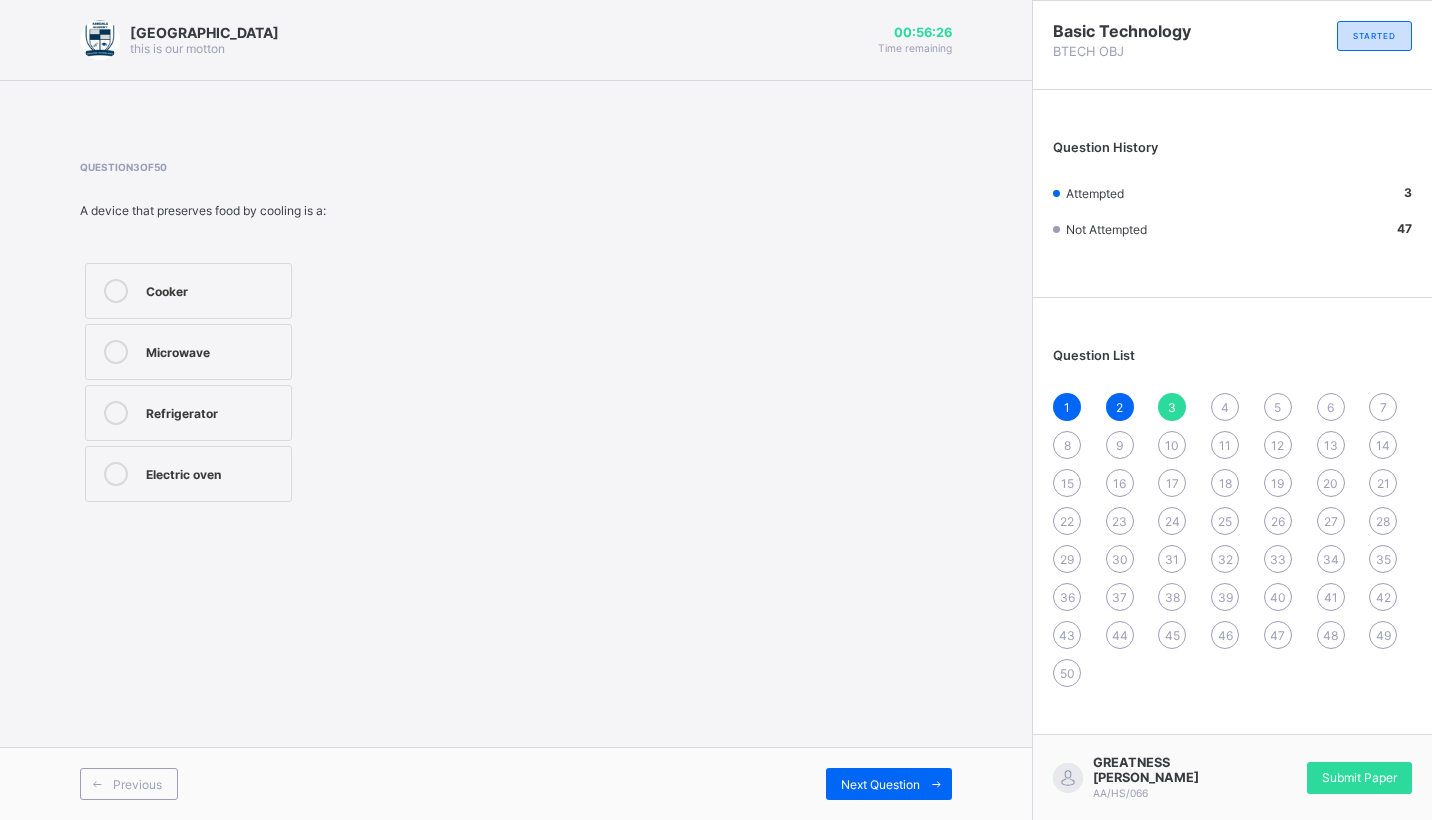 click on "Refrigerator" at bounding box center (213, 411) 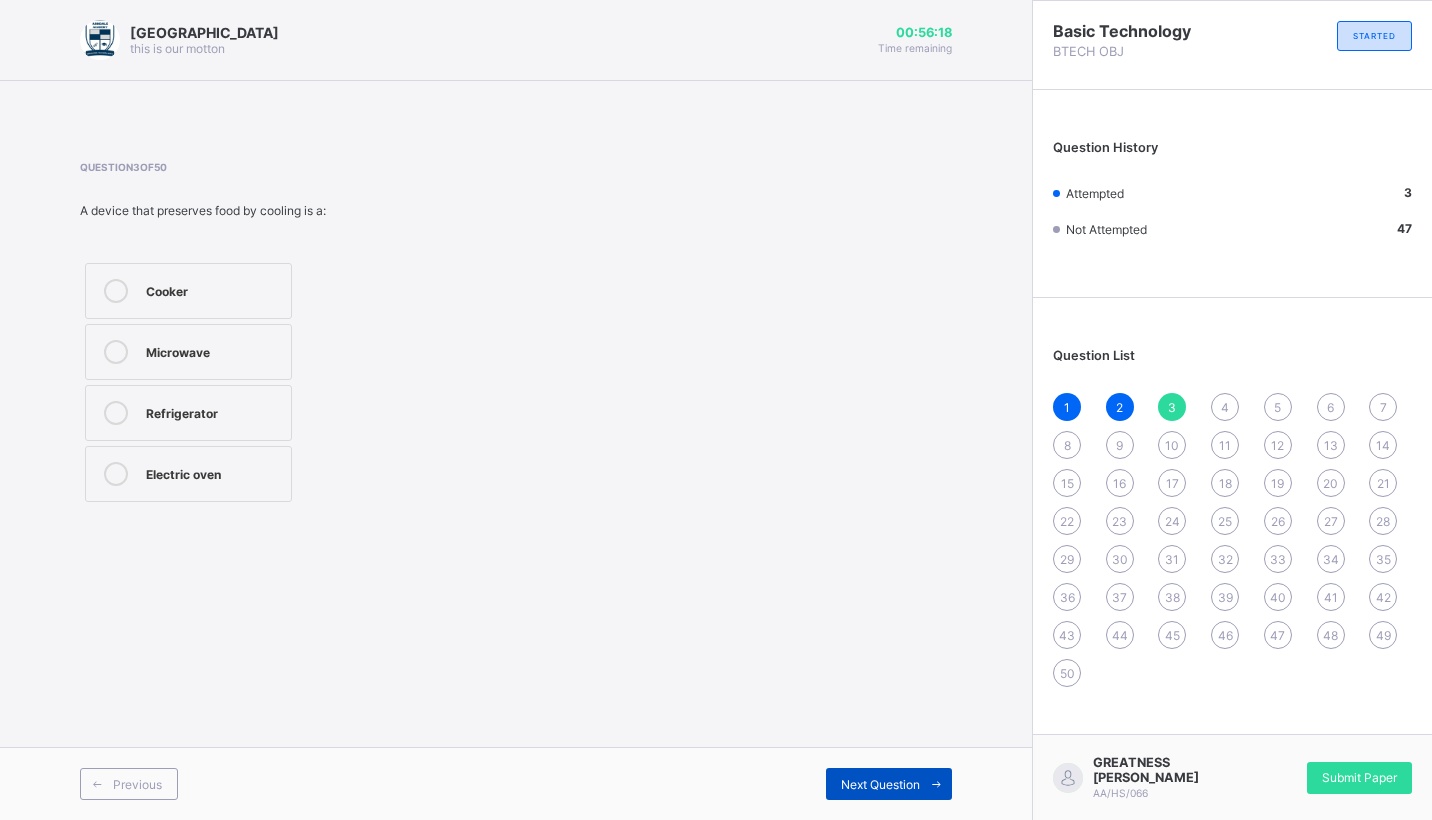 click on "Next Question" at bounding box center [880, 784] 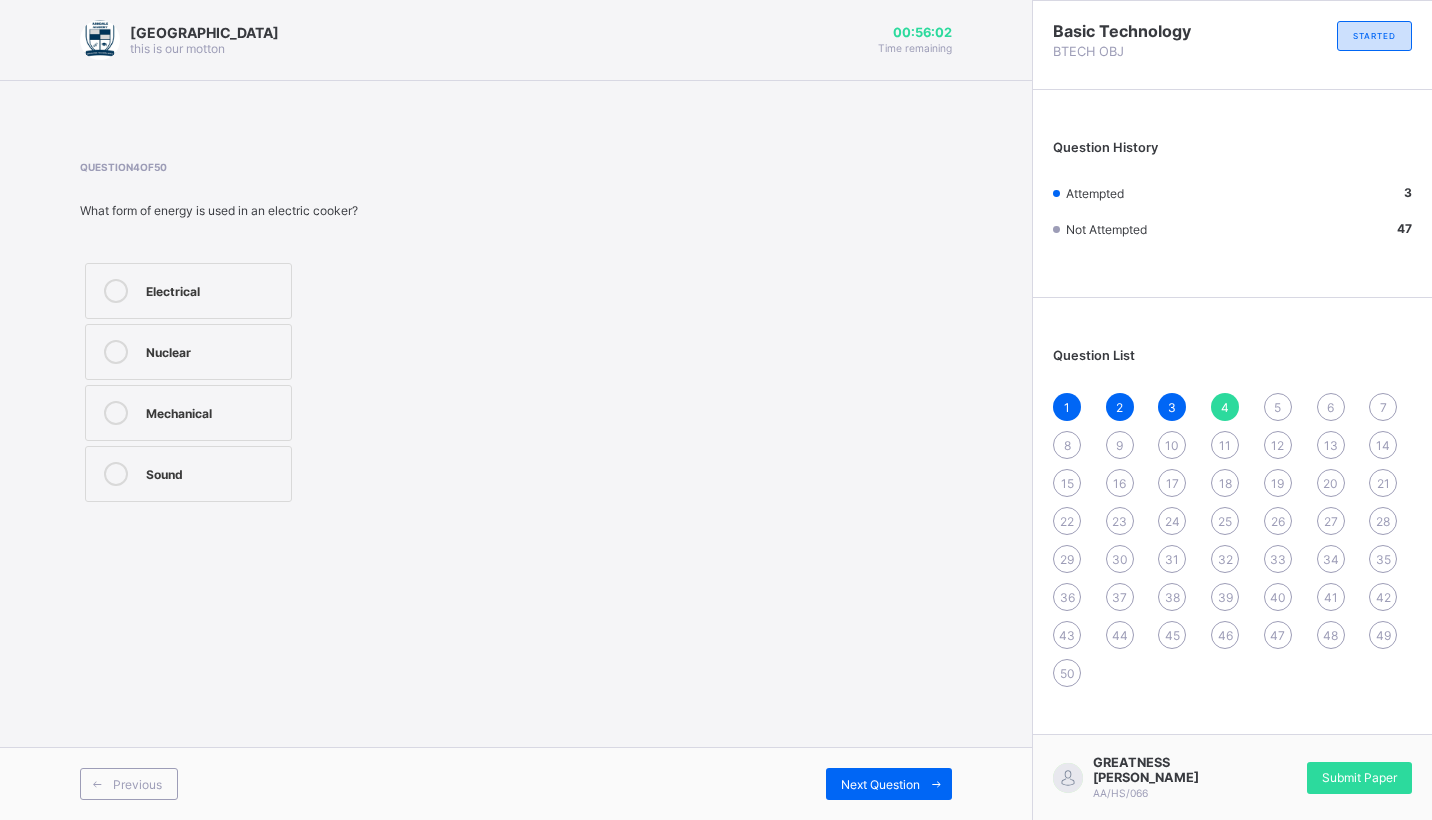 click on "Electrical" at bounding box center (213, 289) 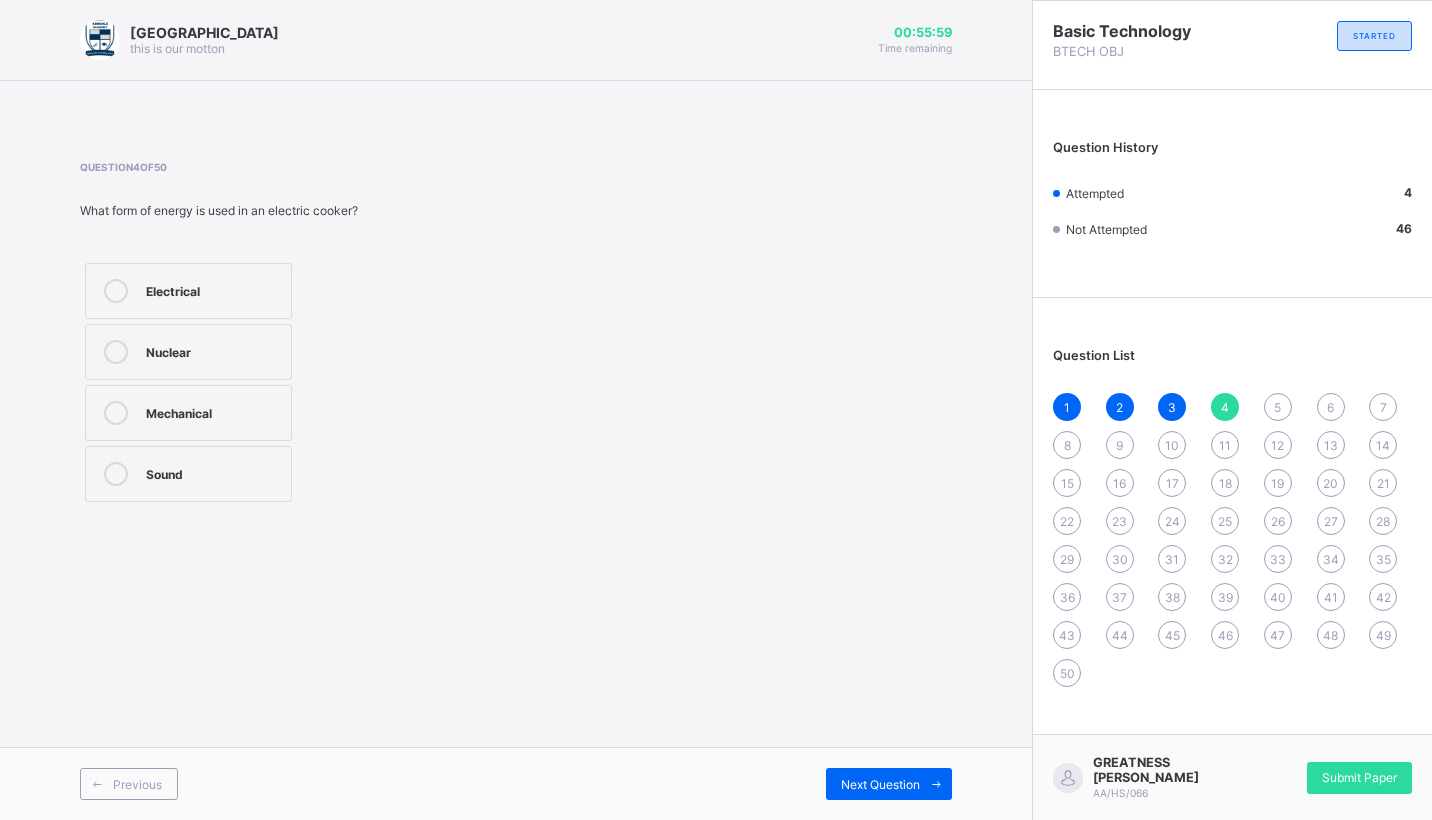 click on "Previous Next Question" at bounding box center (516, 783) 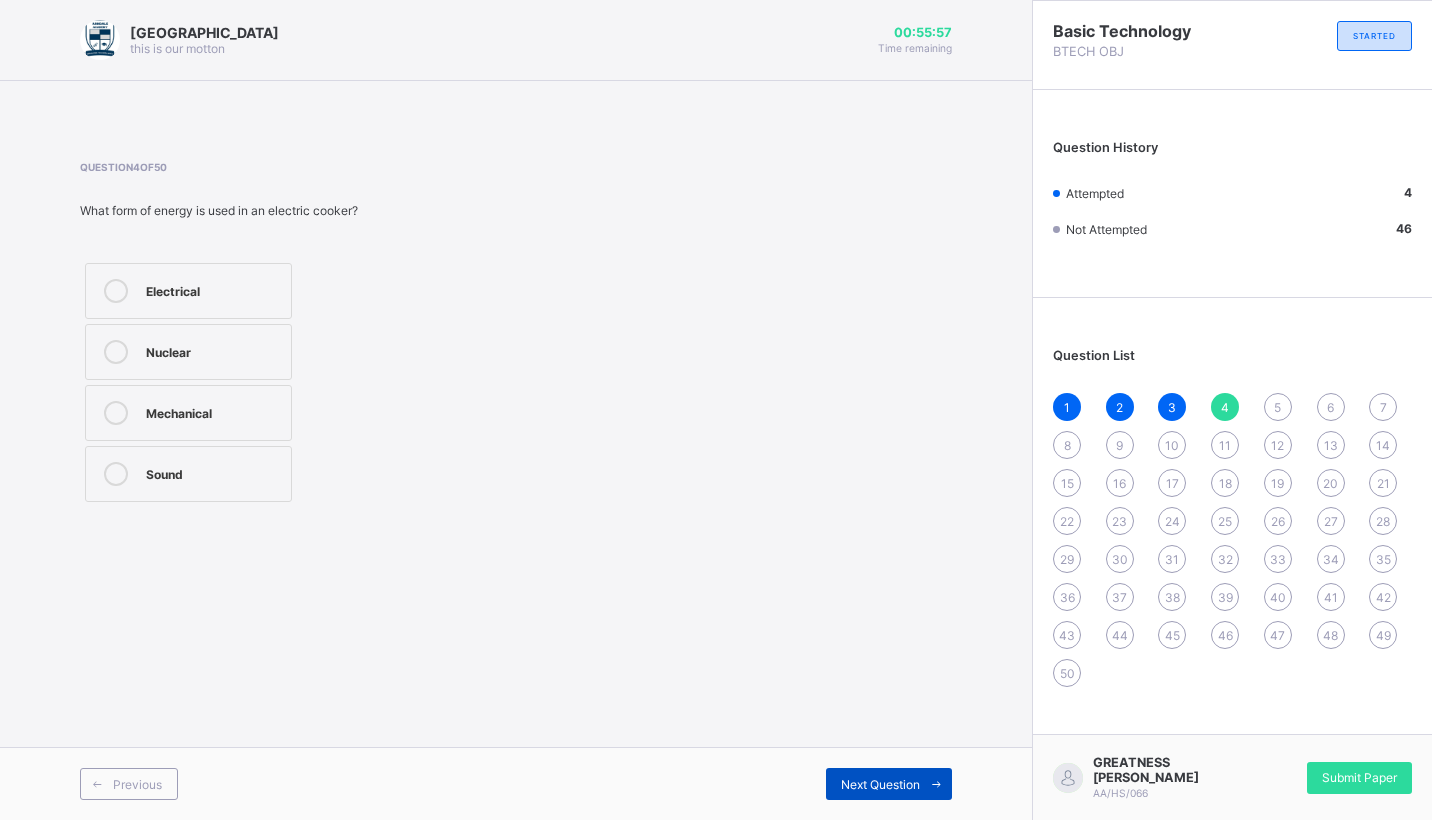 click on "Next Question" at bounding box center [889, 784] 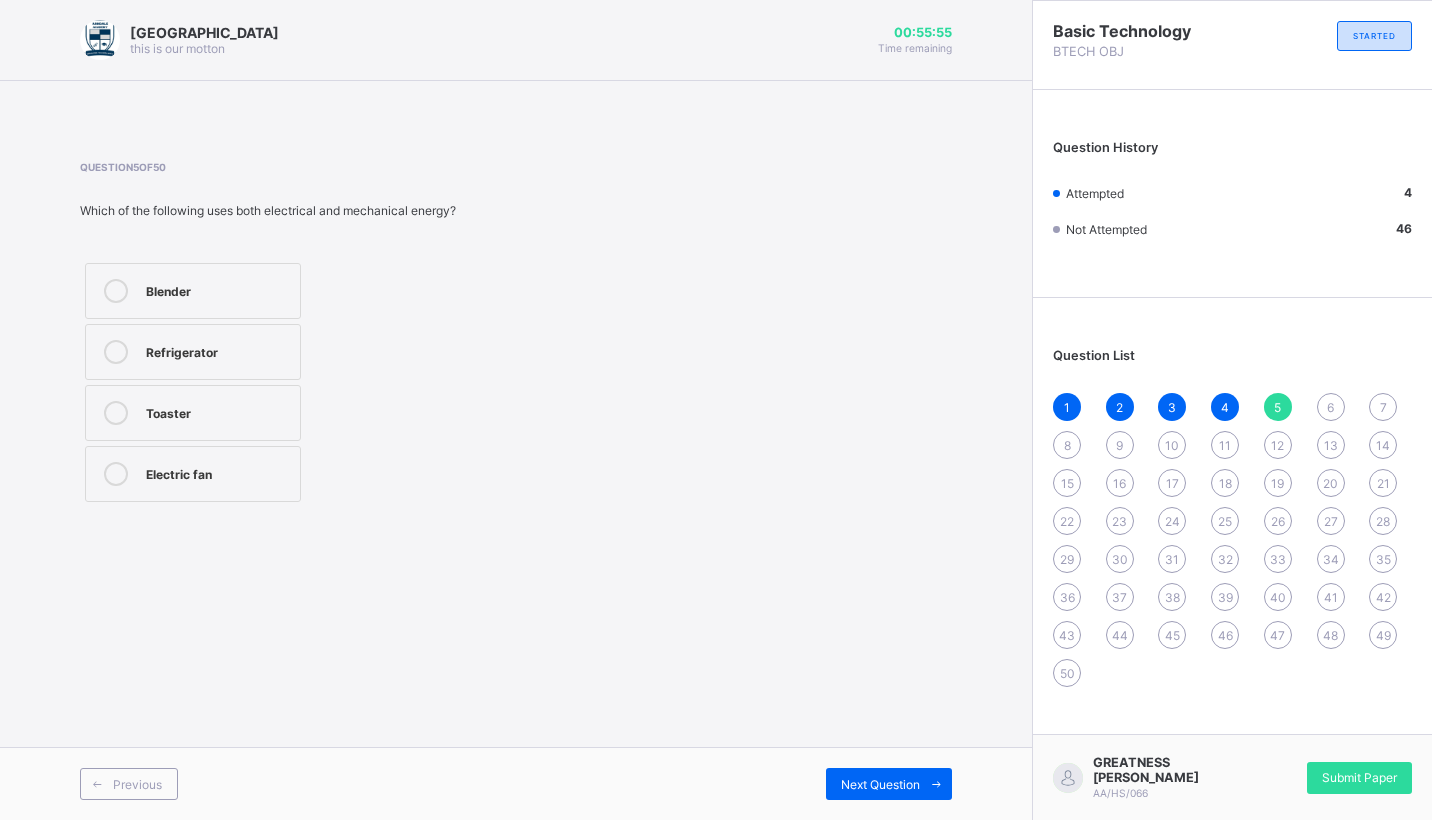 click on "Submit Paper" at bounding box center [1359, 778] 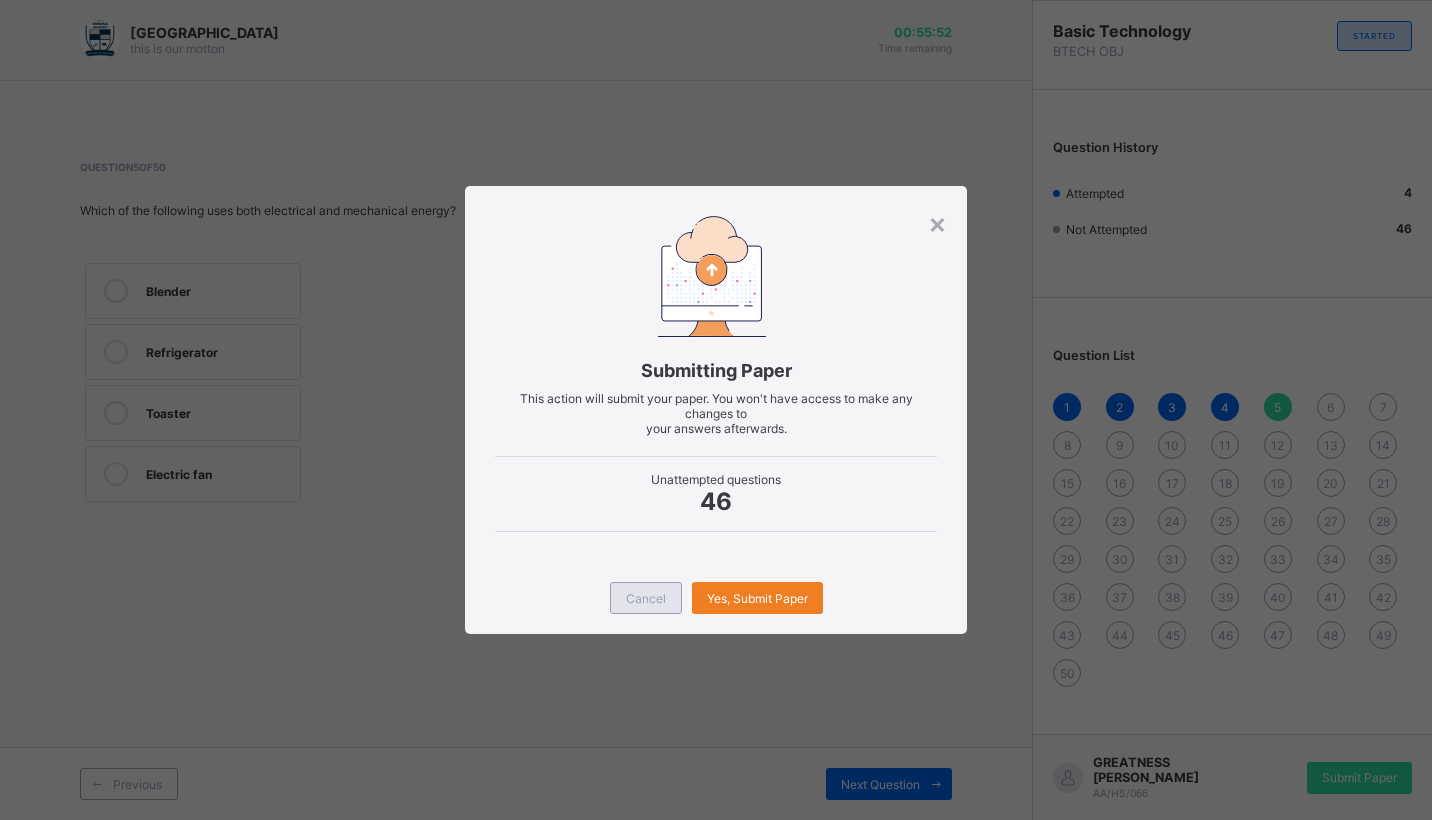 click on "Cancel" at bounding box center [646, 598] 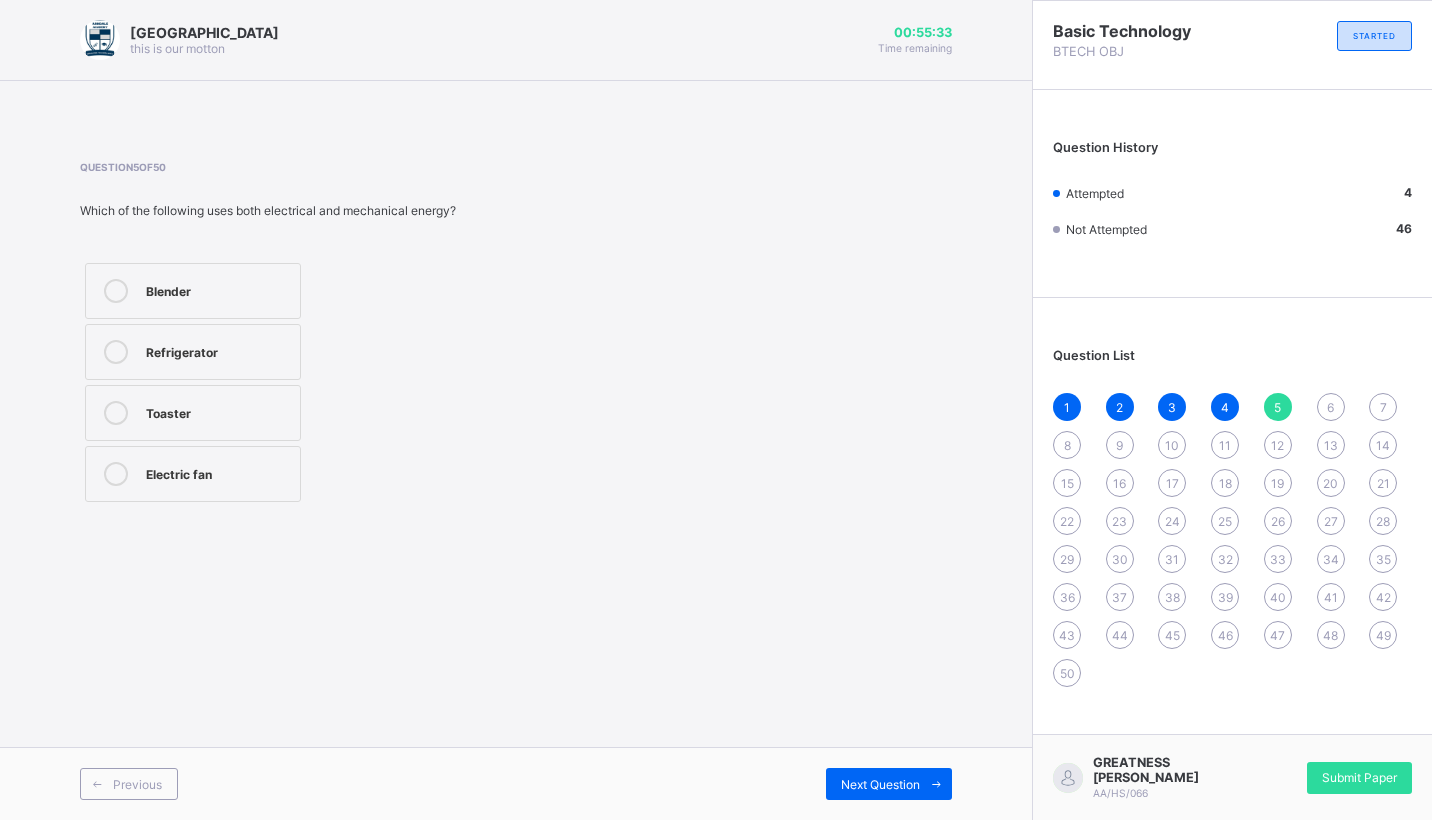 click on "Blender" at bounding box center (193, 291) 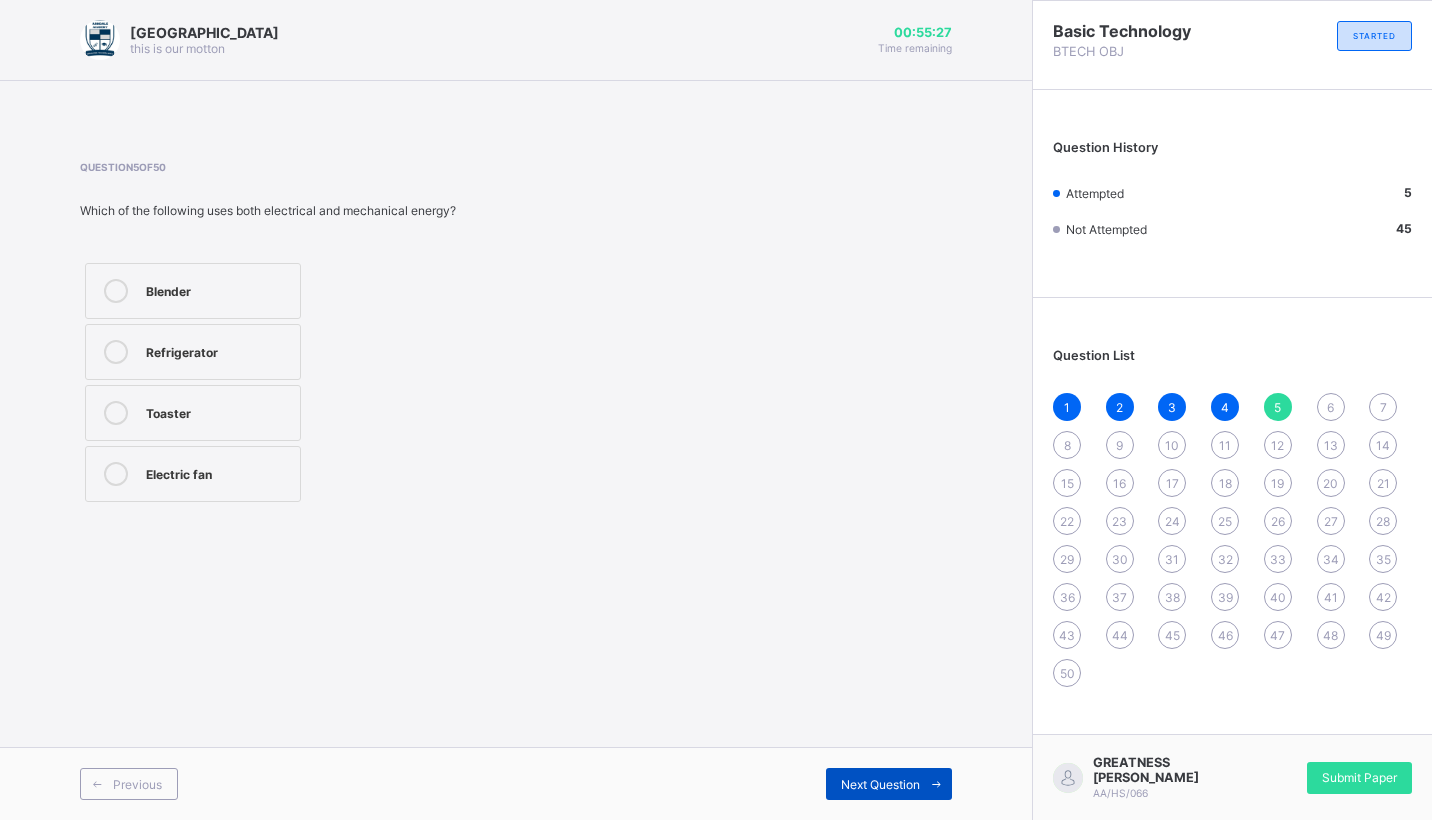 click on "Next Question" at bounding box center (889, 784) 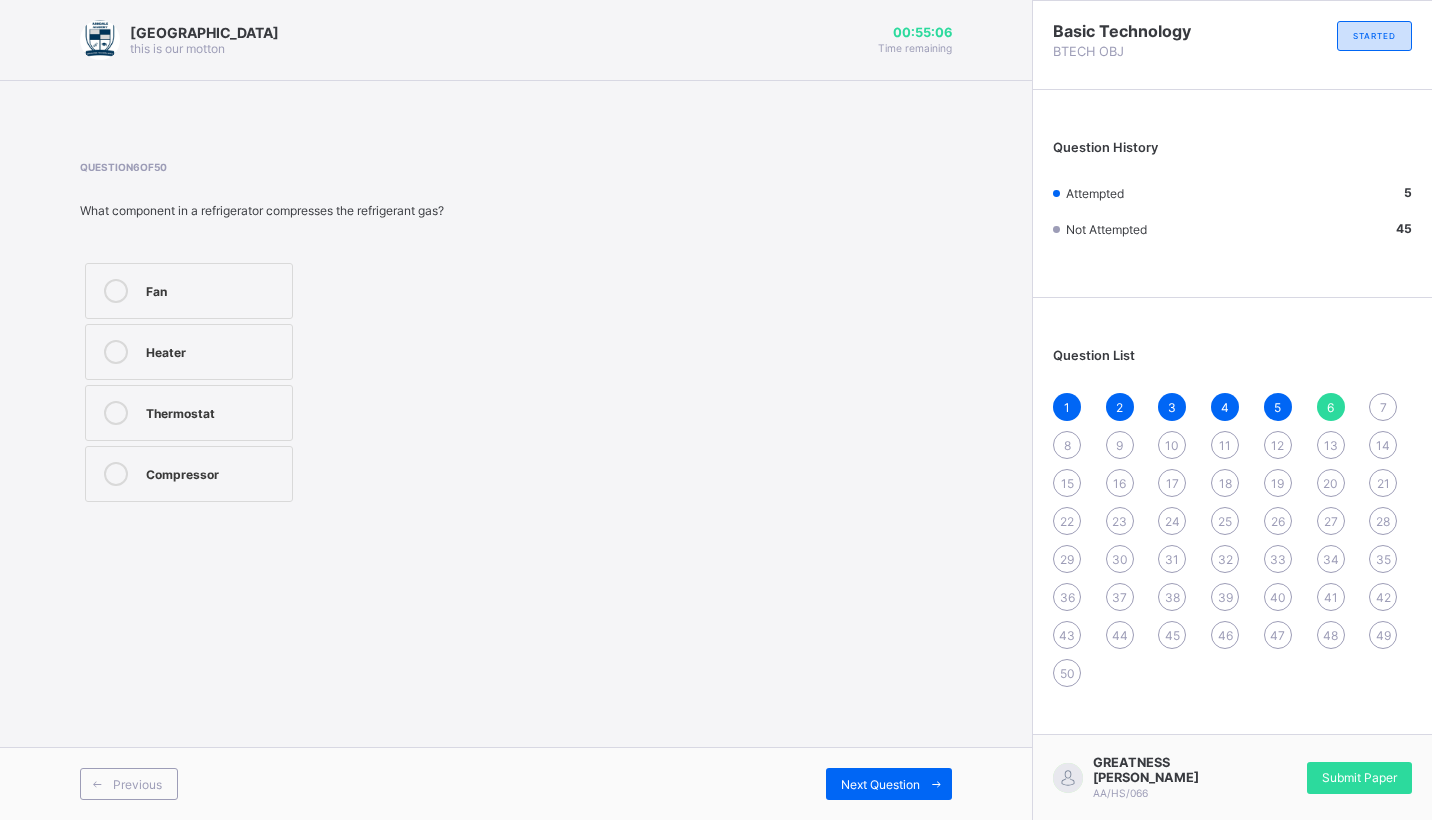 click on "Compressor" at bounding box center (214, 472) 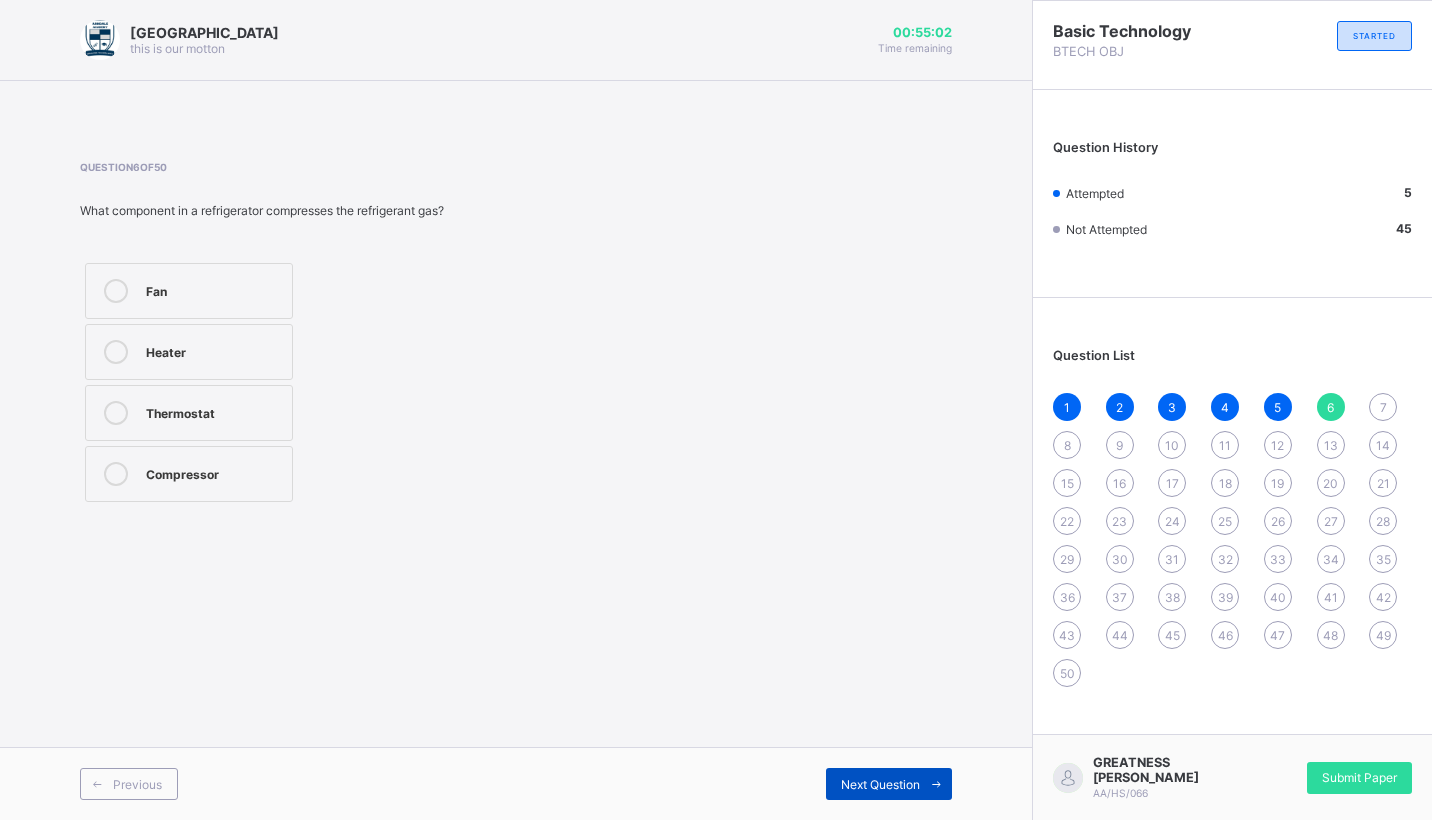 click on "Next Question" at bounding box center (889, 784) 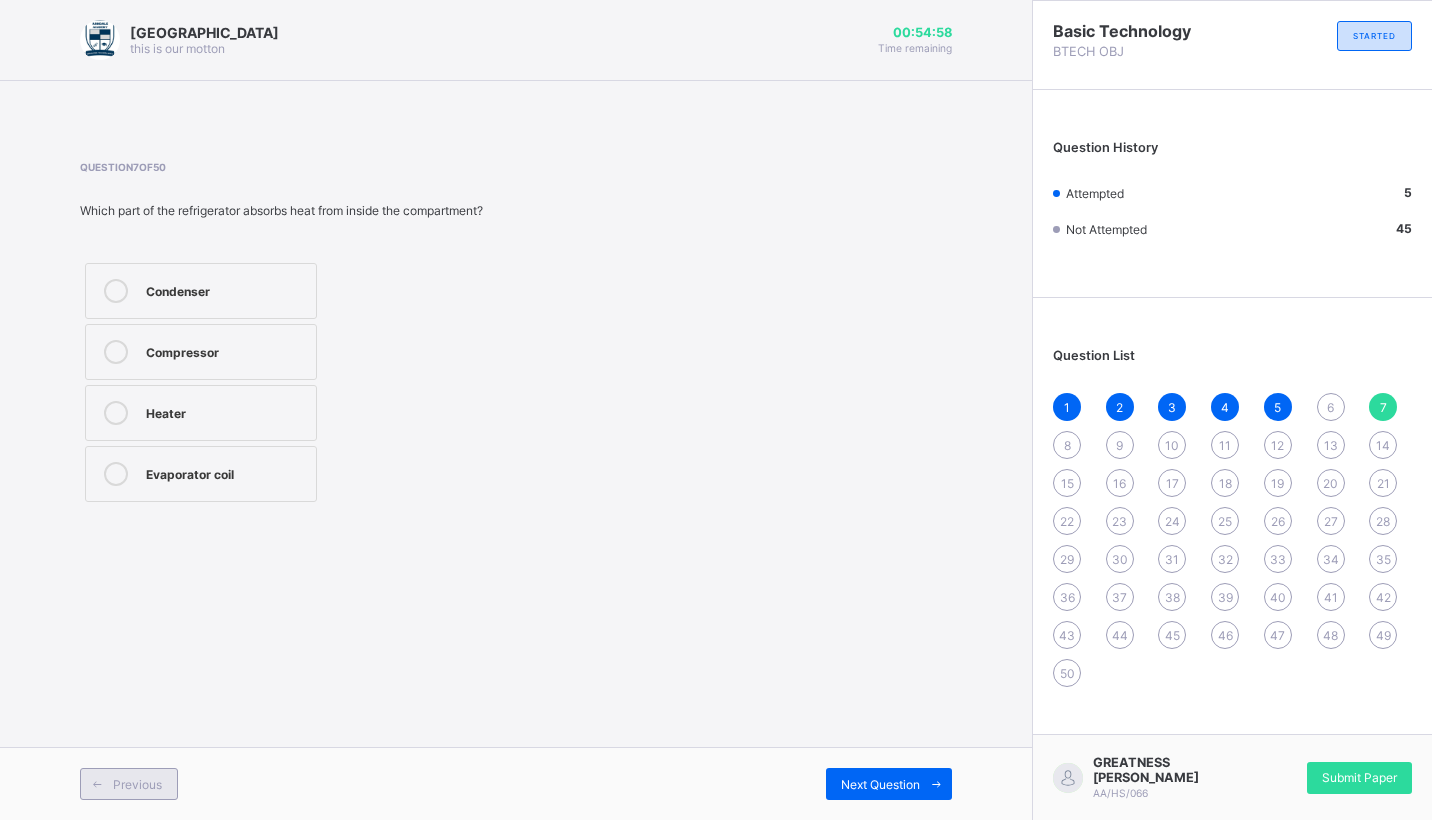 click at bounding box center [97, 784] 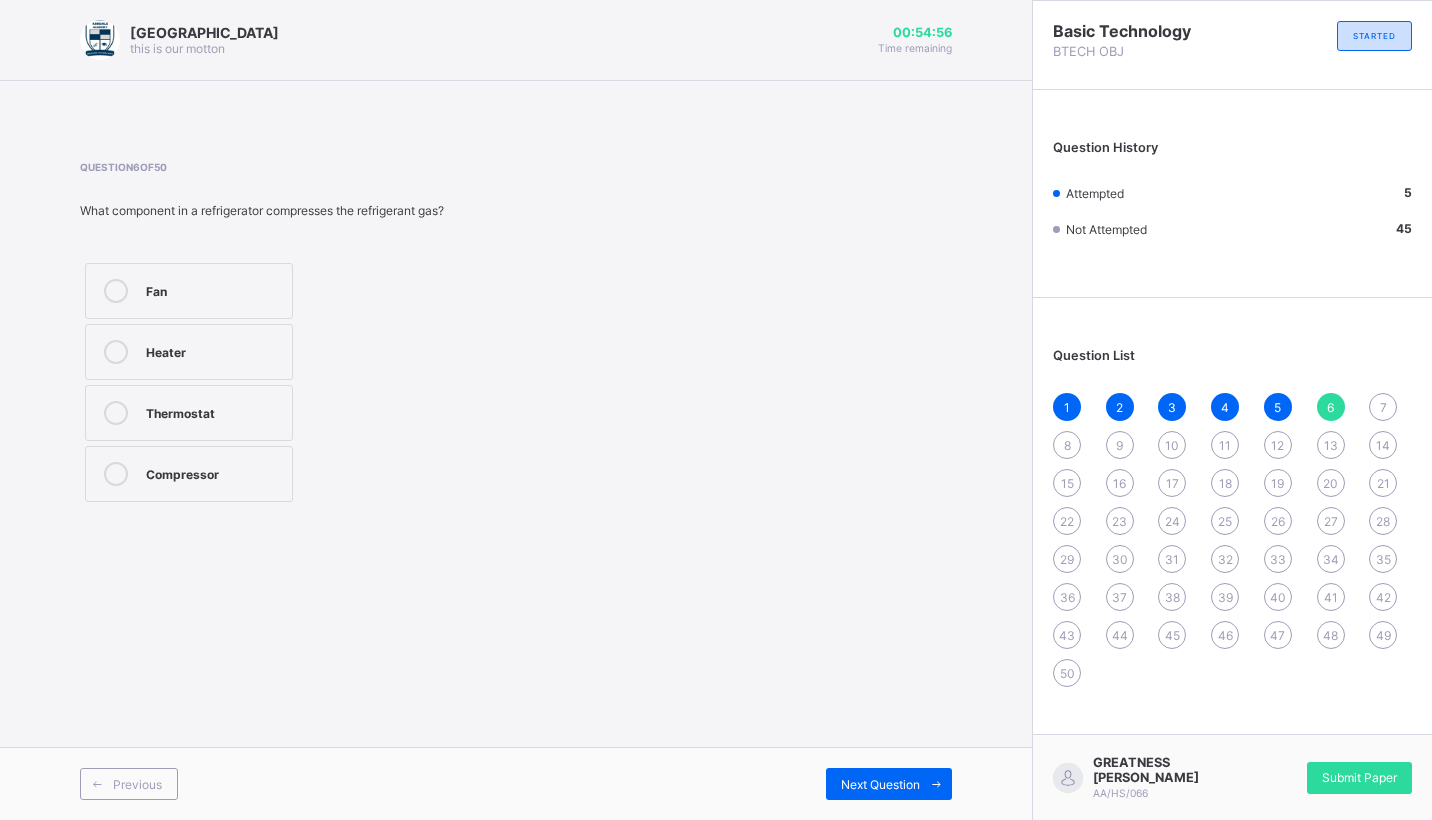 click on "Compressor" at bounding box center (214, 472) 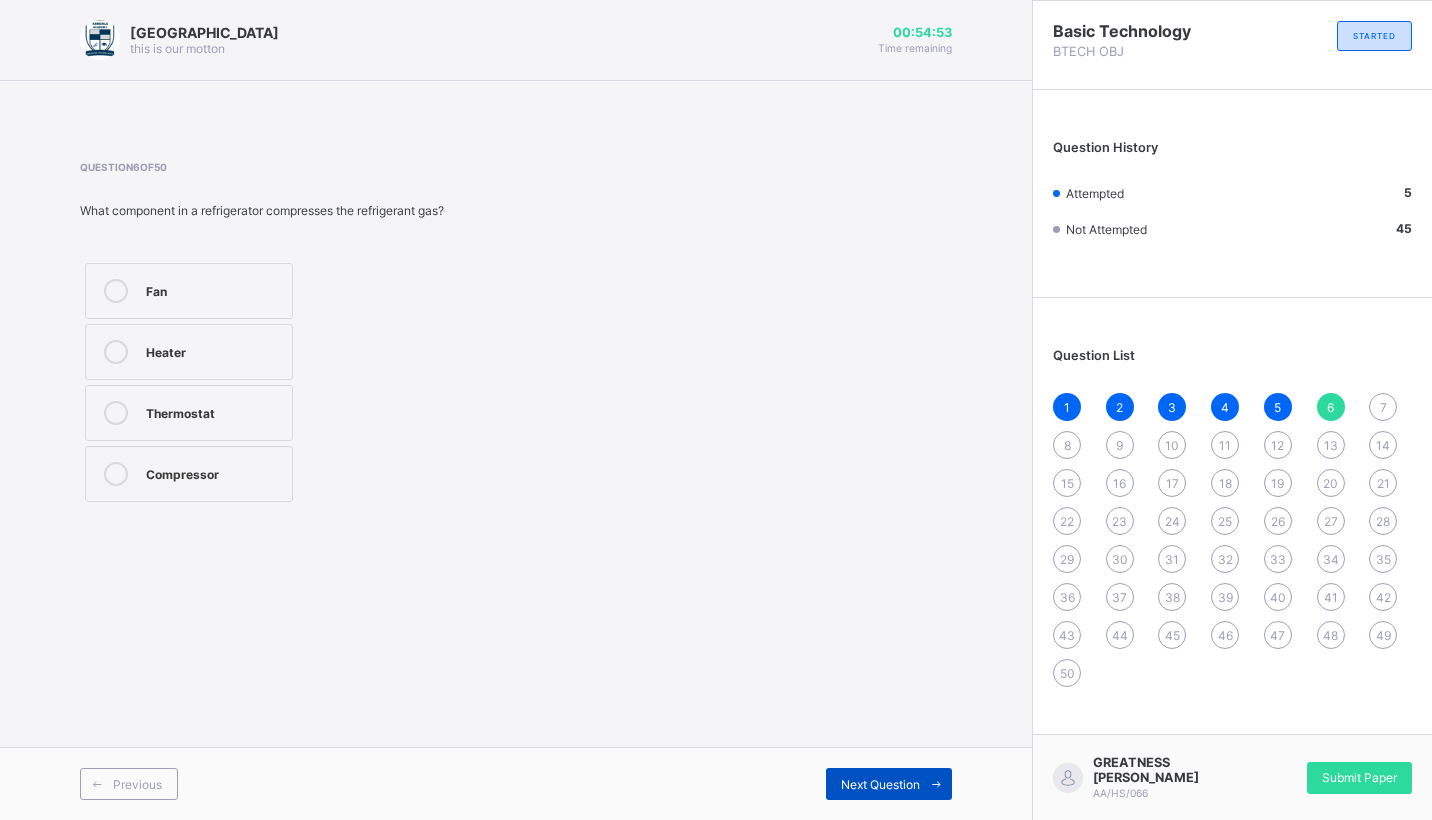click on "Next Question" at bounding box center (880, 784) 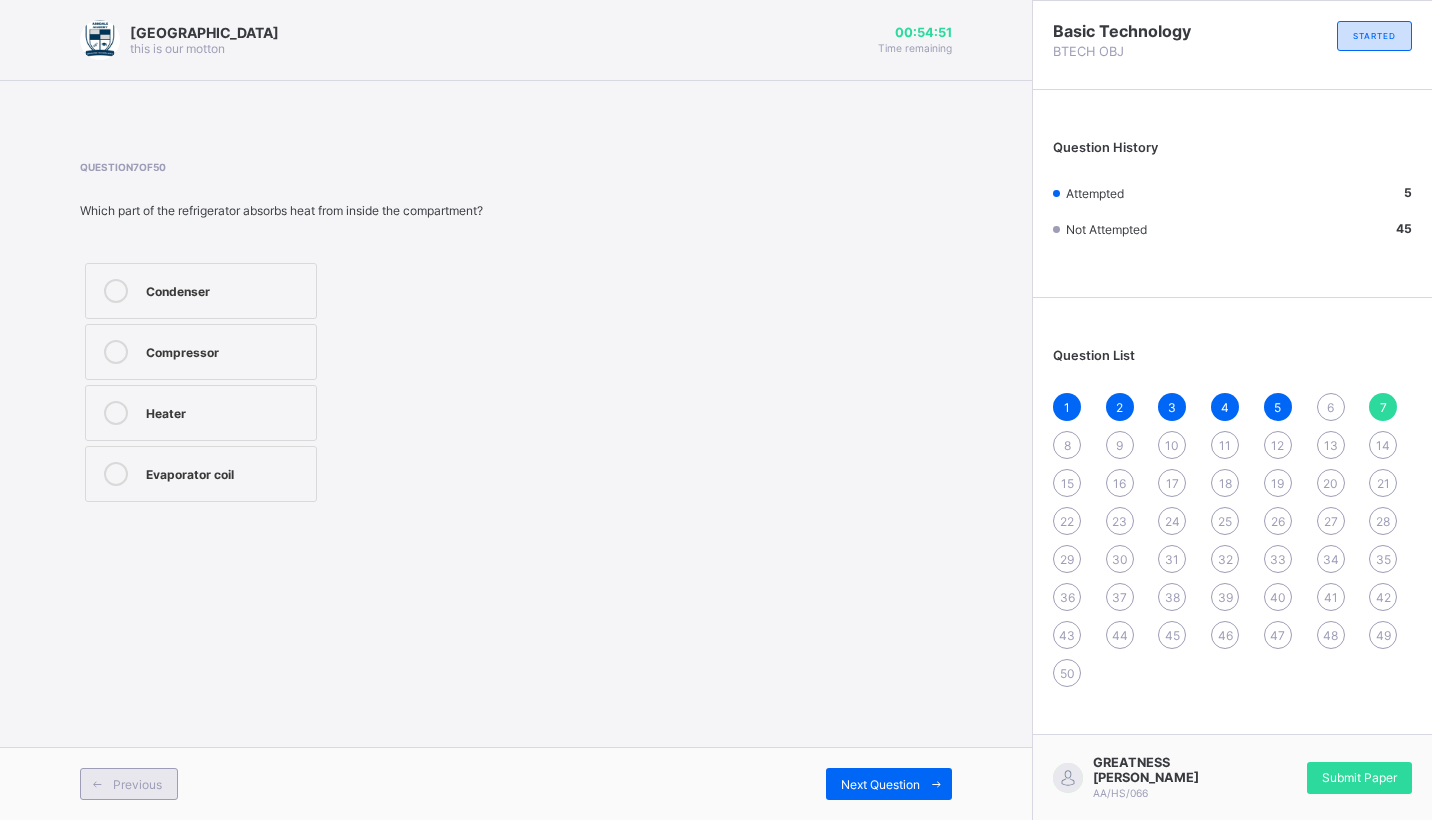 click on "Previous" at bounding box center (129, 784) 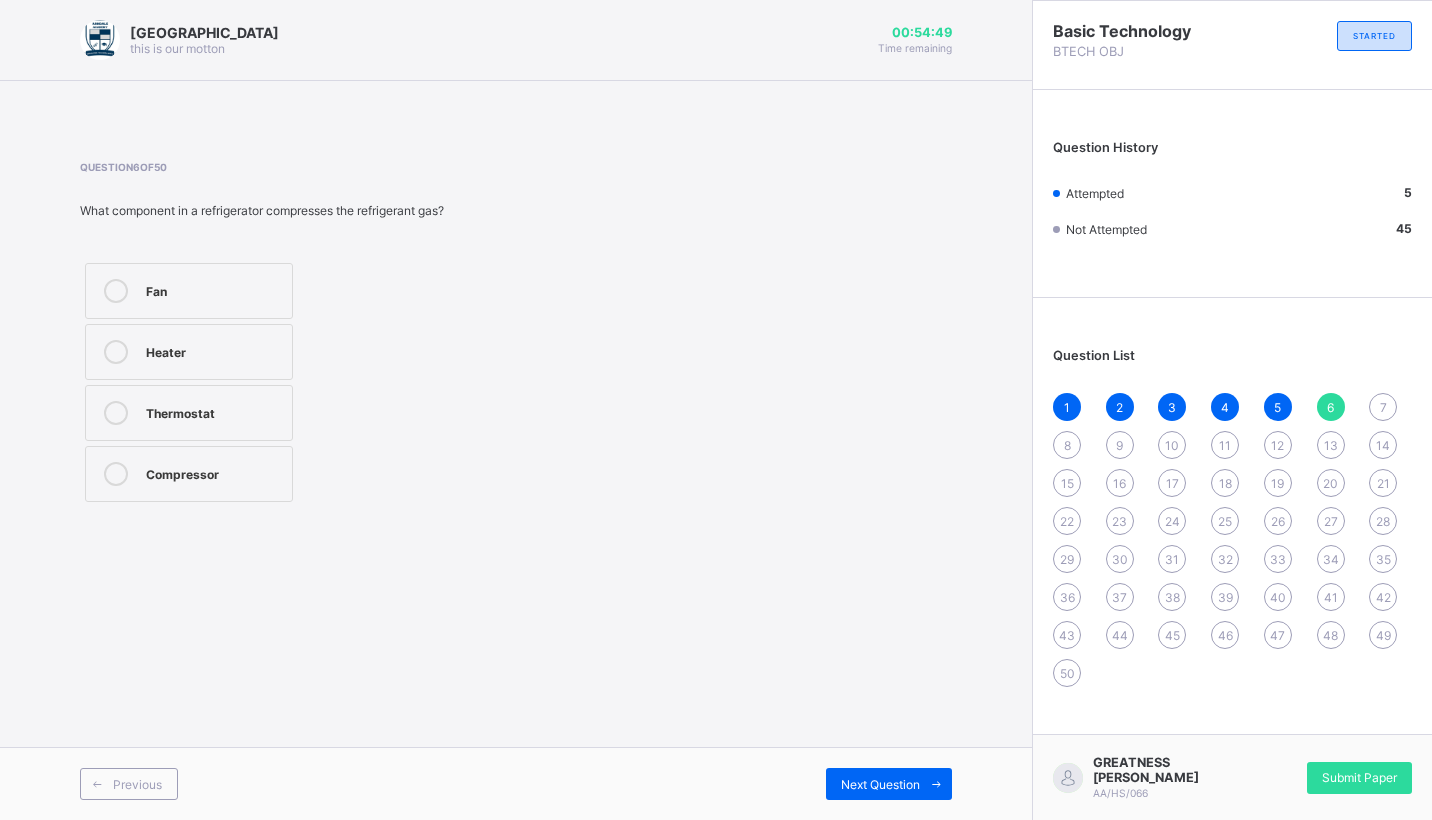 click on "Compressor" at bounding box center (214, 472) 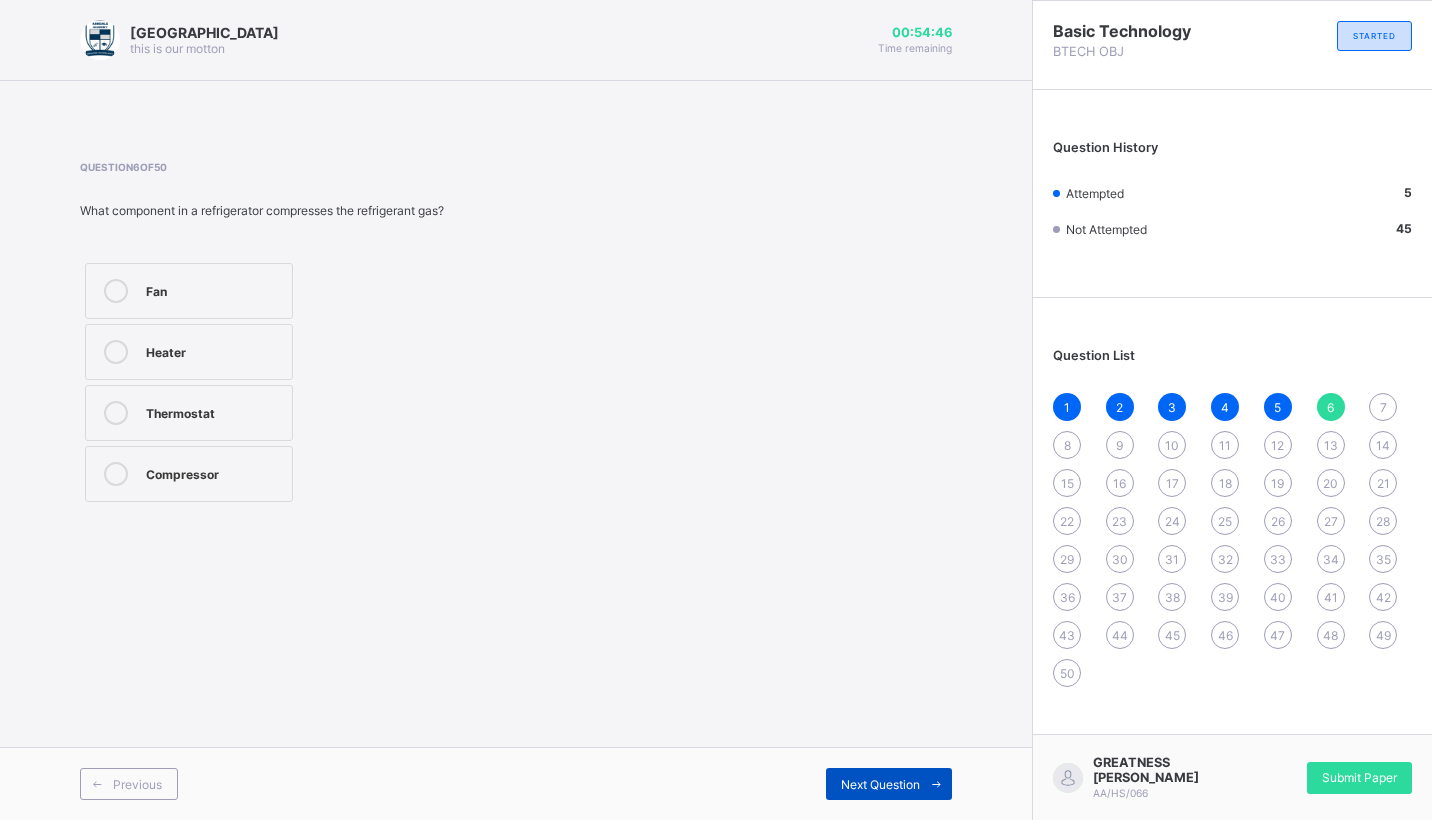 click on "Next Question" at bounding box center (889, 784) 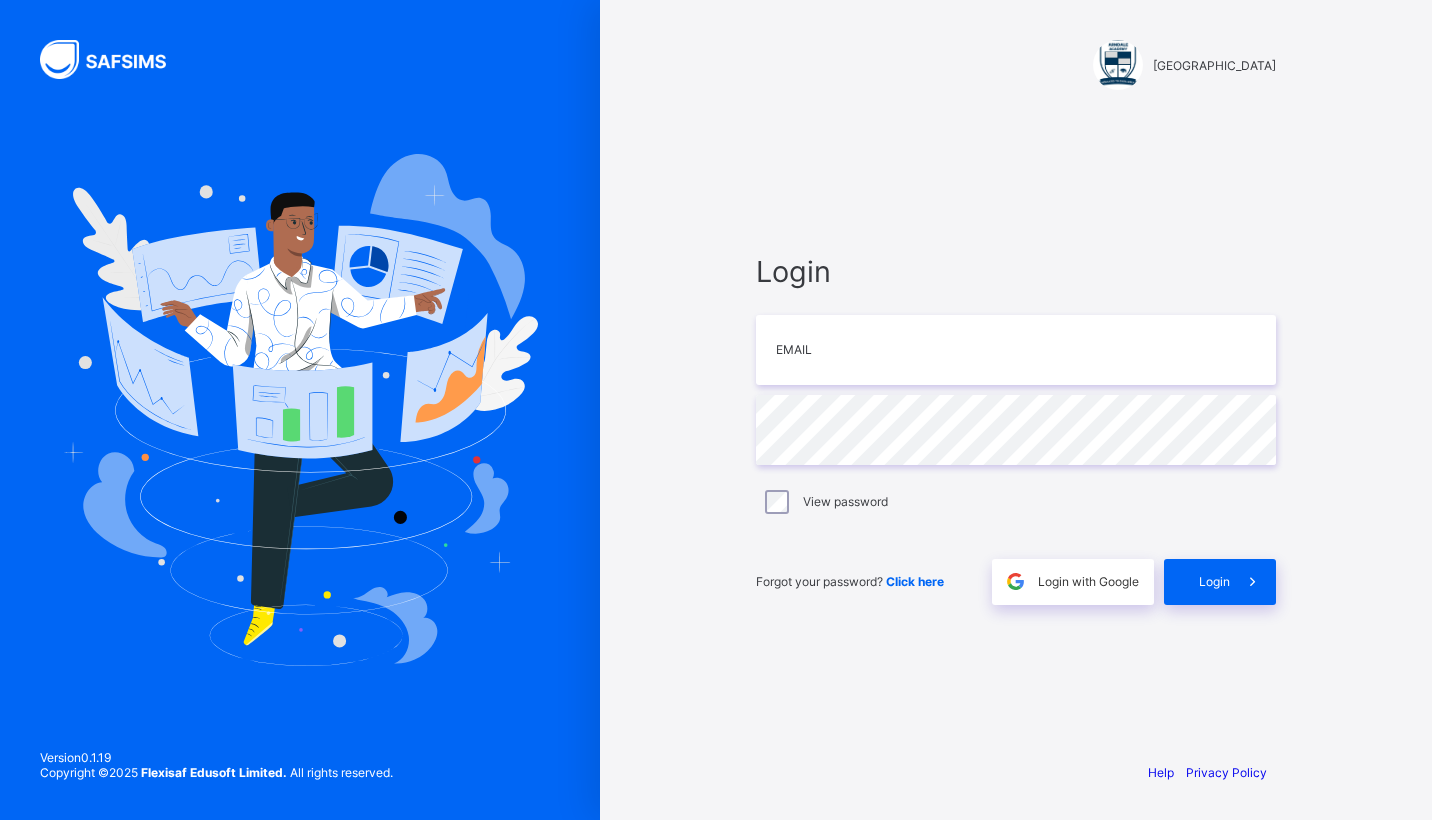 scroll, scrollTop: 0, scrollLeft: 0, axis: both 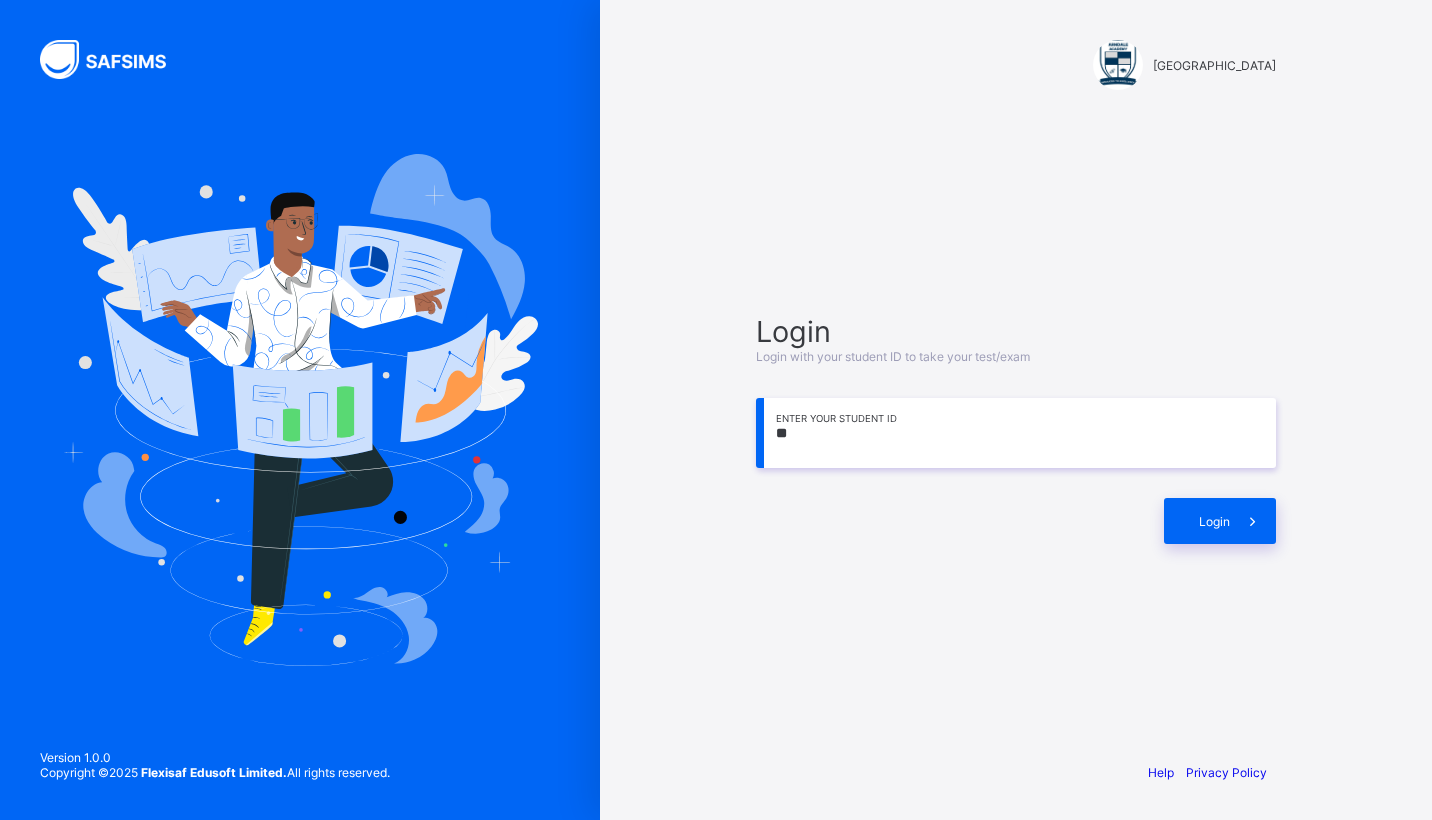 type on "*" 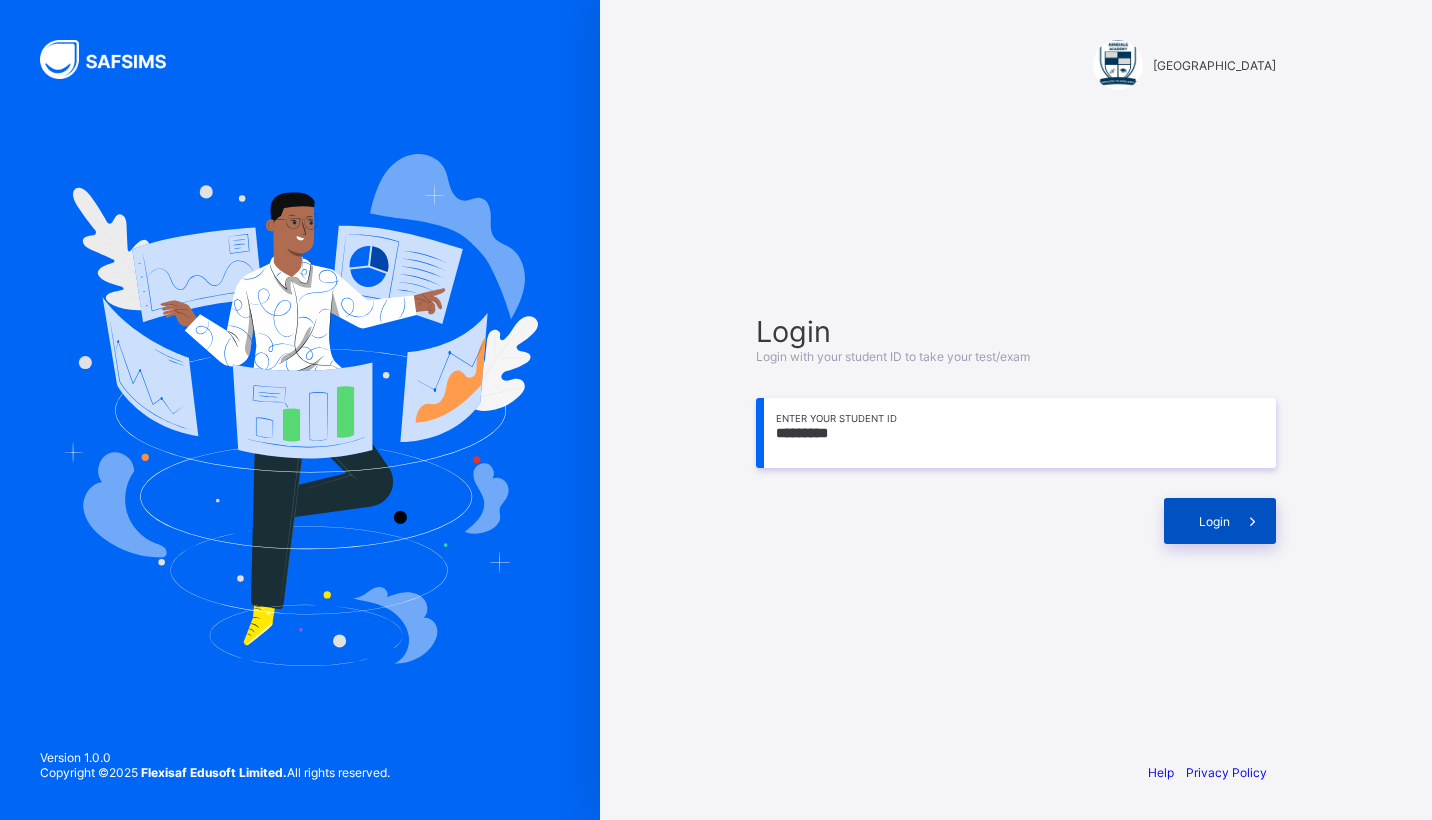 type on "*********" 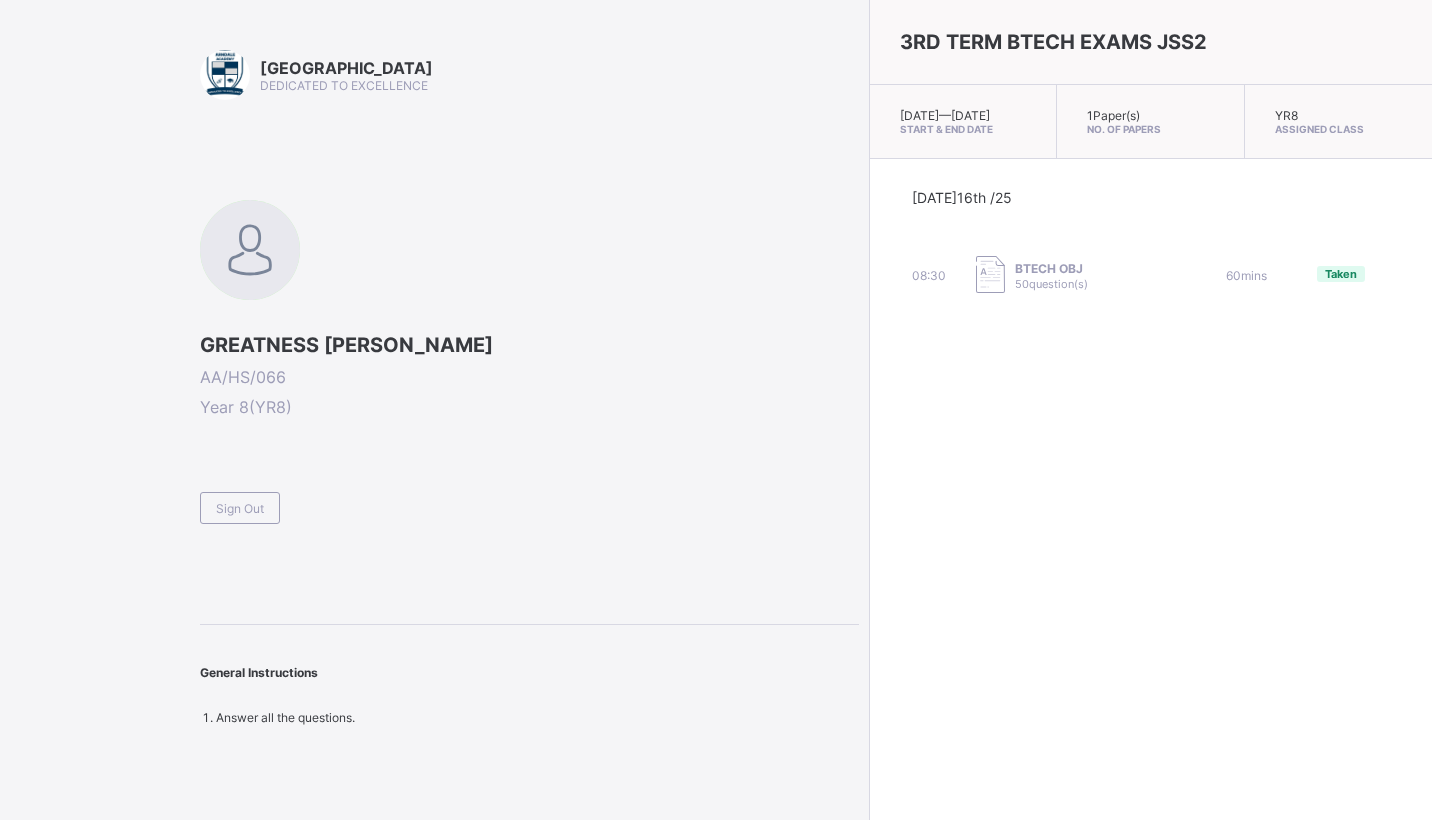 click on "Today  16th /25 08:30 BTECH OBJ 50  question(s)   60  mins Taken" at bounding box center (1151, 242) 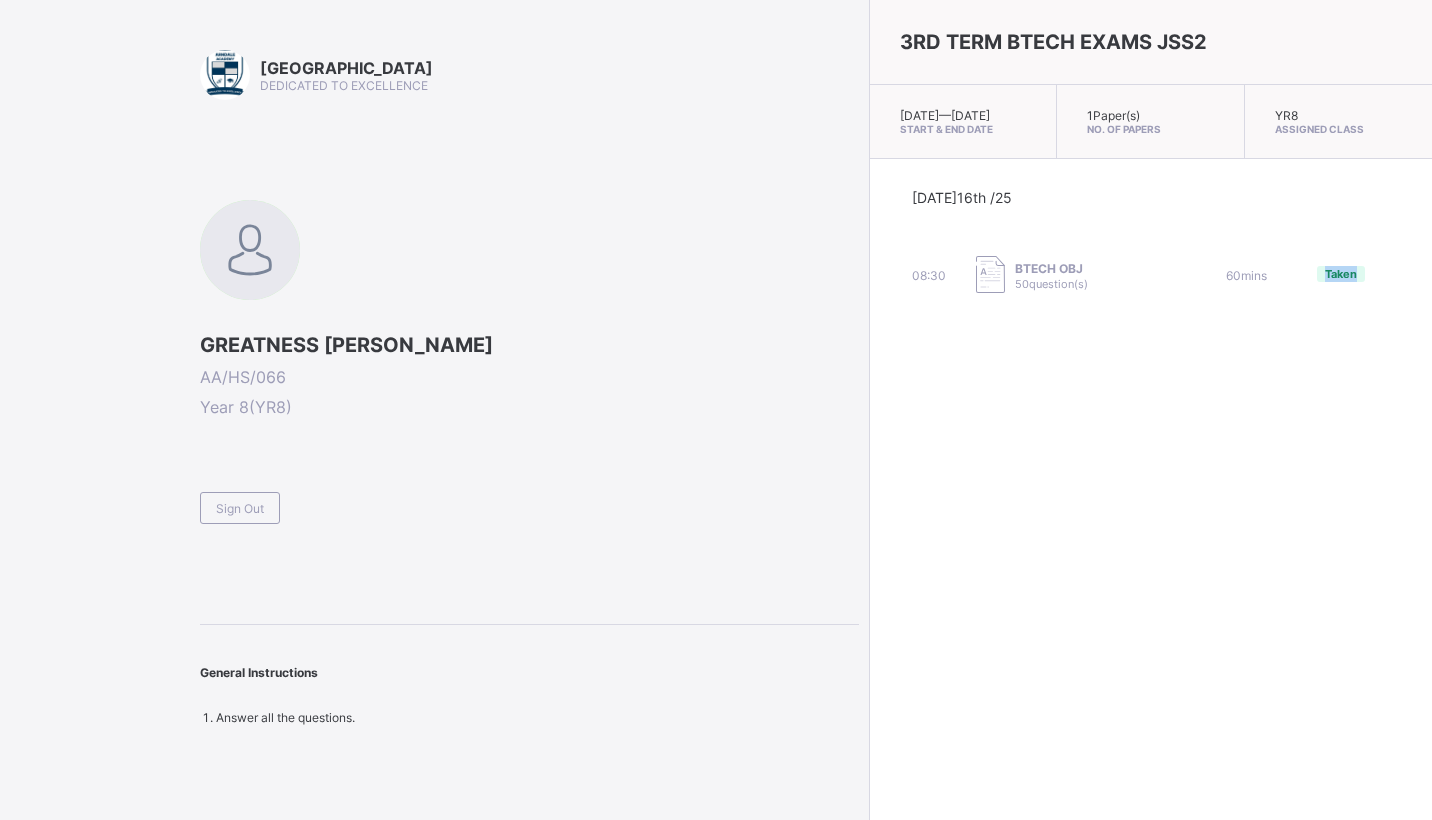 click on "08:30 BTECH OBJ 50  question(s)   60  mins Taken" at bounding box center [1151, 276] 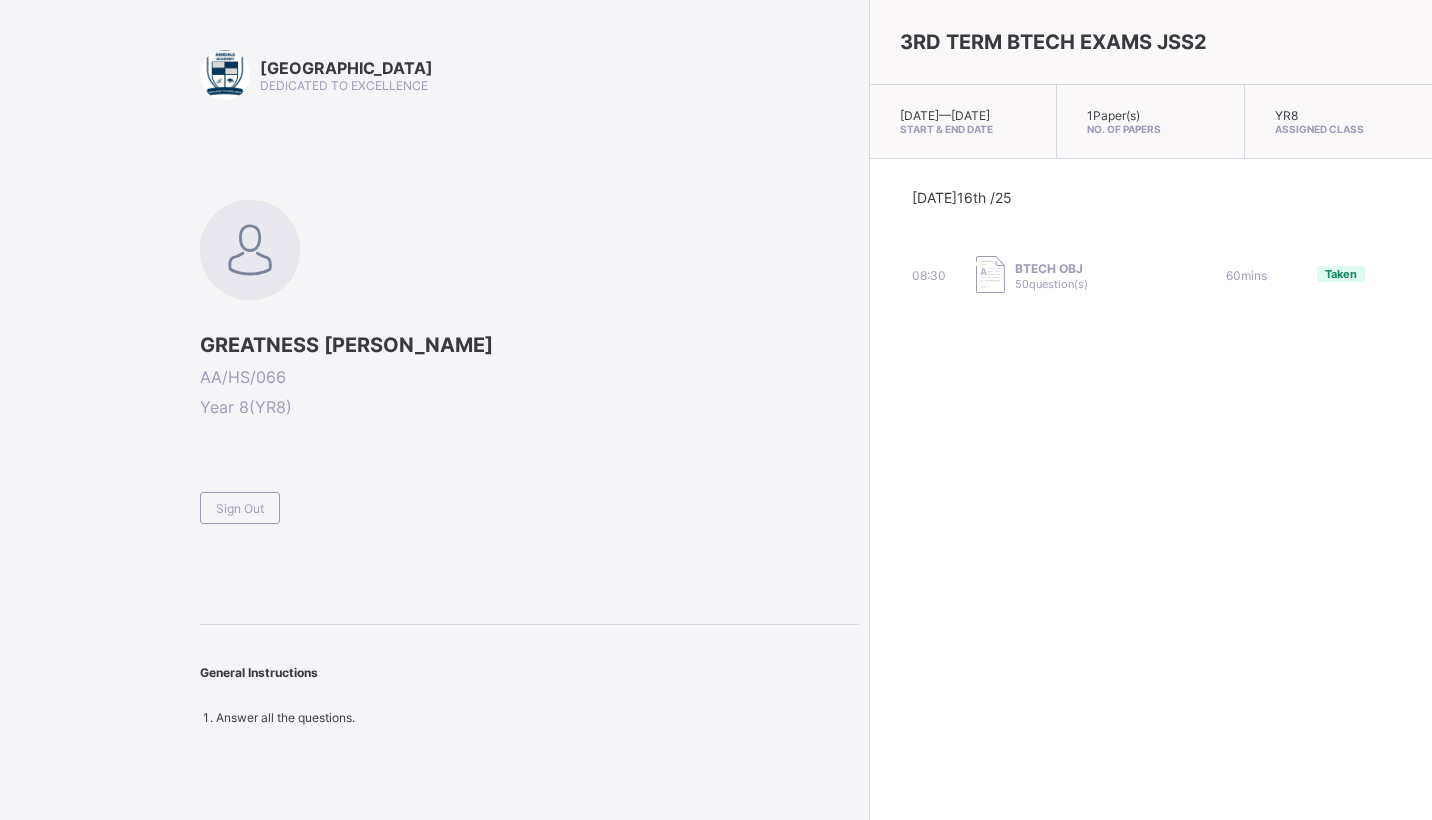 click on "BTECH OBJ" at bounding box center (1051, 268) 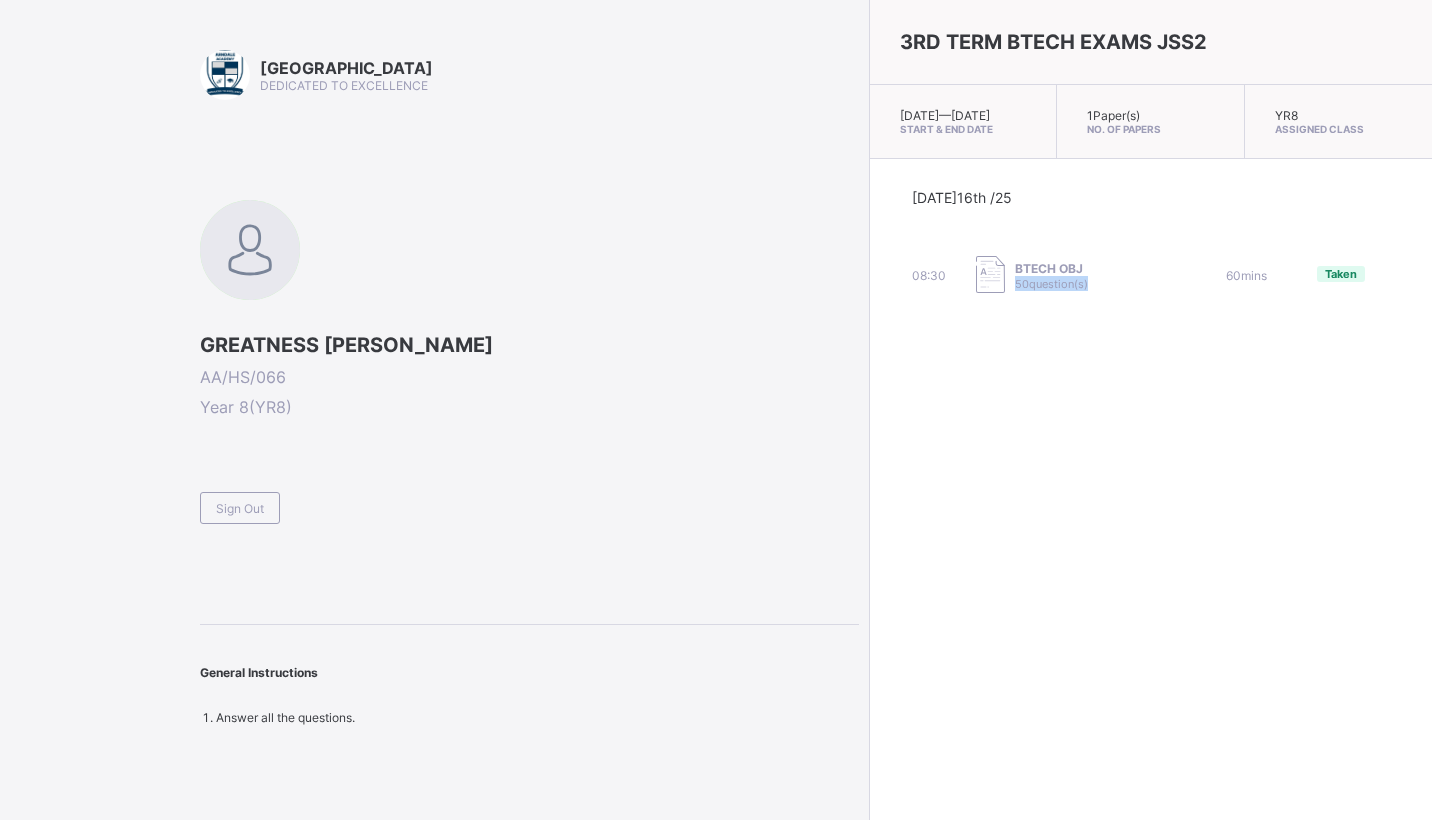 drag, startPoint x: 932, startPoint y: 286, endPoint x: 1053, endPoint y: 339, distance: 132.09845 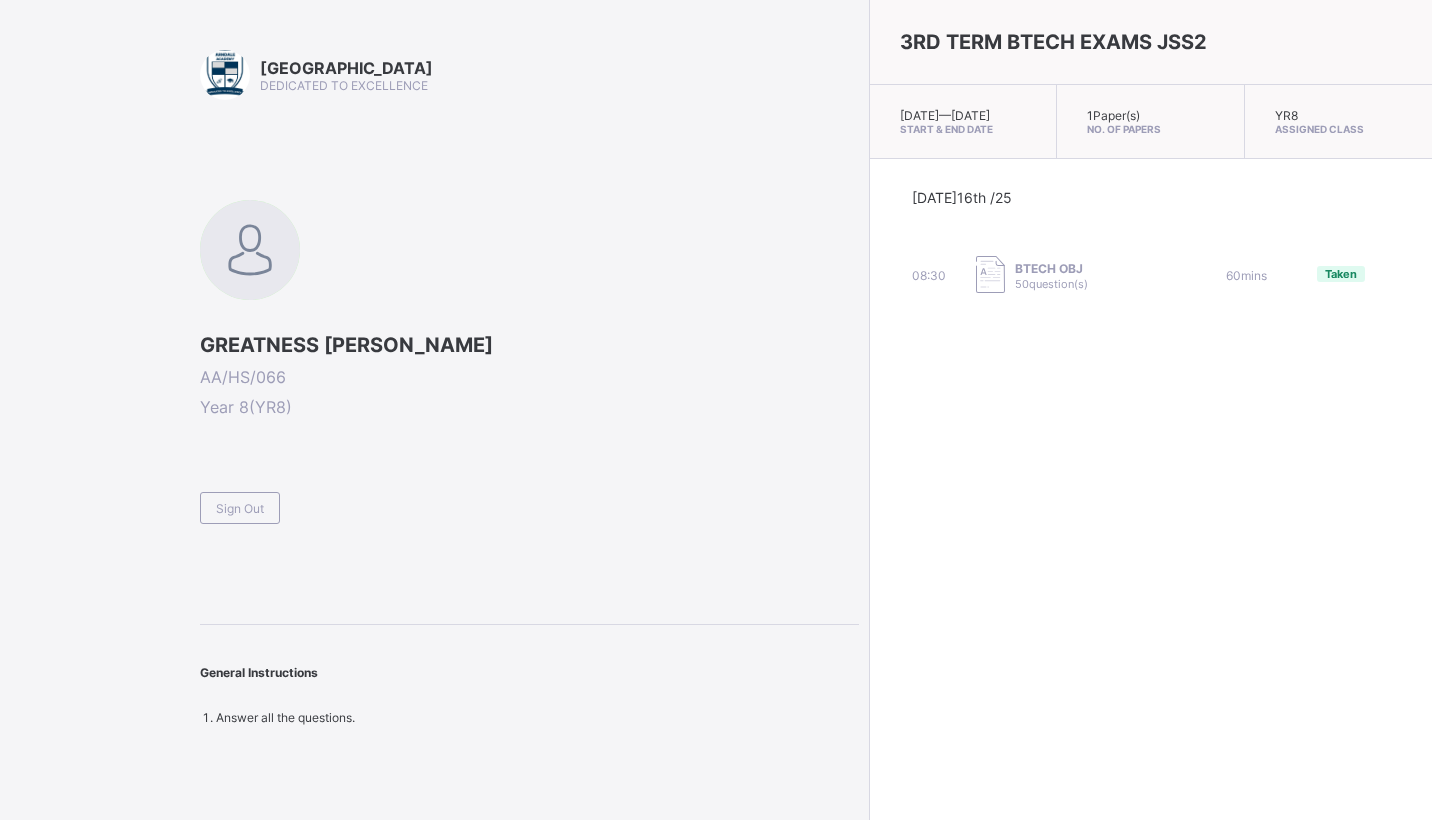 drag, startPoint x: 1107, startPoint y: 320, endPoint x: 1107, endPoint y: 308, distance: 12 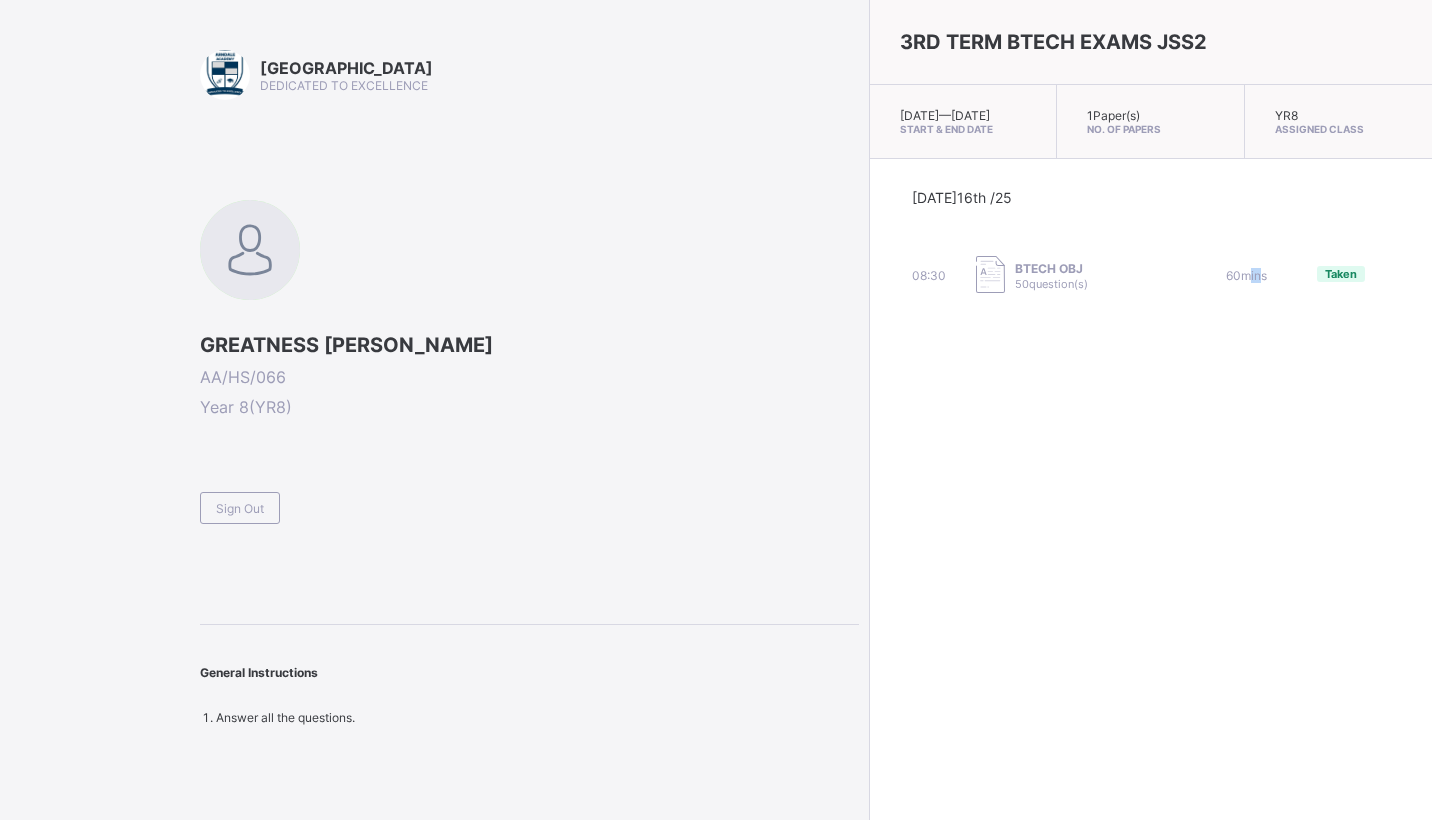 drag, startPoint x: 1107, startPoint y: 305, endPoint x: 1052, endPoint y: 287, distance: 57.870544 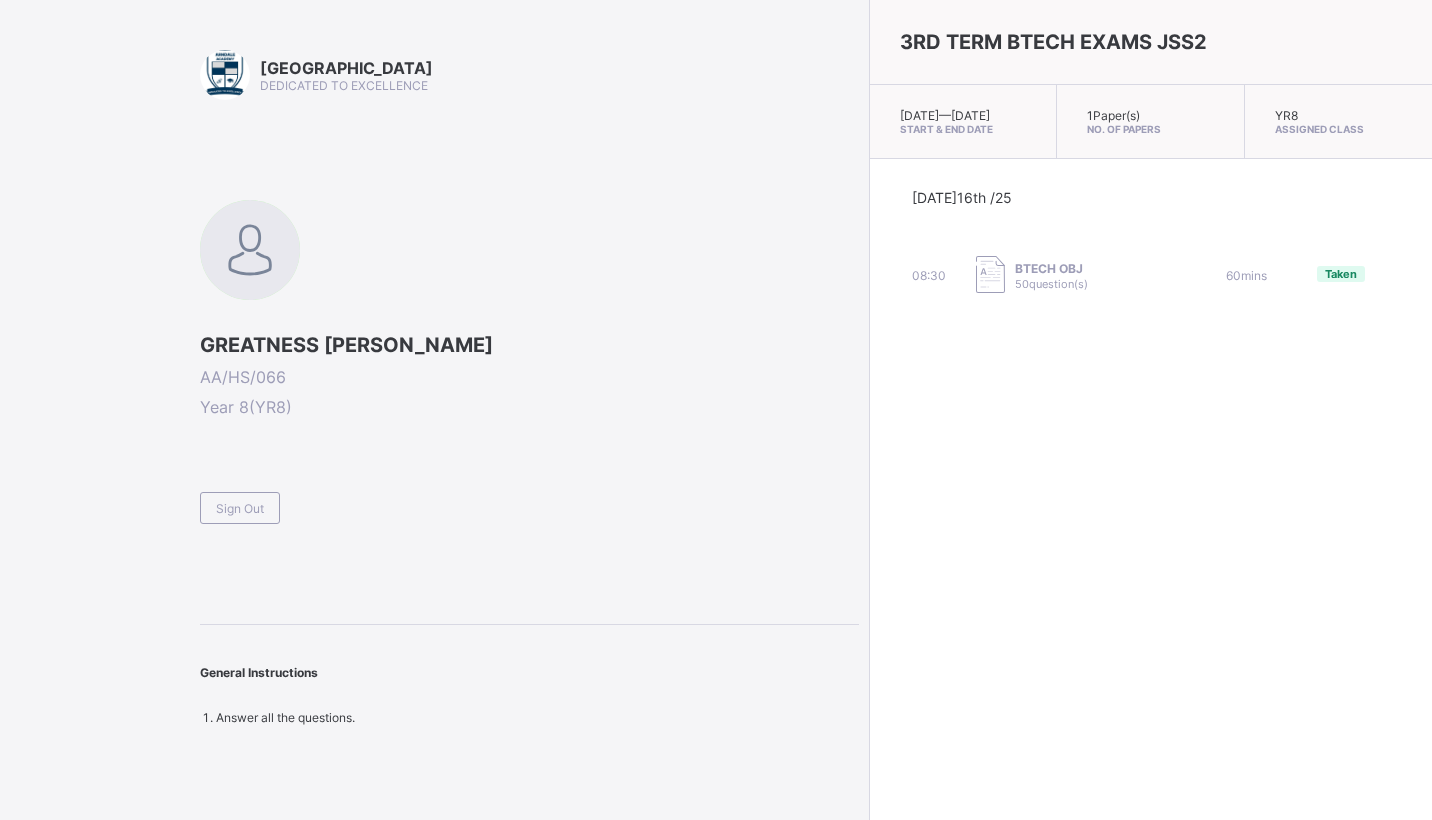 click on "Arndale Academy   DEDICATED TO EXCELLENCE GREATNESS ETTA ELIJAH AA/HS/066 Year 8  ( YR8 )  Sign Out   General Instructions  Answer all the questions." at bounding box center (529, 387) 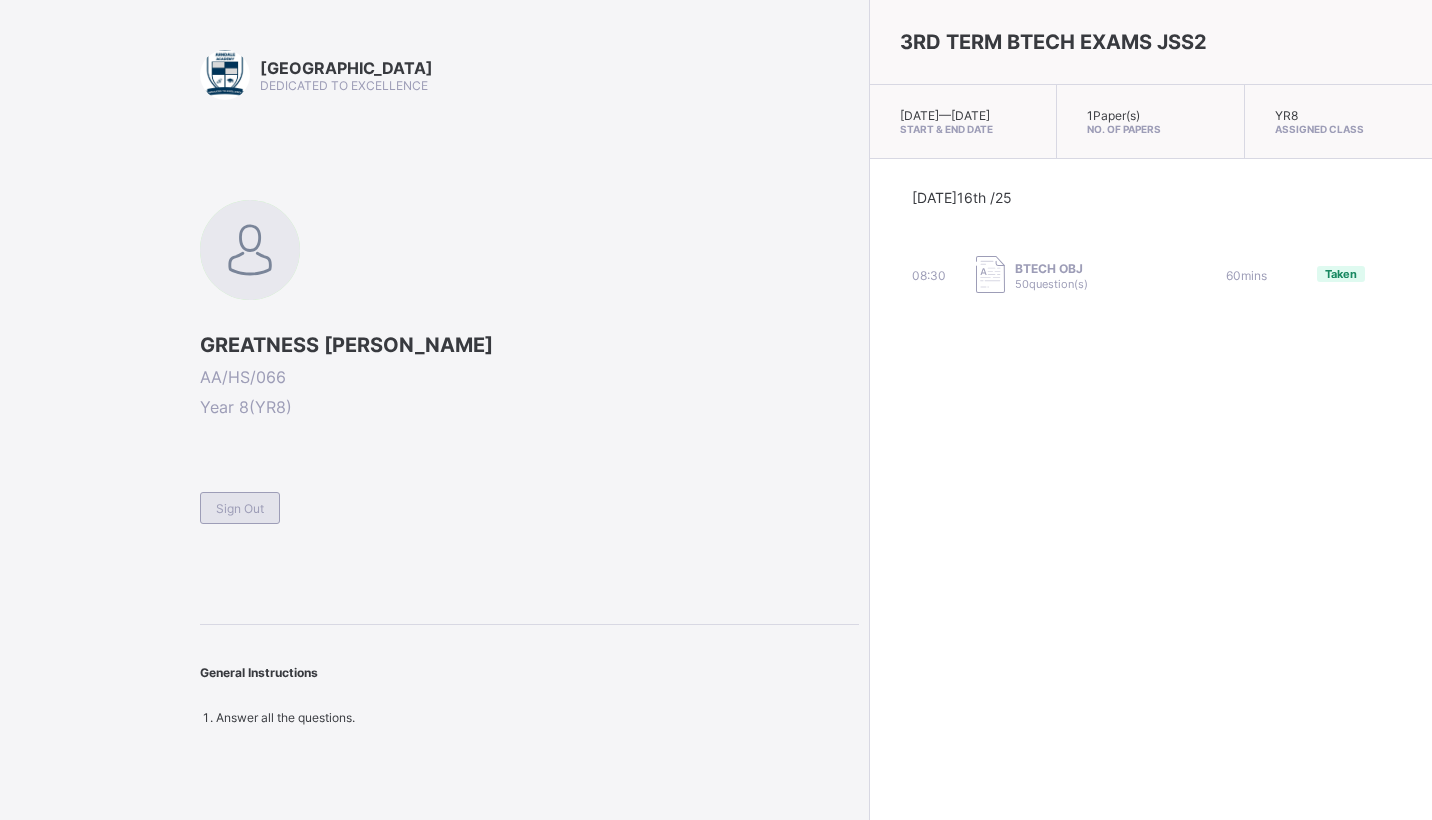 click on "Sign Out" at bounding box center [240, 508] 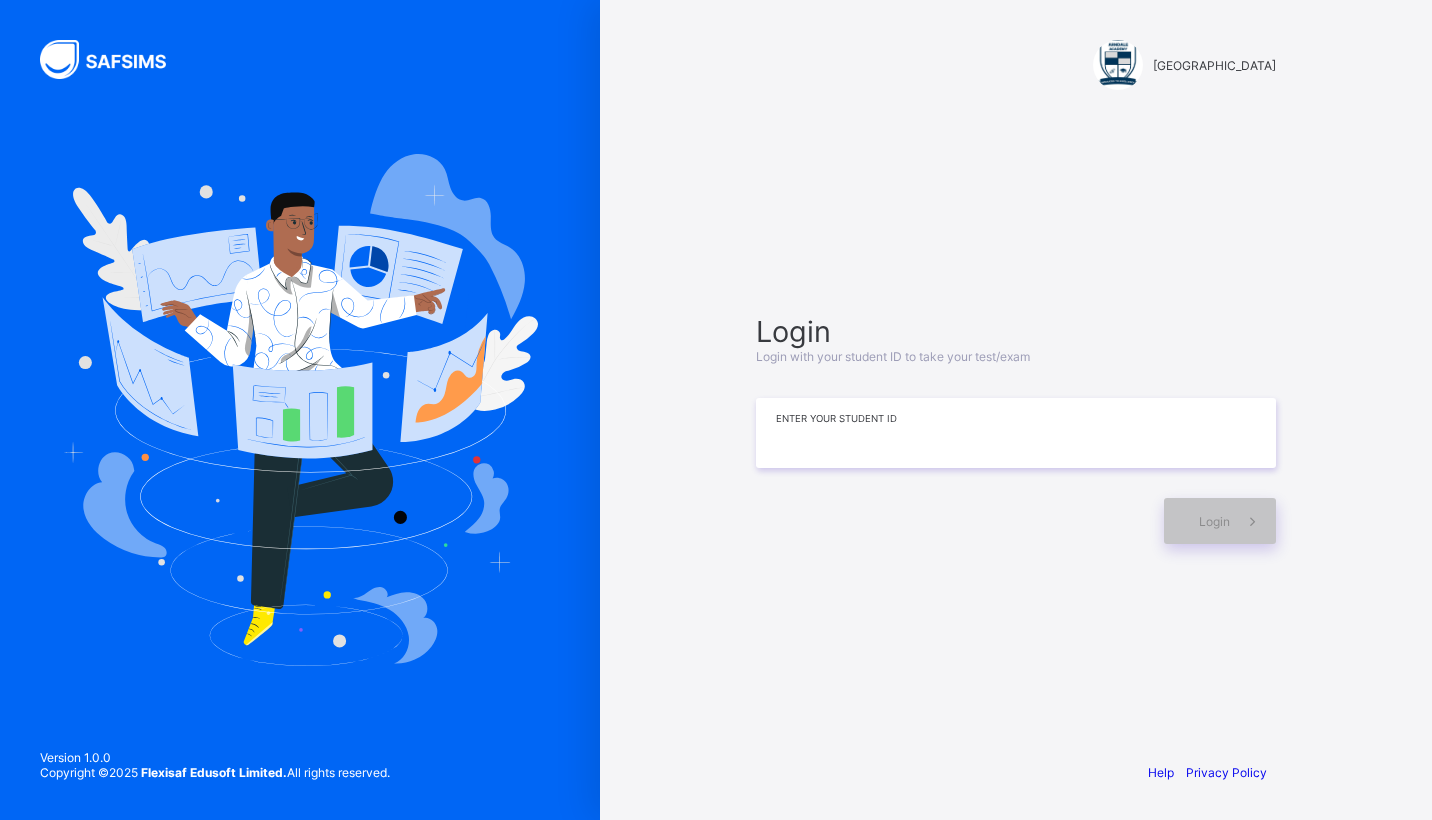 click at bounding box center [1016, 433] 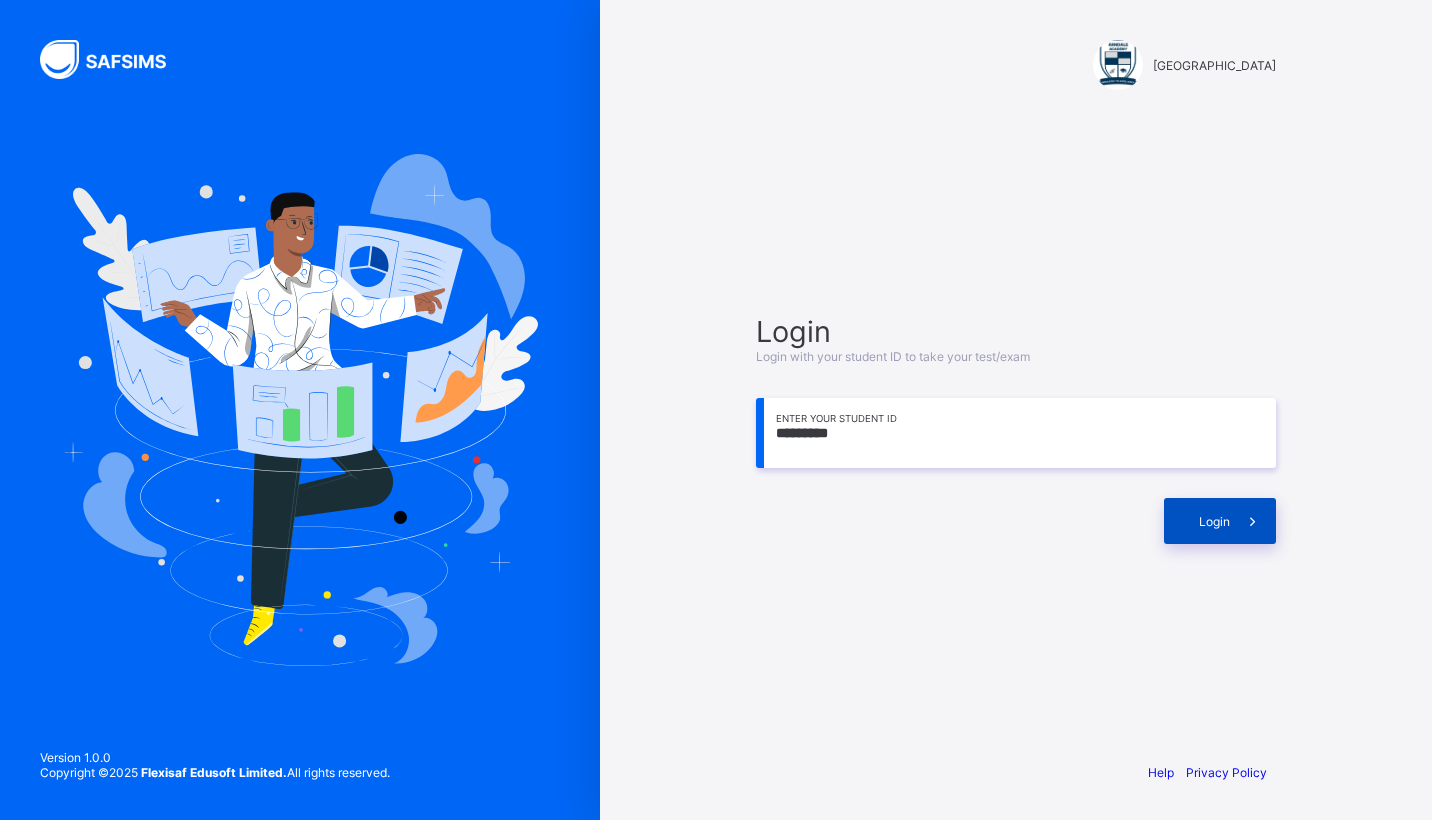type on "*********" 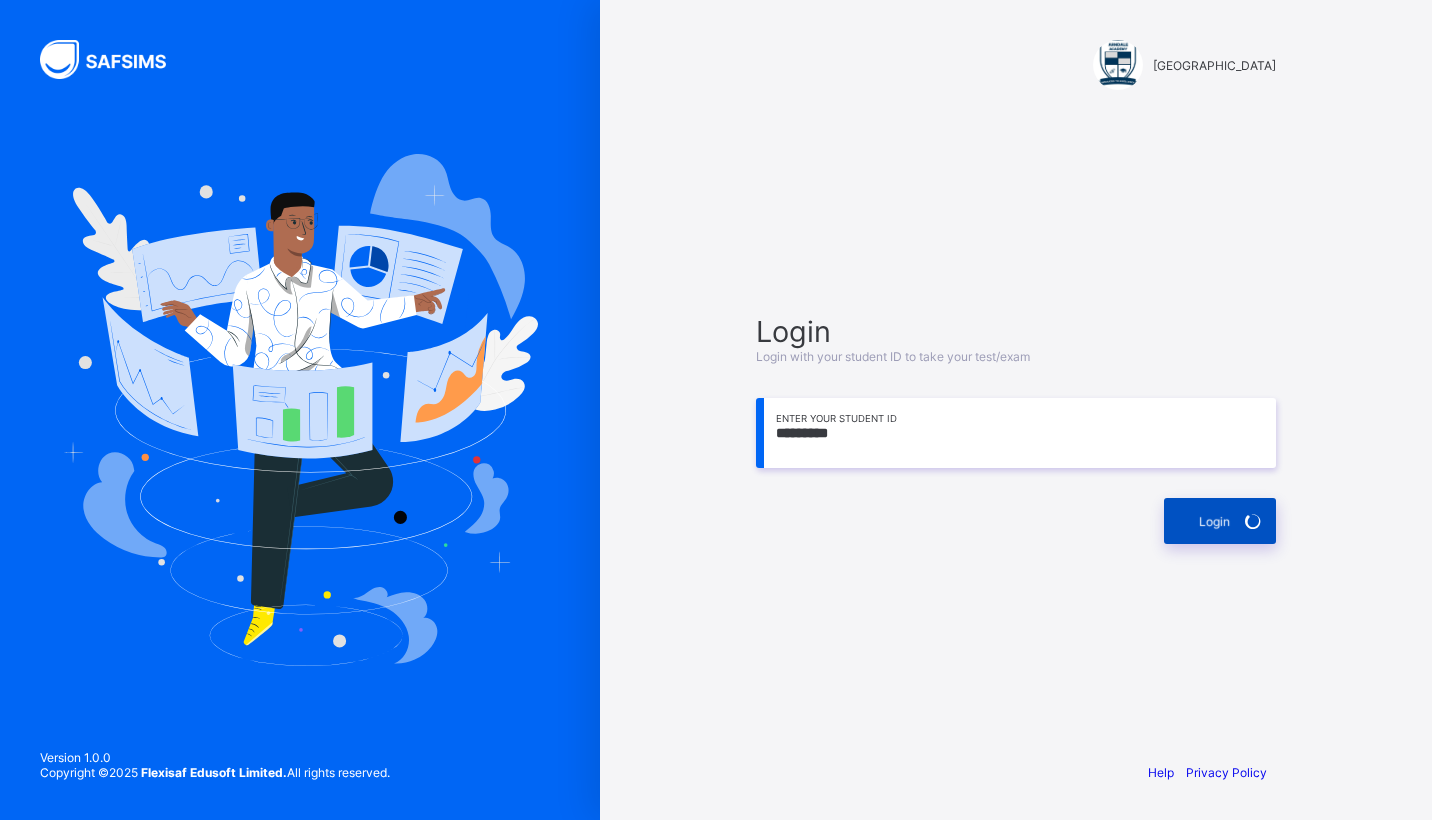 click on "Login" at bounding box center [1220, 521] 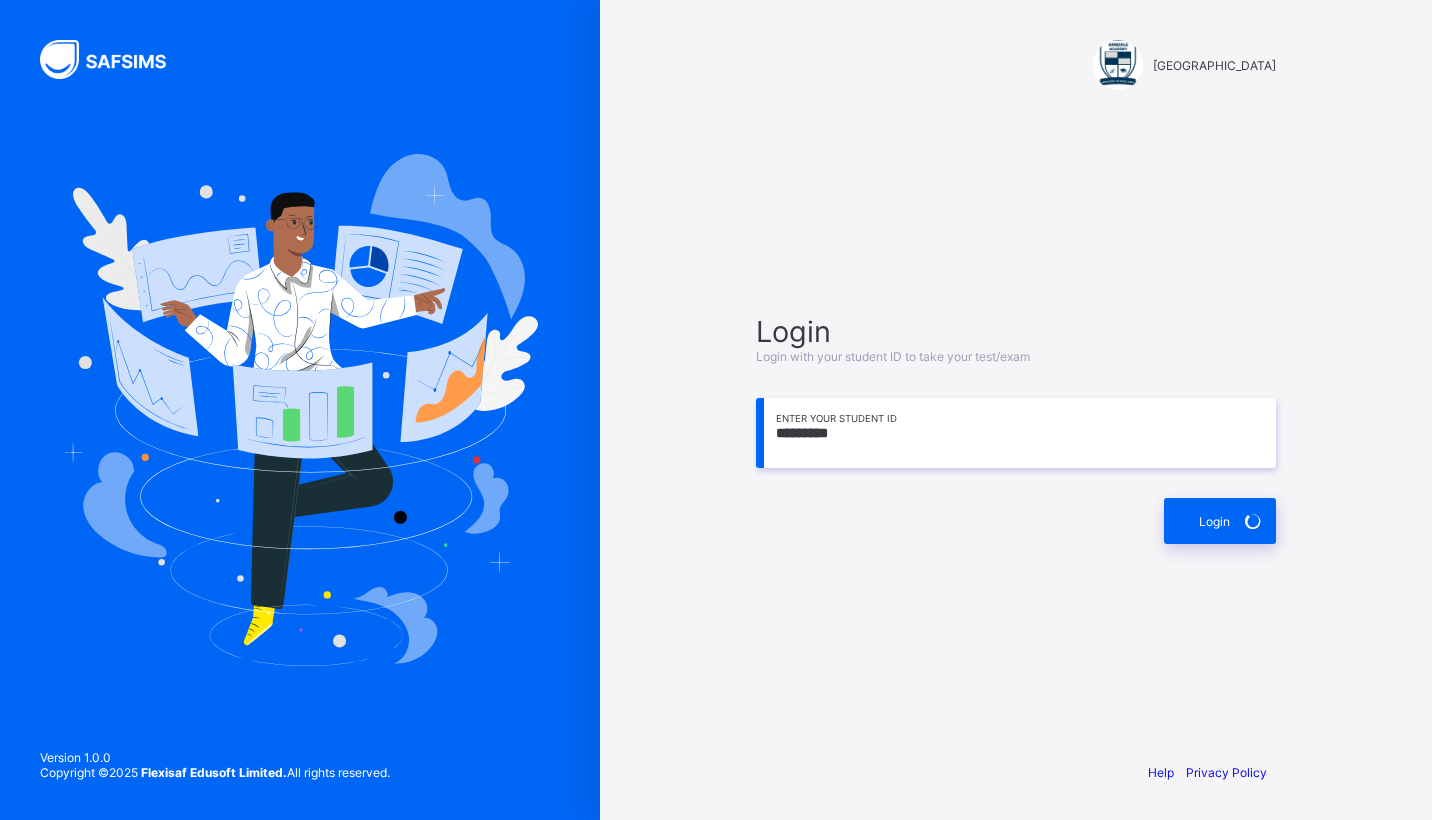 drag, startPoint x: 987, startPoint y: 433, endPoint x: 901, endPoint y: 455, distance: 88.76936 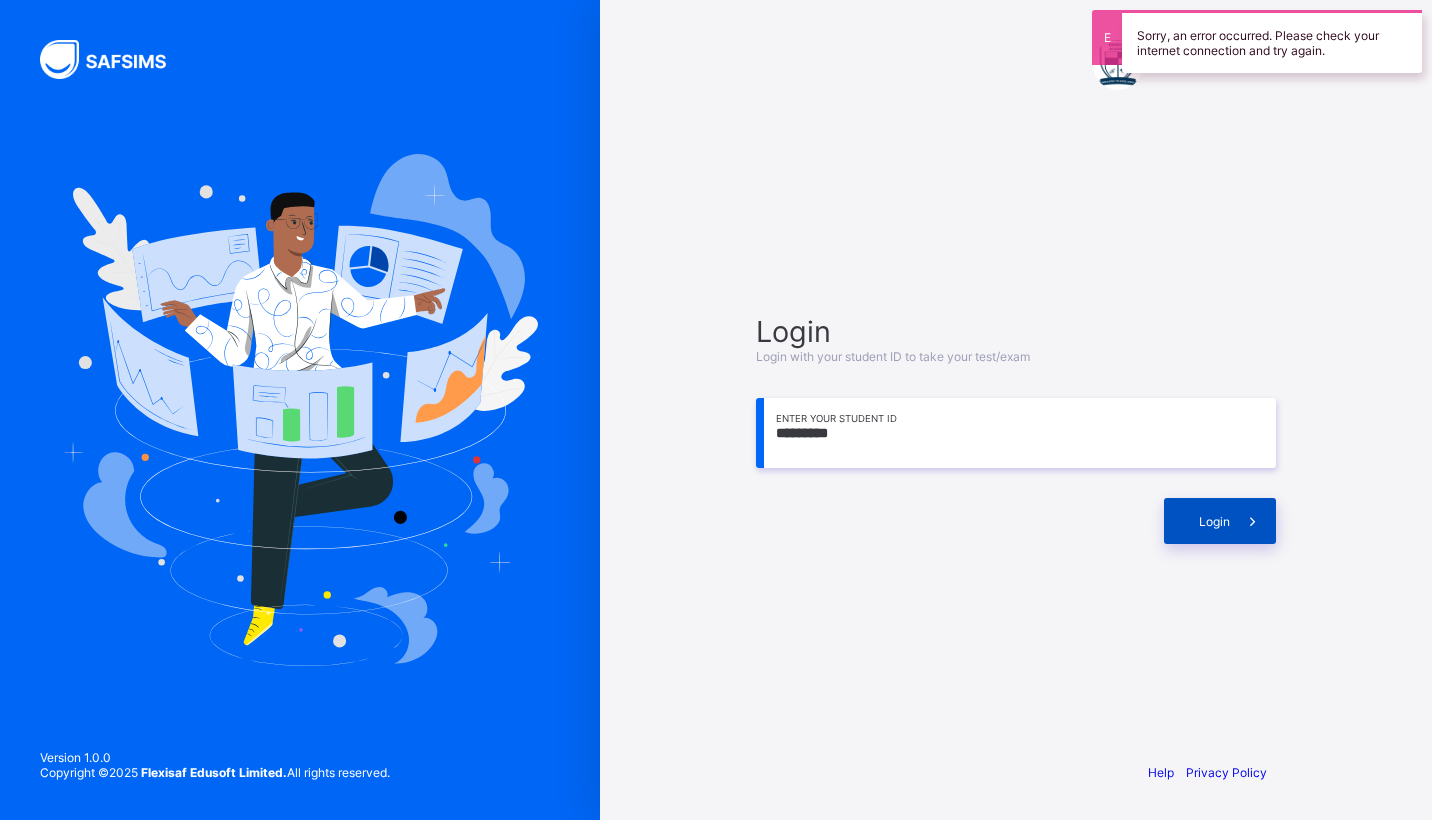click at bounding box center (1253, 521) 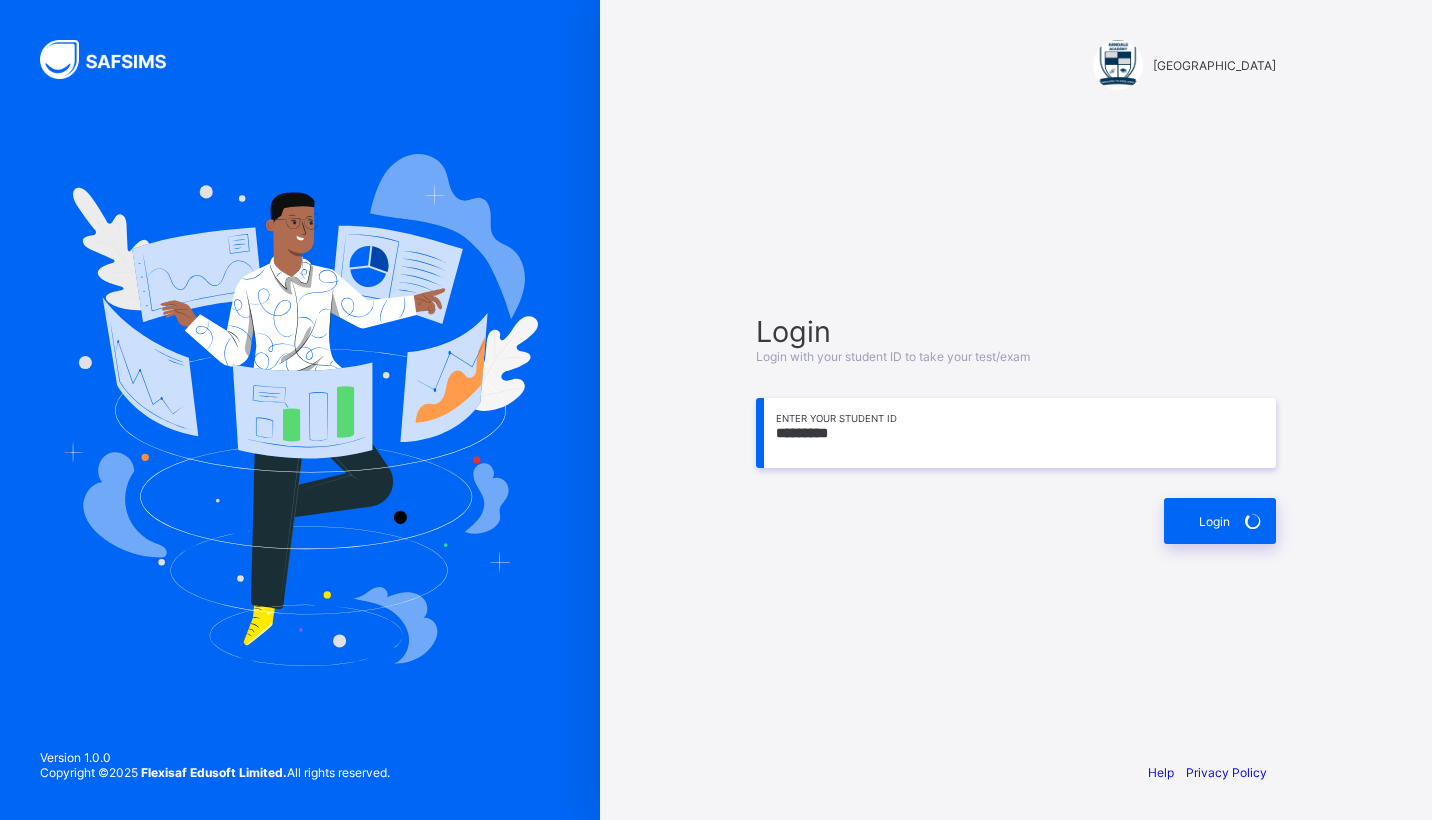 click on "Arndale Academy Login Login with your student ID to take your test/exam ********* Enter your Student ID Login   Help       Privacy Policy     Version 1.0.0 Copyright ©  2025   Flexisaf Edusoft Limited.  All rights reserved. New Update Available Hello there, You can install SAFSIMS on your device for easier access. Dismiss Update app" at bounding box center [716, 410] 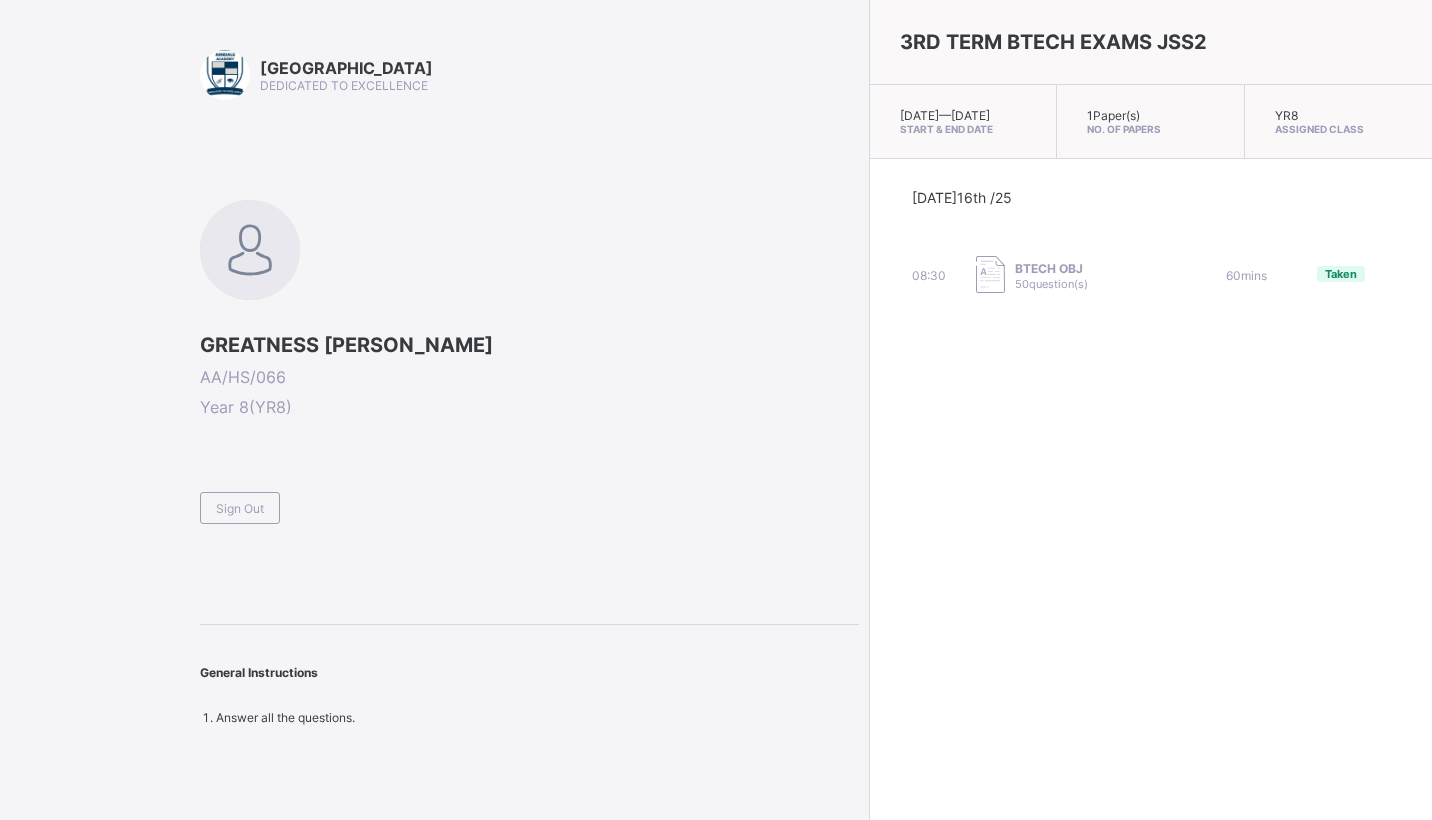 click on "08:30 BTECH OBJ 50  question(s)   60  mins Taken" at bounding box center (1151, 276) 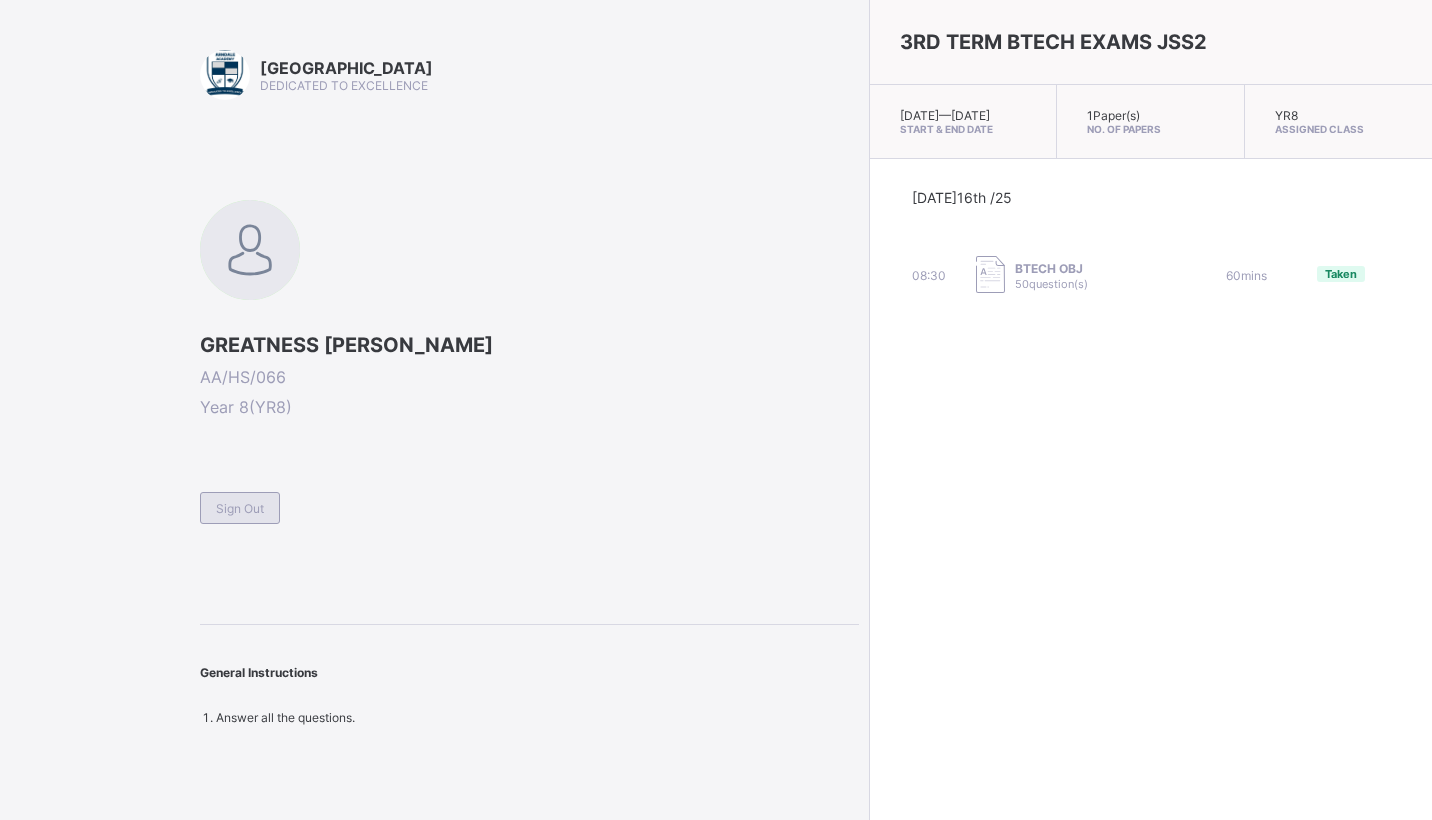 click on "Sign Out" at bounding box center [240, 508] 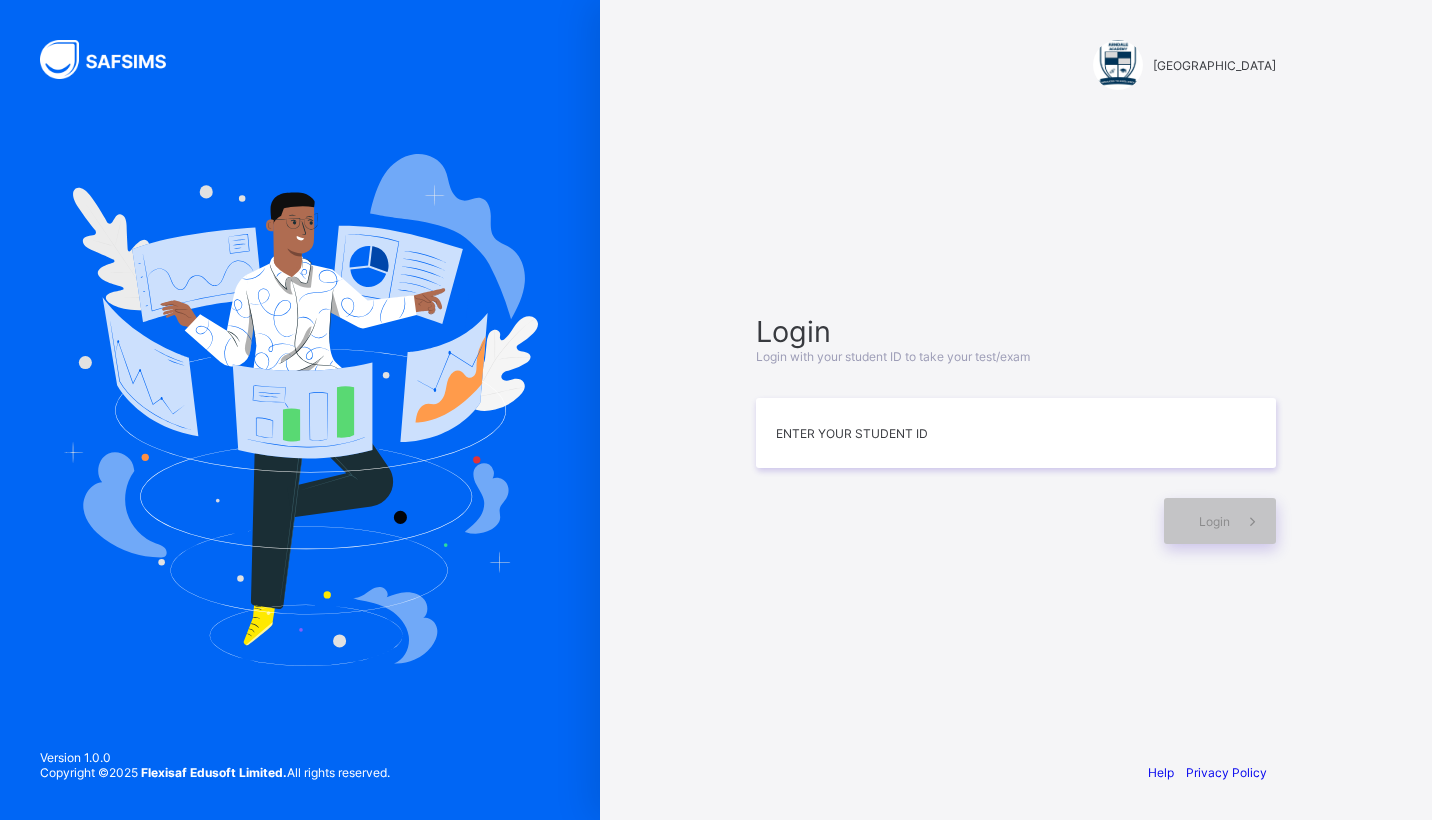 click on "Login" at bounding box center (1016, 511) 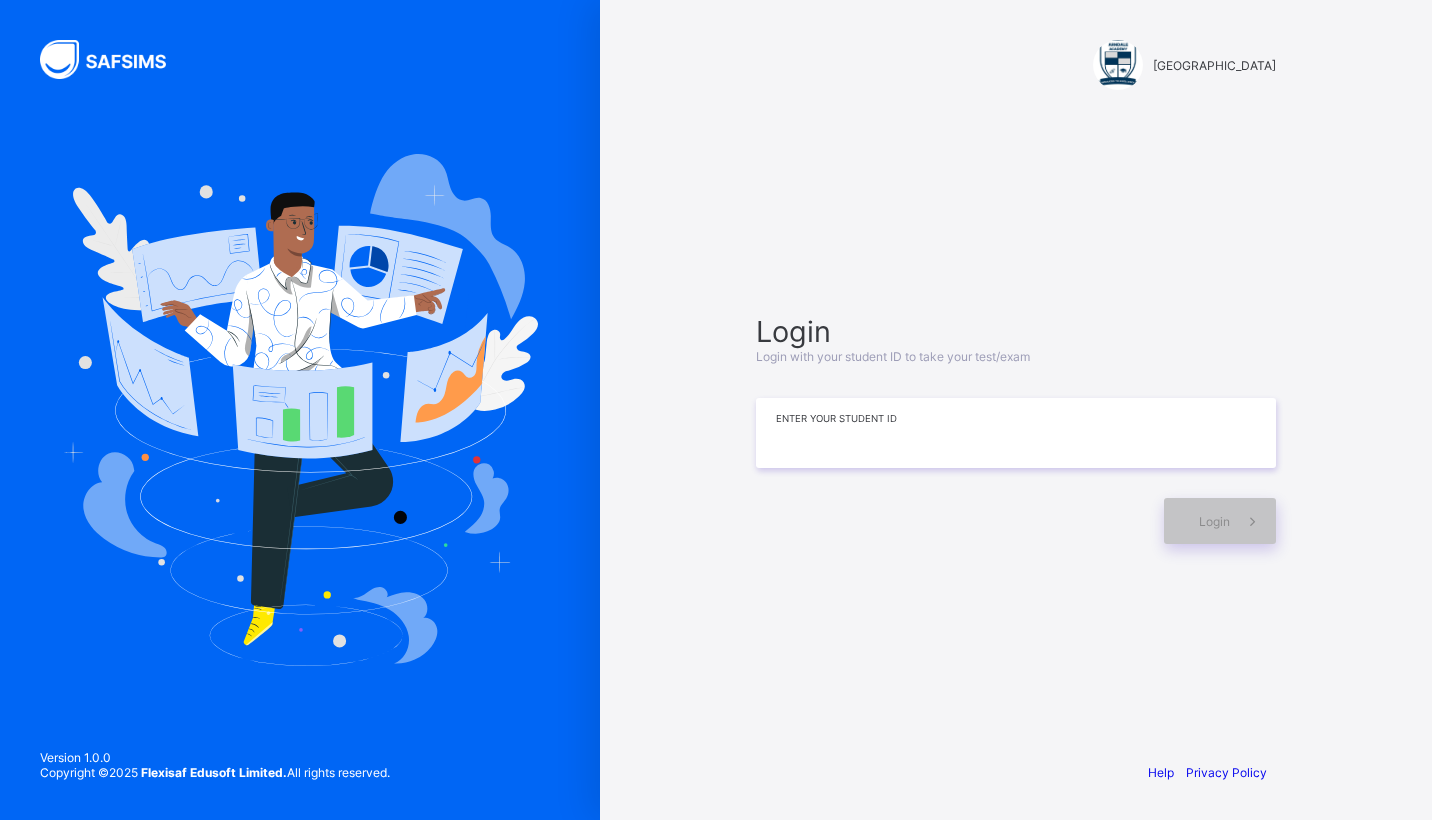 click at bounding box center [1016, 433] 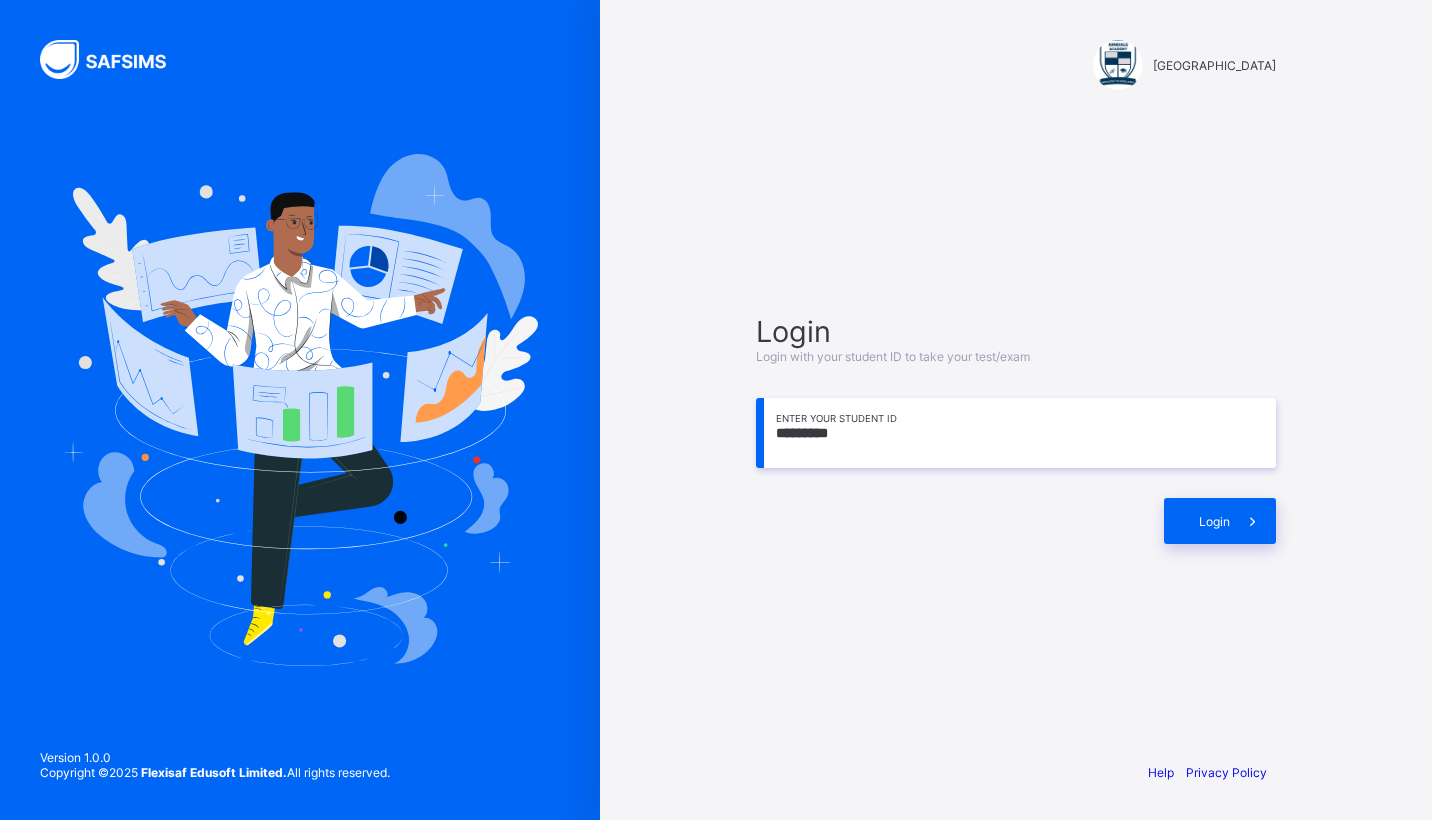 click on "Login Login with your student ID to take your test/exam ********* Enter your Student ID Login" at bounding box center (1016, 429) 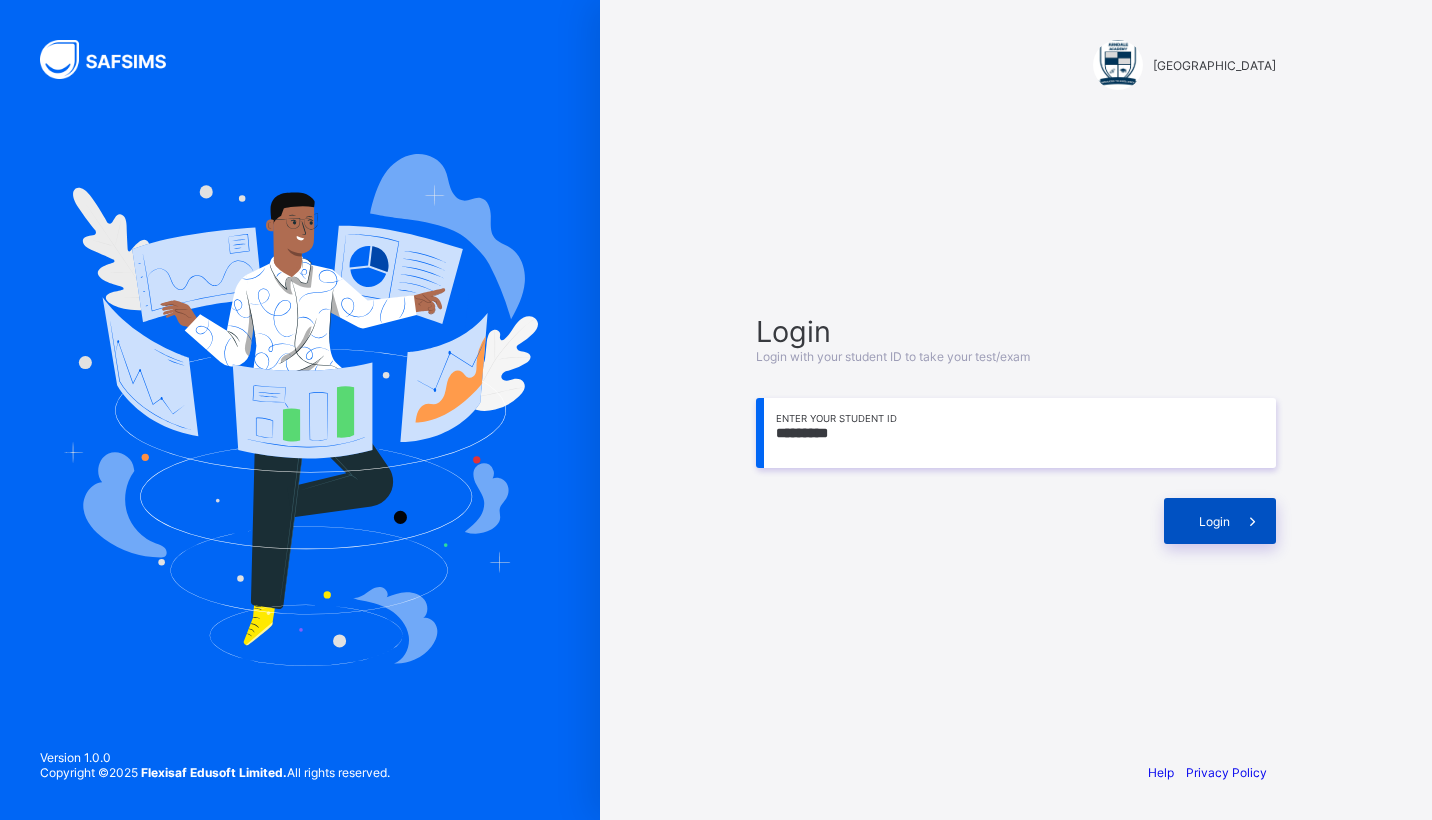click on "Login" at bounding box center (1220, 521) 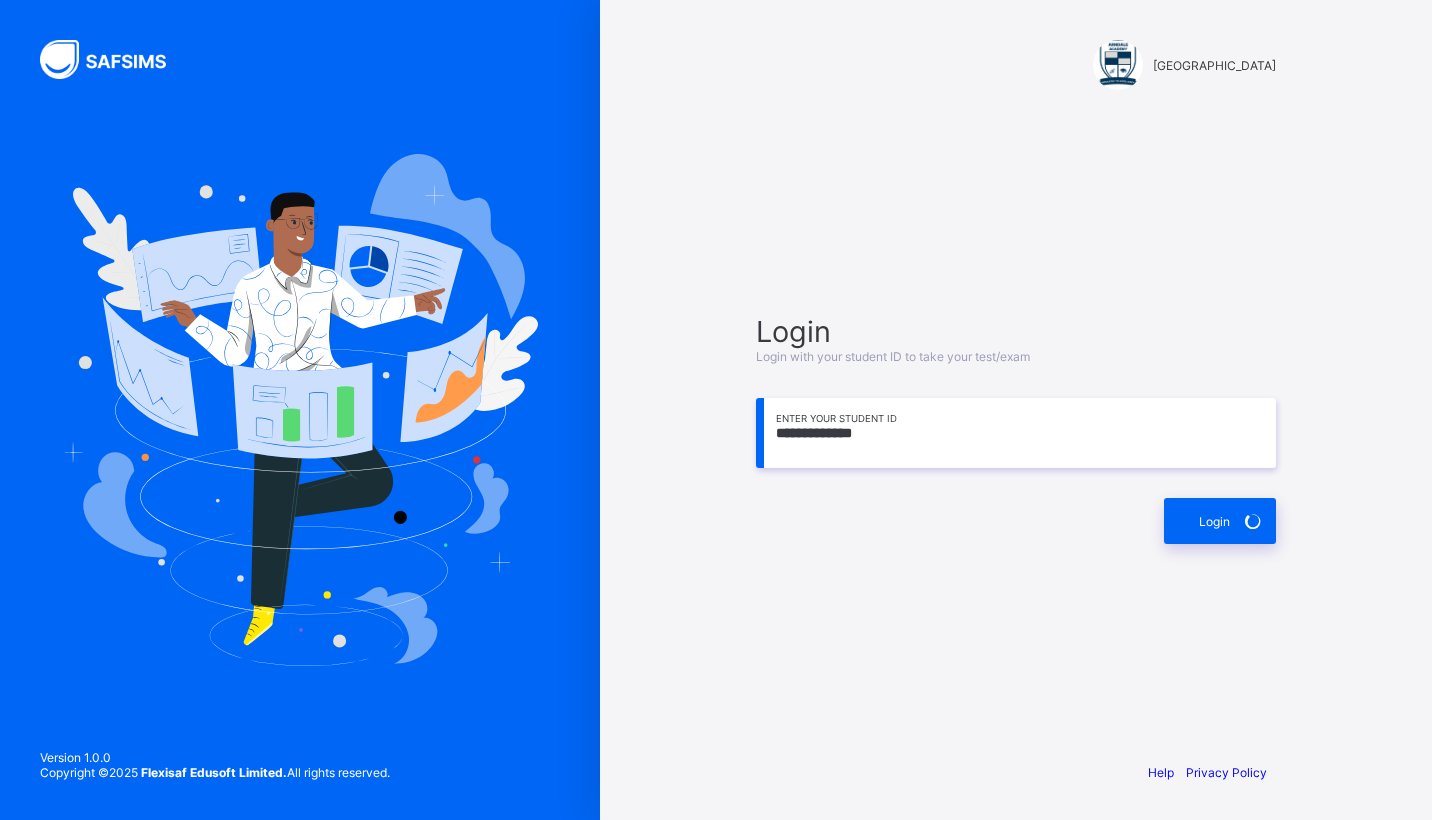 click on "**********" at bounding box center (1016, 433) 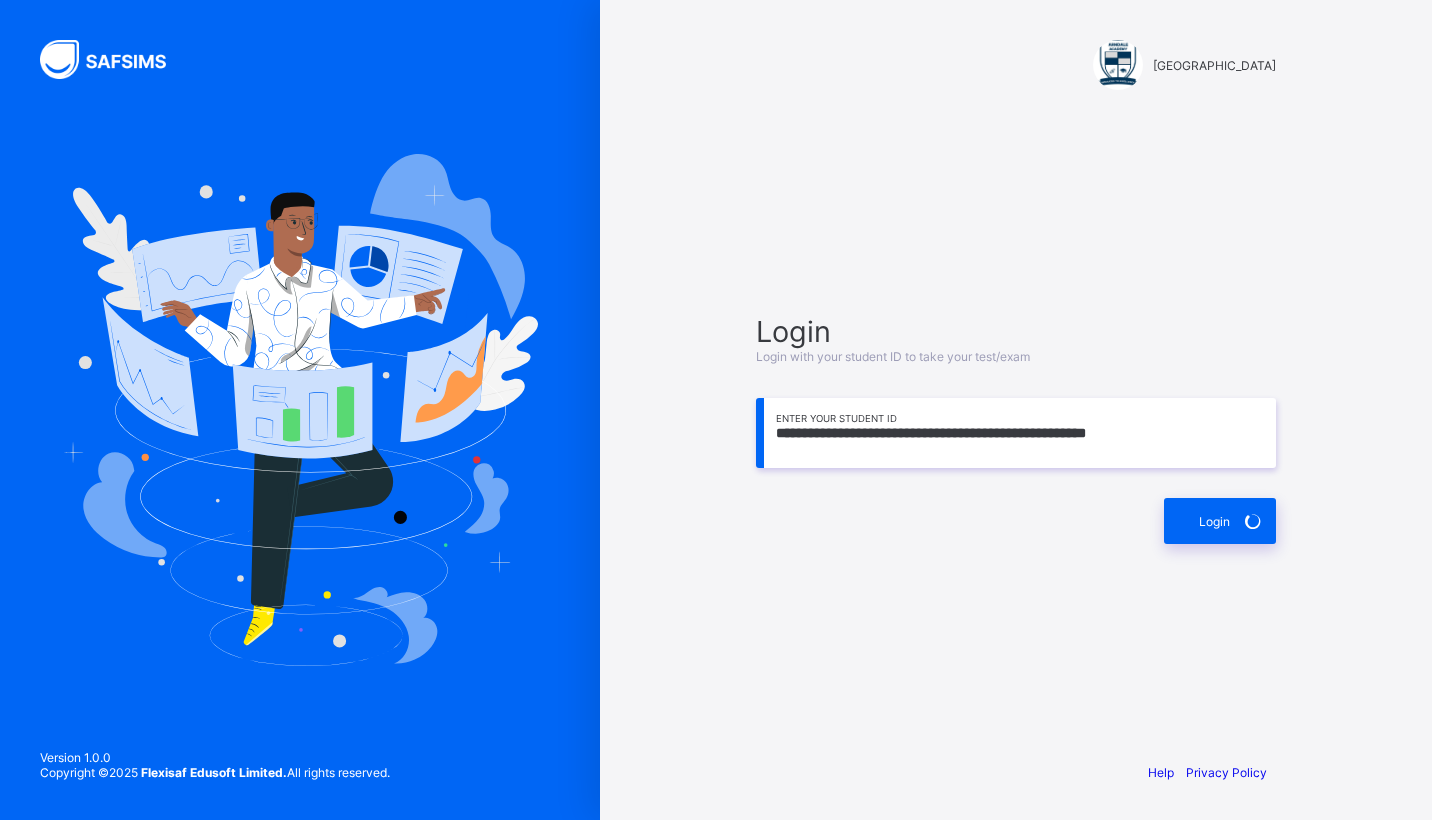 scroll, scrollTop: 0, scrollLeft: 0, axis: both 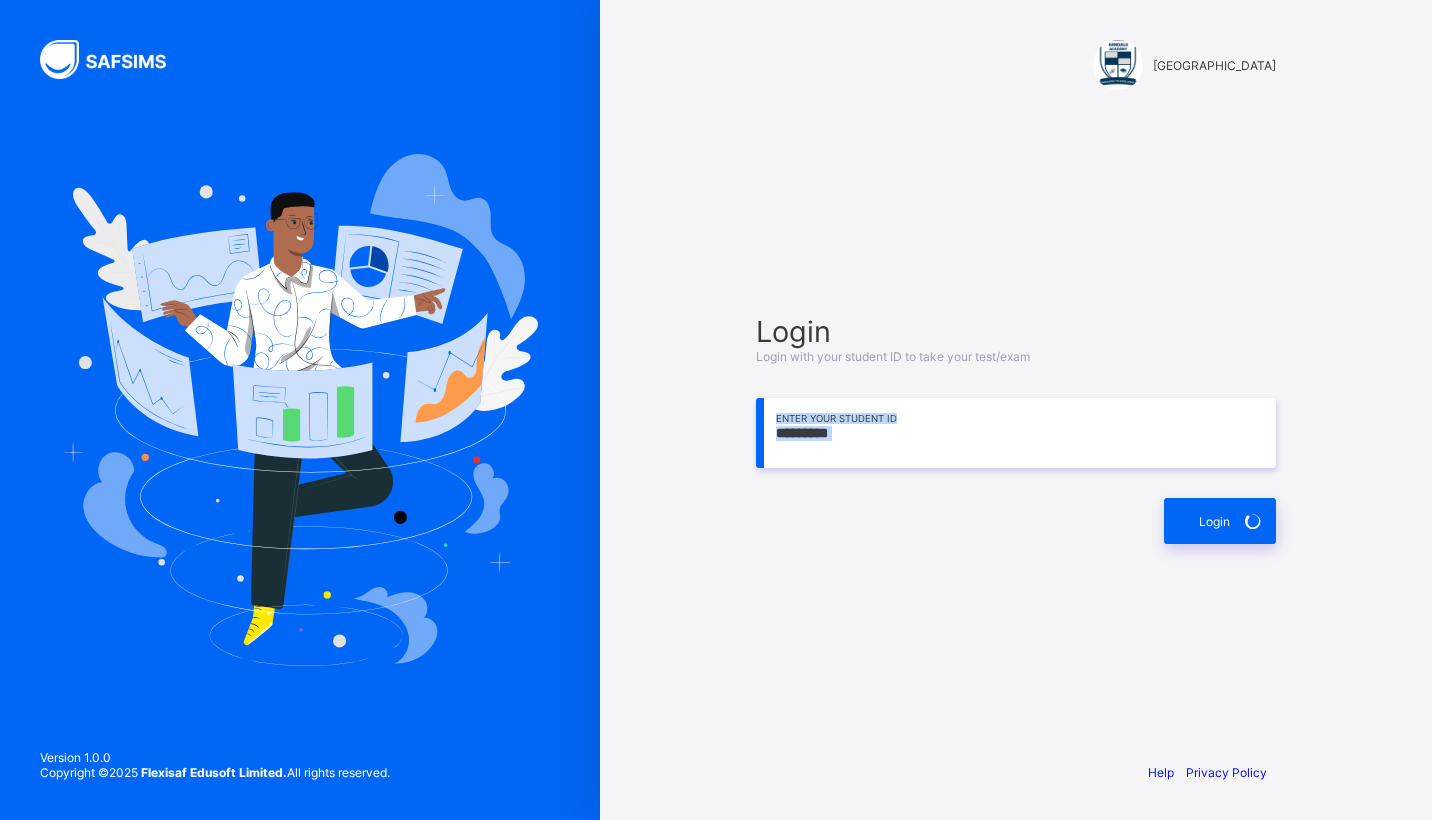 click on "Login Login with your student ID to take your test/exam ********* Enter your Student ID Login" at bounding box center (1016, 429) 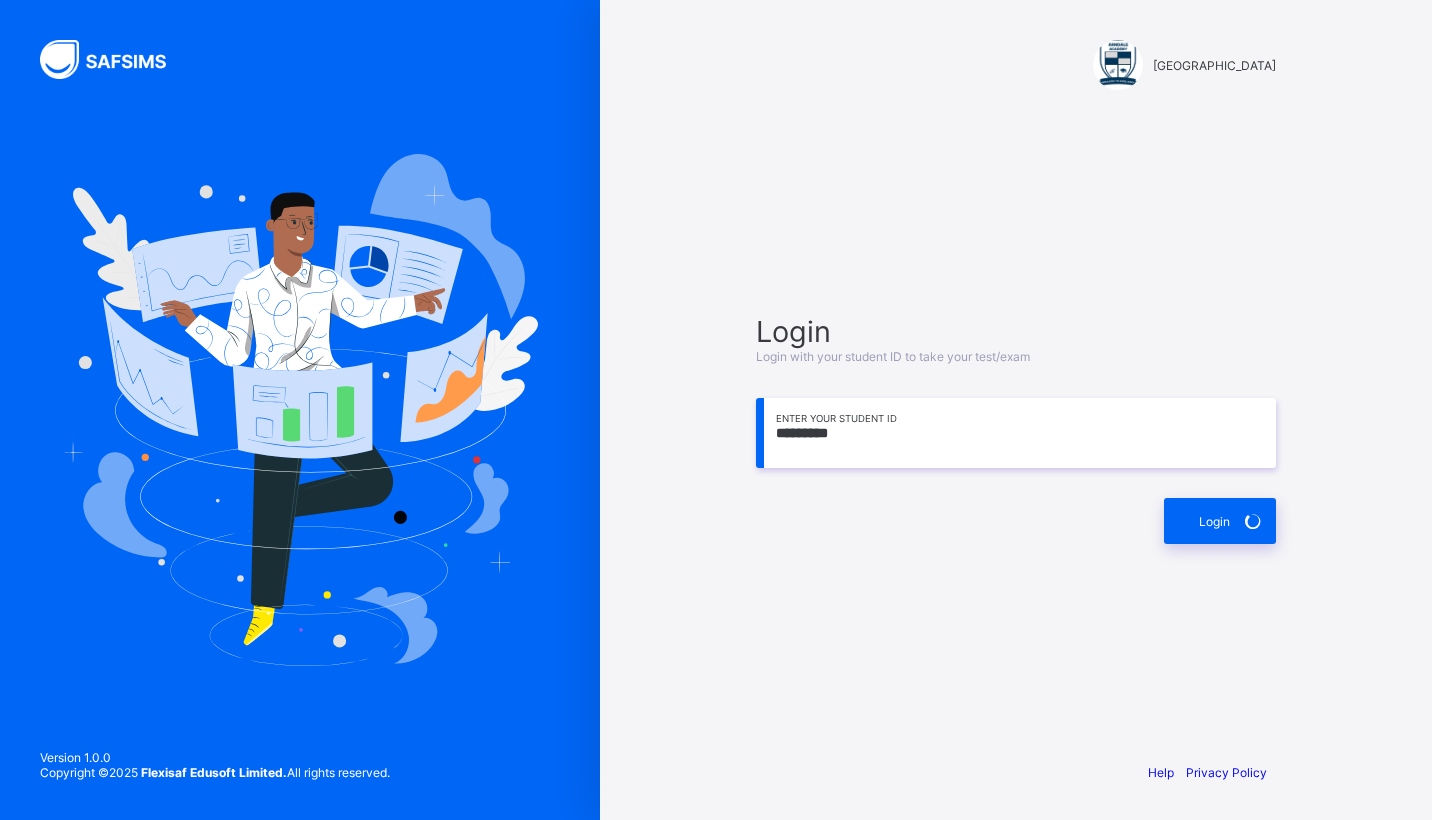 click on "*********" at bounding box center [1016, 433] 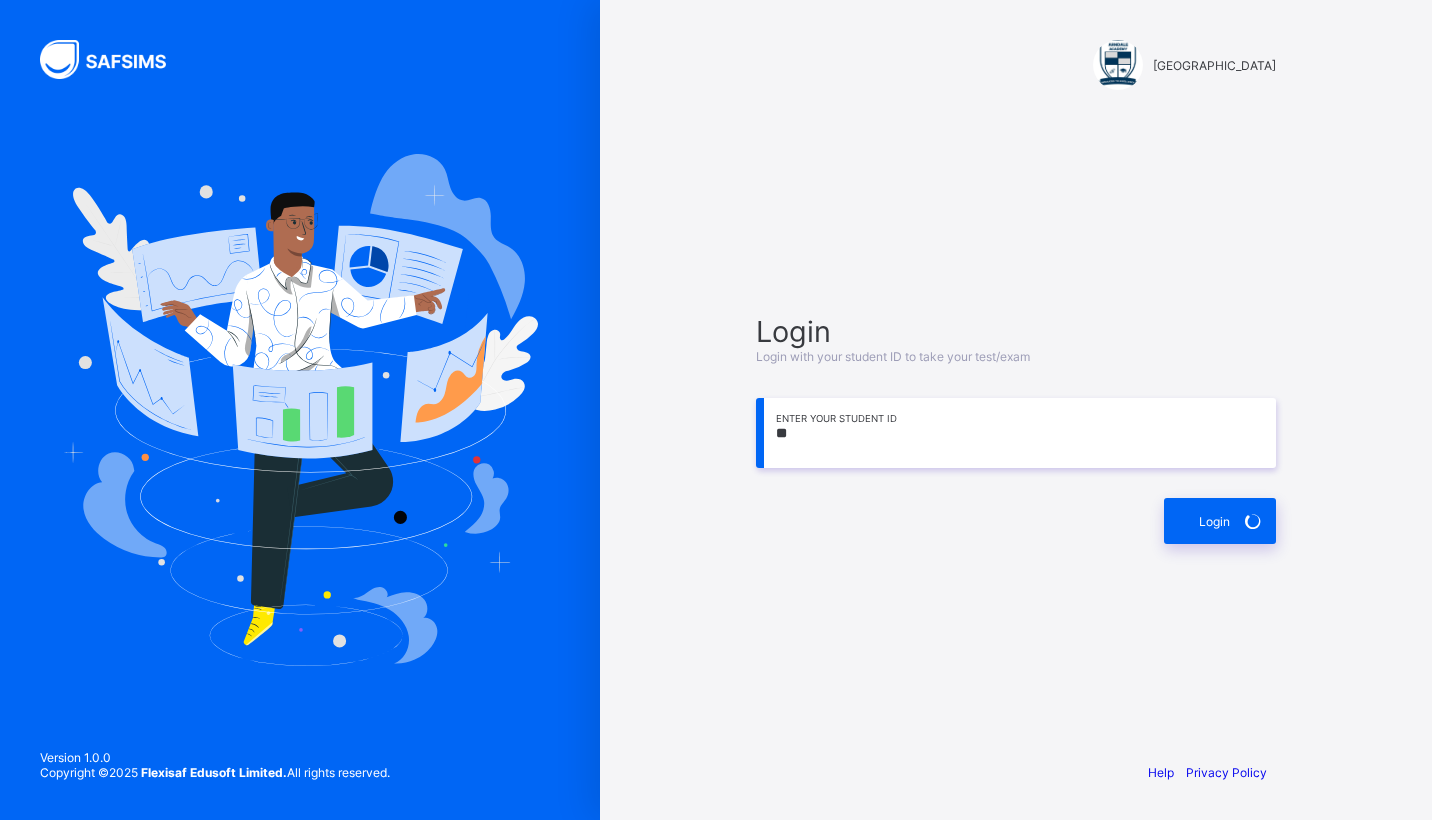 type on "*" 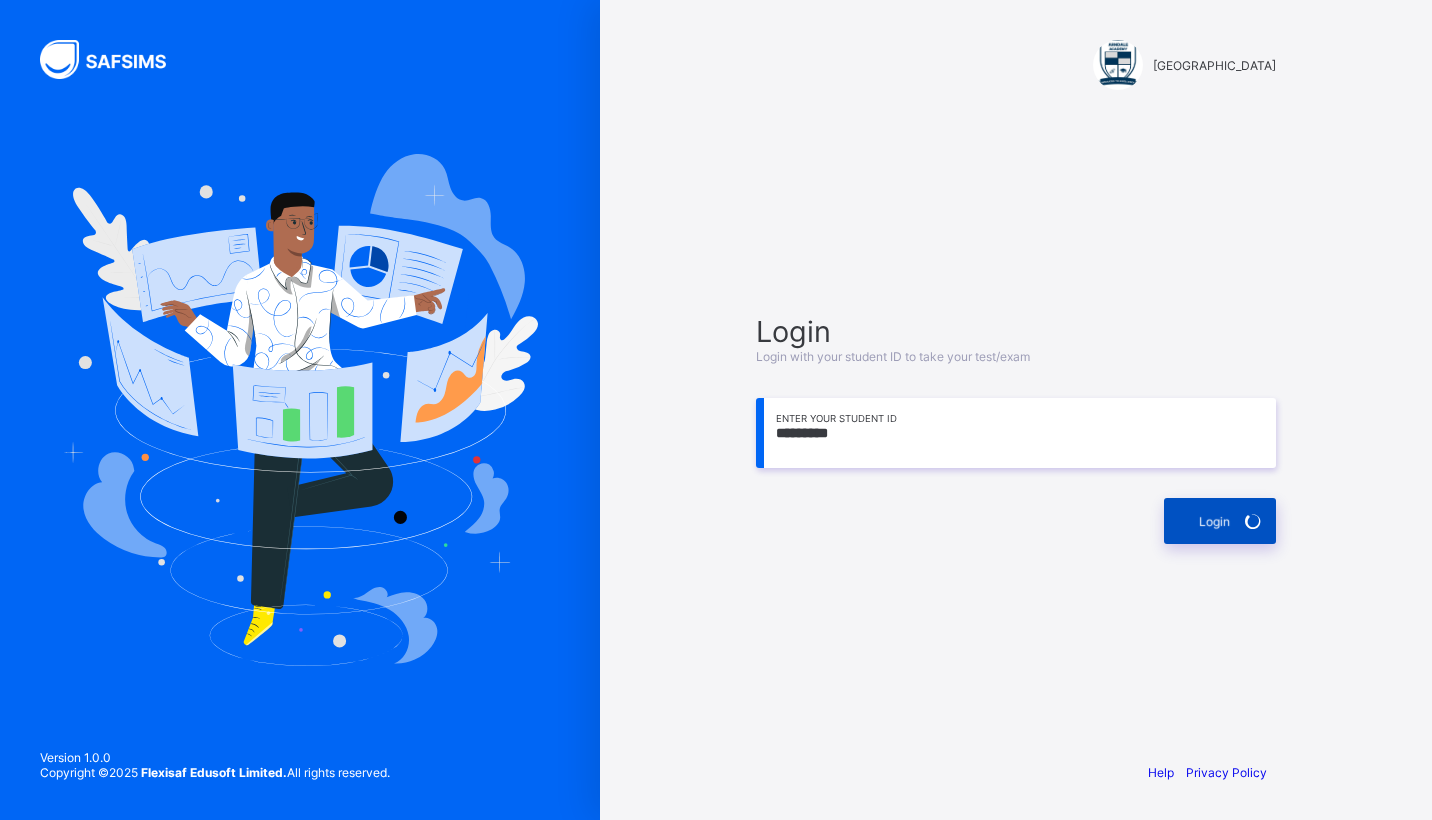 click on "Login" at bounding box center (1220, 521) 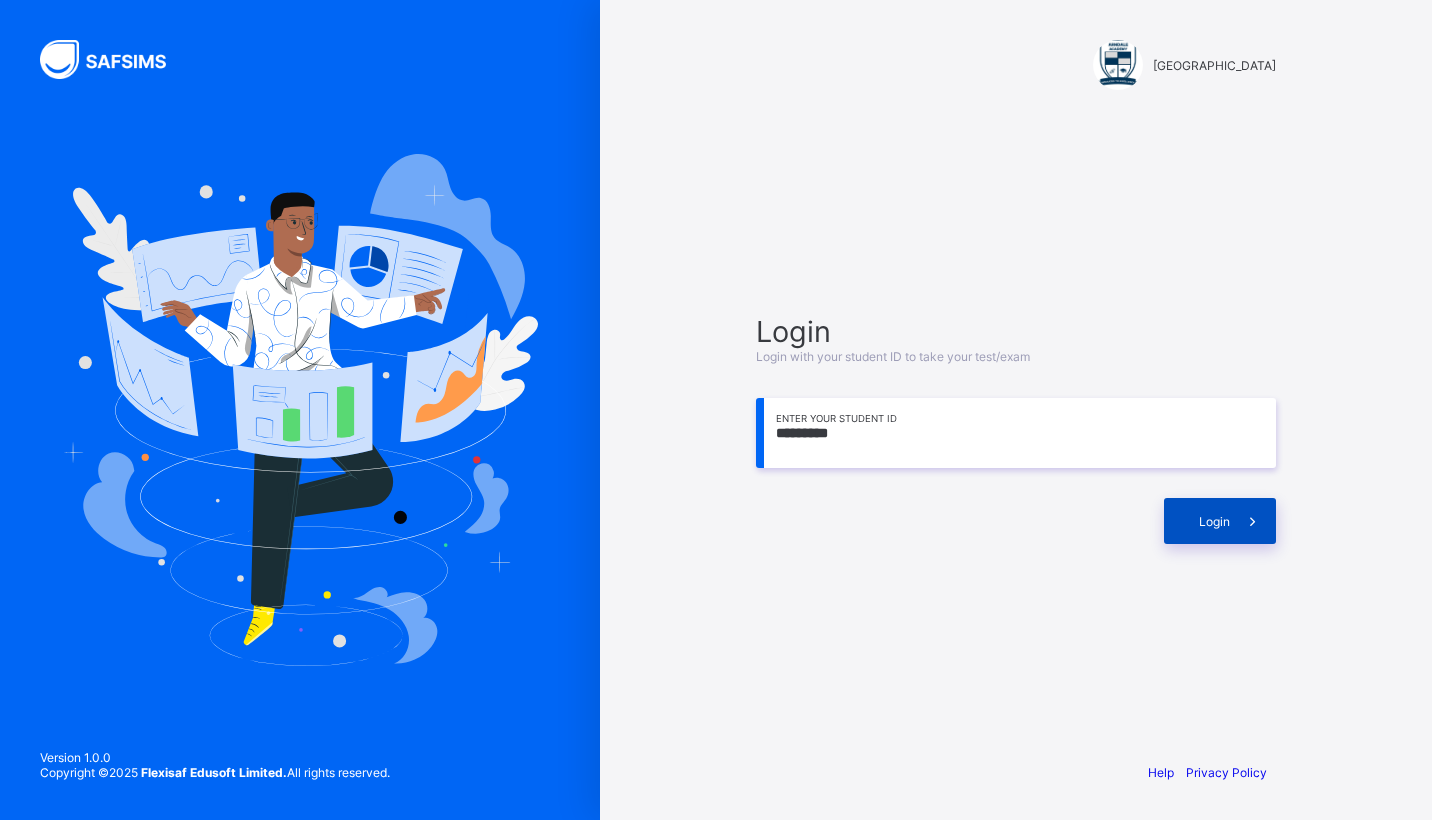 click on "Login" at bounding box center (1214, 521) 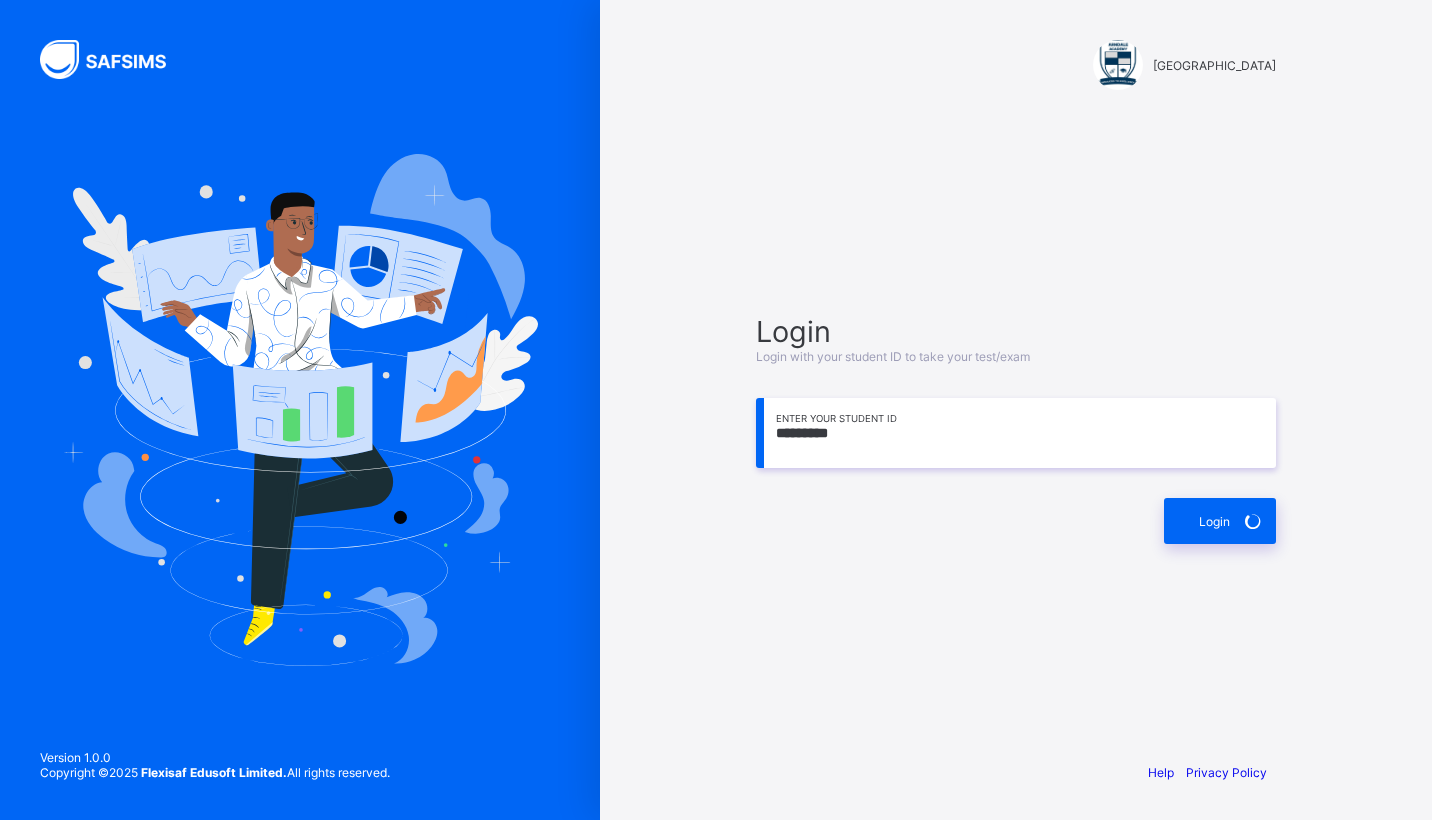 click on "*********" at bounding box center [1016, 433] 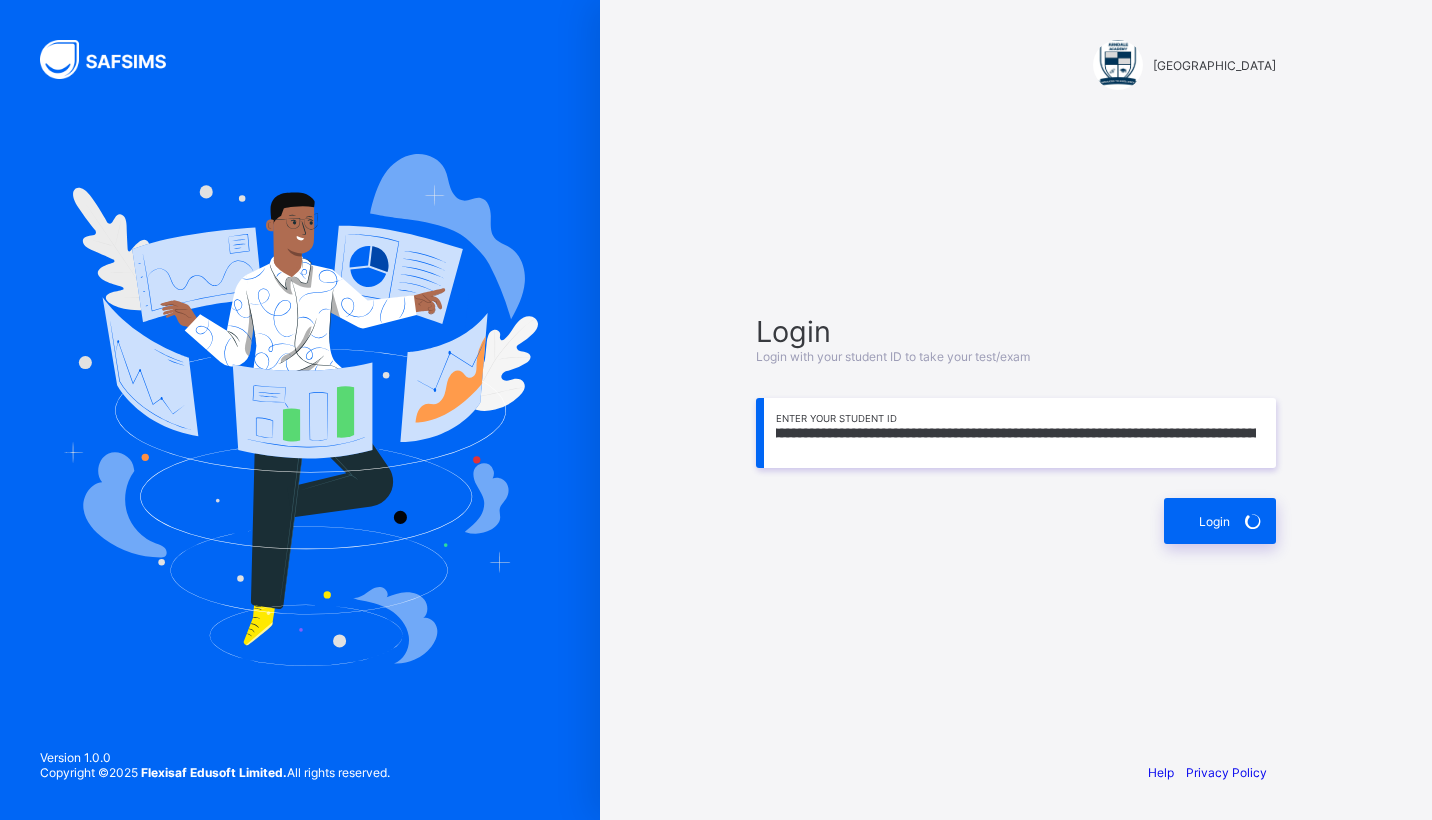 scroll, scrollTop: 0, scrollLeft: 0, axis: both 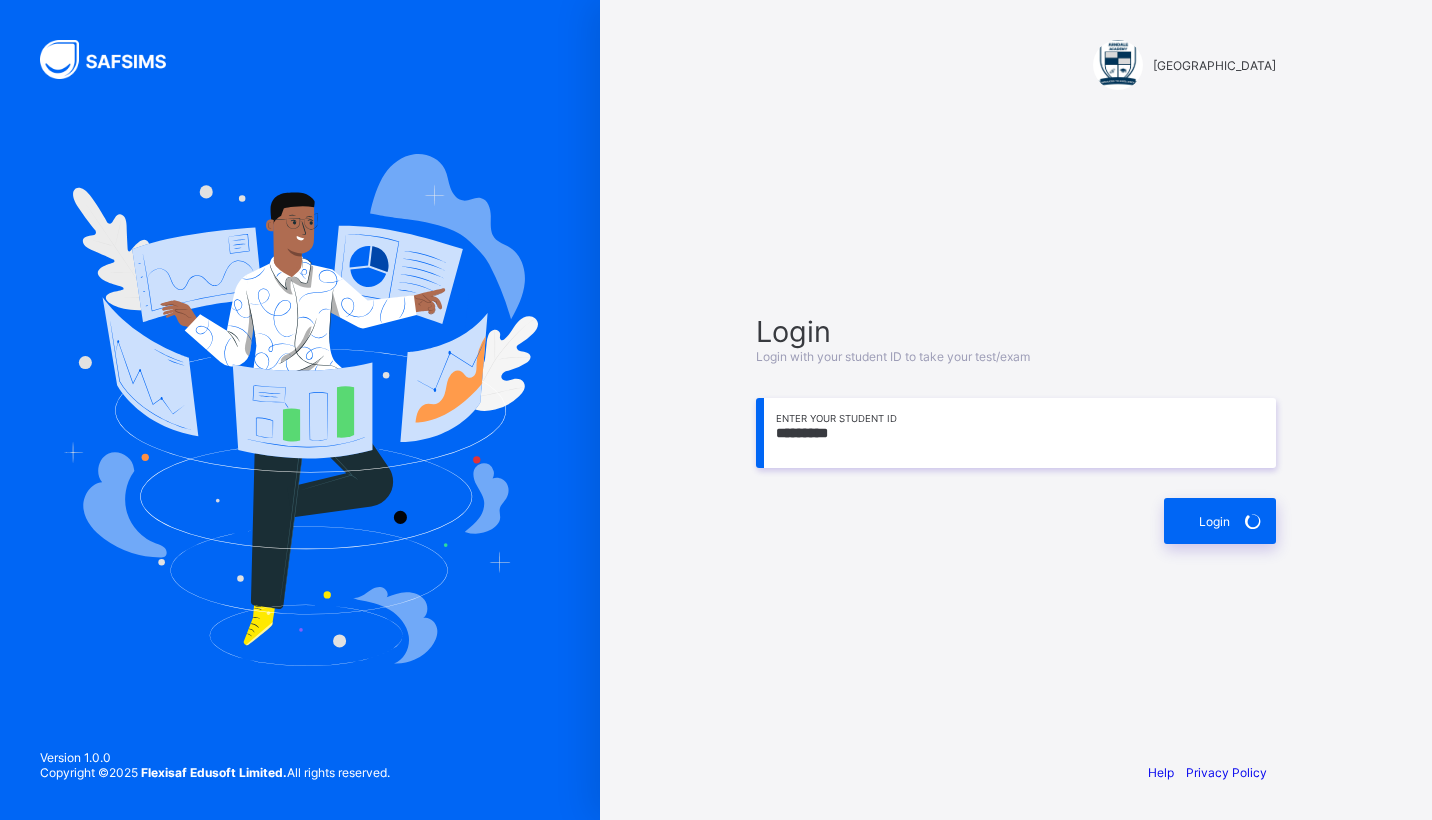 drag, startPoint x: 1118, startPoint y: 94, endPoint x: 1189, endPoint y: 100, distance: 71.25307 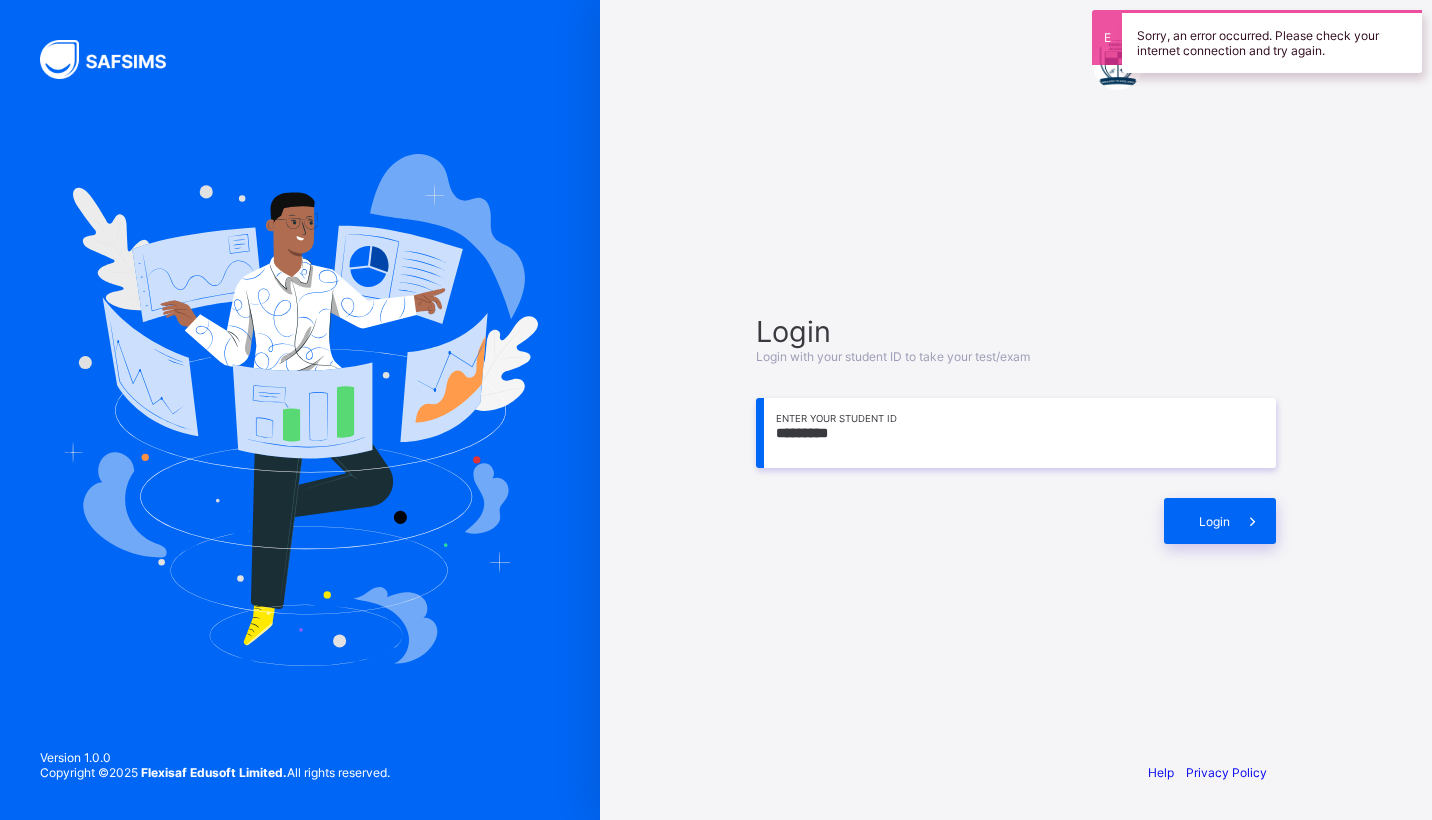click on "*********" at bounding box center (1016, 433) 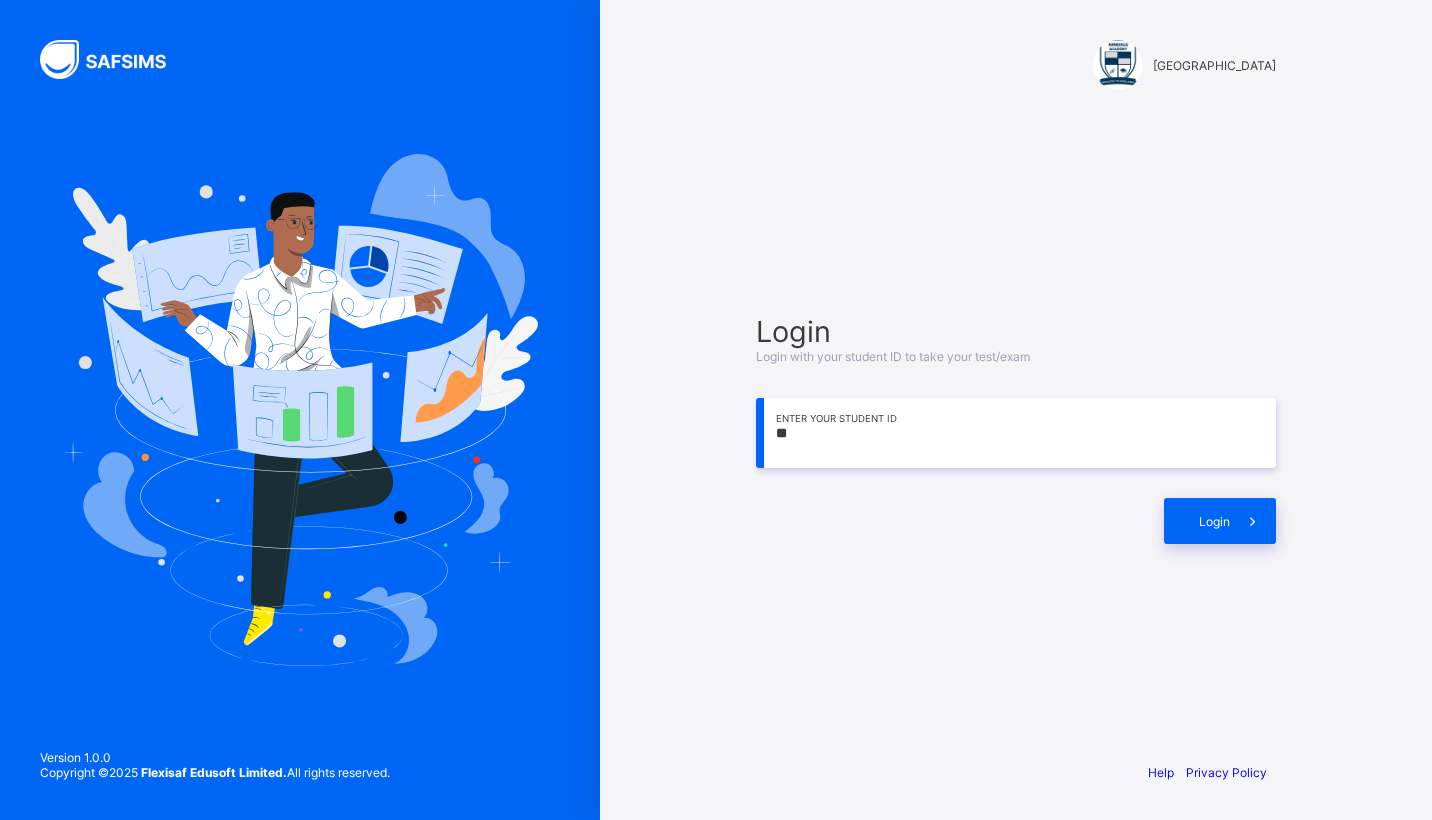 type on "*" 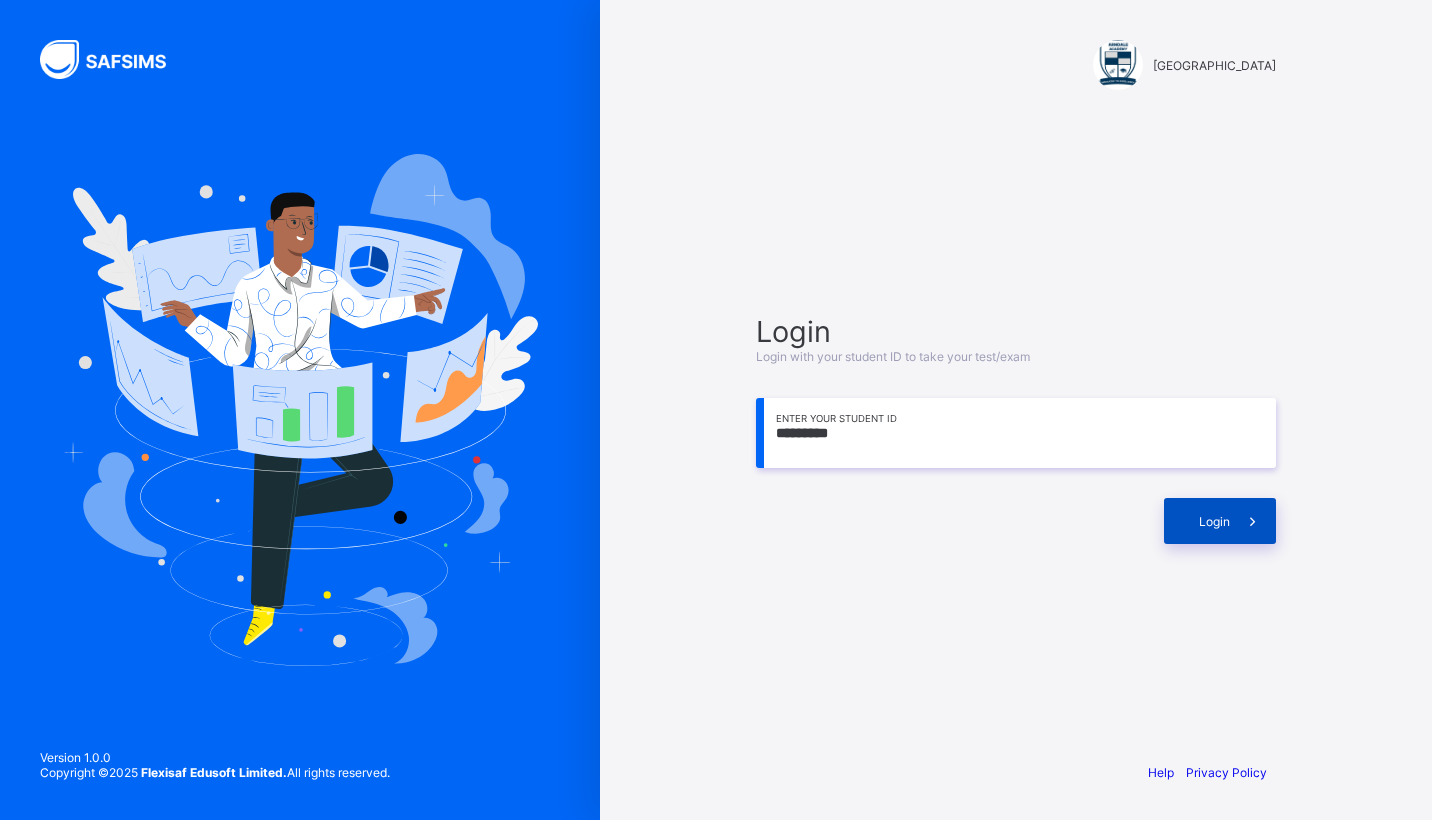 click at bounding box center [1253, 521] 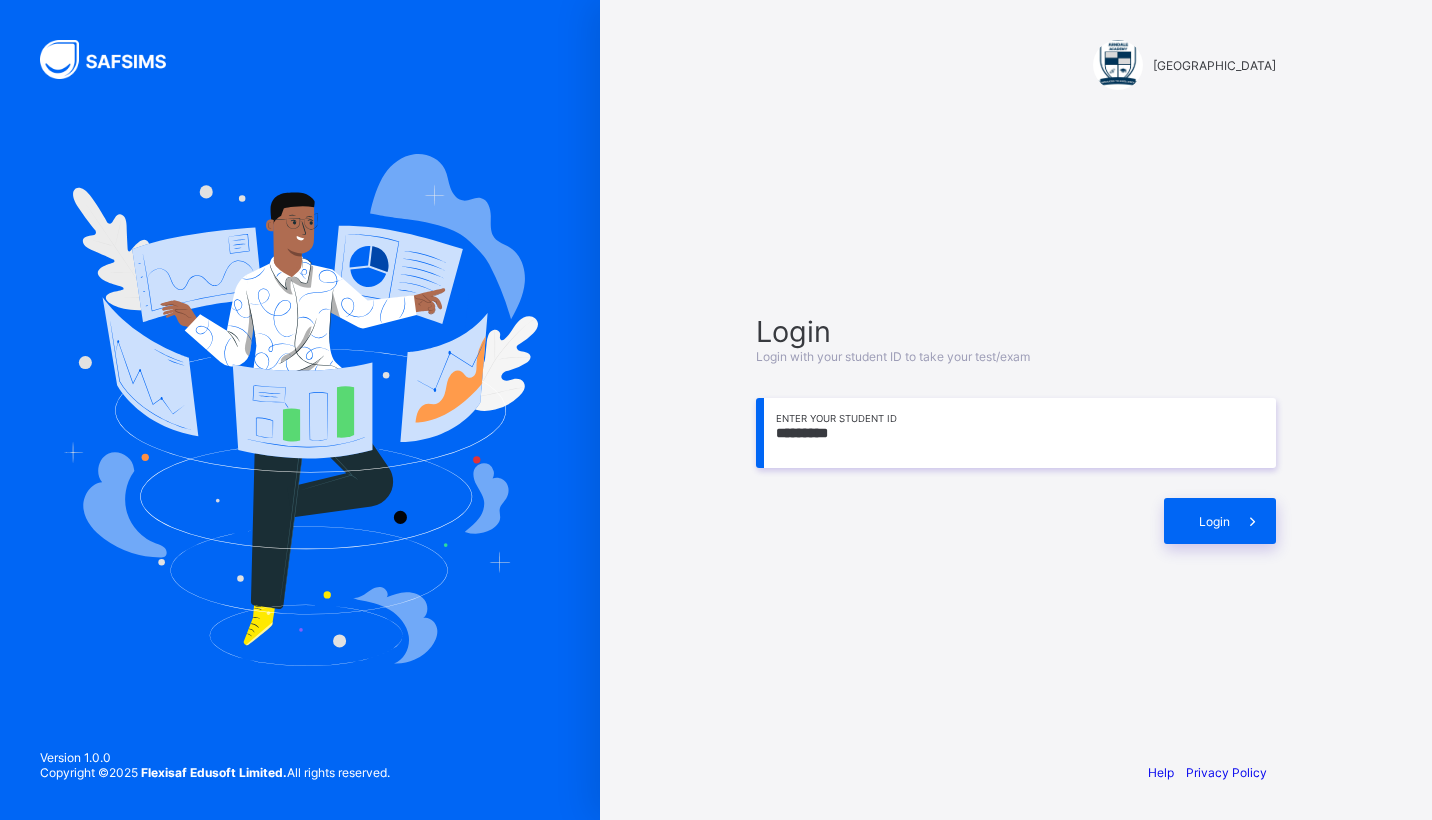 click on "*********" at bounding box center (1016, 433) 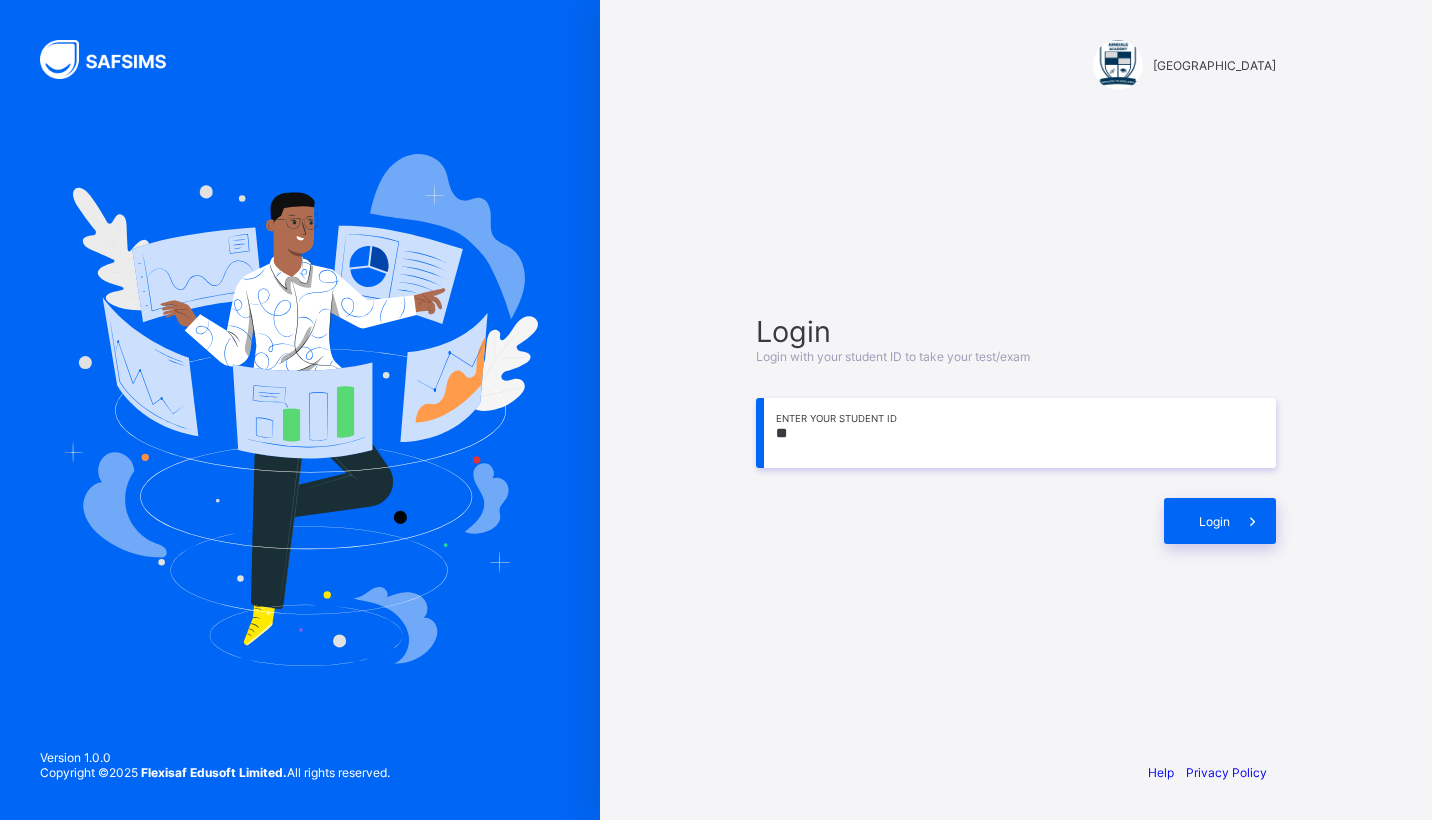type on "*" 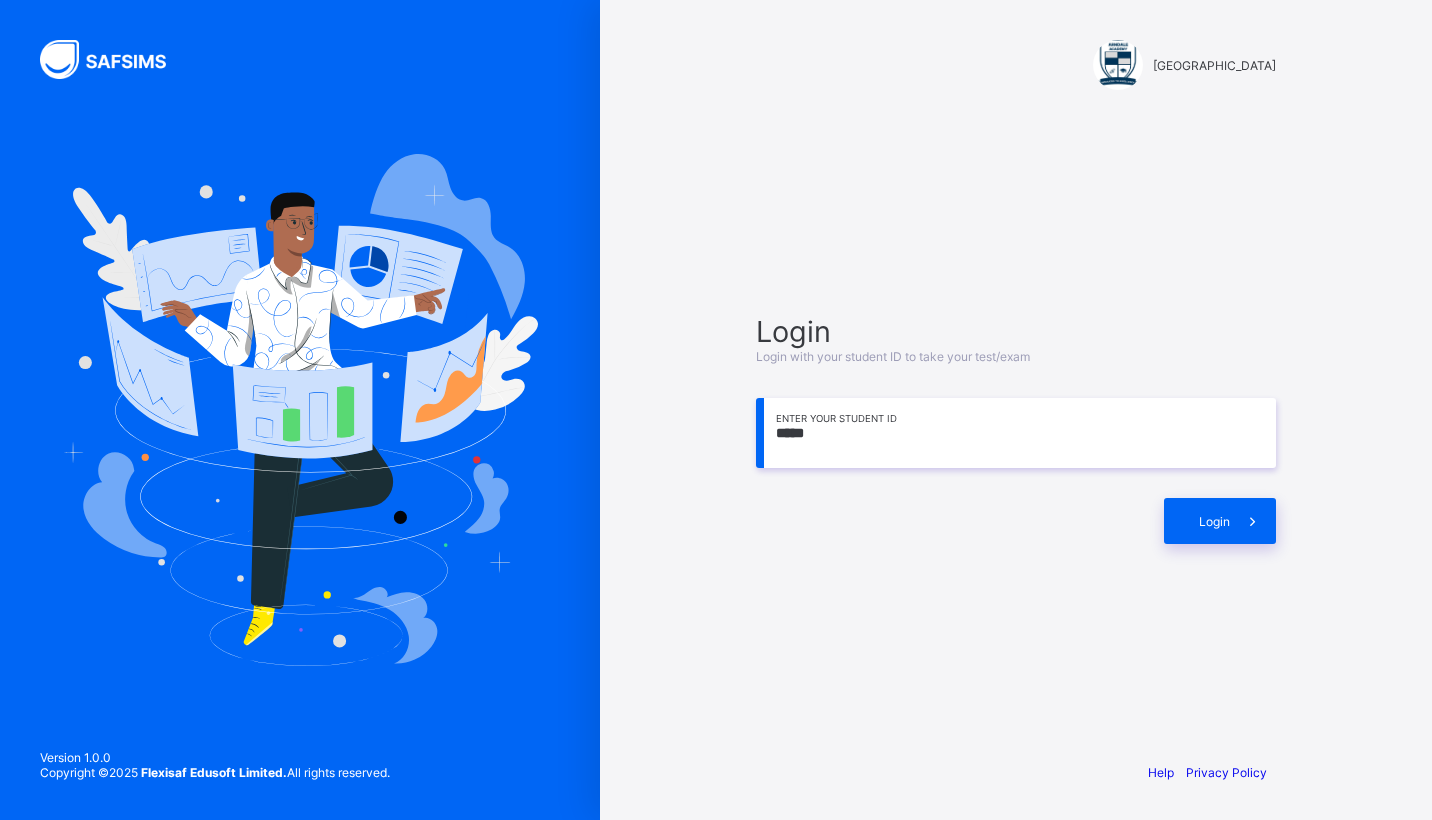 drag, startPoint x: 809, startPoint y: 517, endPoint x: 1195, endPoint y: 563, distance: 388.73126 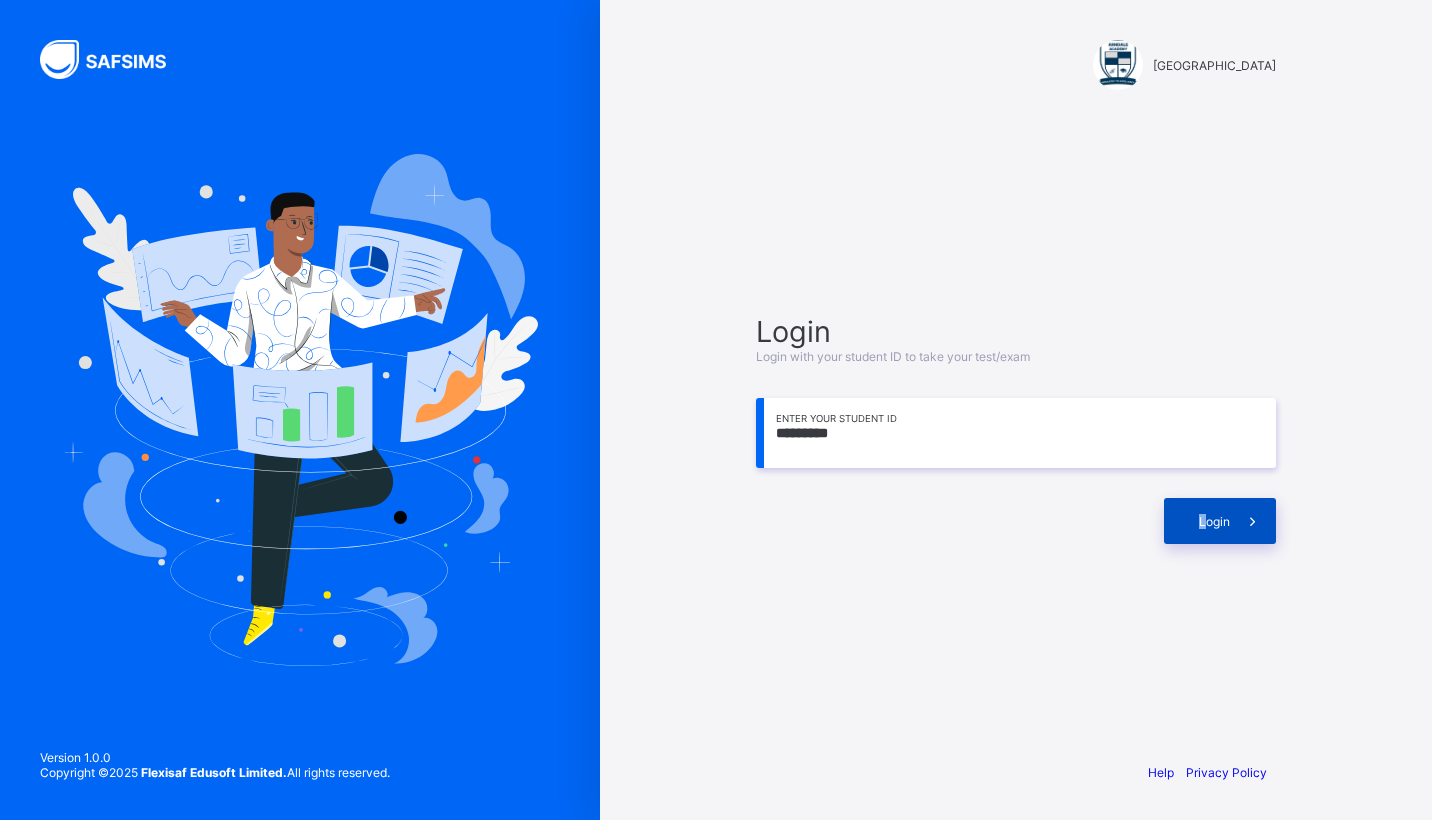 click on "Login" at bounding box center (1016, 511) 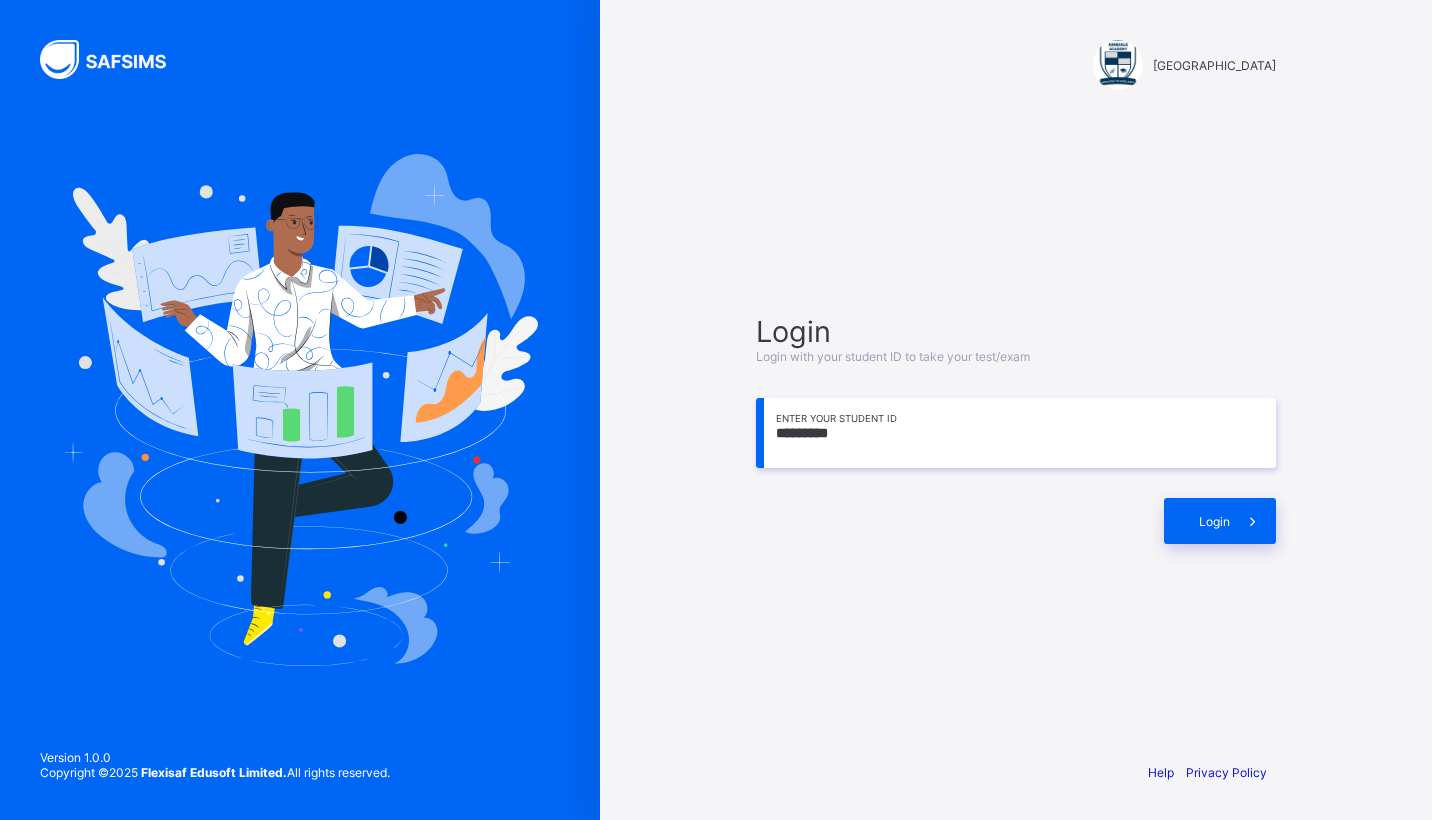 click on "*********" at bounding box center [1016, 433] 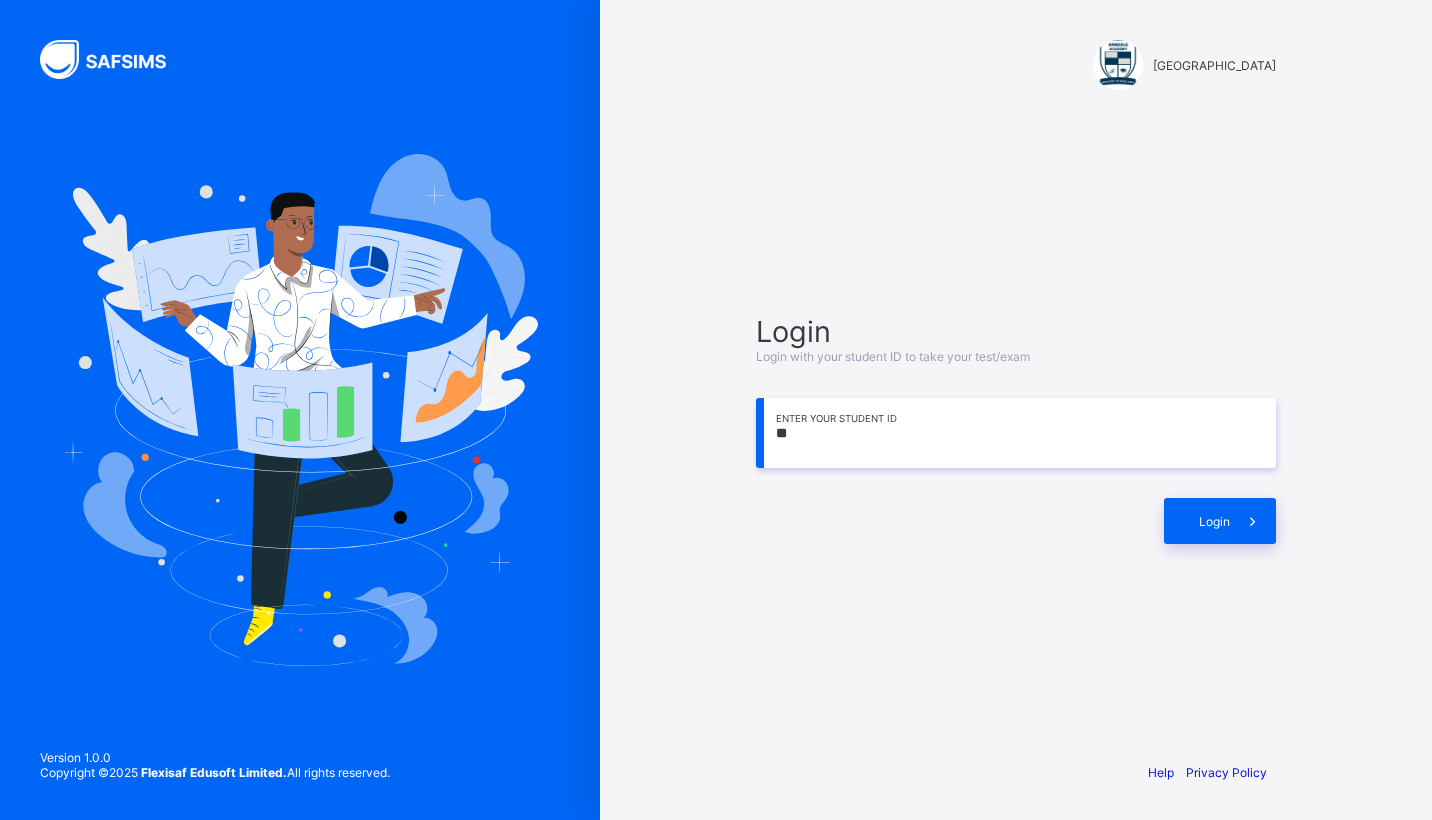 type on "*" 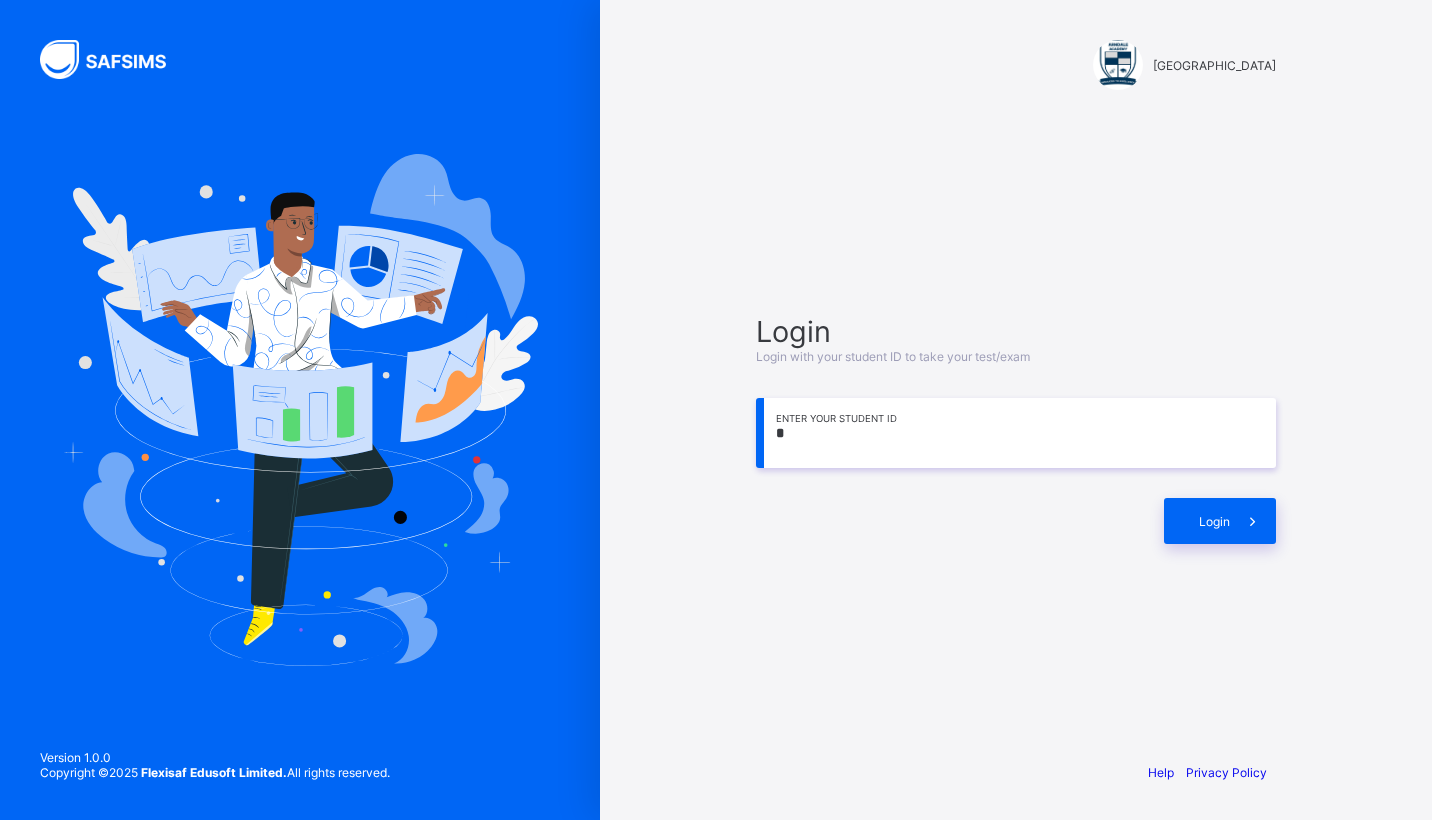 click at bounding box center (1016, 433) 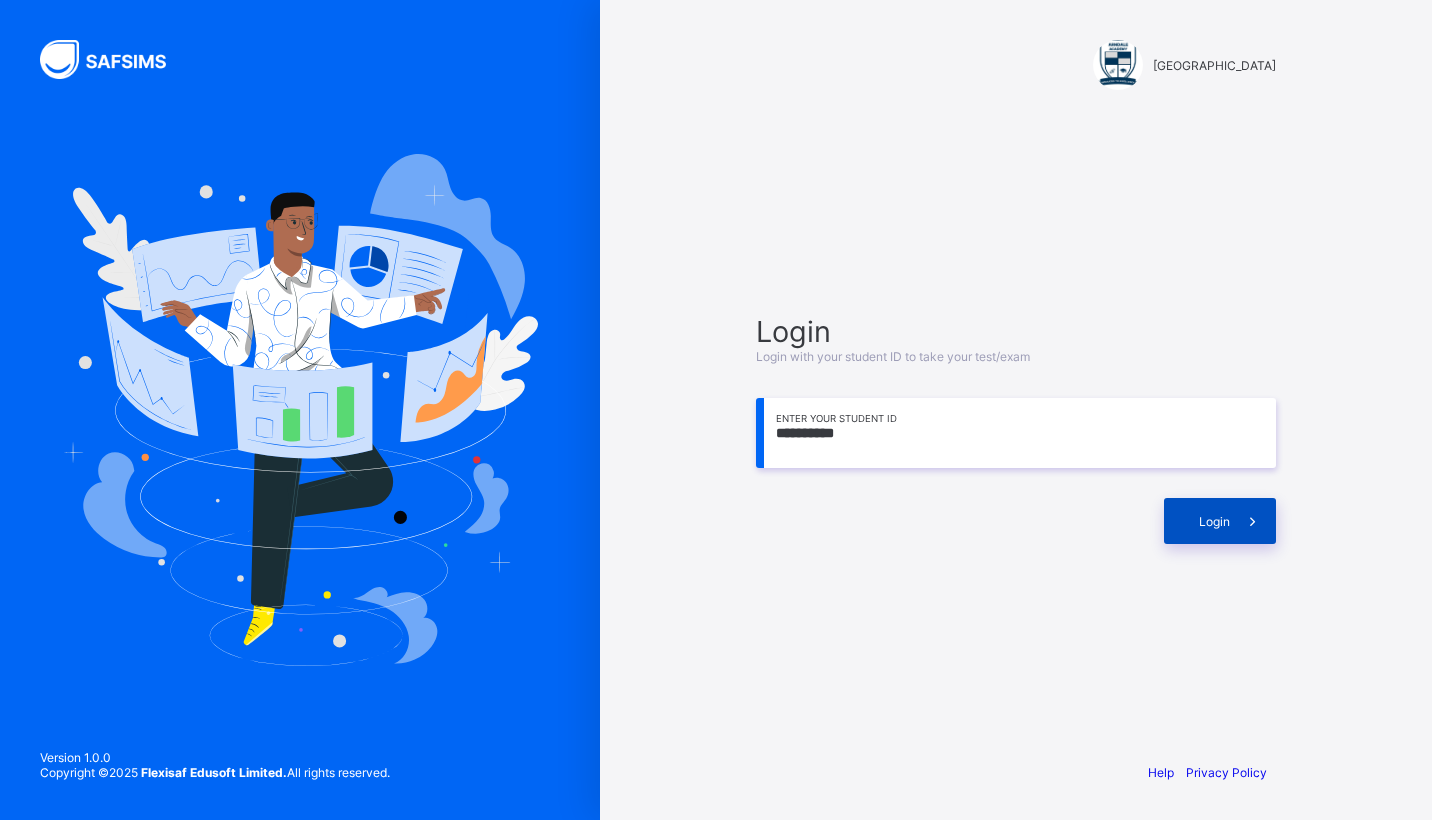 click on "Login" at bounding box center [1220, 521] 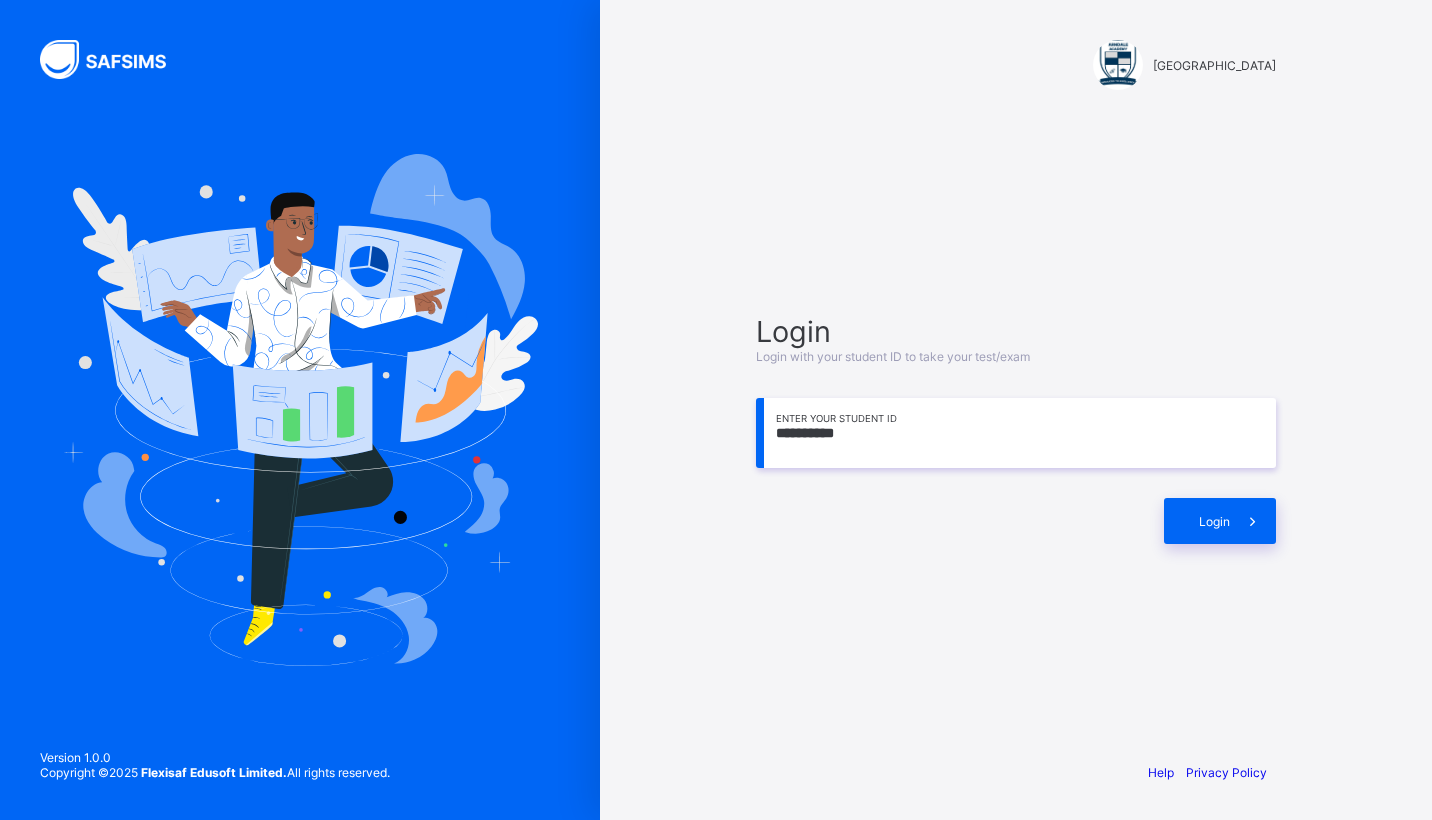 click on "Login Login with your student ID to take your test/exam ********* Enter your Student ID Login" at bounding box center [1016, 429] 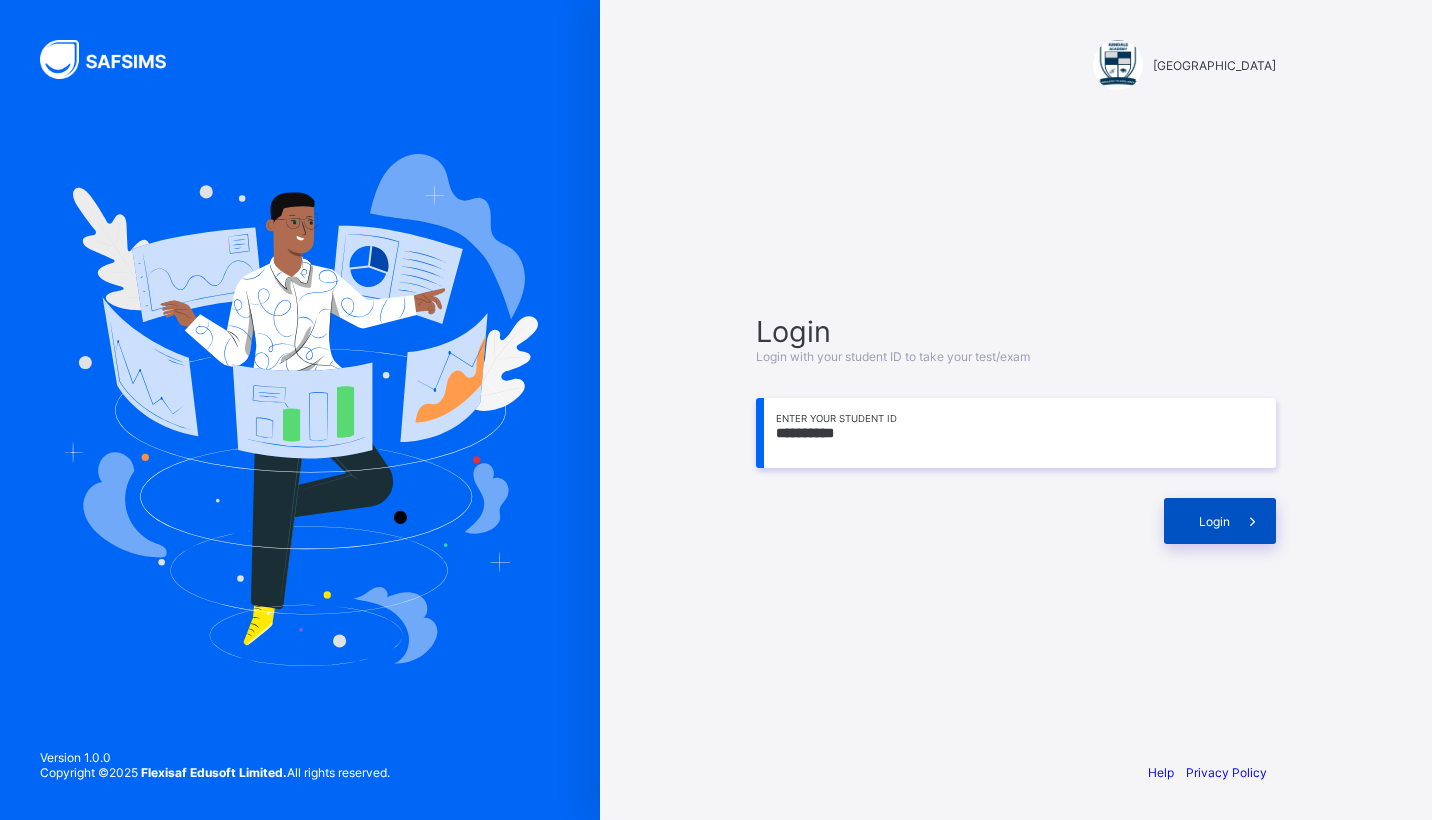 drag, startPoint x: 1205, startPoint y: 548, endPoint x: 1207, endPoint y: 537, distance: 11.18034 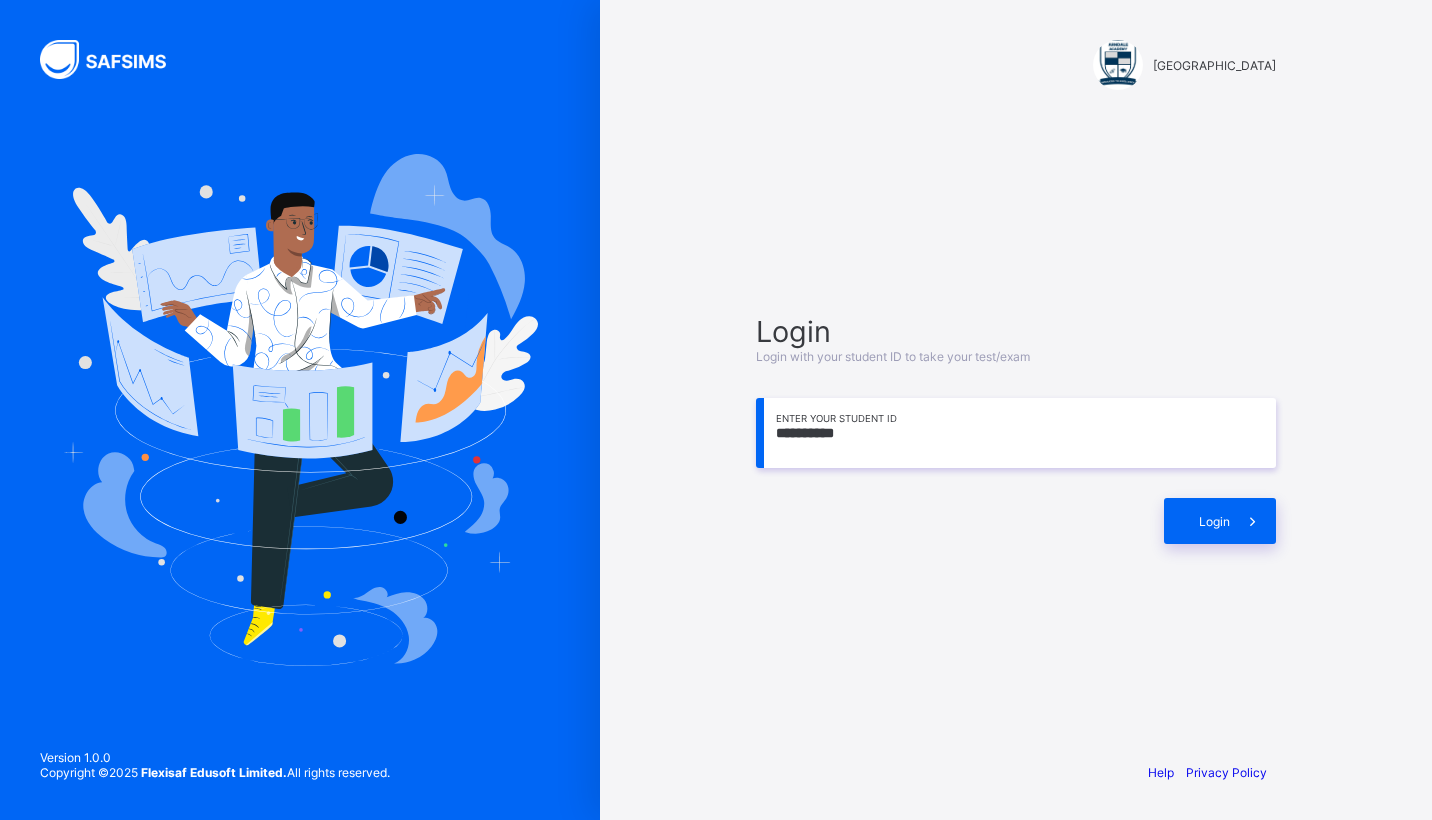 click on "*********" at bounding box center (1016, 433) 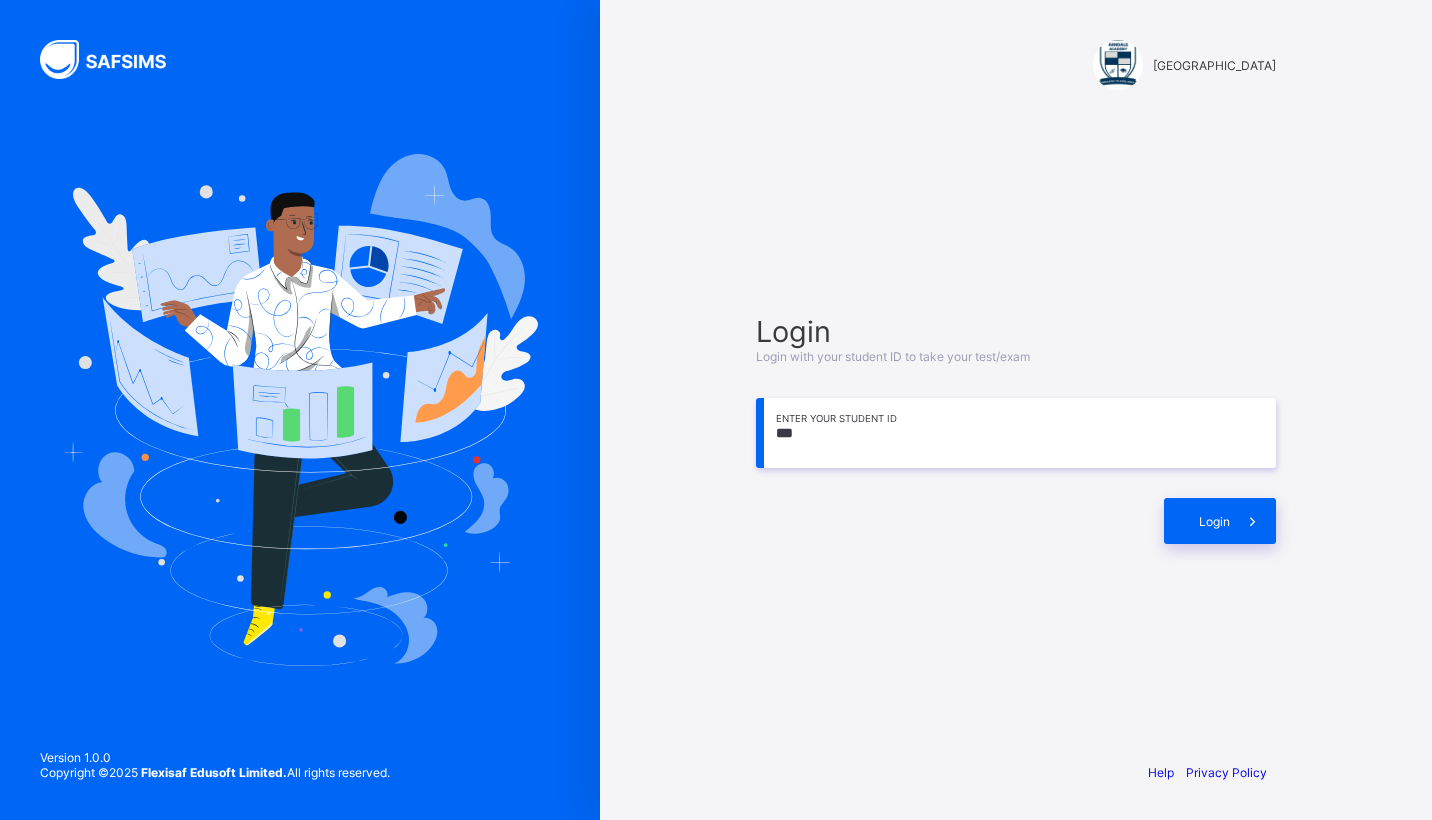 type on "*" 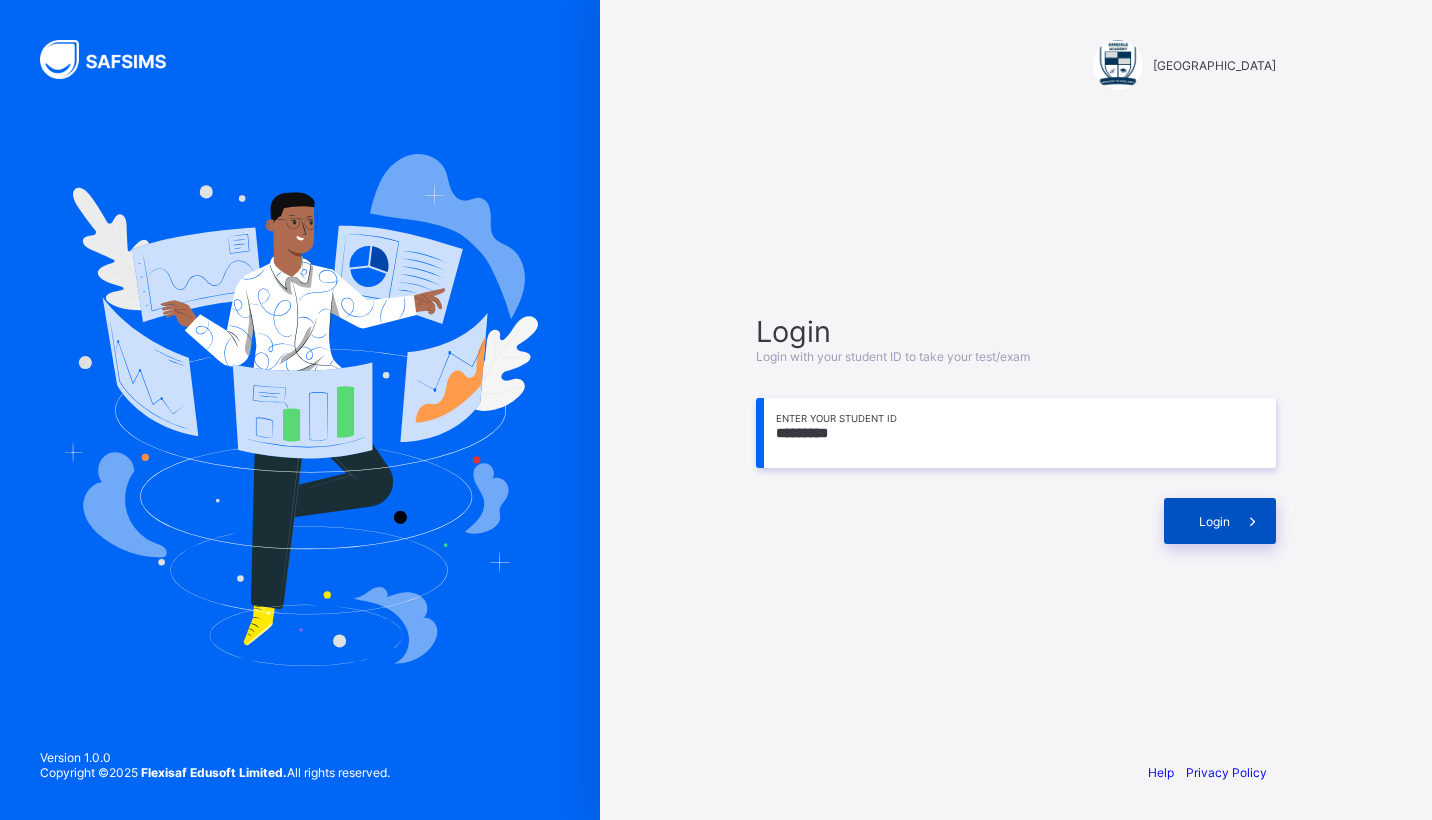 type on "*********" 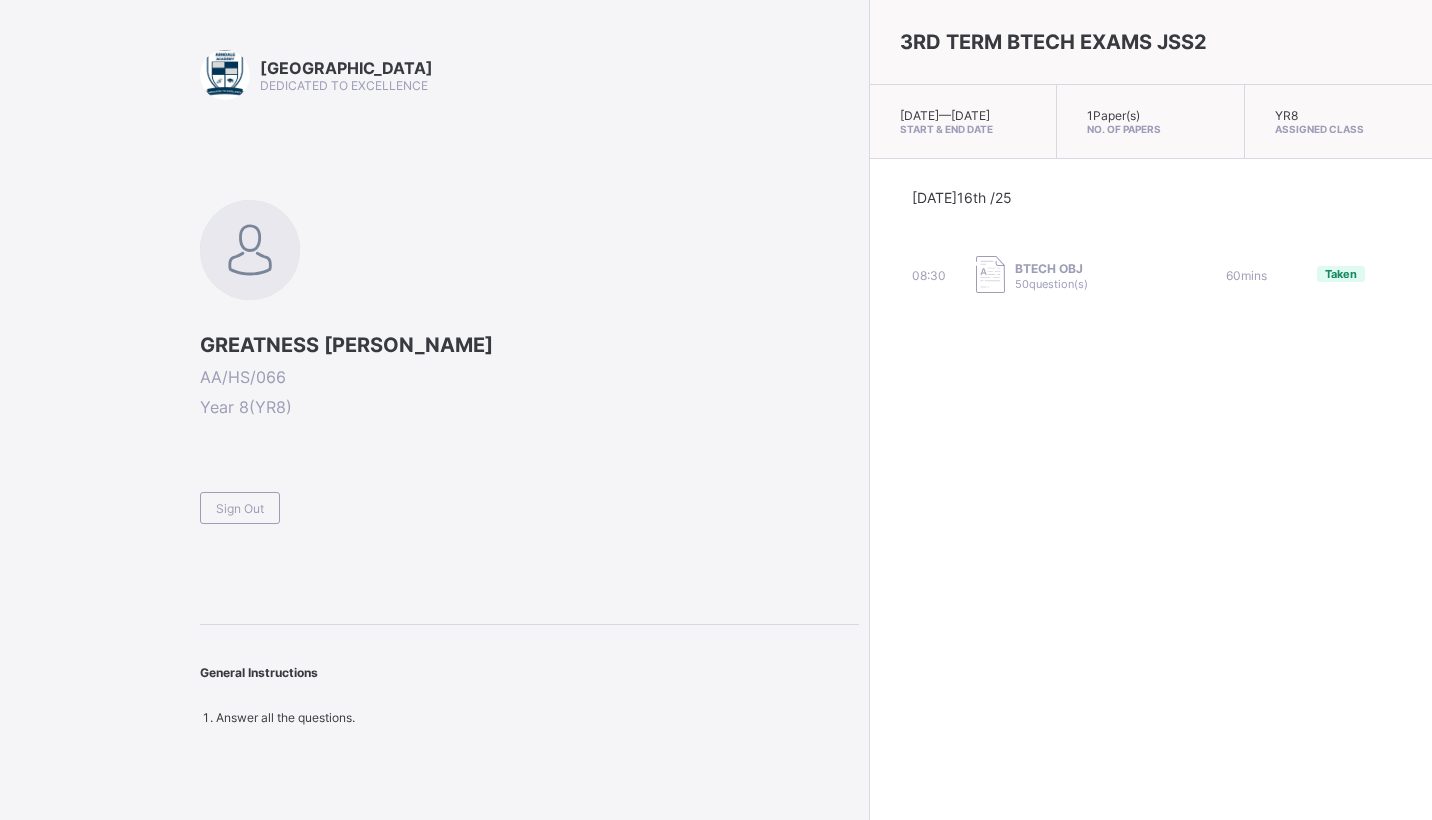 drag, startPoint x: 536, startPoint y: 260, endPoint x: 567, endPoint y: 231, distance: 42.44997 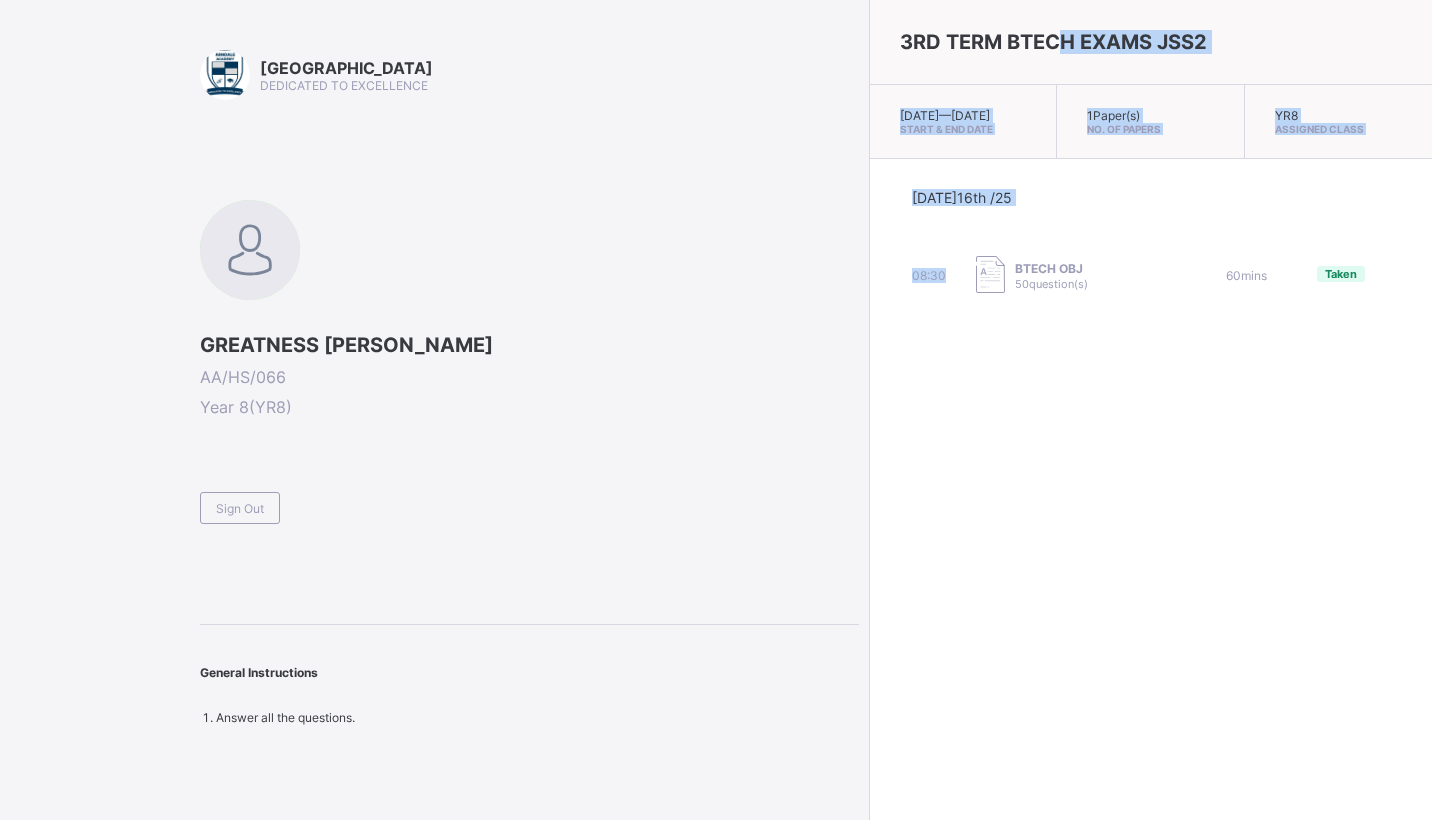 drag, startPoint x: 889, startPoint y: 15, endPoint x: 802, endPoint y: 369, distance: 364.53394 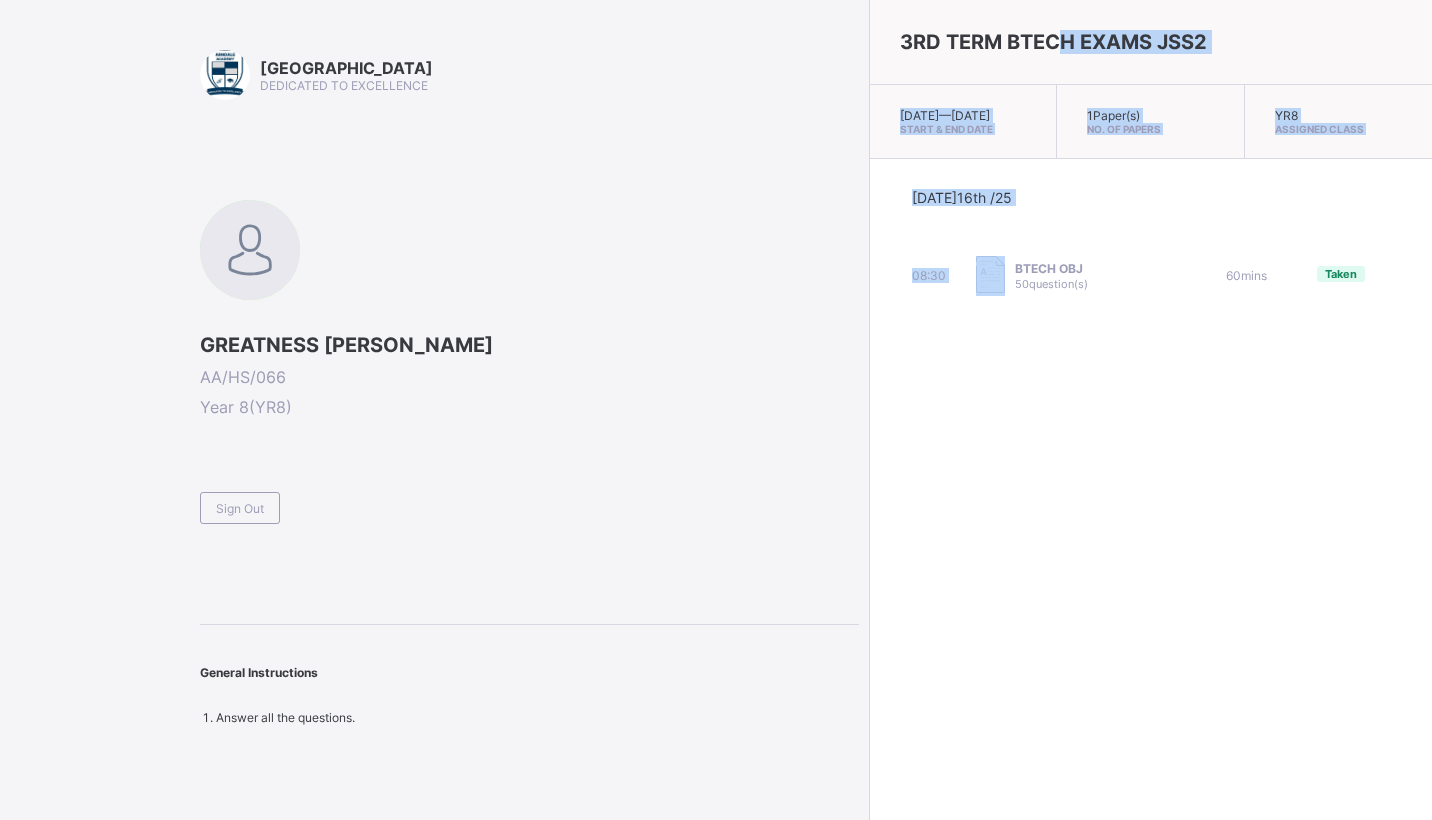 drag, startPoint x: 802, startPoint y: 369, endPoint x: 701, endPoint y: 387, distance: 102.59142 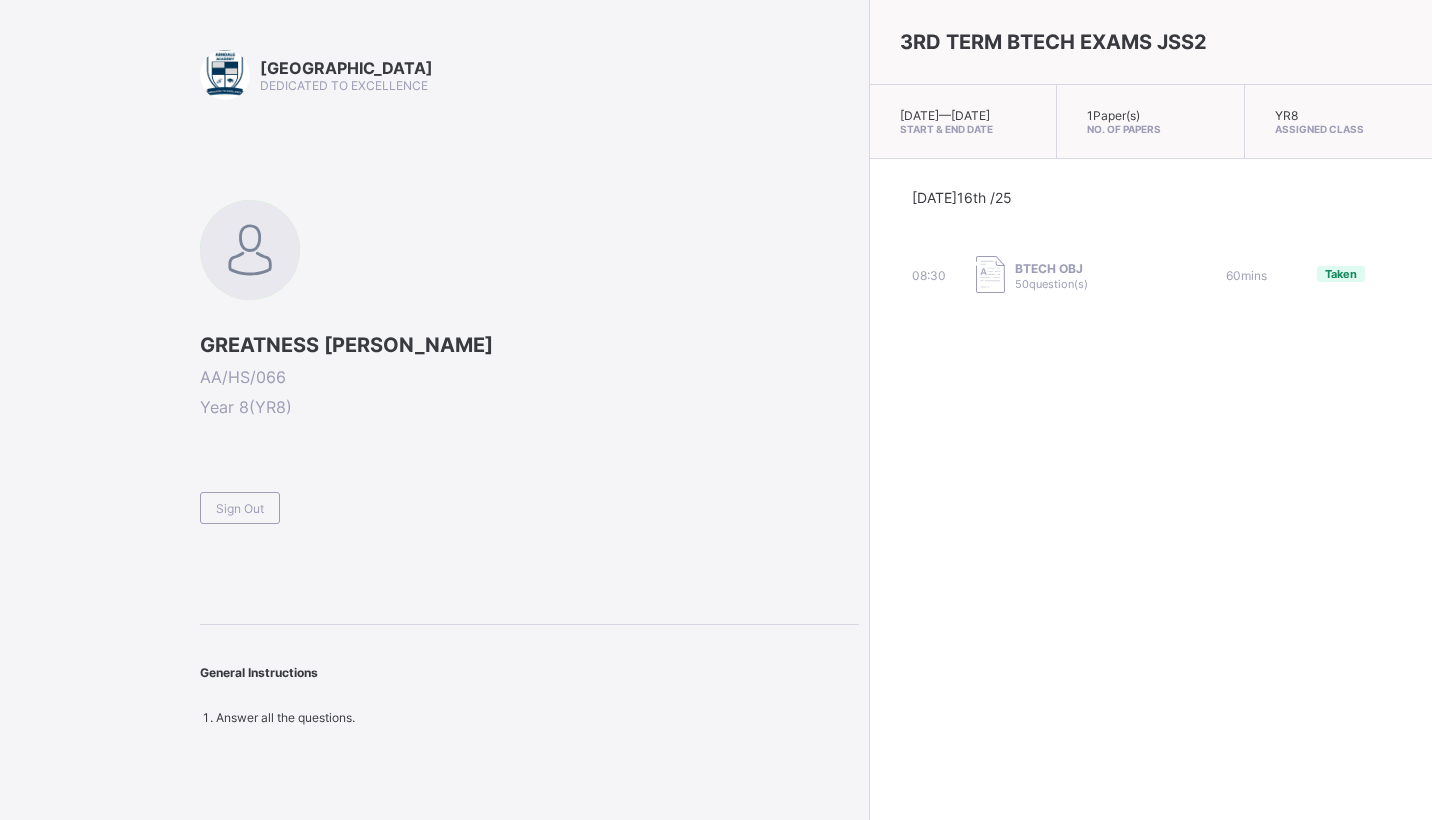 click on "08:30 BTECH OBJ 50  question(s)   60  mins Taken" at bounding box center (1151, 276) 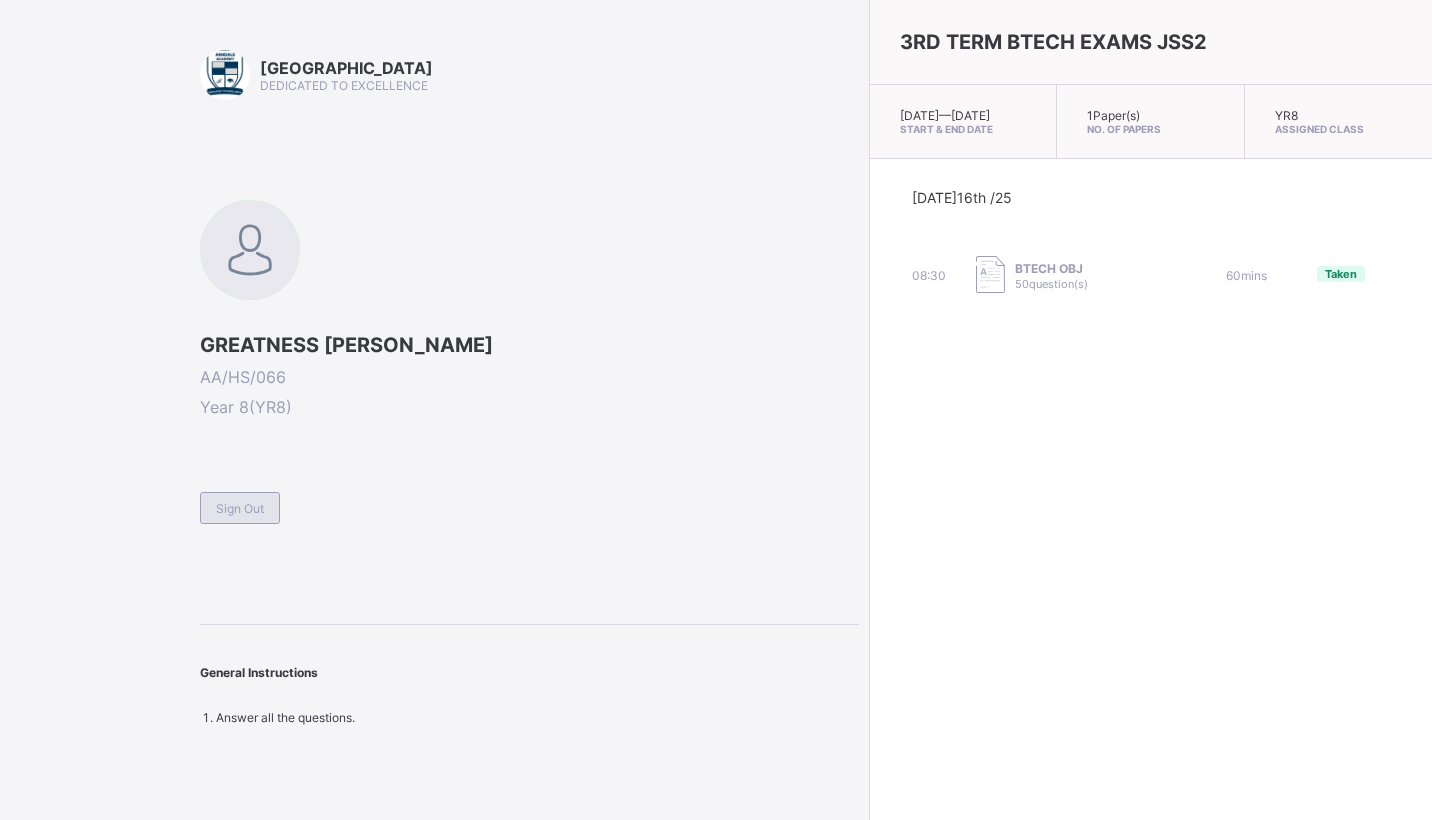 click on "Sign Out" at bounding box center (240, 508) 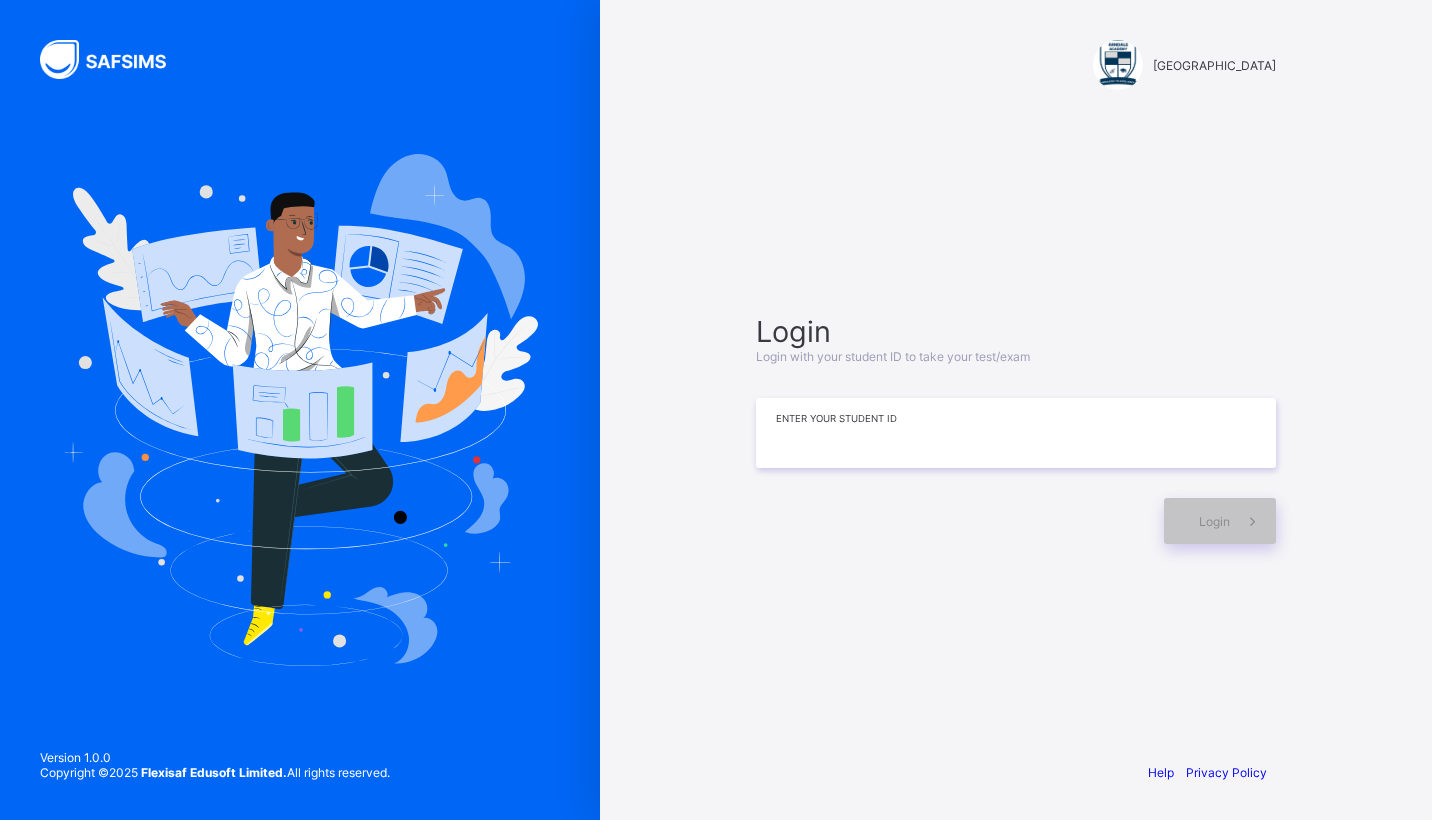 drag, startPoint x: 251, startPoint y: 493, endPoint x: 815, endPoint y: 427, distance: 567.8486 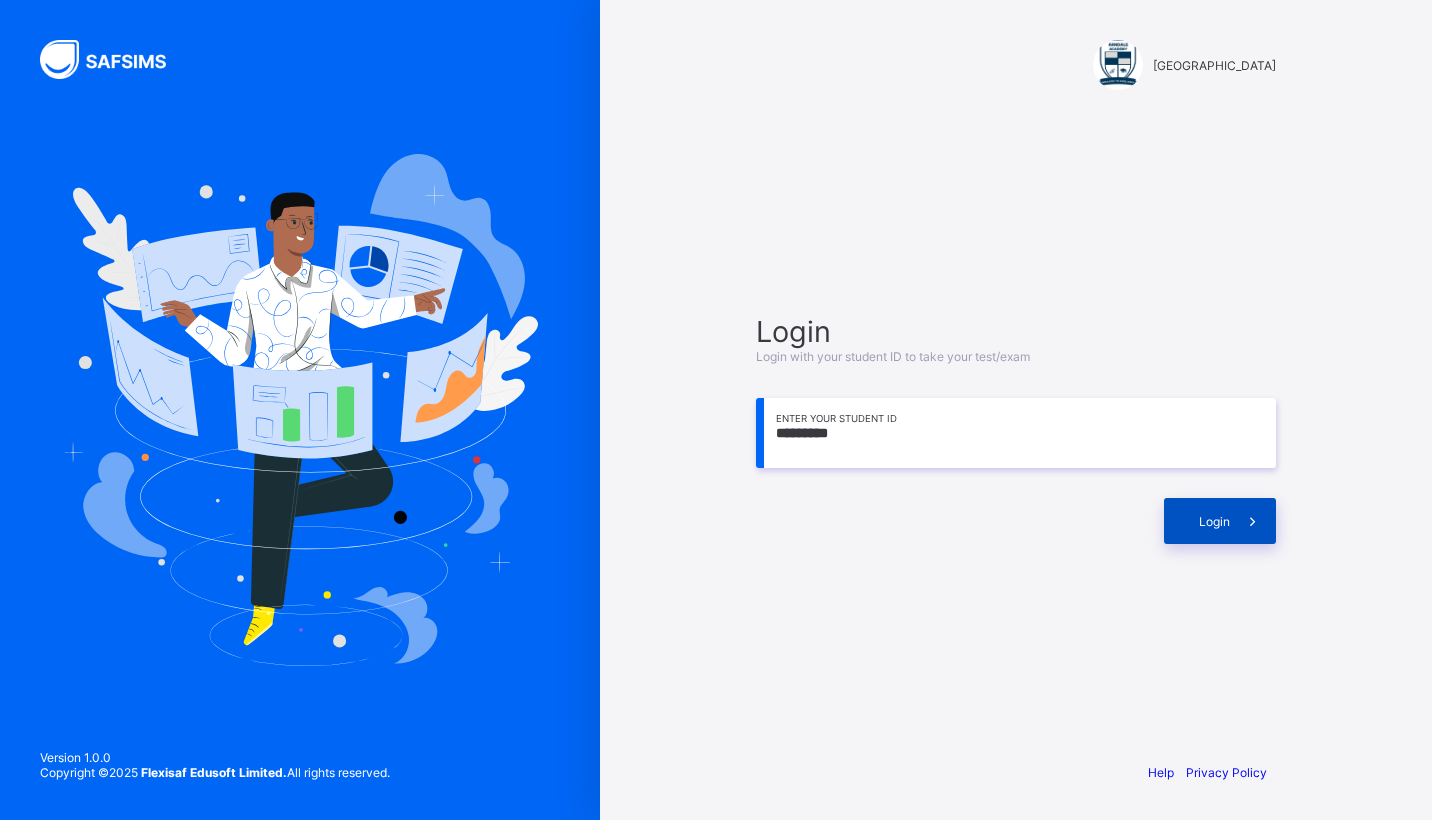 type on "*********" 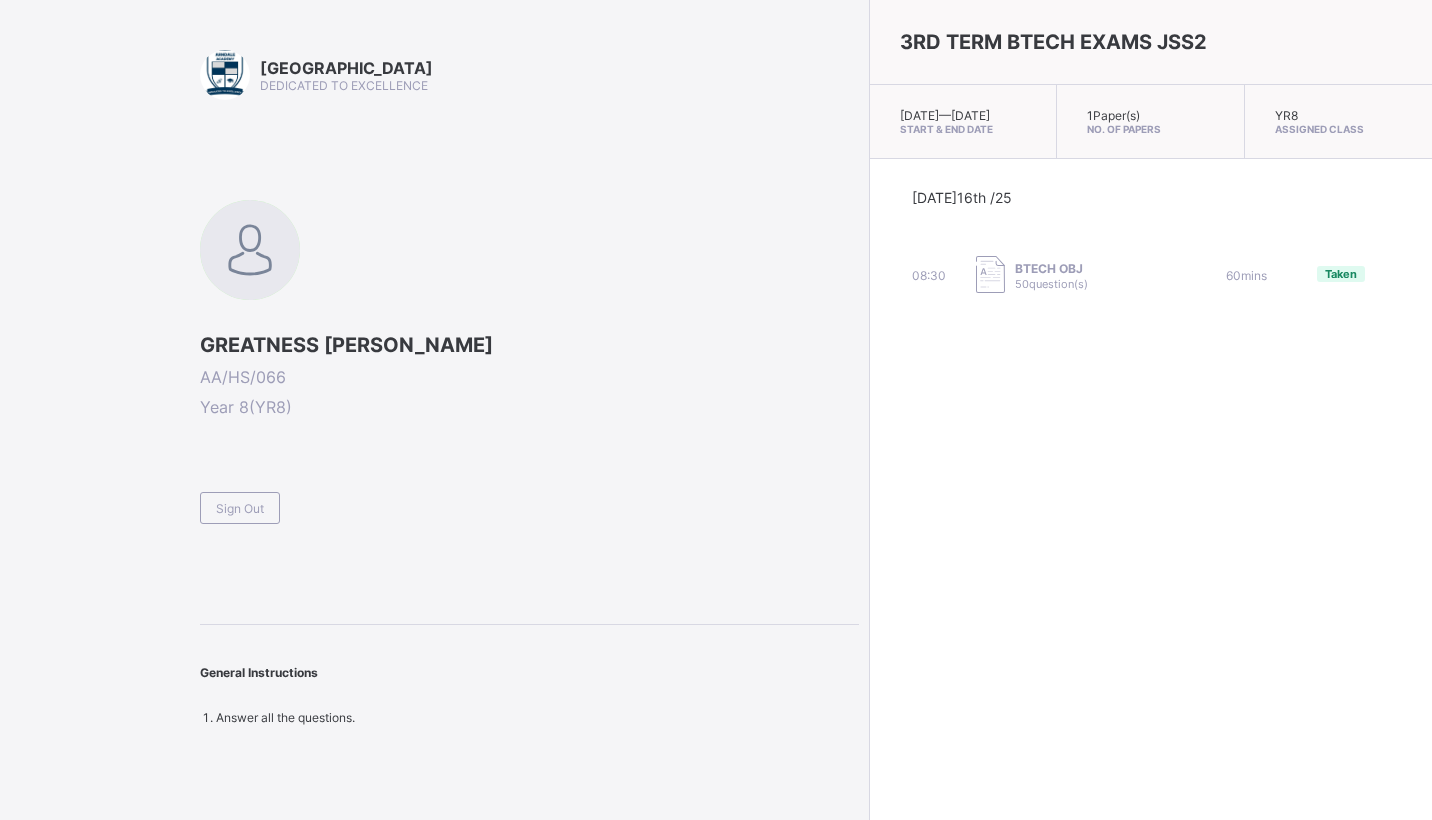 click on "3RD TERM BTECH EXAMS JSS2 Tue, Jul 15th 2025  —  Wed, Jul 16th 2025 Start & End Date   1  Paper(s)  No. of Papers   YR8   Assigned Class Today  16th /25 08:30 BTECH OBJ 50  question(s)   60  mins Taken" at bounding box center [1150, 410] 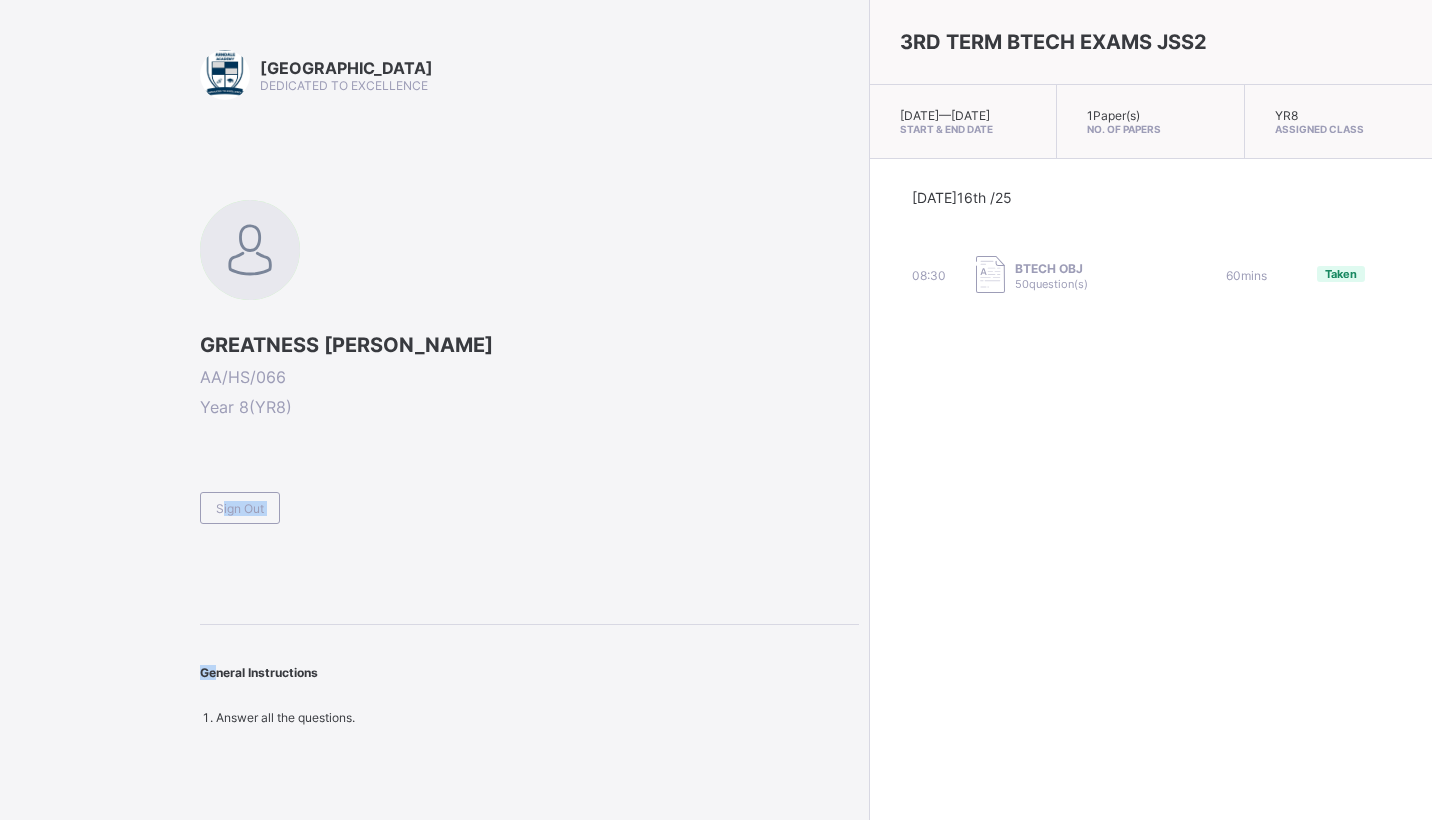 drag, startPoint x: 215, startPoint y: 506, endPoint x: 235, endPoint y: 553, distance: 51.078373 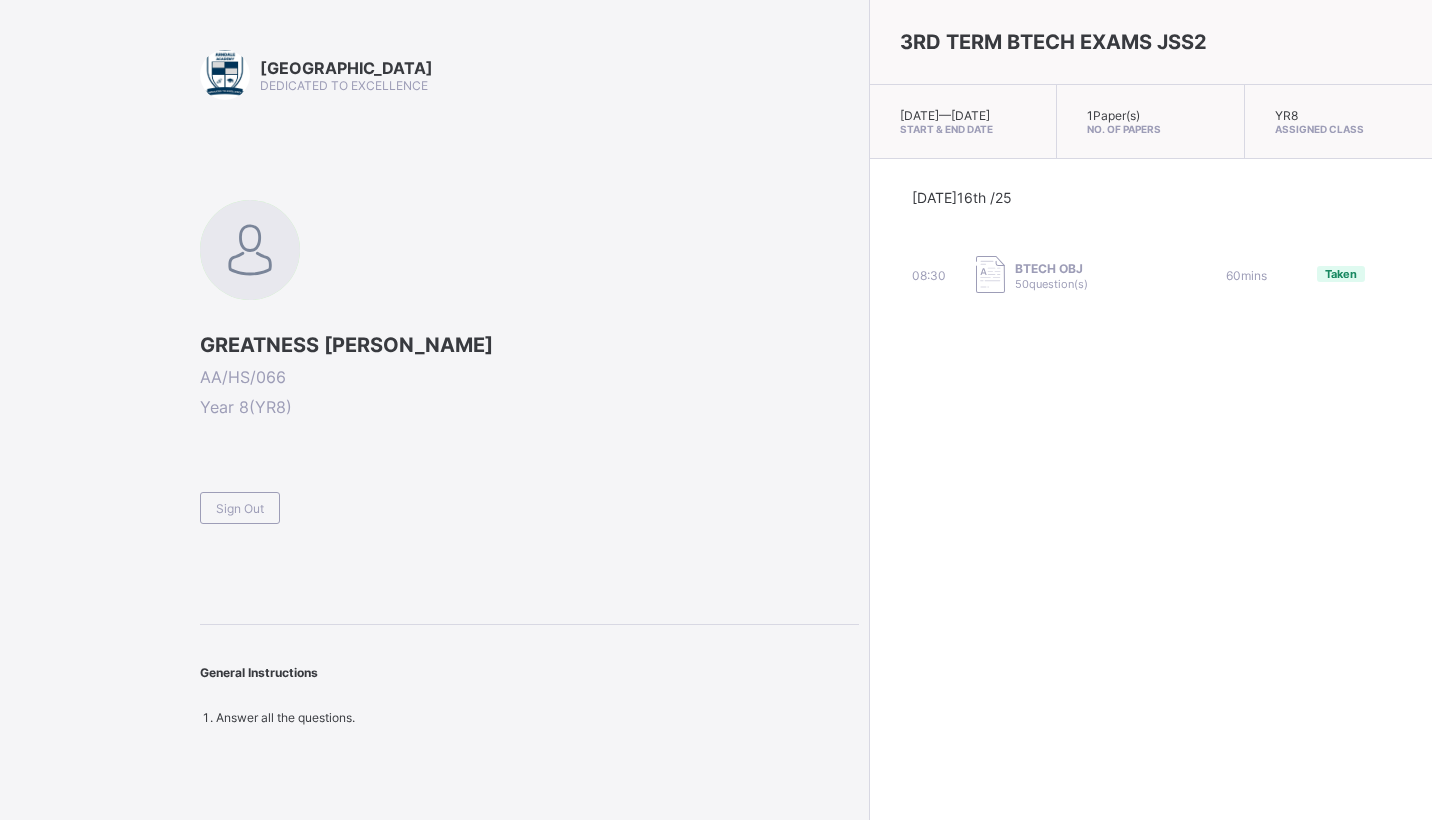 drag, startPoint x: 235, startPoint y: 553, endPoint x: 201, endPoint y: 440, distance: 118.004234 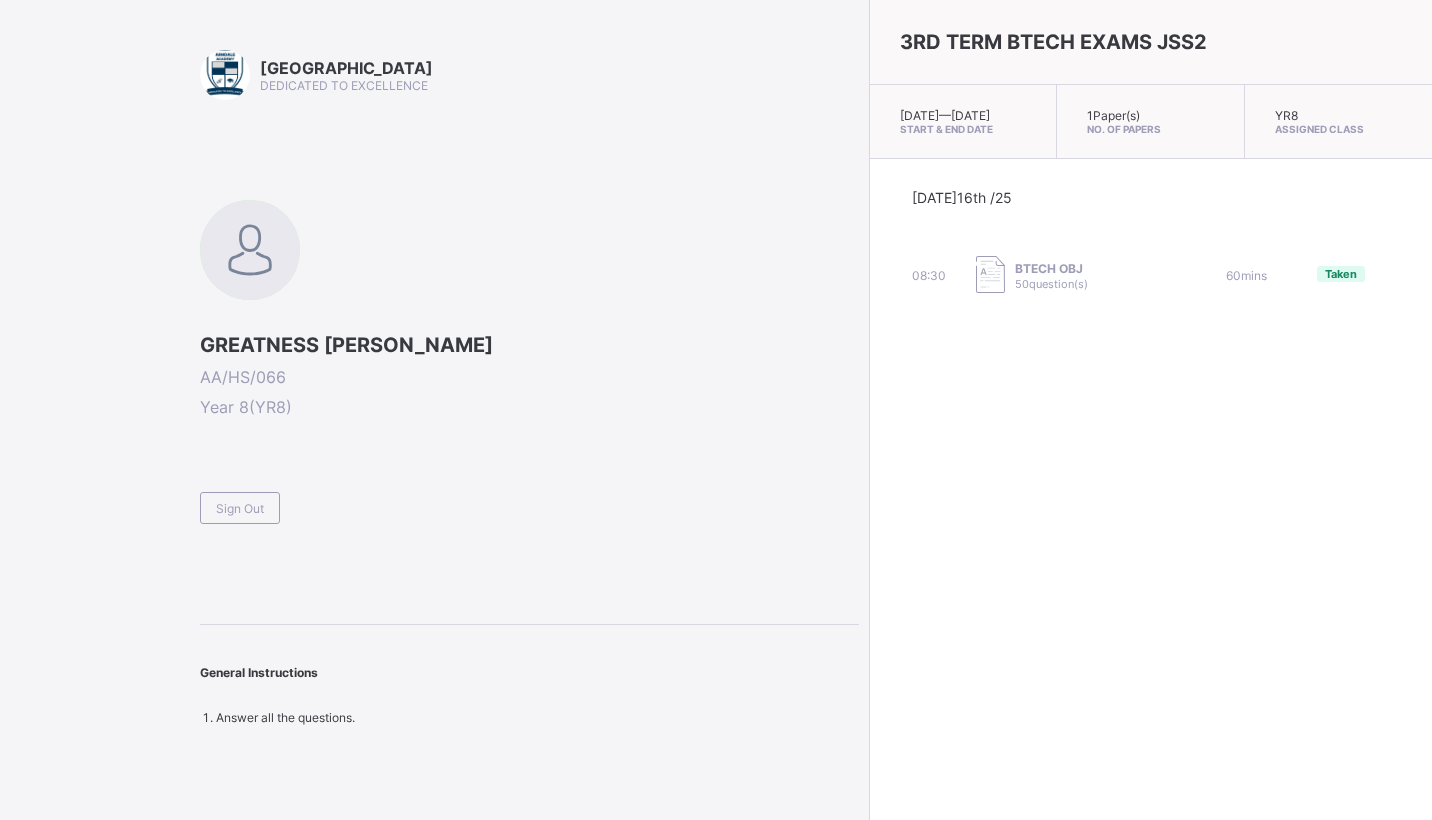 click on "Sign Out" at bounding box center [240, 508] 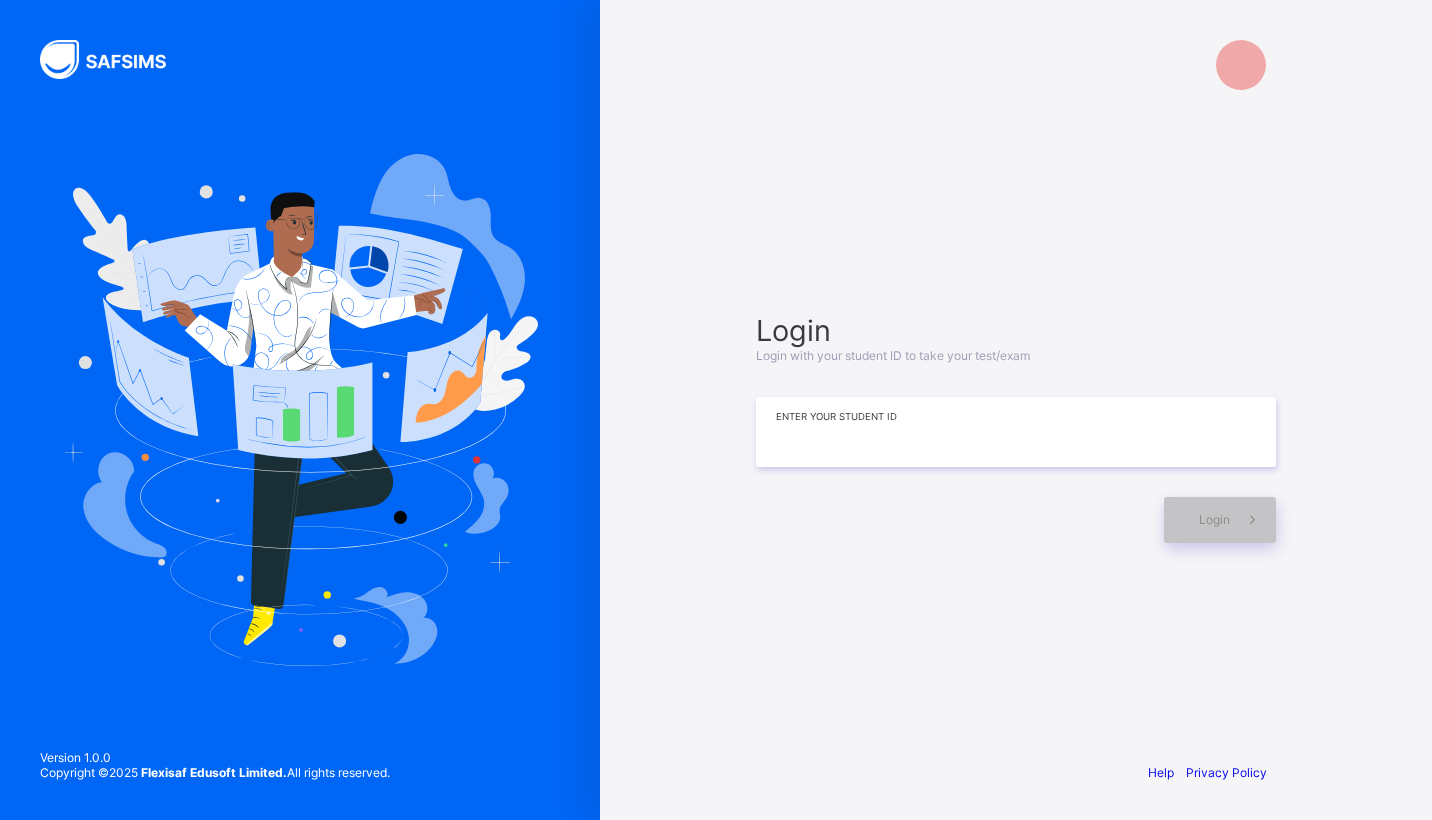 click at bounding box center (1016, 432) 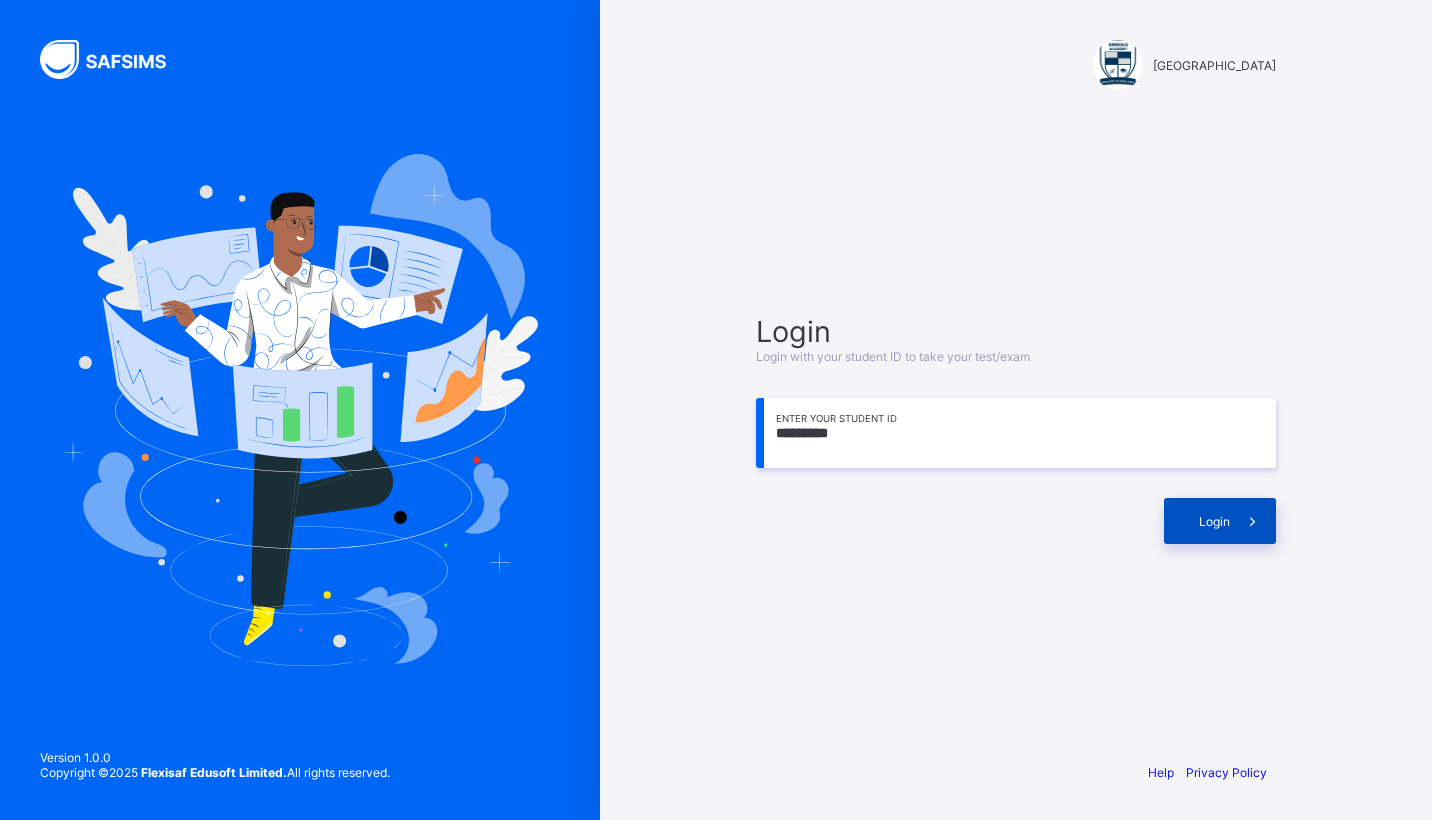type on "*********" 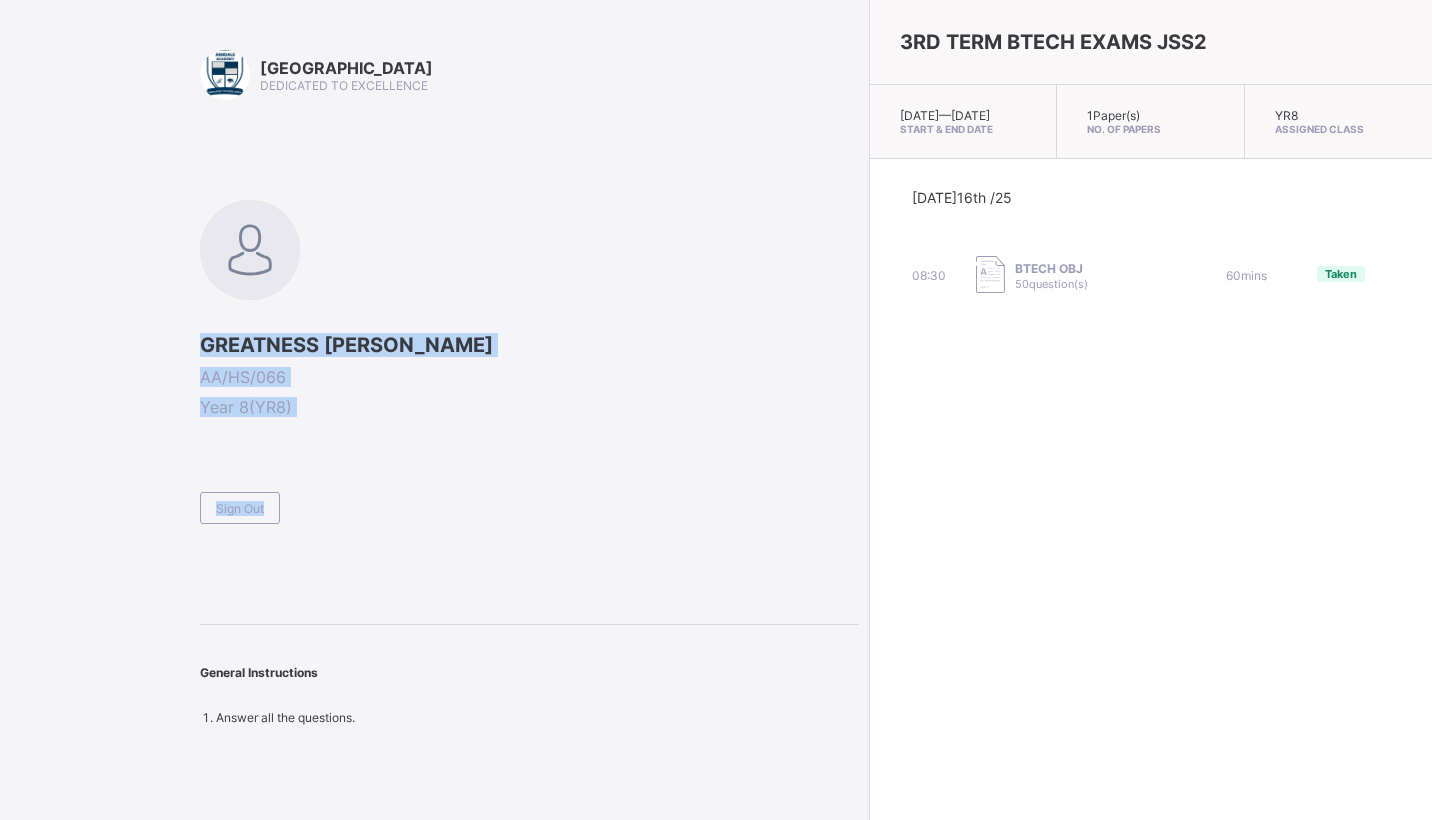 drag, startPoint x: -4, startPoint y: 341, endPoint x: 251, endPoint y: 682, distance: 425.8004 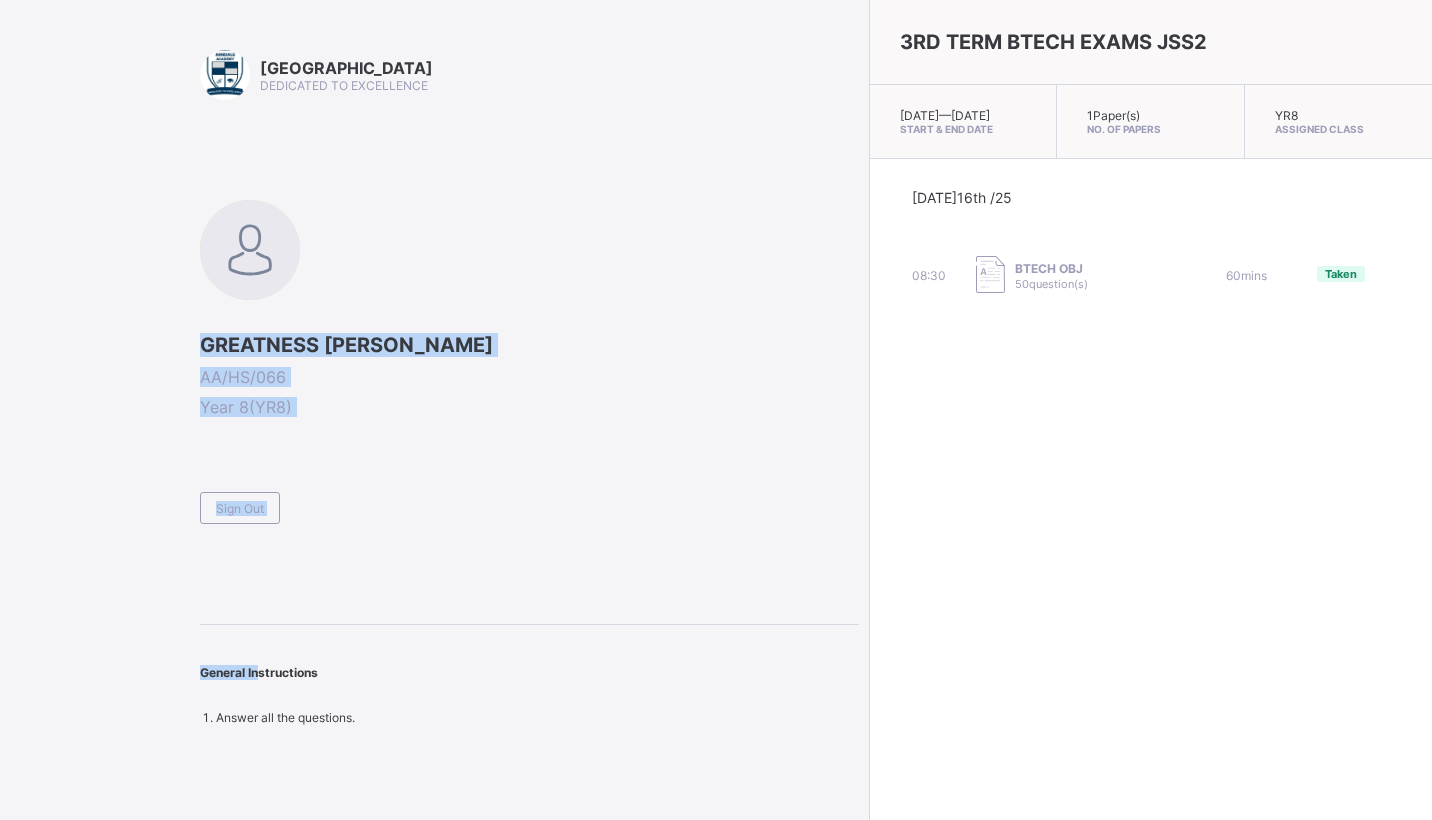 click at bounding box center [529, 483] 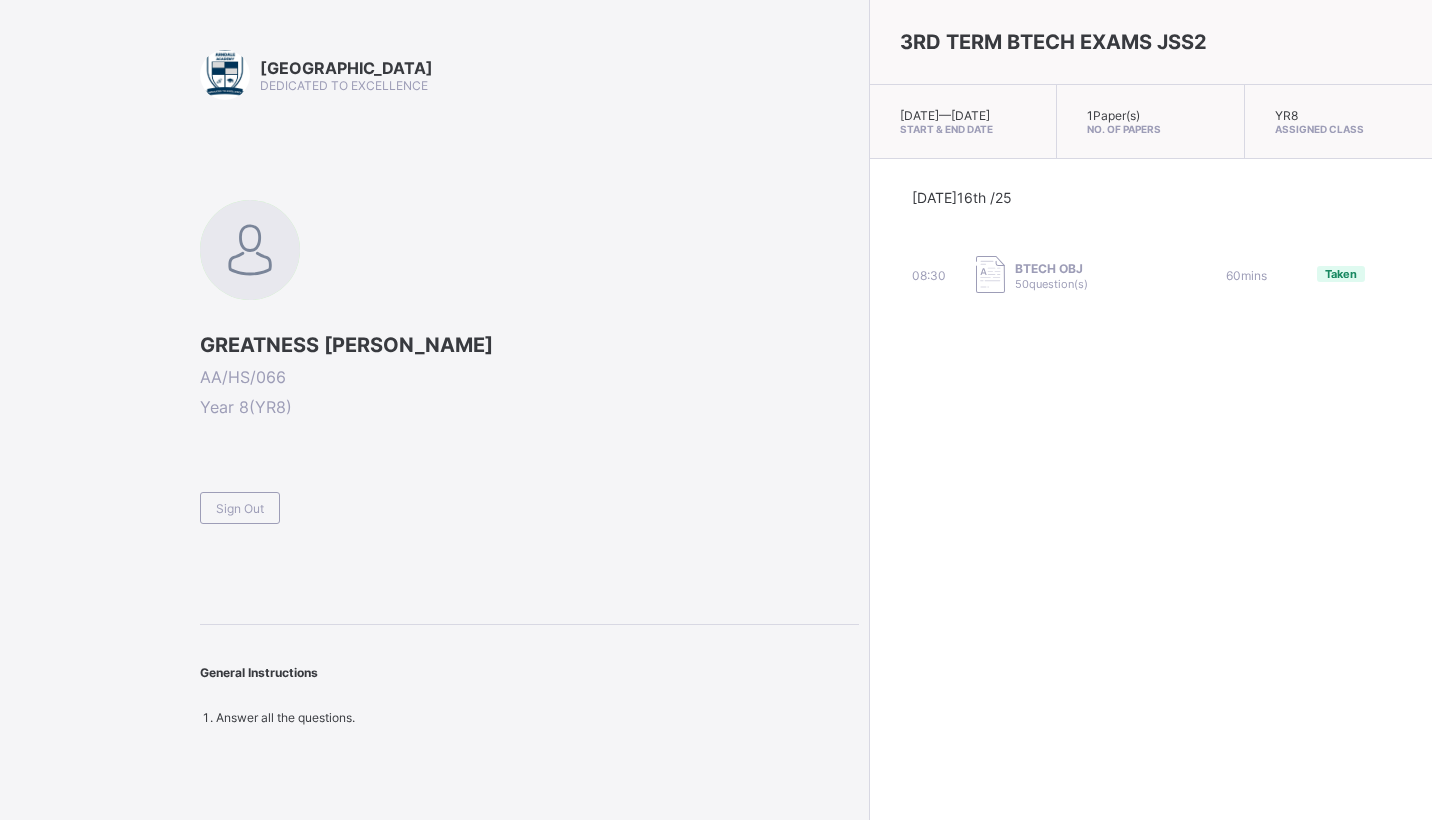 drag, startPoint x: 1298, startPoint y: 307, endPoint x: 1251, endPoint y: 314, distance: 47.518417 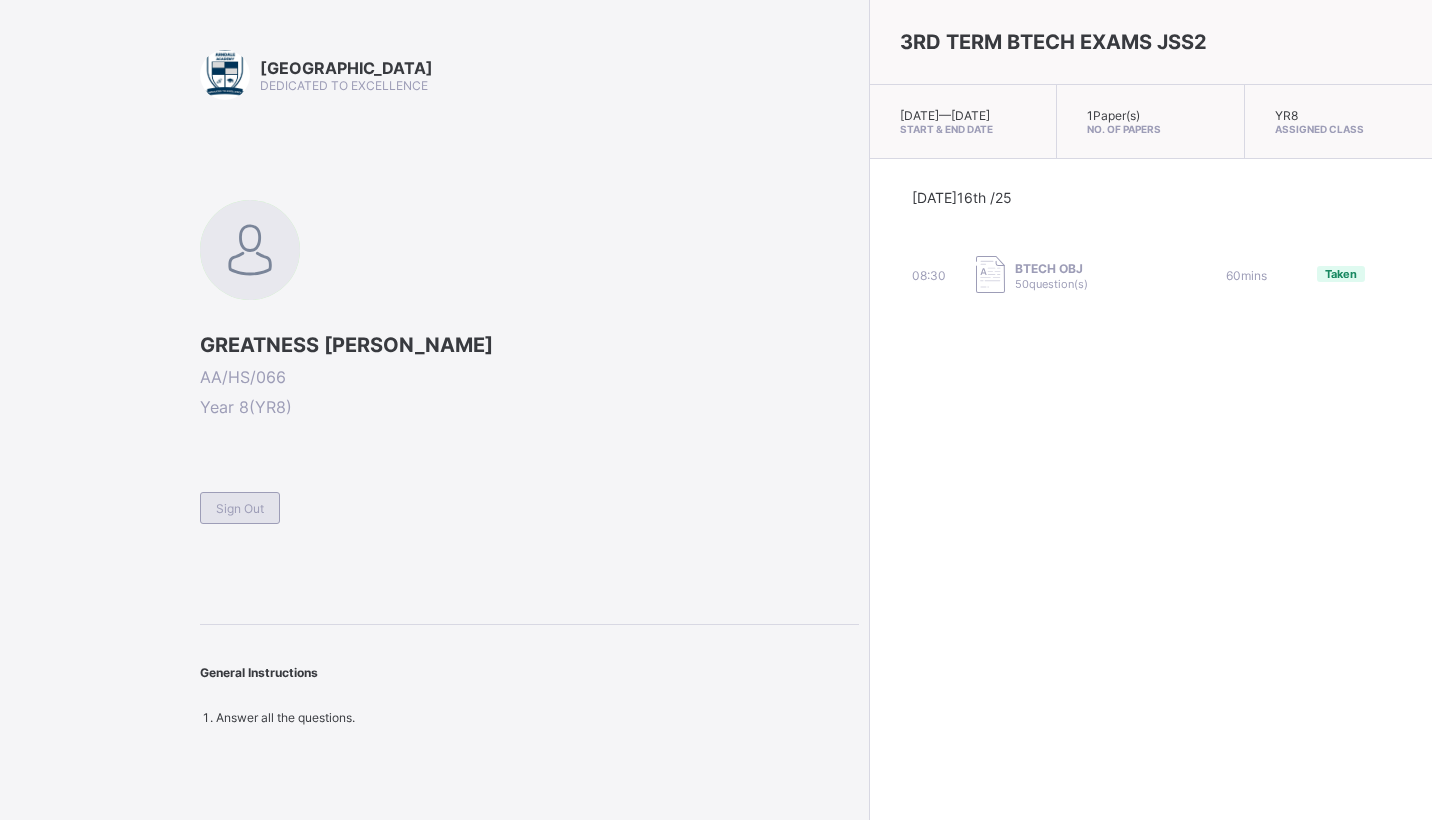 click on "Sign Out" at bounding box center [240, 508] 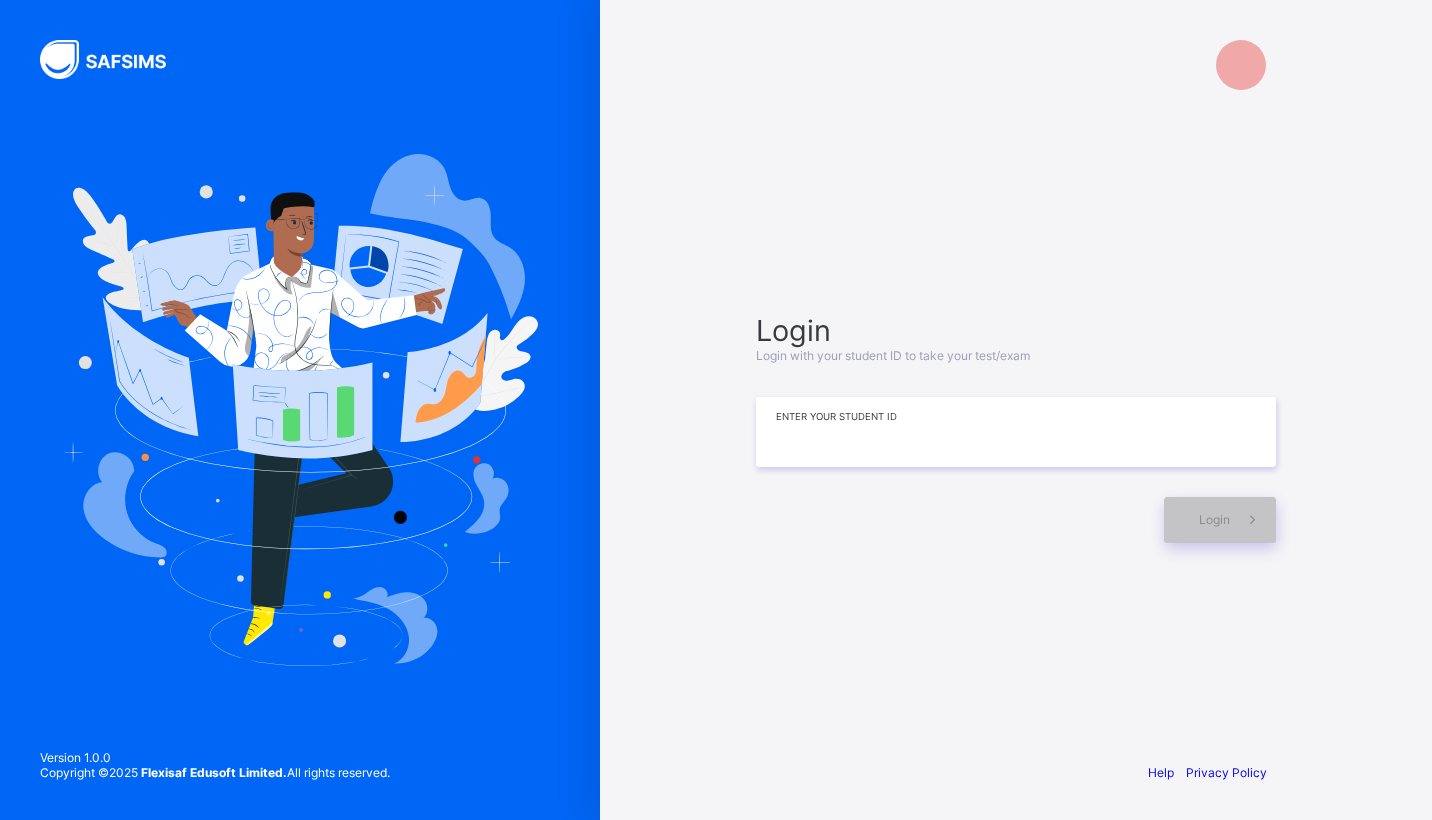click at bounding box center [1016, 432] 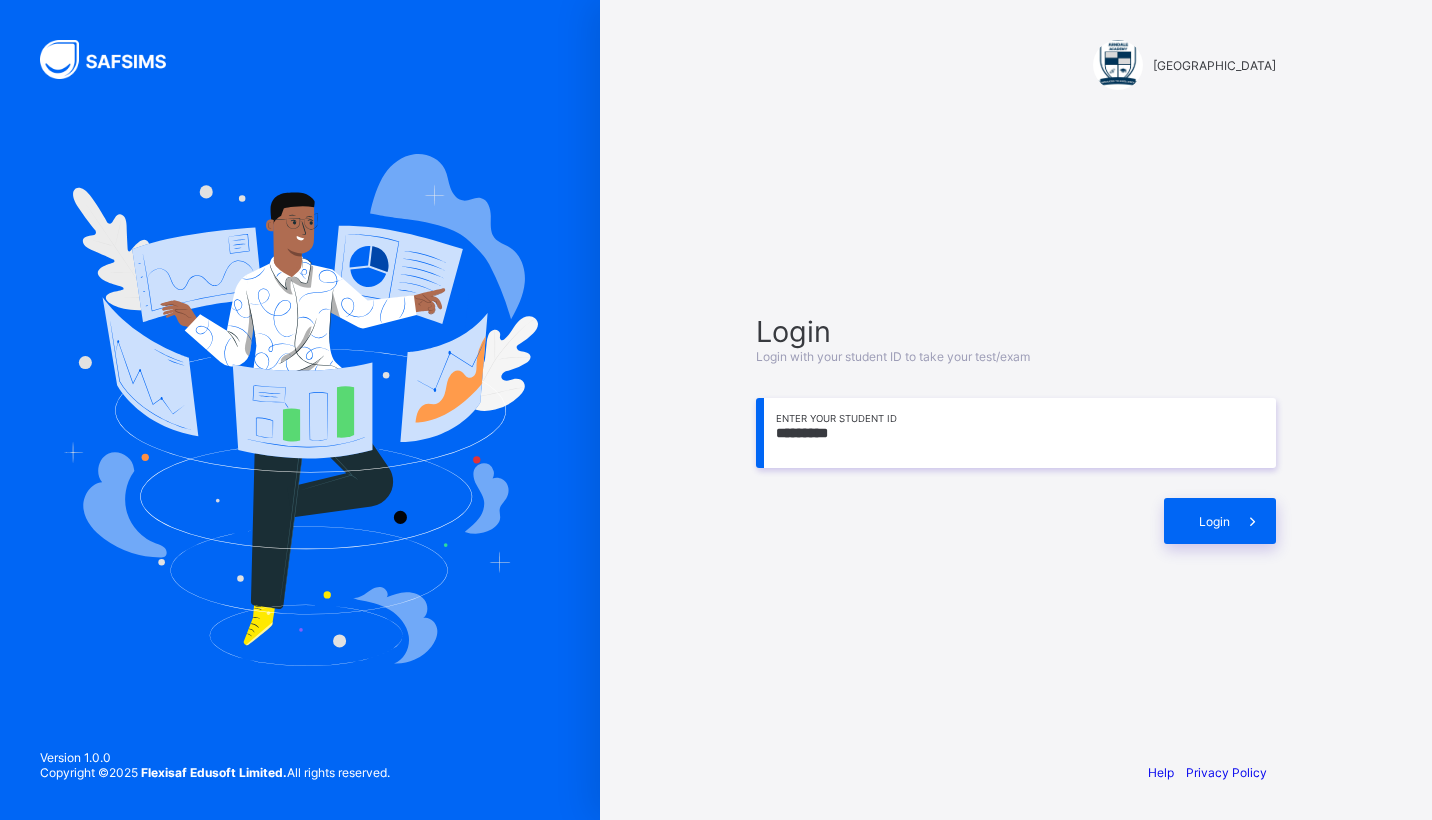 type on "*********" 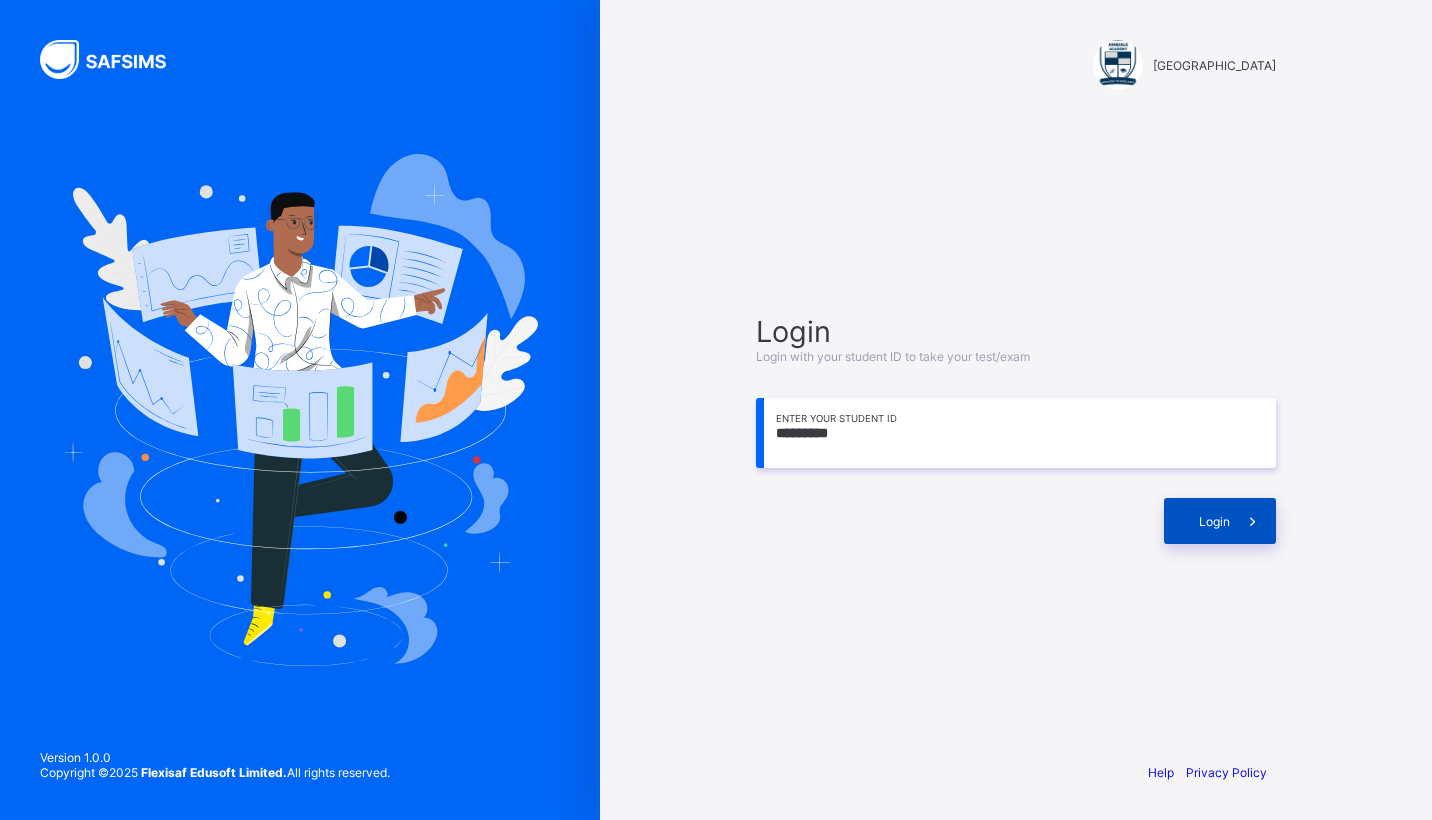 drag, startPoint x: 1138, startPoint y: 551, endPoint x: 1168, endPoint y: 527, distance: 38.418747 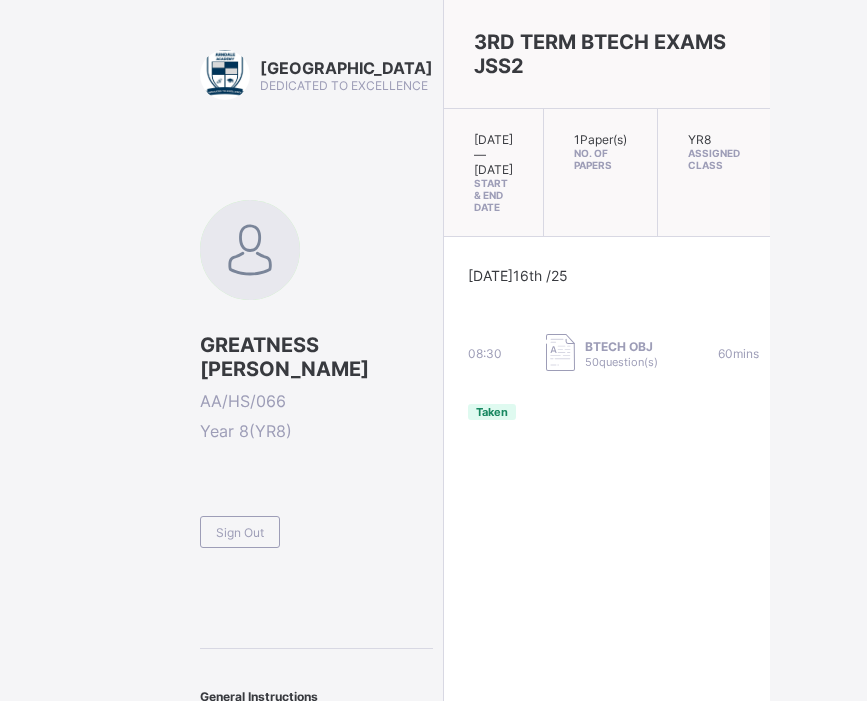 click on "YR8   Assigned Class" at bounding box center [714, 173] 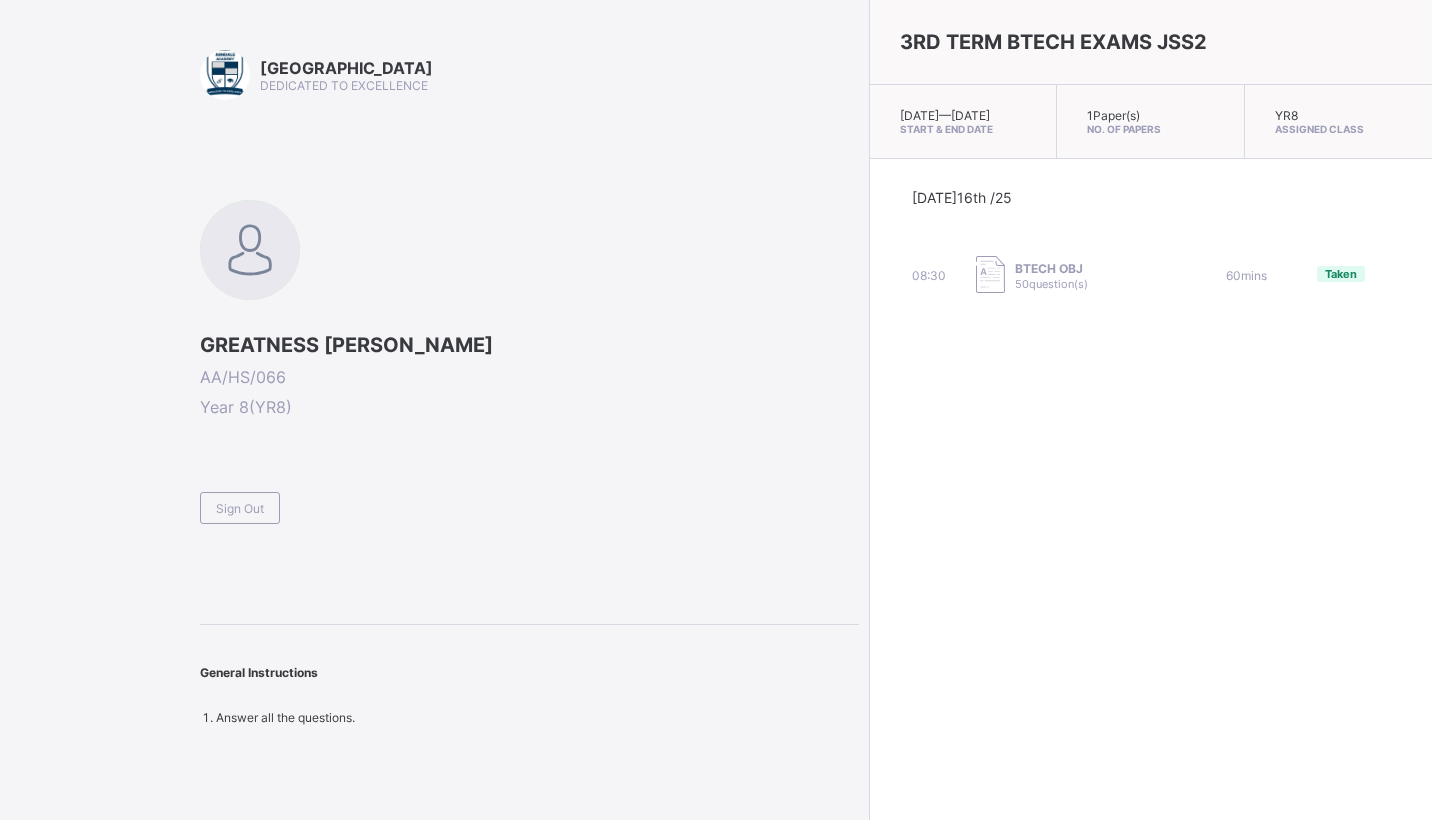 click on "GREATNESS ETTA ELIJAH AA/HS/066 Year 8  ( YR8 )  Sign Out" at bounding box center (529, 362) 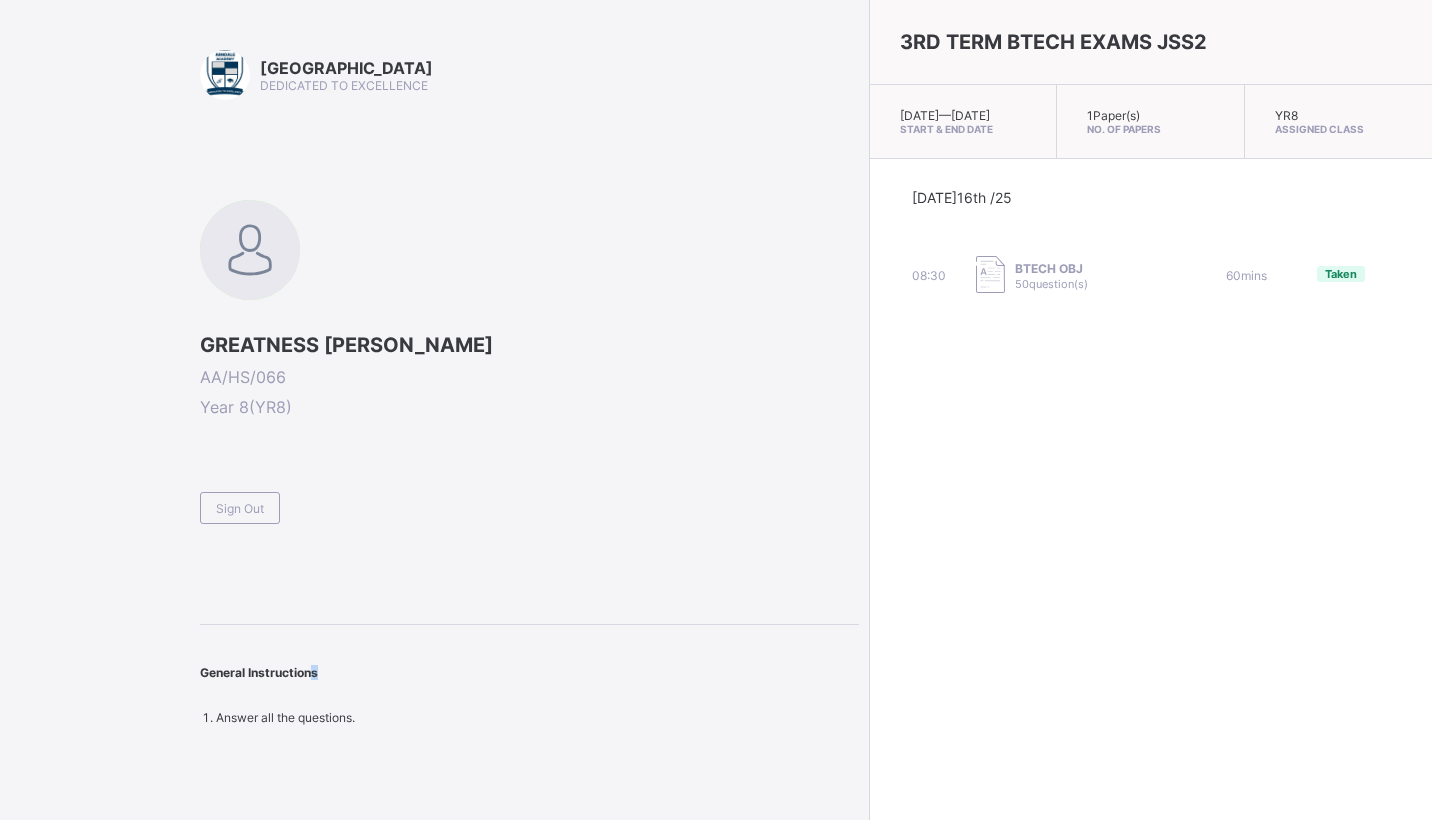 click on "Arndale Academy   DEDICATED TO EXCELLENCE GREATNESS ETTA ELIJAH AA/HS/066 Year 8  ( YR8 )  Sign Out   General Instructions  Answer all the questions." at bounding box center [529, 387] 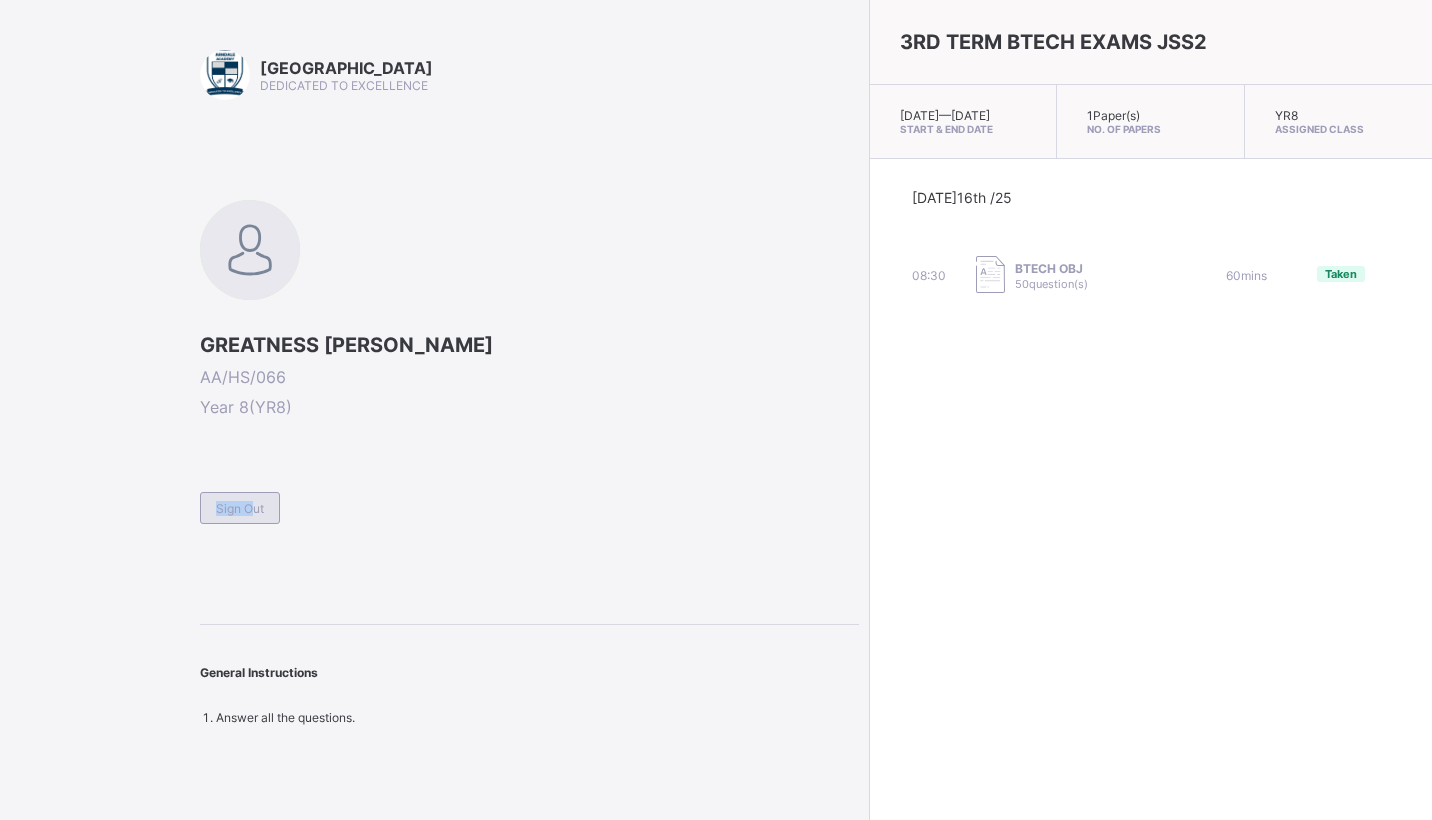 drag, startPoint x: 311, startPoint y: 546, endPoint x: 244, endPoint y: 510, distance: 76.05919 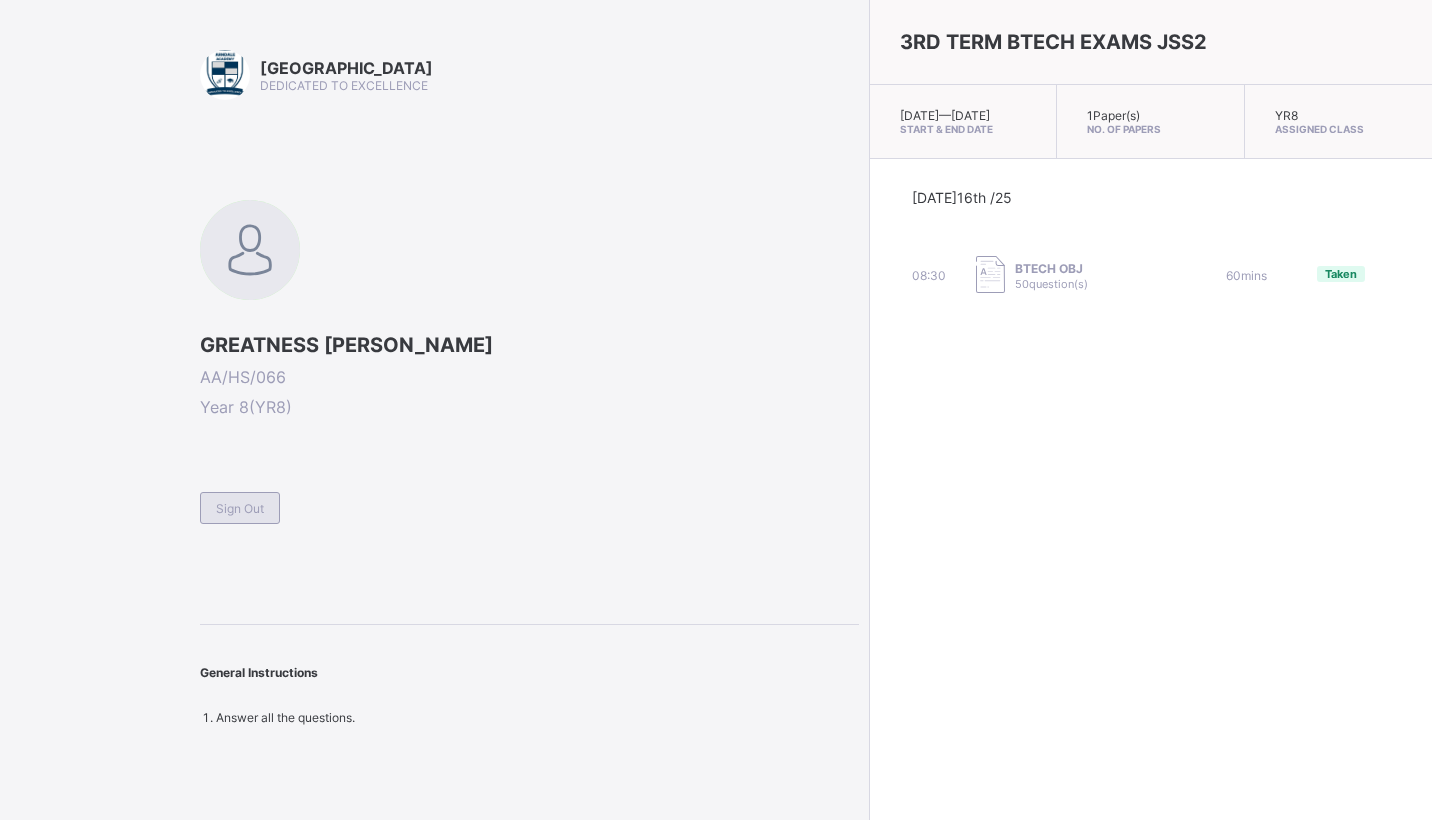 click on "Sign Out" at bounding box center (240, 508) 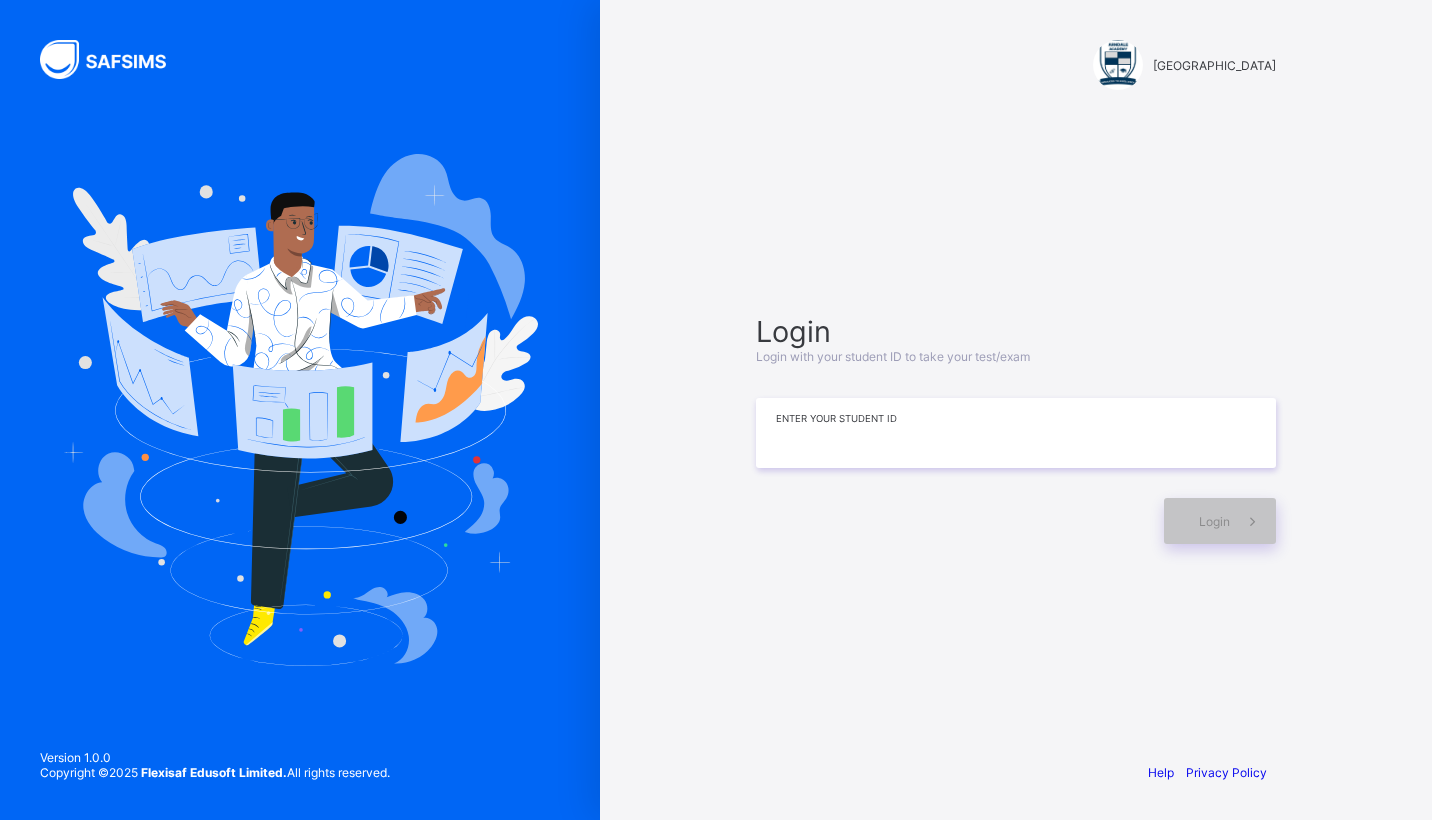 click at bounding box center [1016, 433] 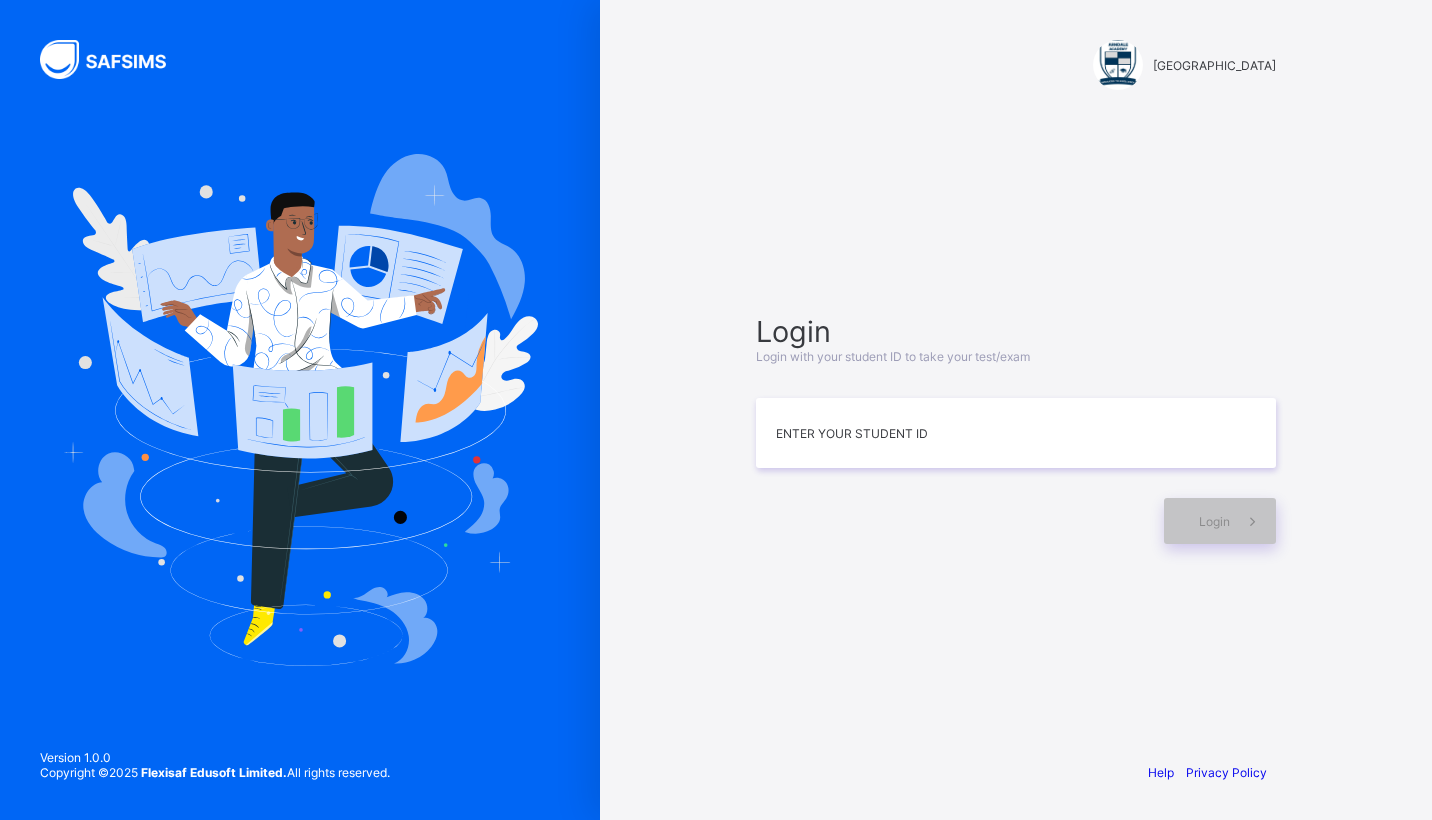 click on "Arndale Academy Login Login with your student ID to take your test/exam Enter your Student ID Login   Help       Privacy Policy" at bounding box center (1016, 410) 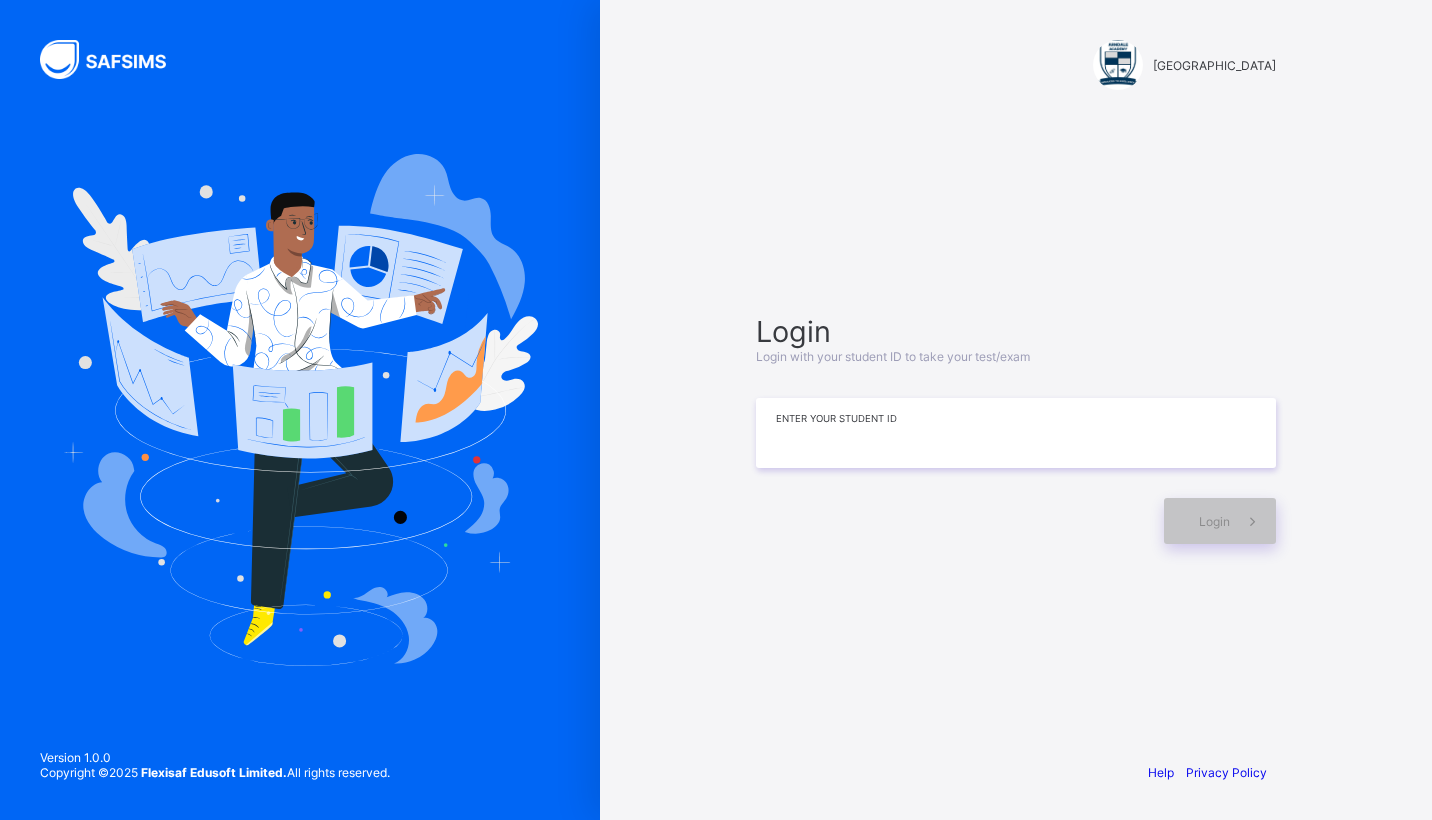 click at bounding box center (1016, 433) 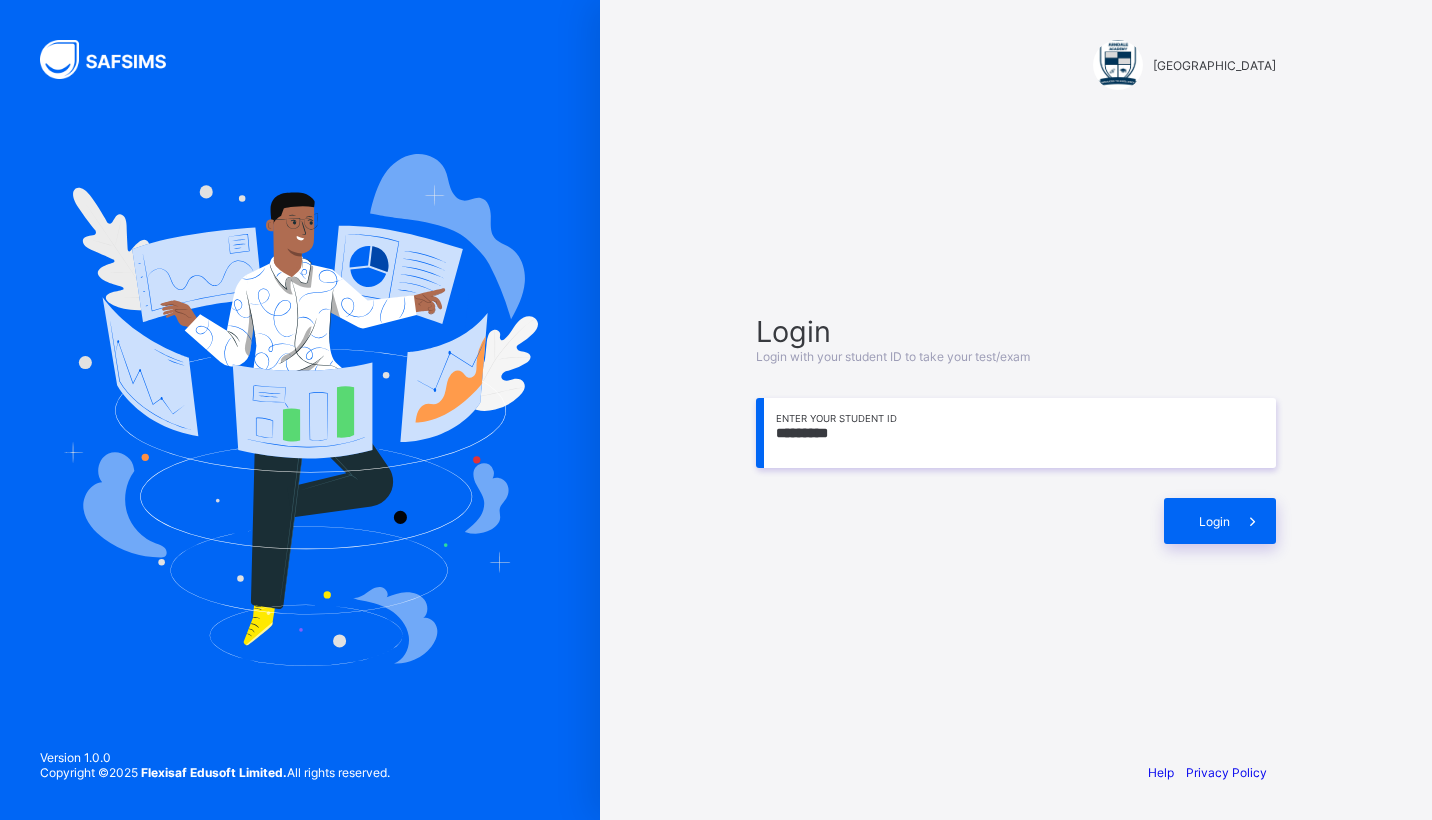 type on "*********" 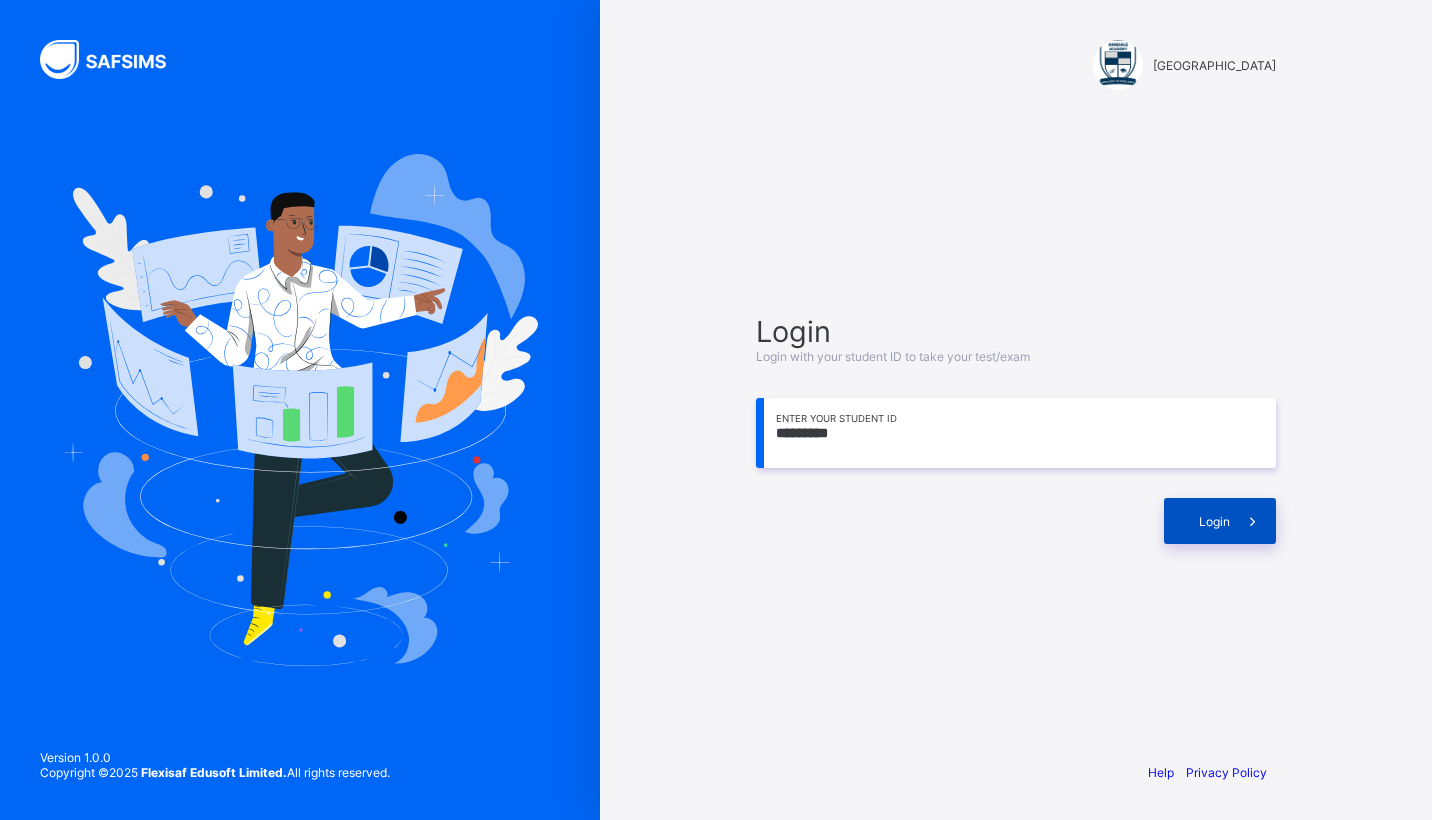 click on "Login" at bounding box center (1220, 521) 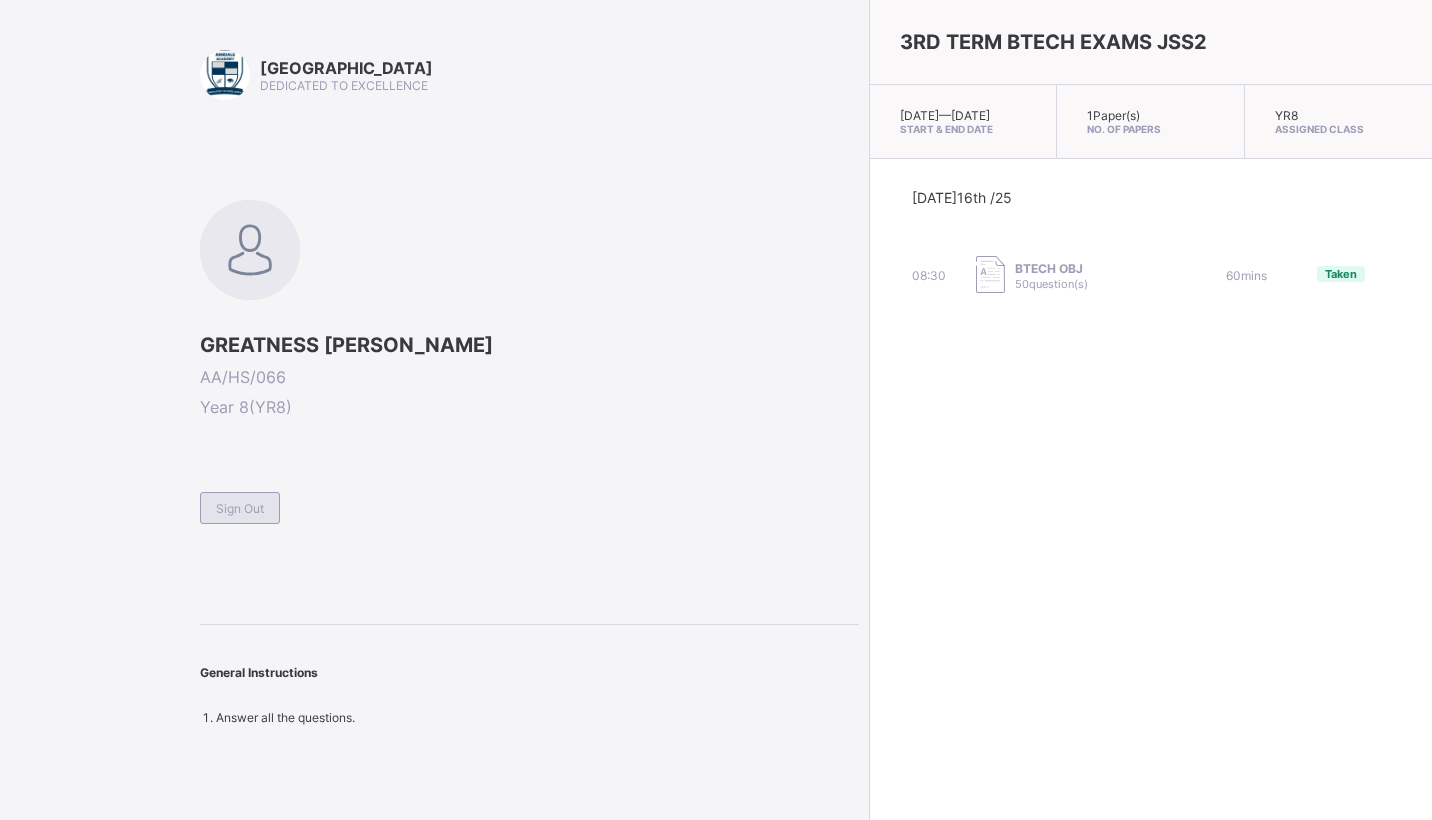 click on "Sign Out" at bounding box center [240, 508] 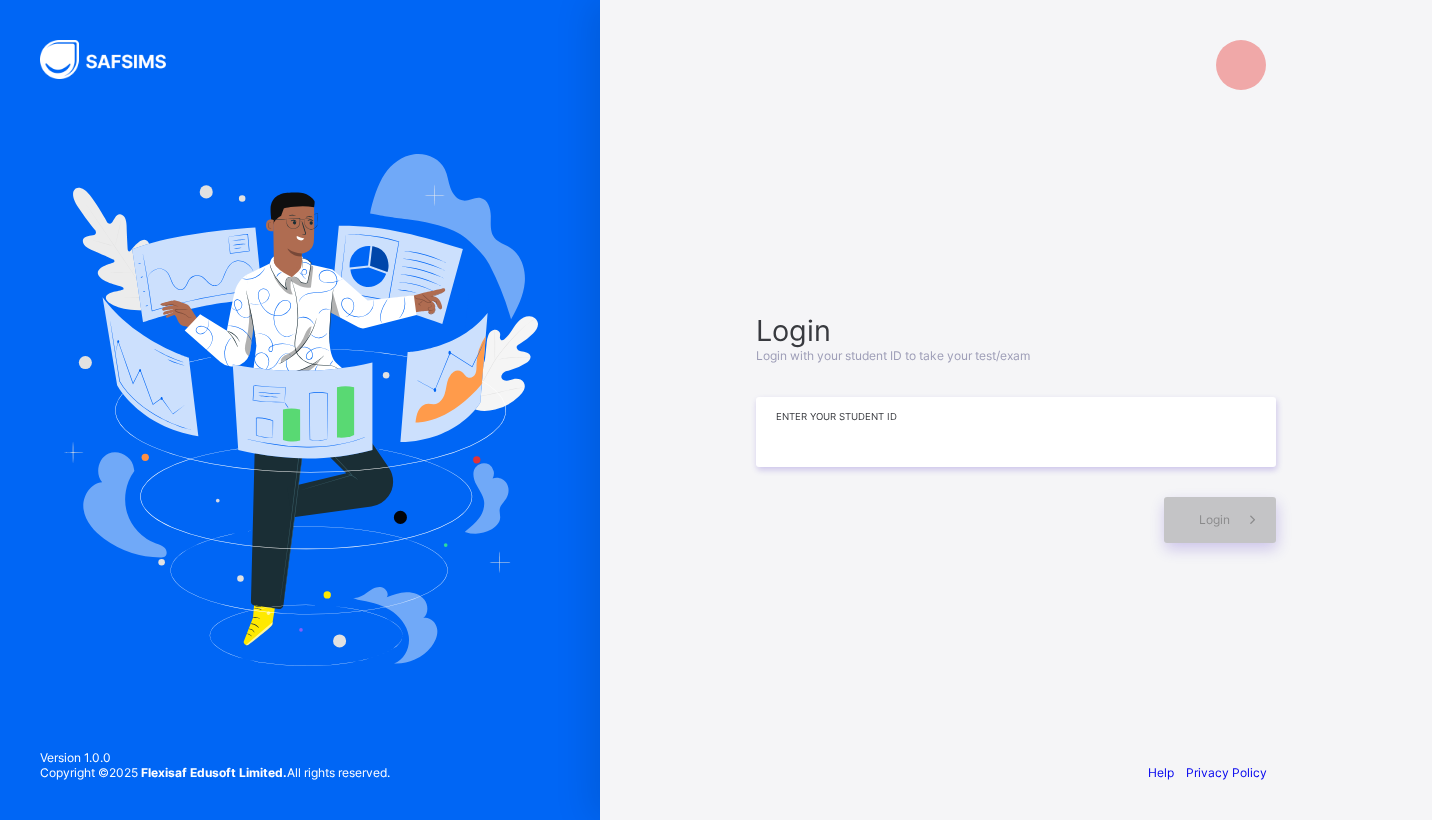 click at bounding box center [1016, 432] 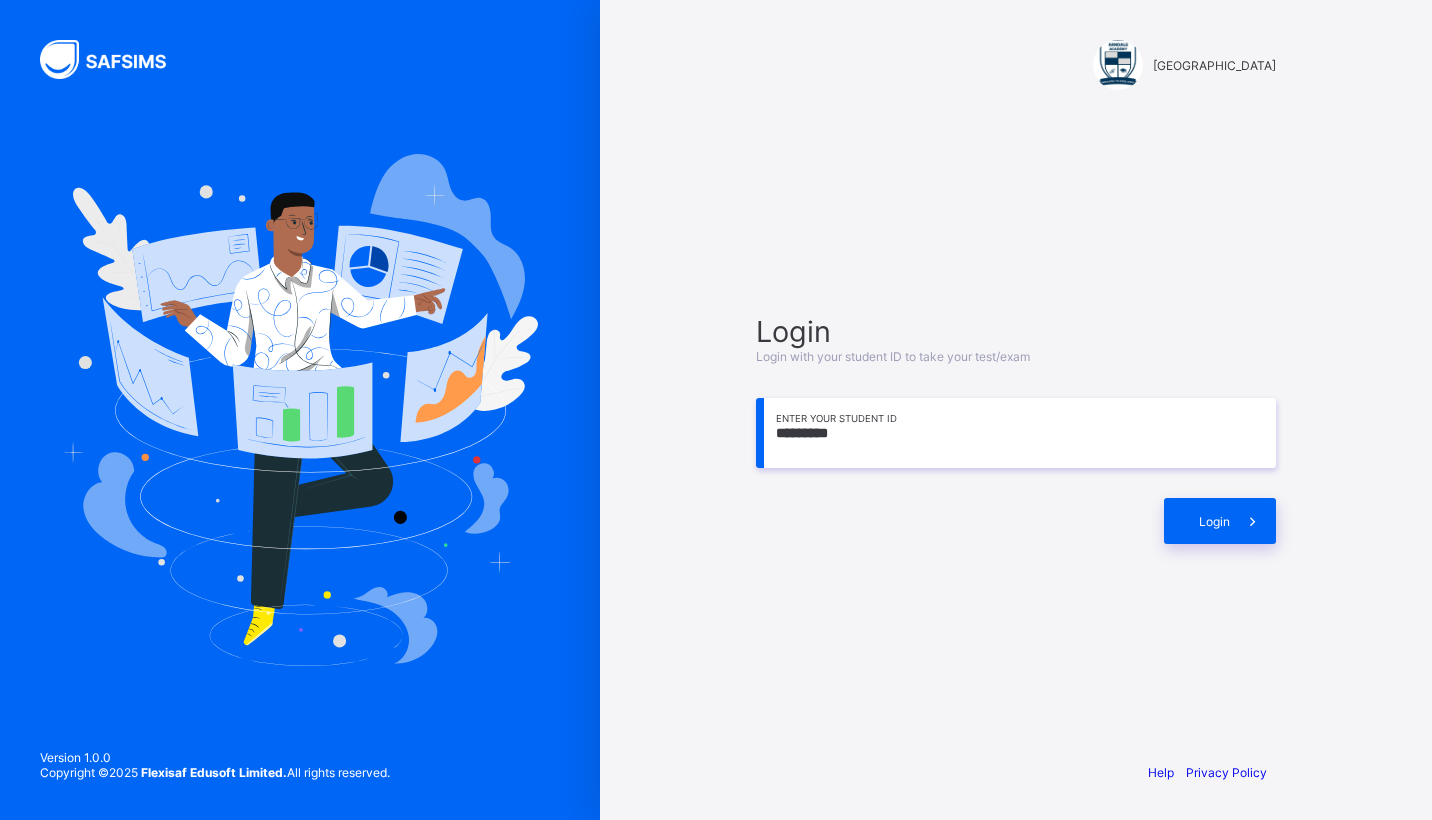drag, startPoint x: 938, startPoint y: 428, endPoint x: 1063, endPoint y: 556, distance: 178.9106 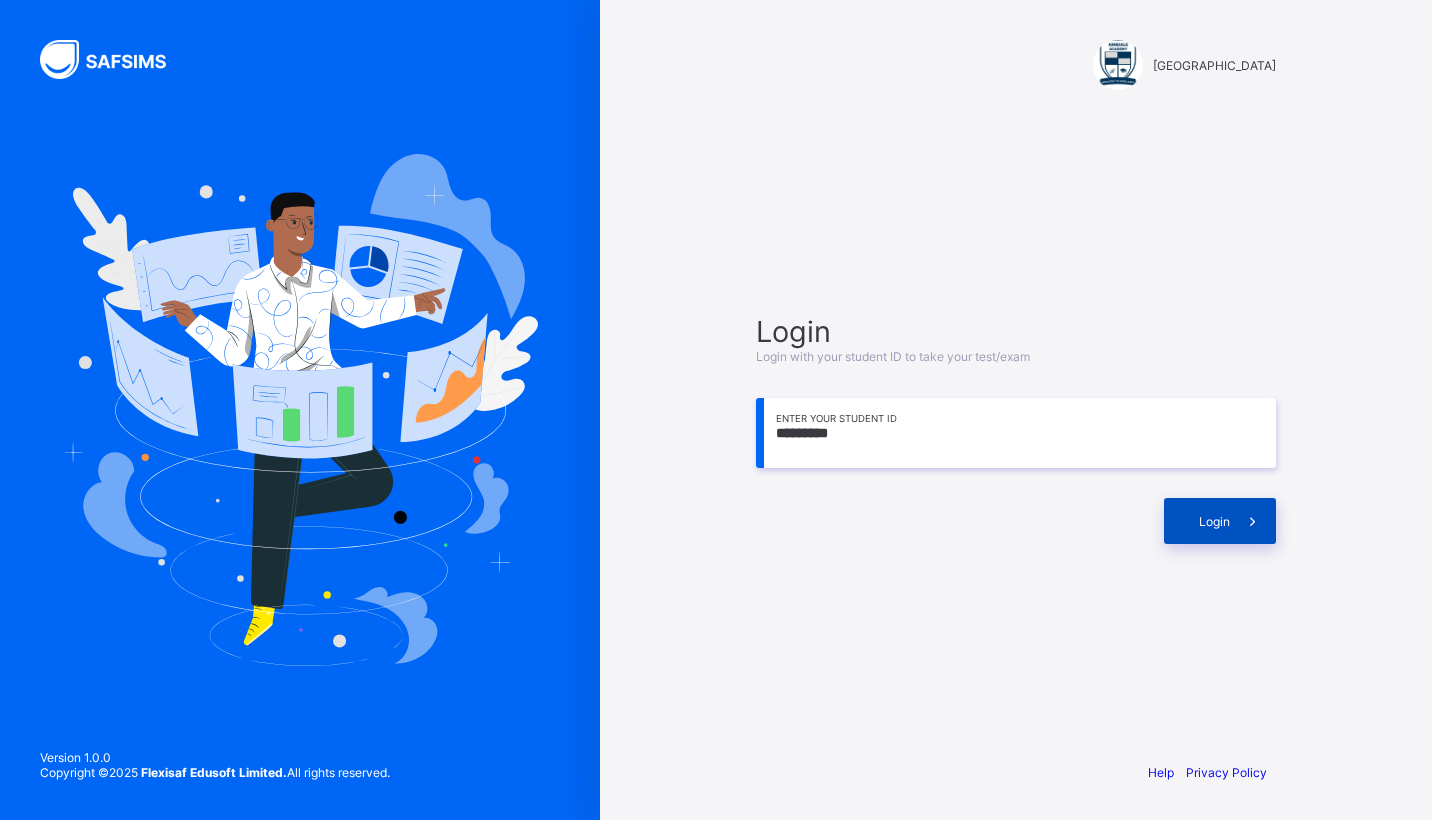 click at bounding box center [1253, 521] 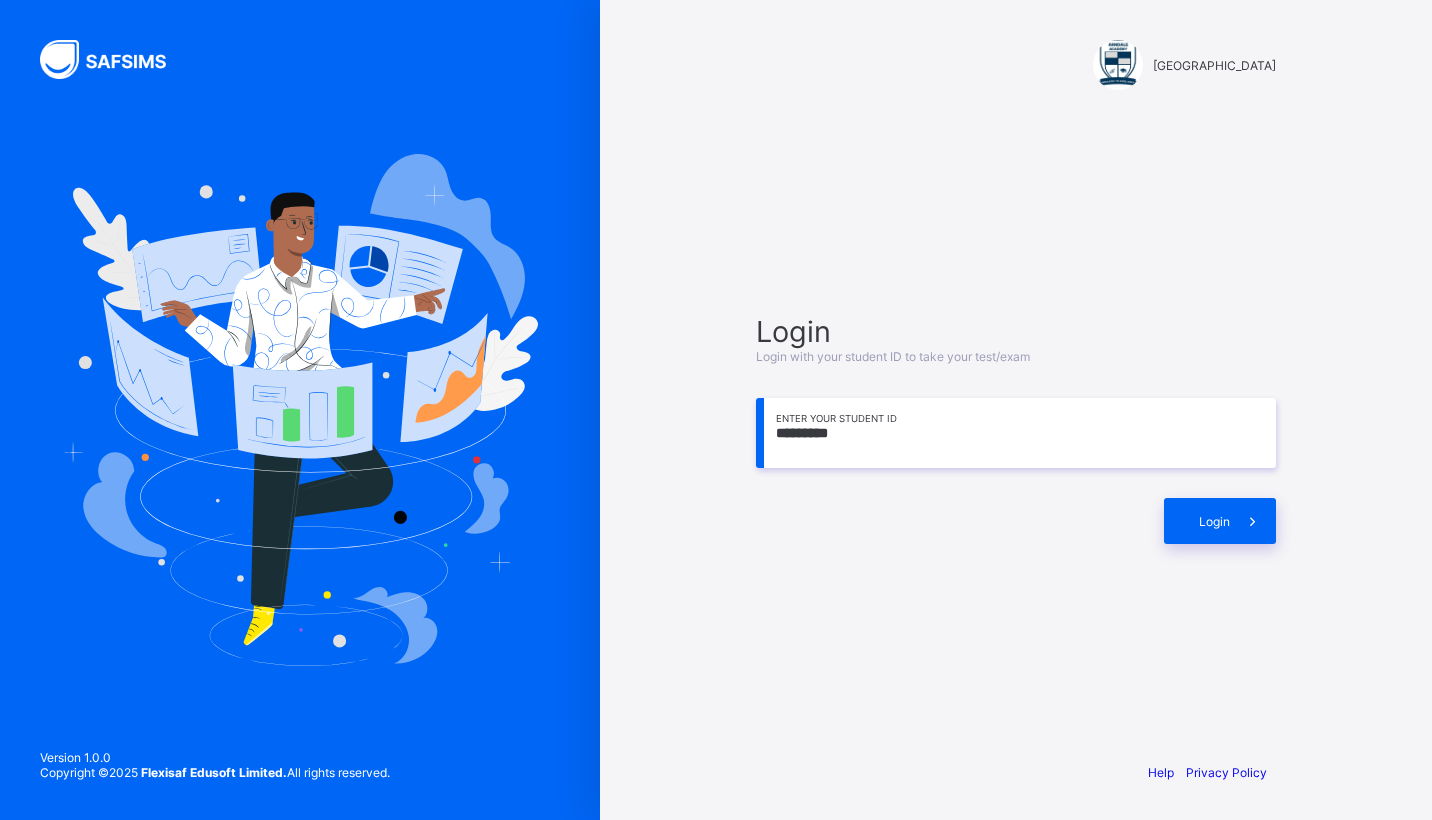 click on "Login Login with your student ID to take your test/exam ********* Enter your Student ID Login" at bounding box center [1016, 429] 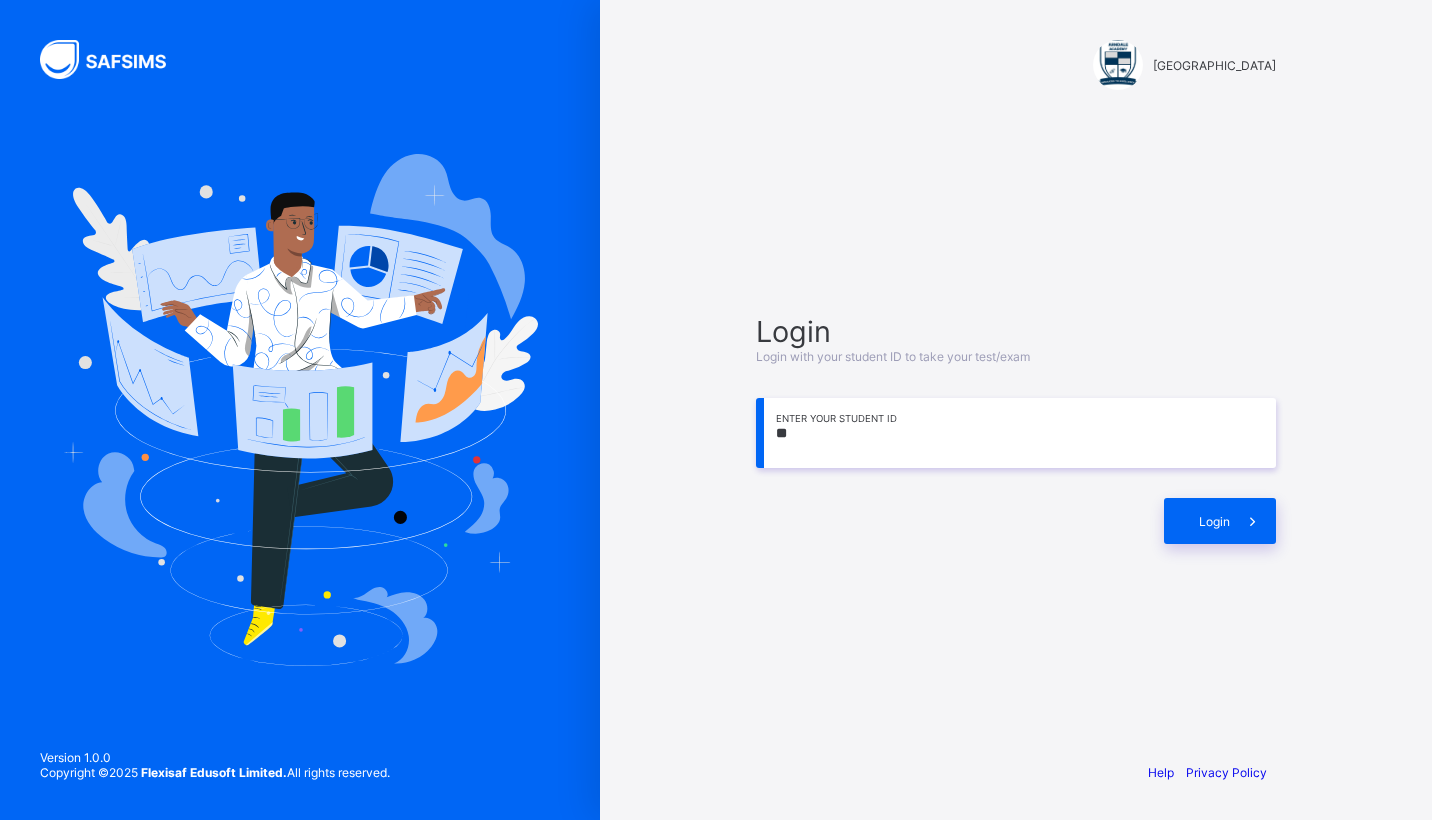 type on "*" 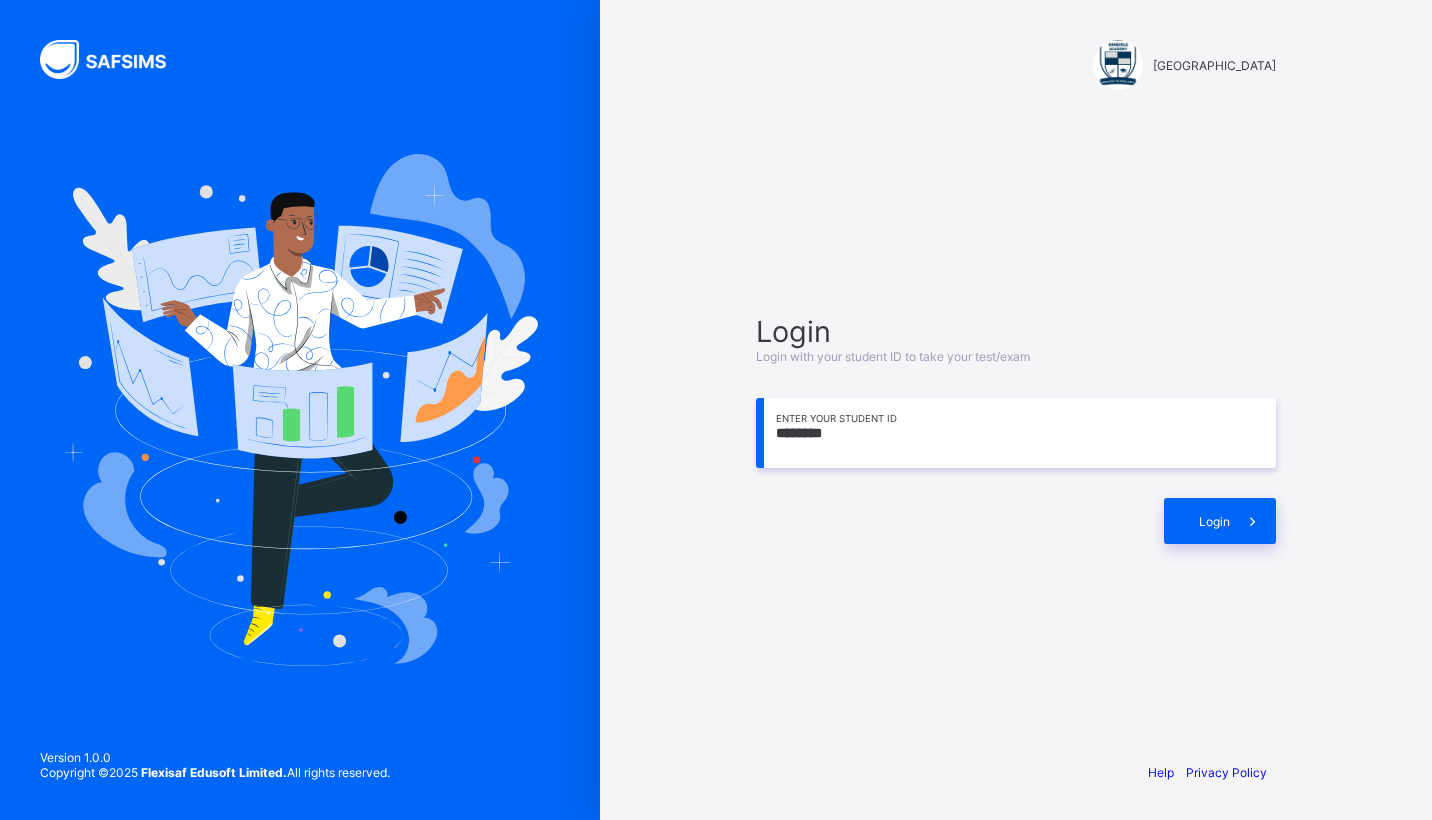 type on "*********" 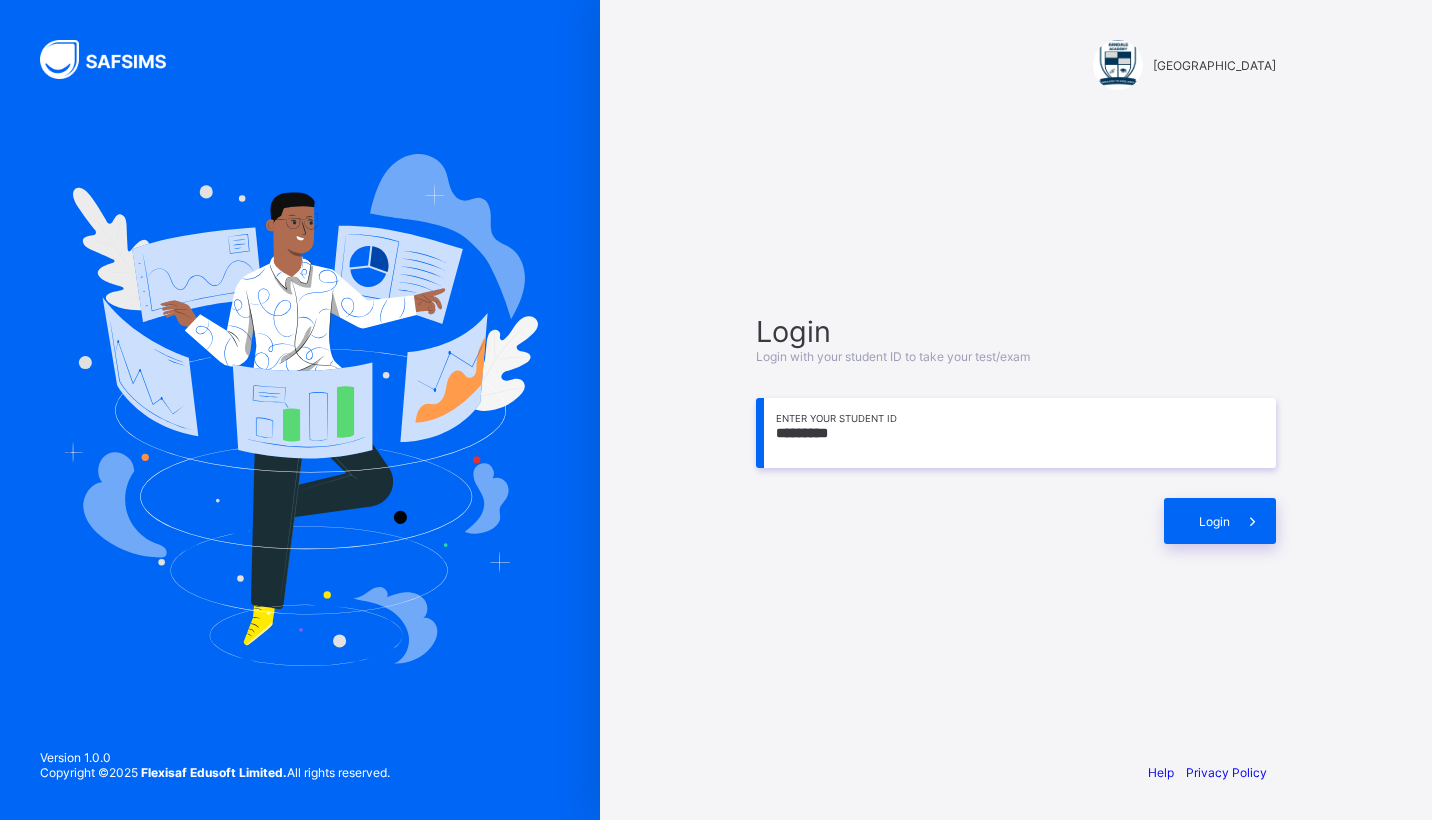 click on "Login Login with your student ID to take your test/exam ********* Enter your Student ID Login" at bounding box center [1016, 429] 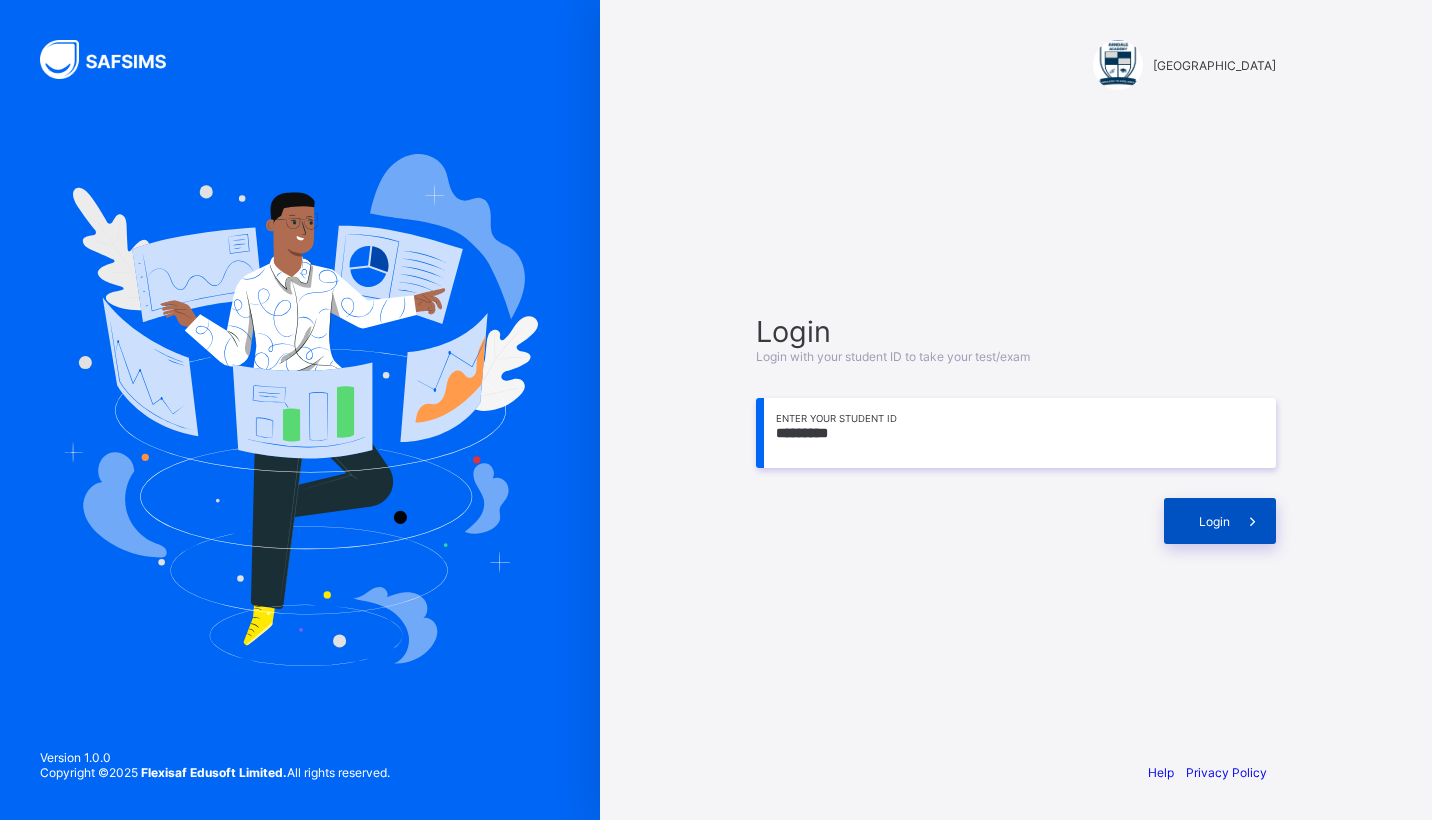 click at bounding box center [1253, 521] 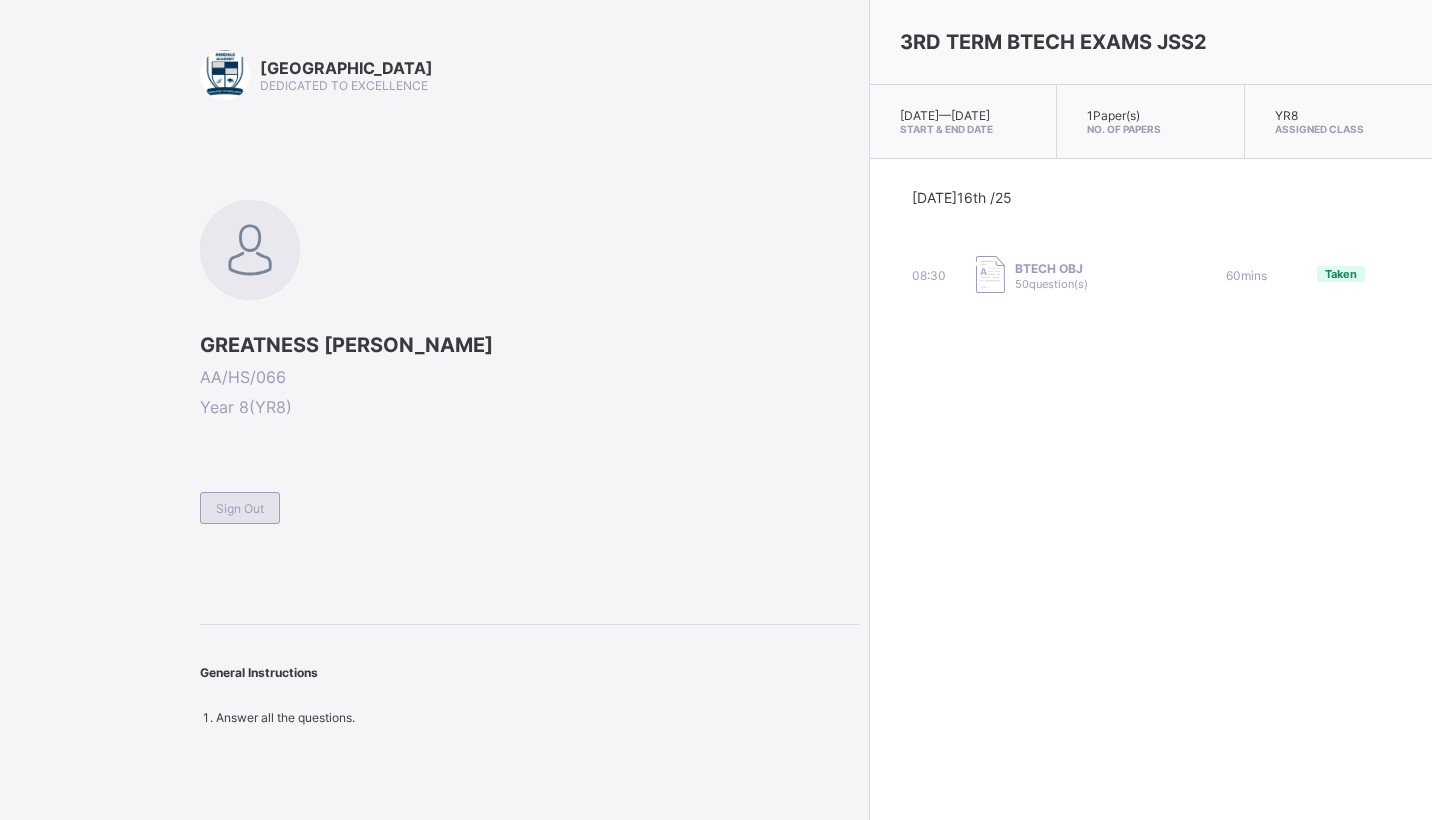 click on "Sign Out" at bounding box center (240, 508) 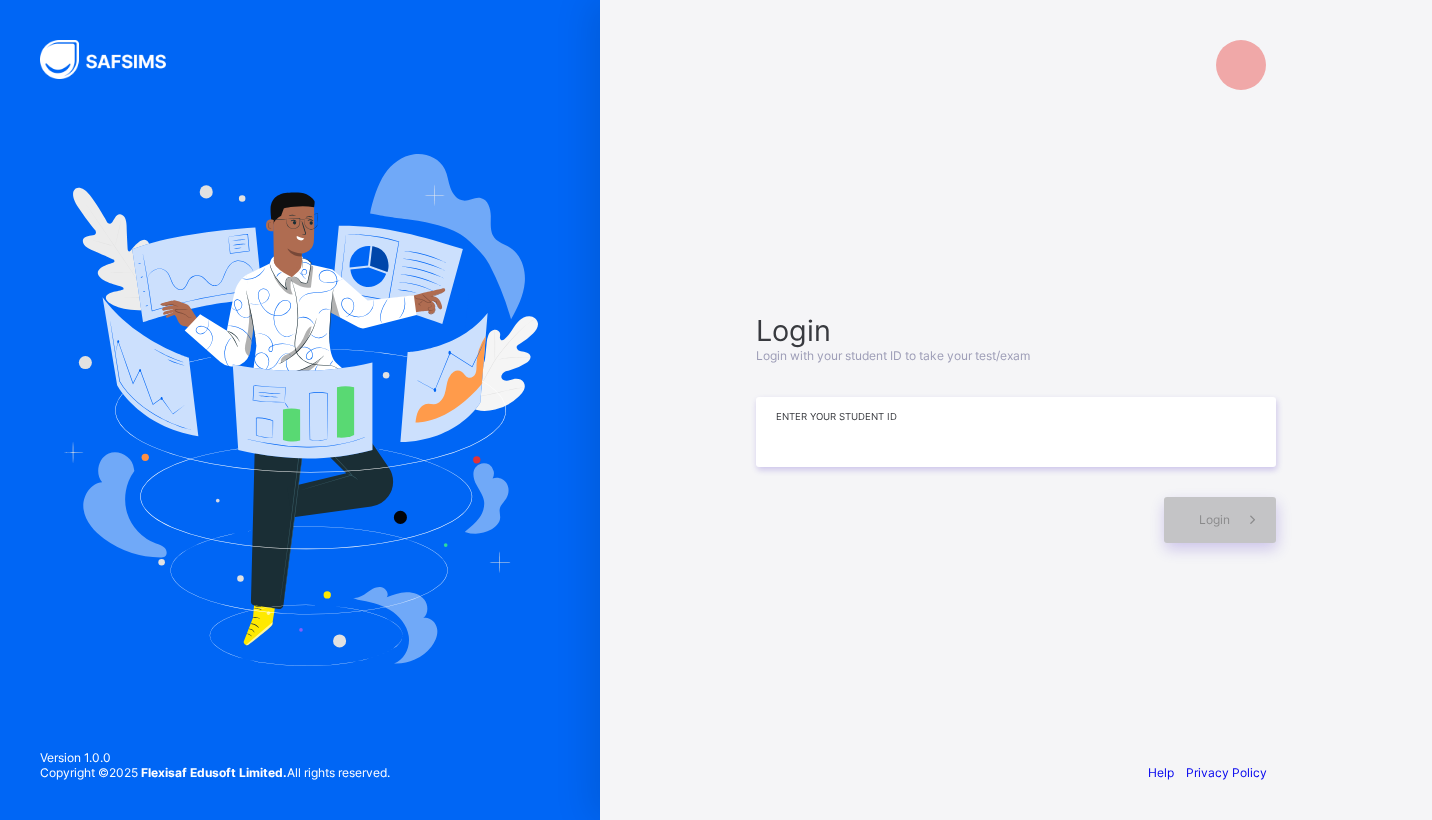 click at bounding box center (1016, 432) 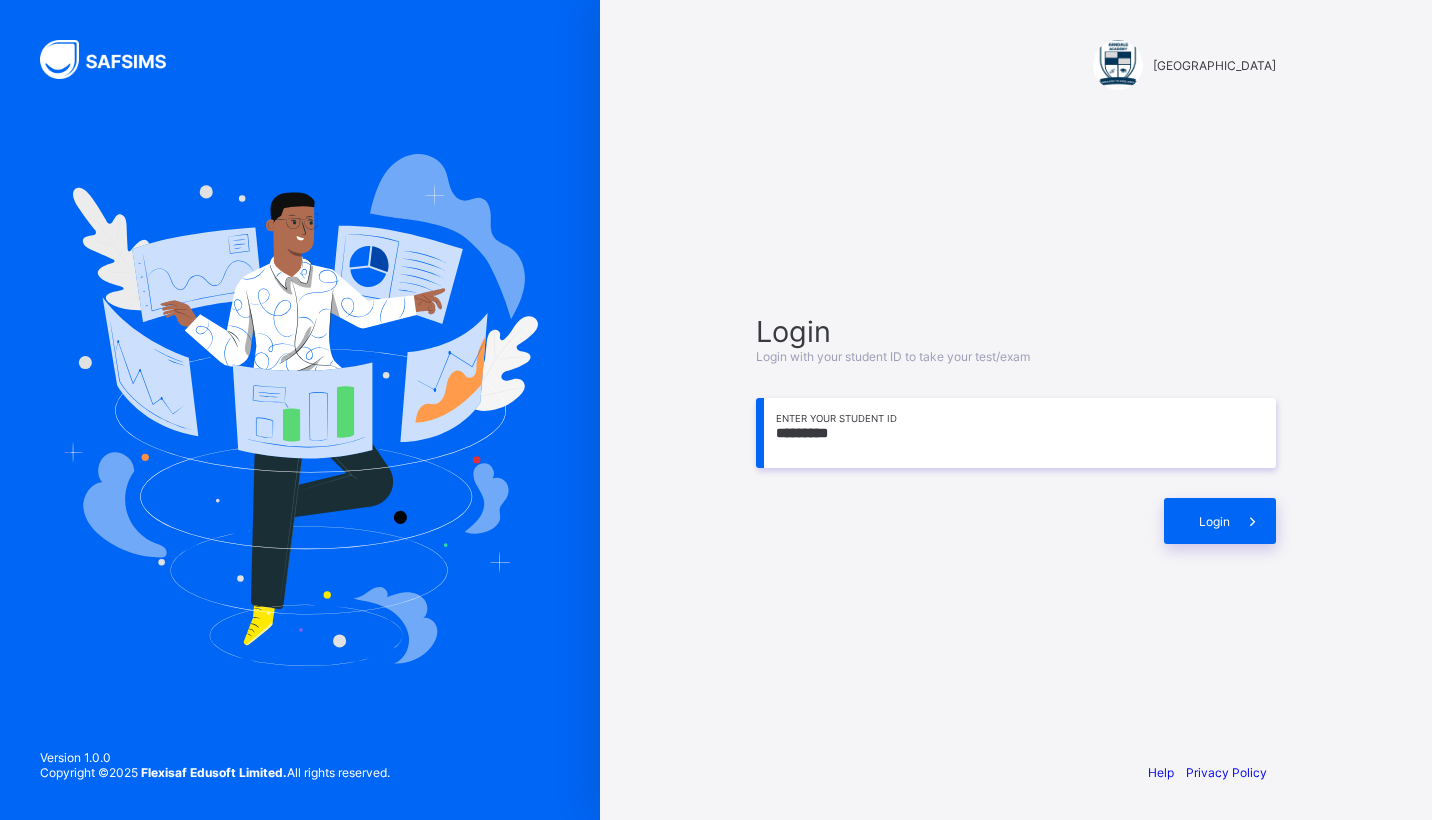 drag, startPoint x: 1172, startPoint y: 442, endPoint x: 1148, endPoint y: 589, distance: 148.9463 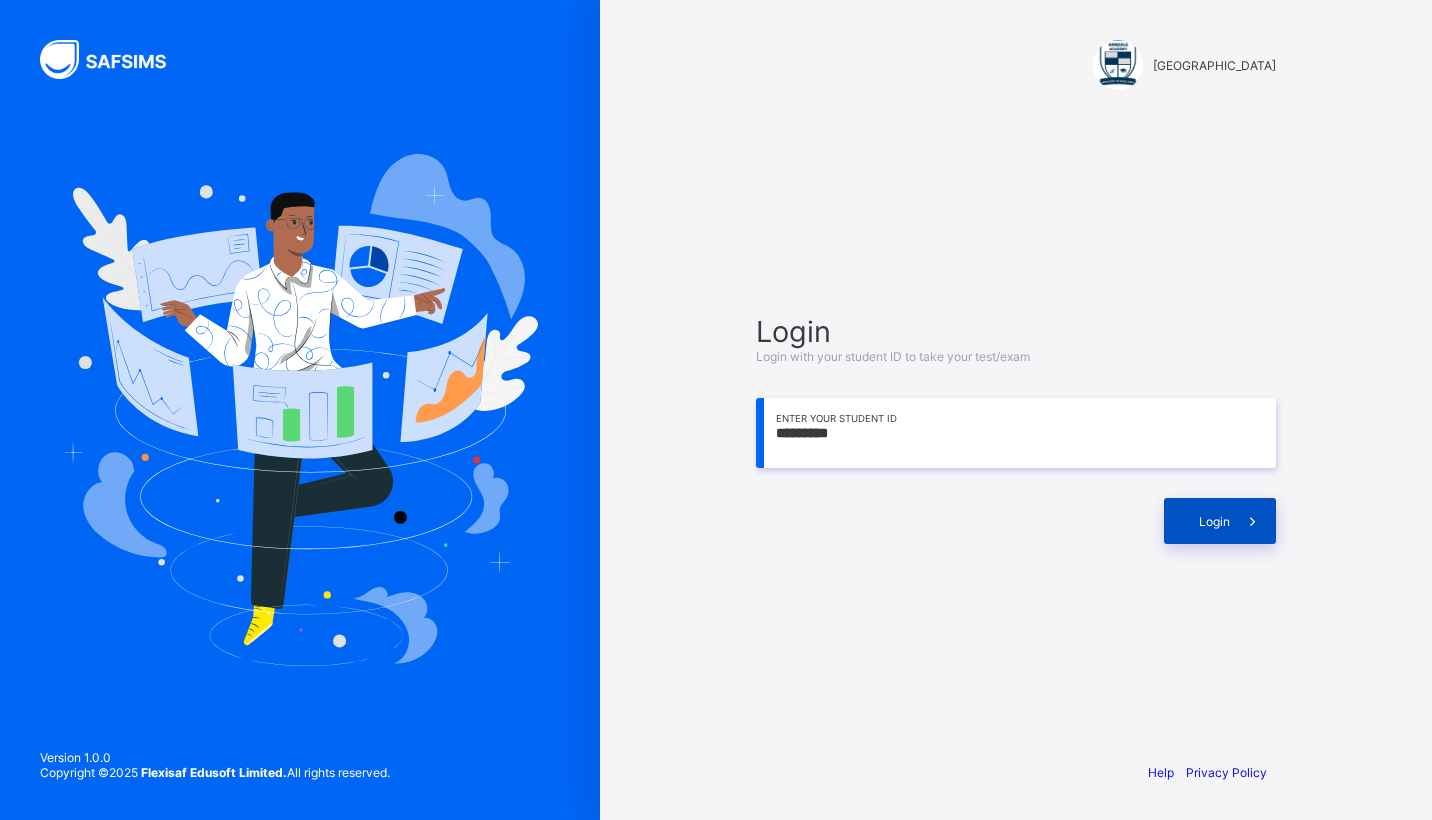 type on "*********" 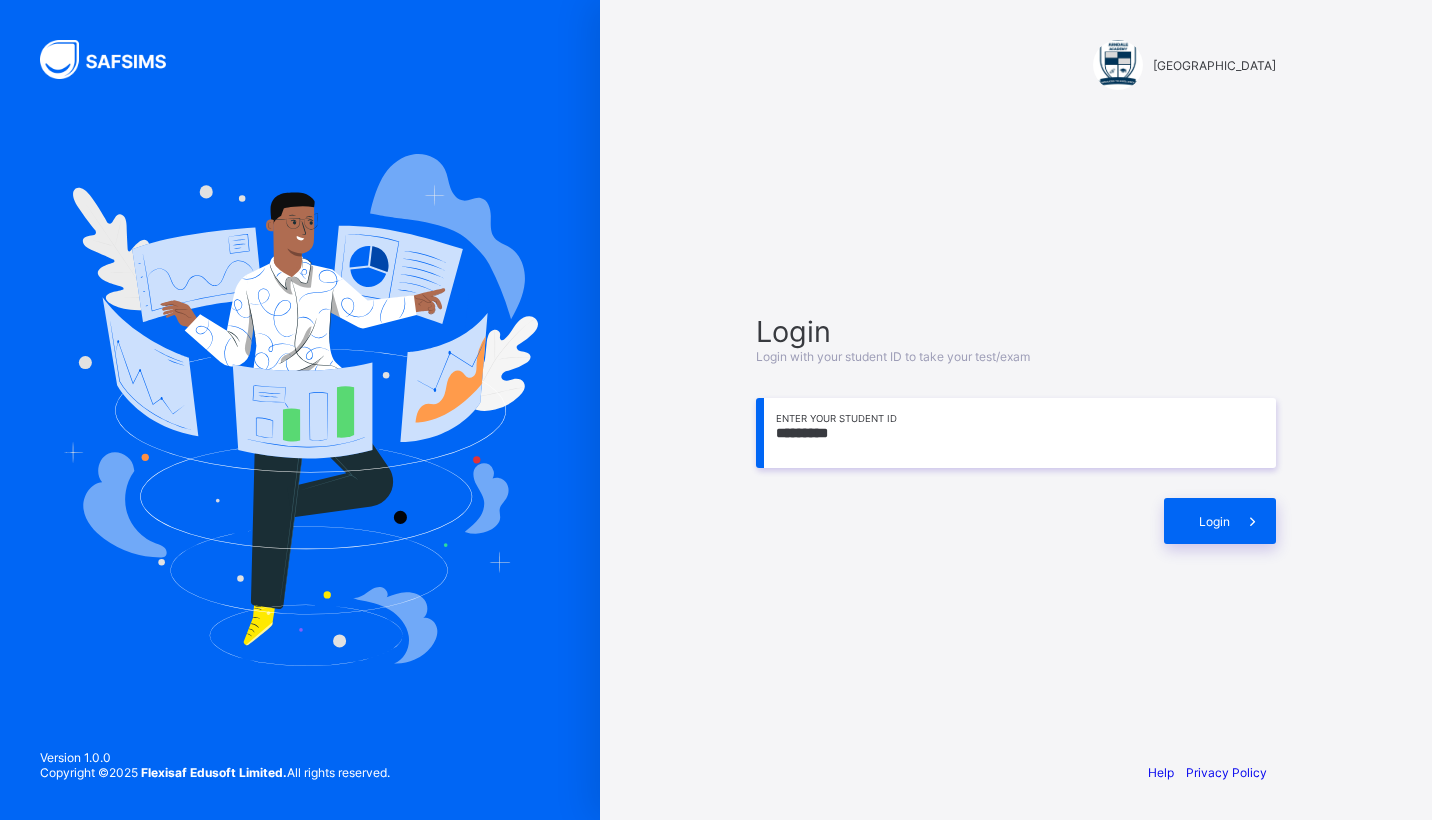 drag, startPoint x: 1170, startPoint y: 508, endPoint x: 1162, endPoint y: 498, distance: 12.806249 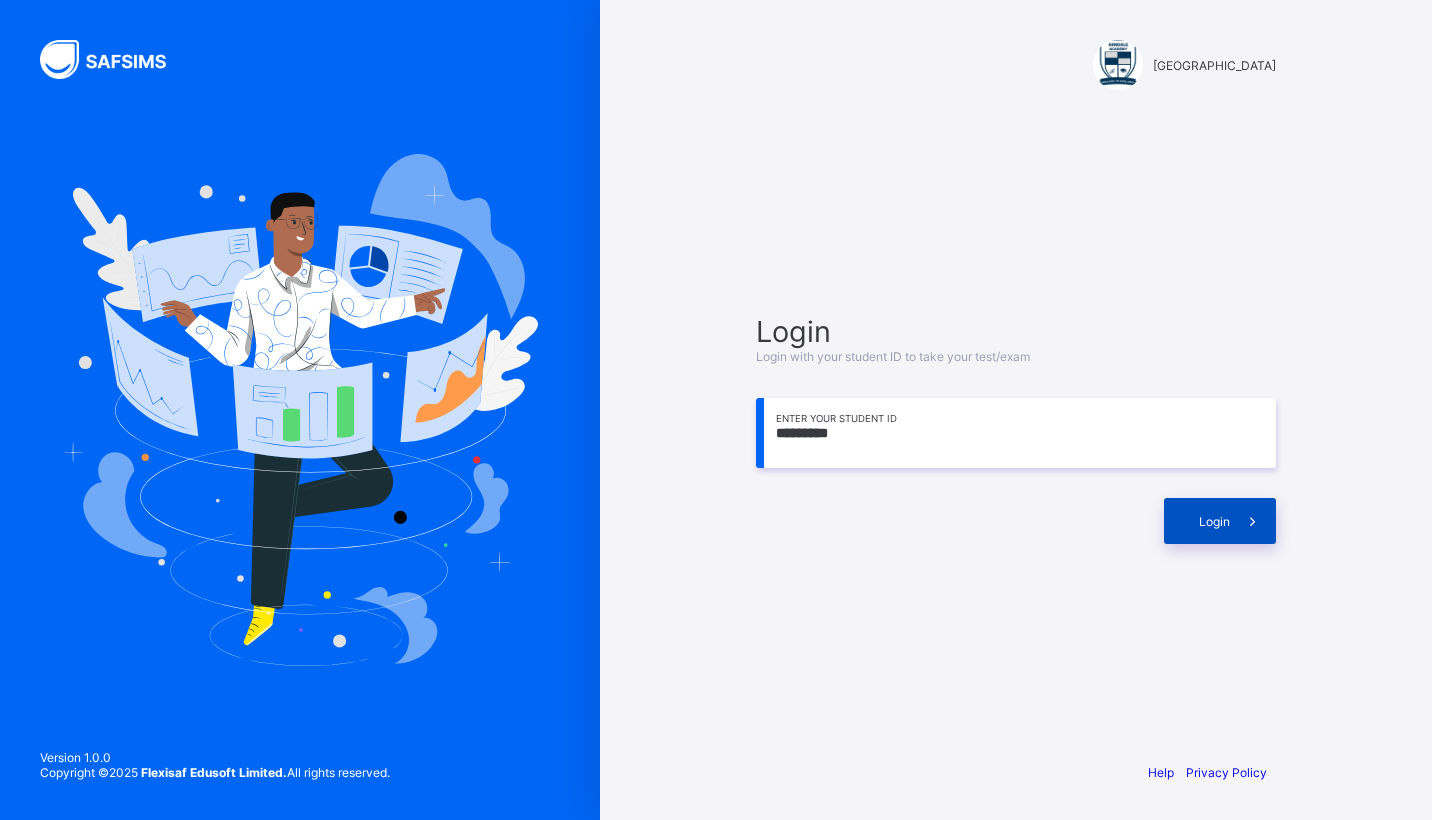click on "Login" at bounding box center [1214, 521] 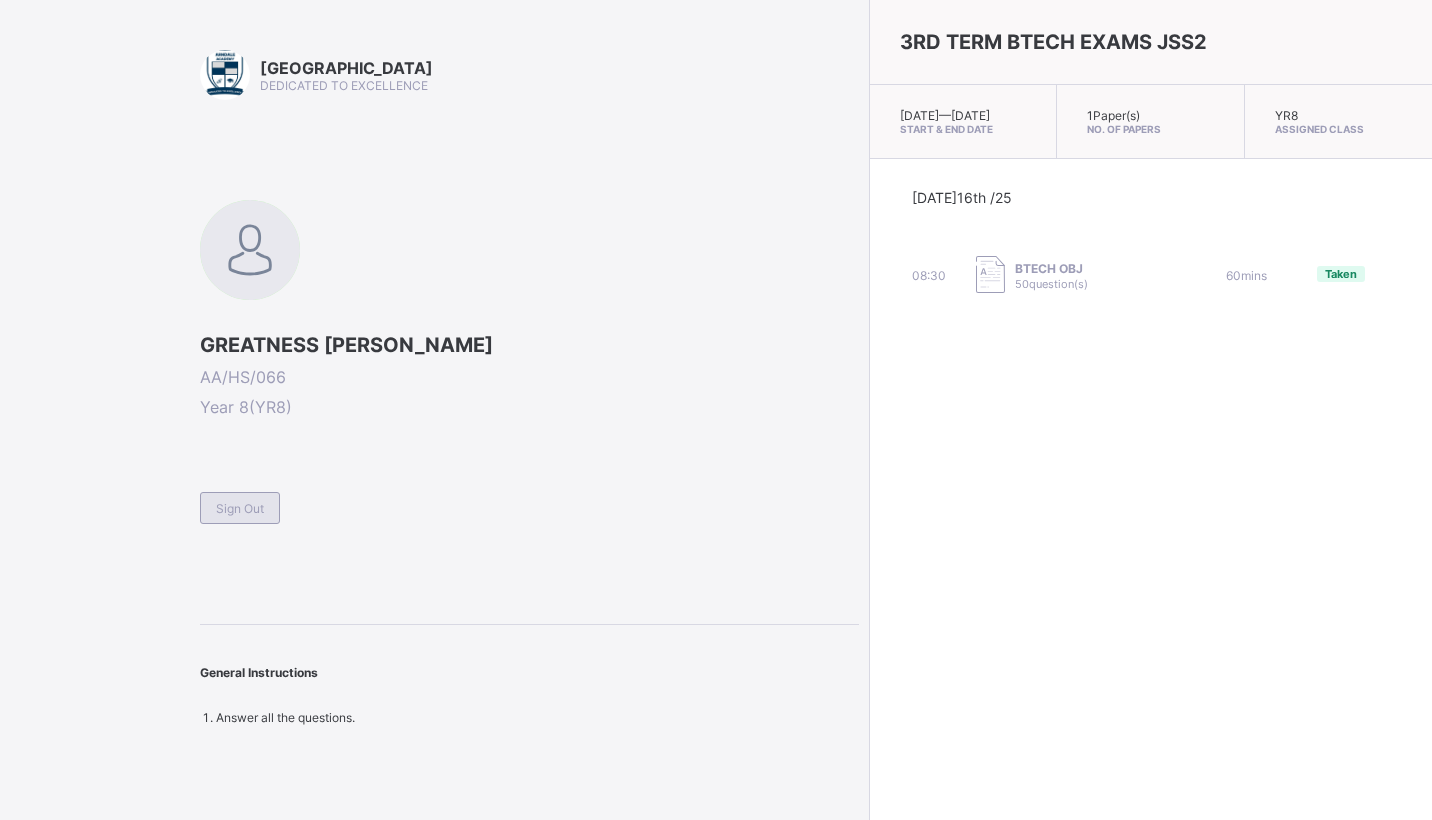 click on "Sign Out" at bounding box center (240, 508) 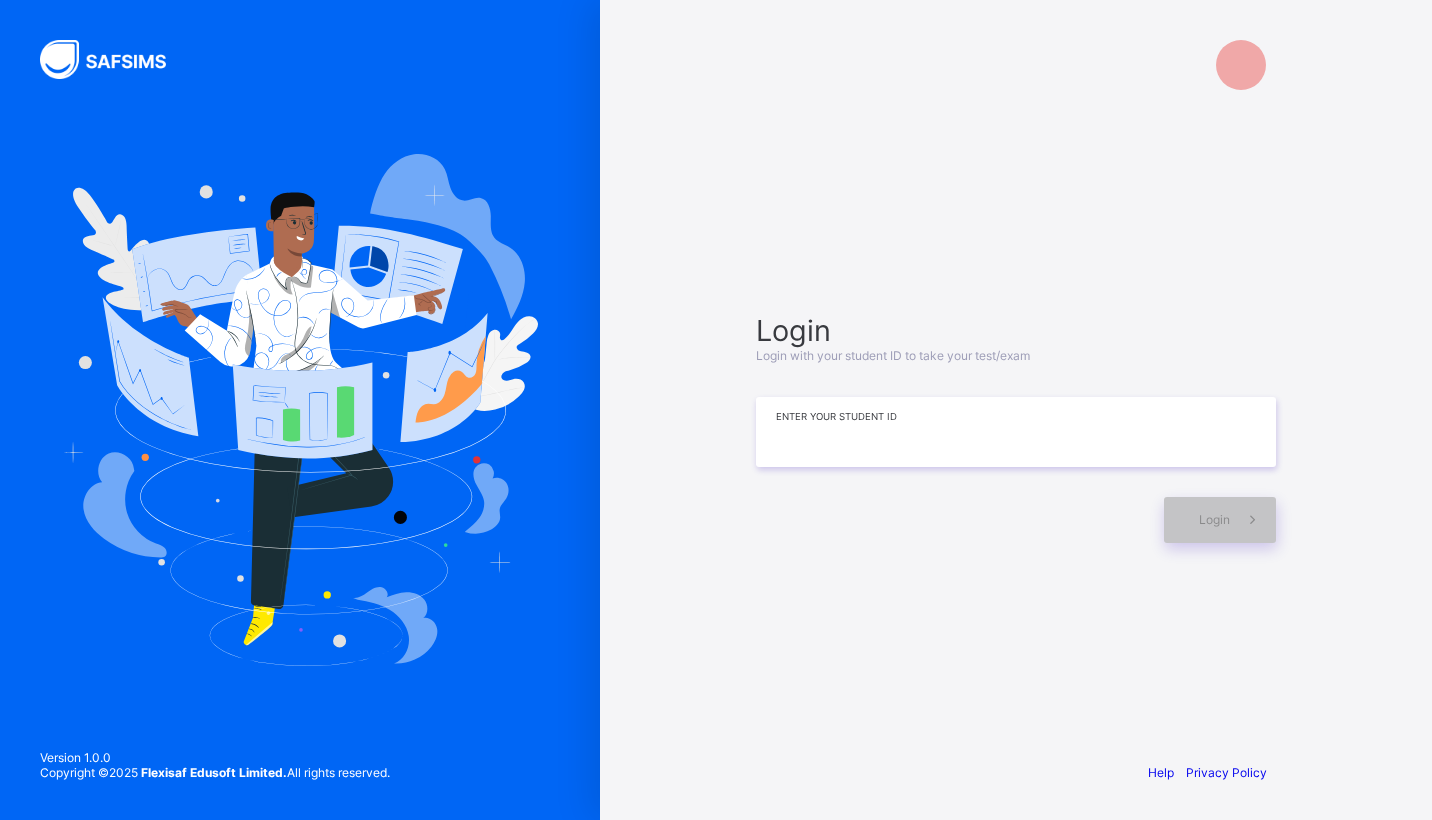 click at bounding box center [1016, 432] 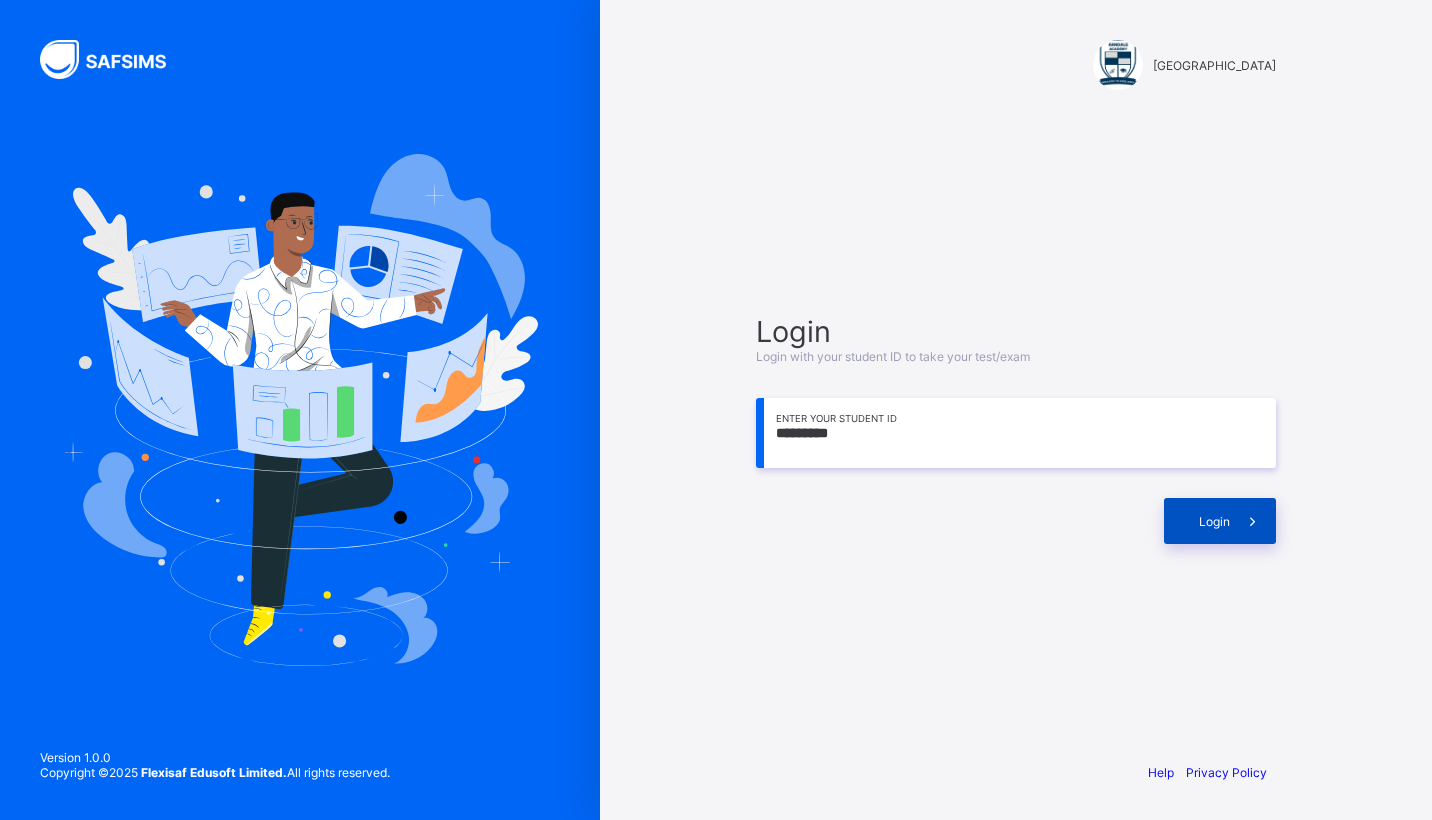 type on "*********" 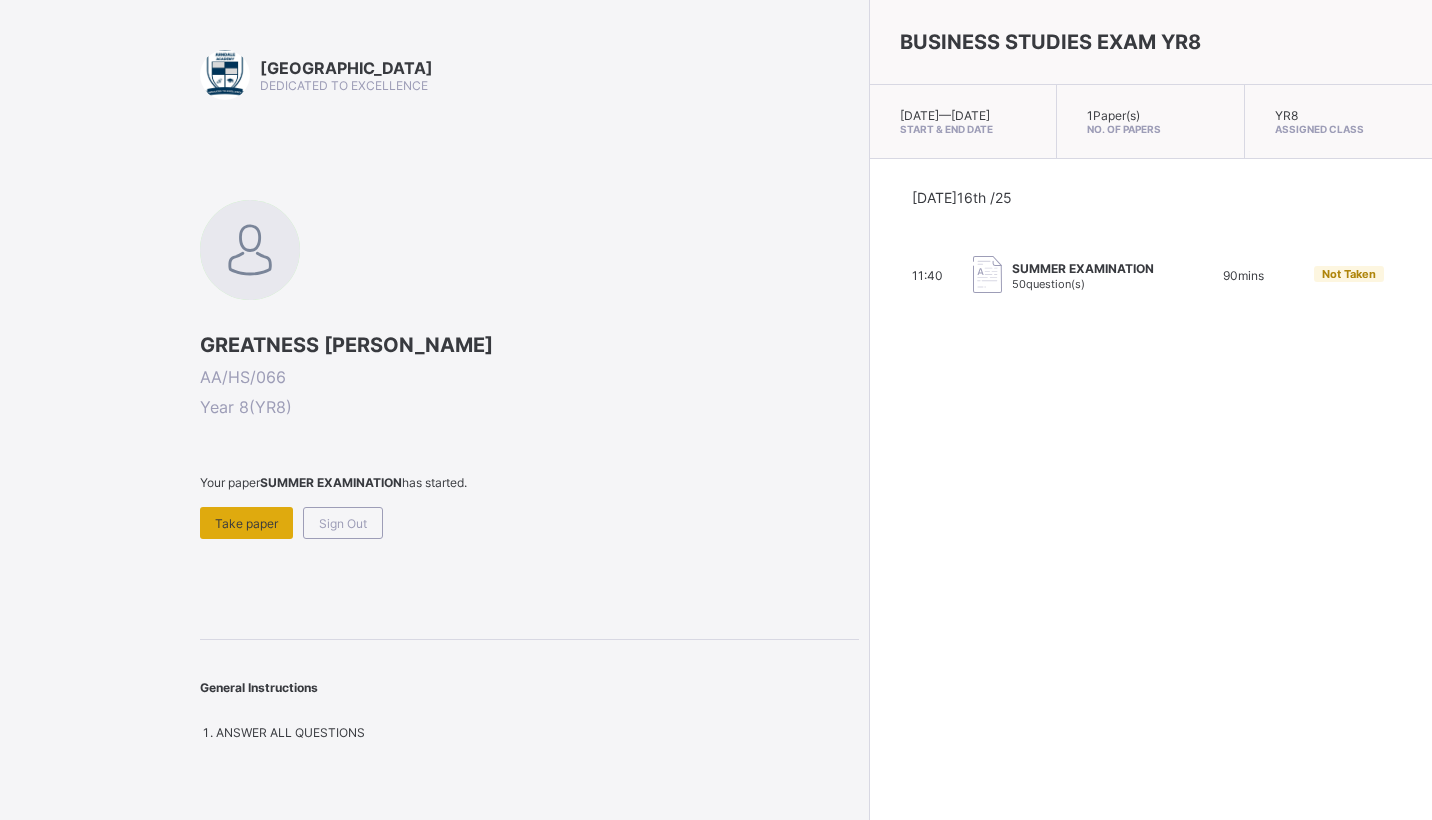 click on "Take paper" at bounding box center (246, 523) 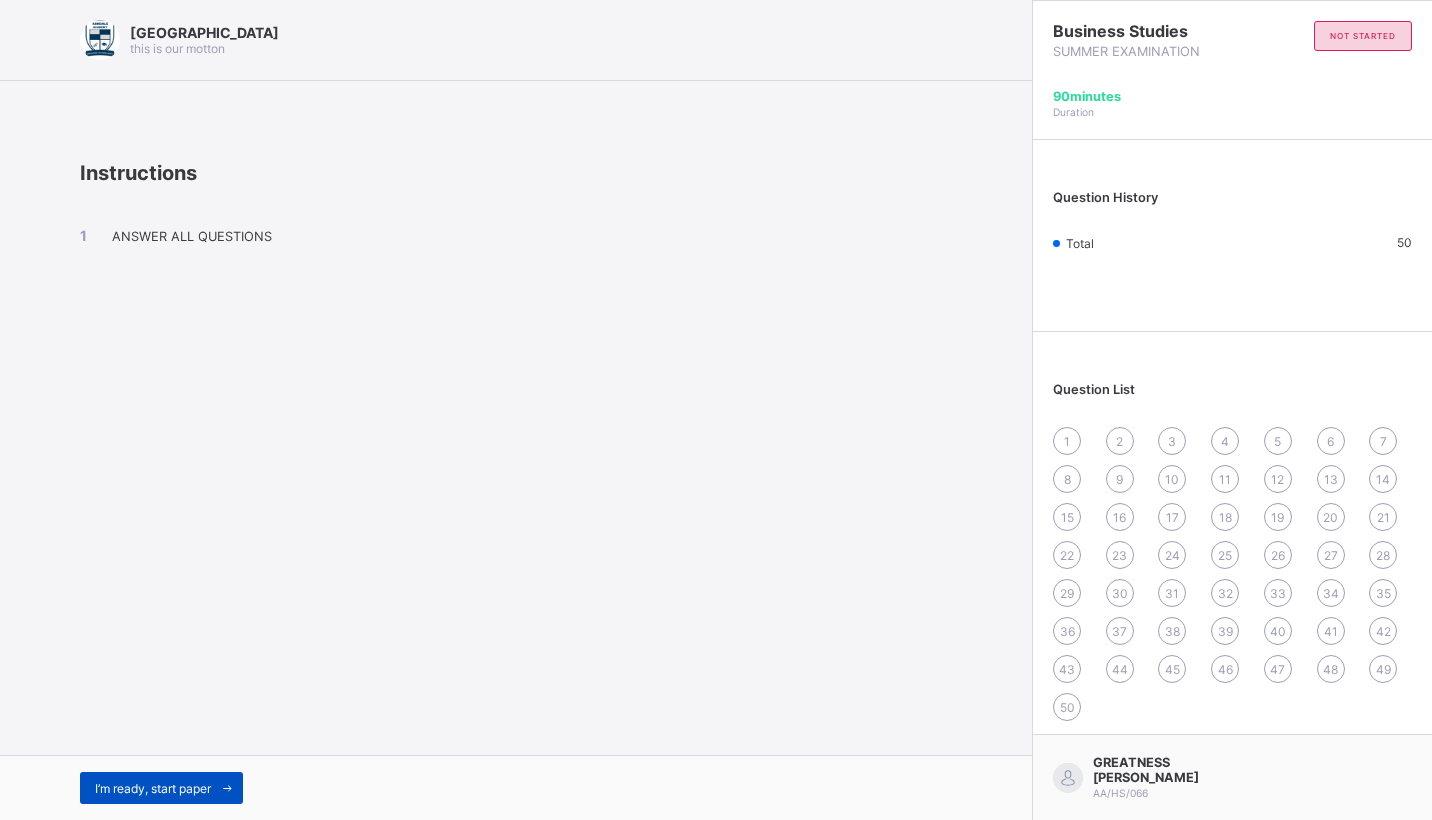 click on "I’m ready, start paper" at bounding box center [161, 788] 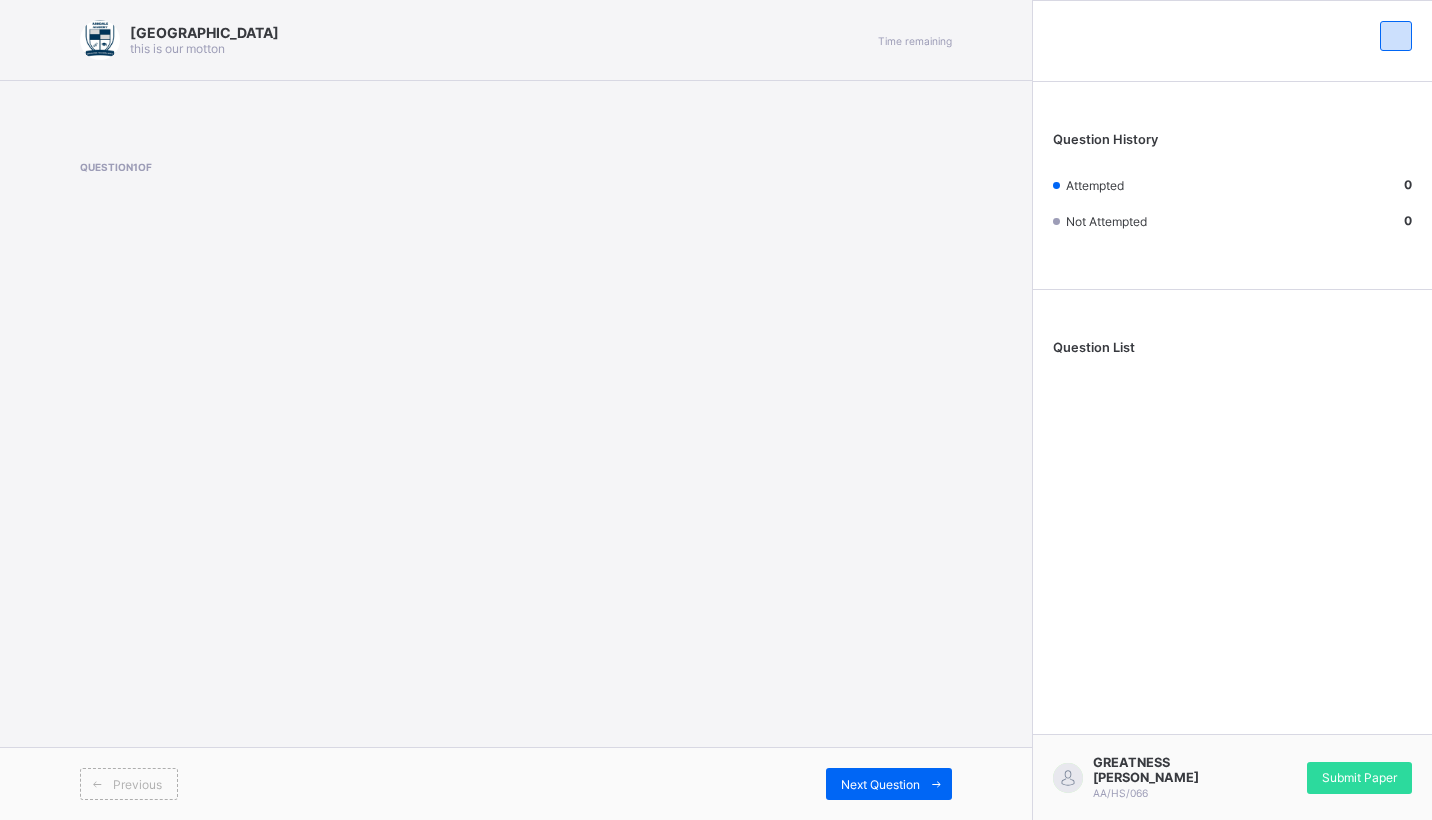 drag, startPoint x: 94, startPoint y: 303, endPoint x: 135, endPoint y: 324, distance: 46.06517 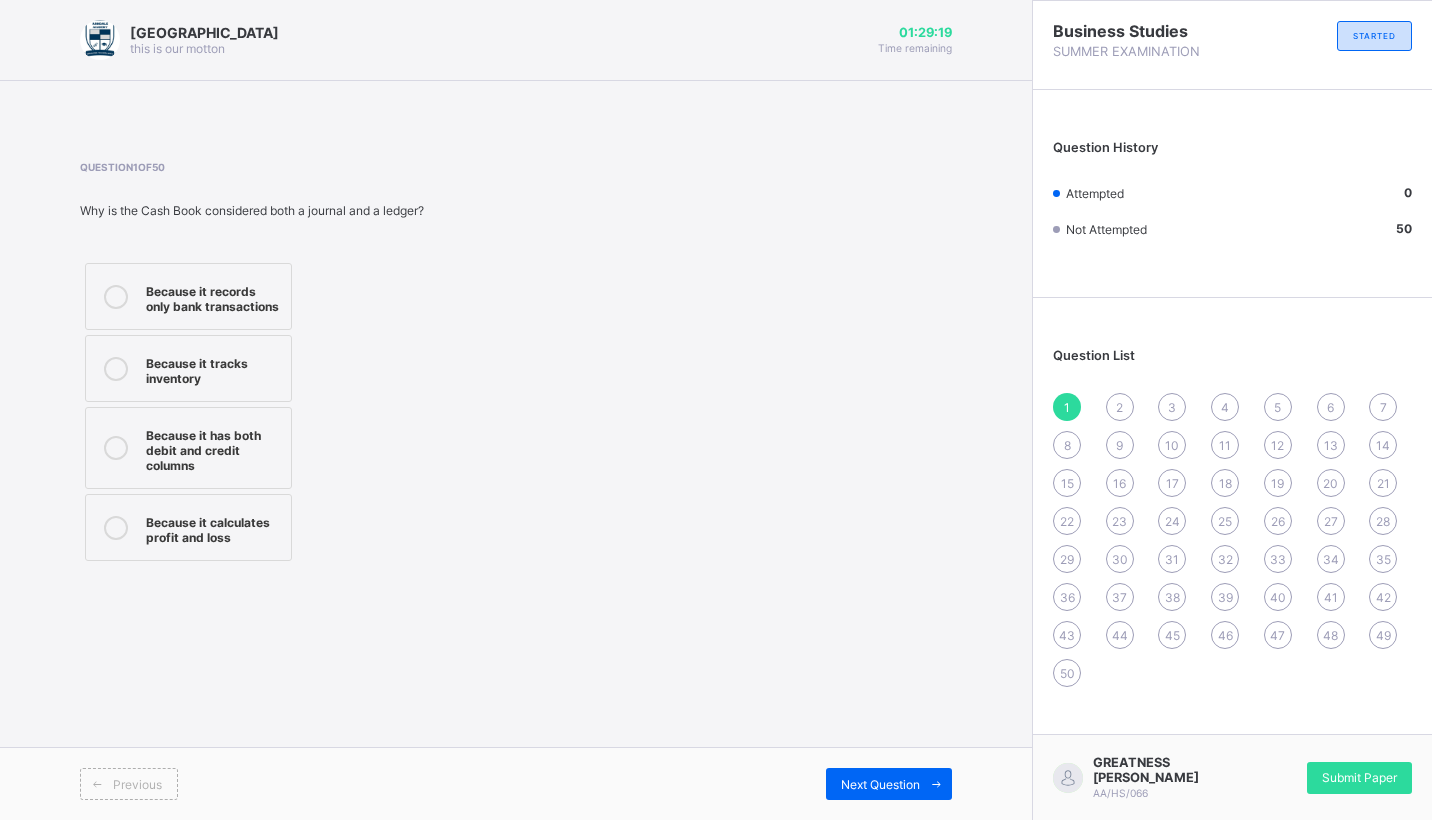 click on "Question  1  of  50 Why is the Cash Book considered both a journal and a ledger? Because it records only bank transactions Because it tracks inventory Because it has both debit and credit columns Because it calculates profit and loss" at bounding box center (516, 363) 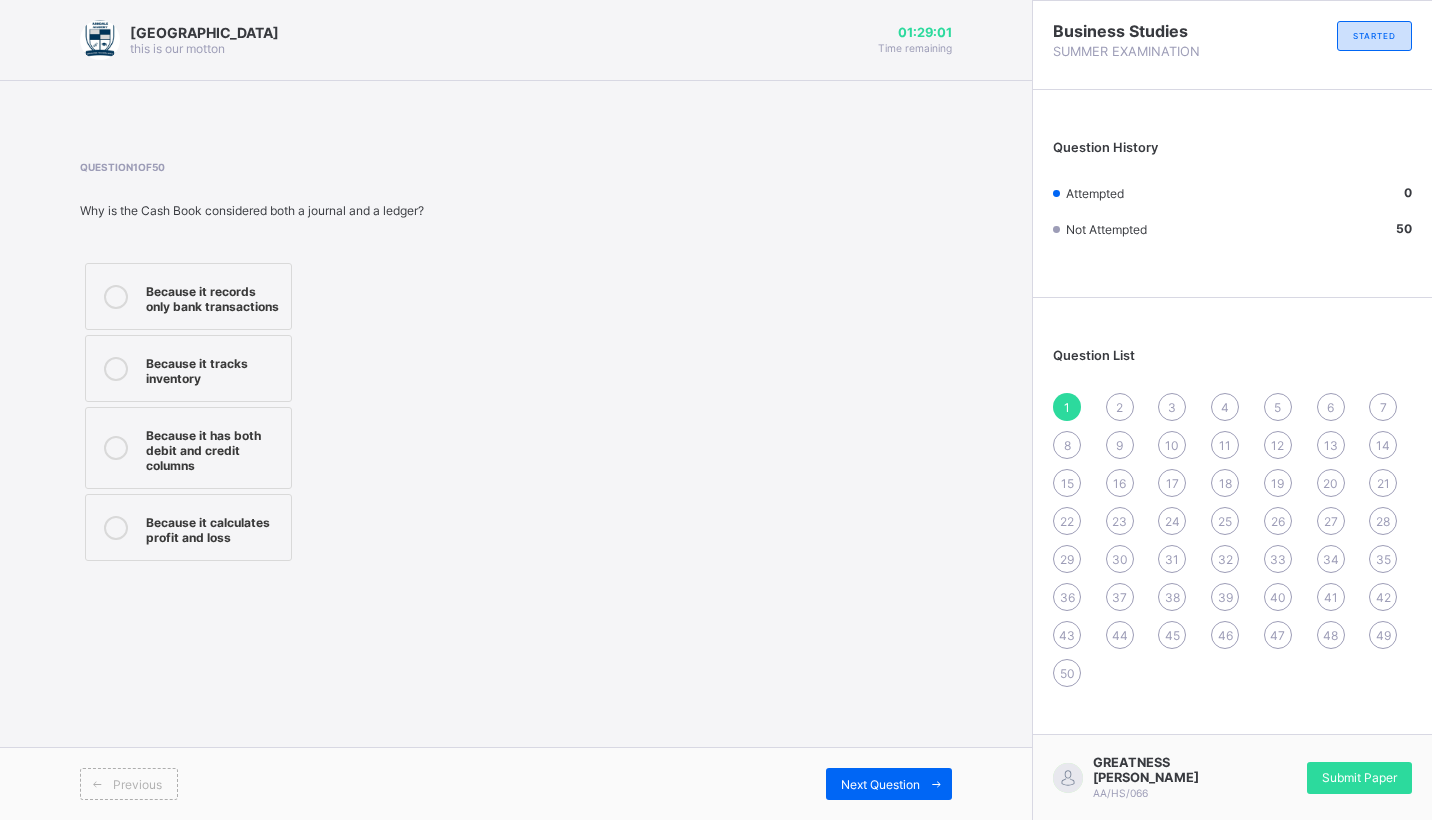 click on "Because it has both debit and credit columns" at bounding box center (213, 448) 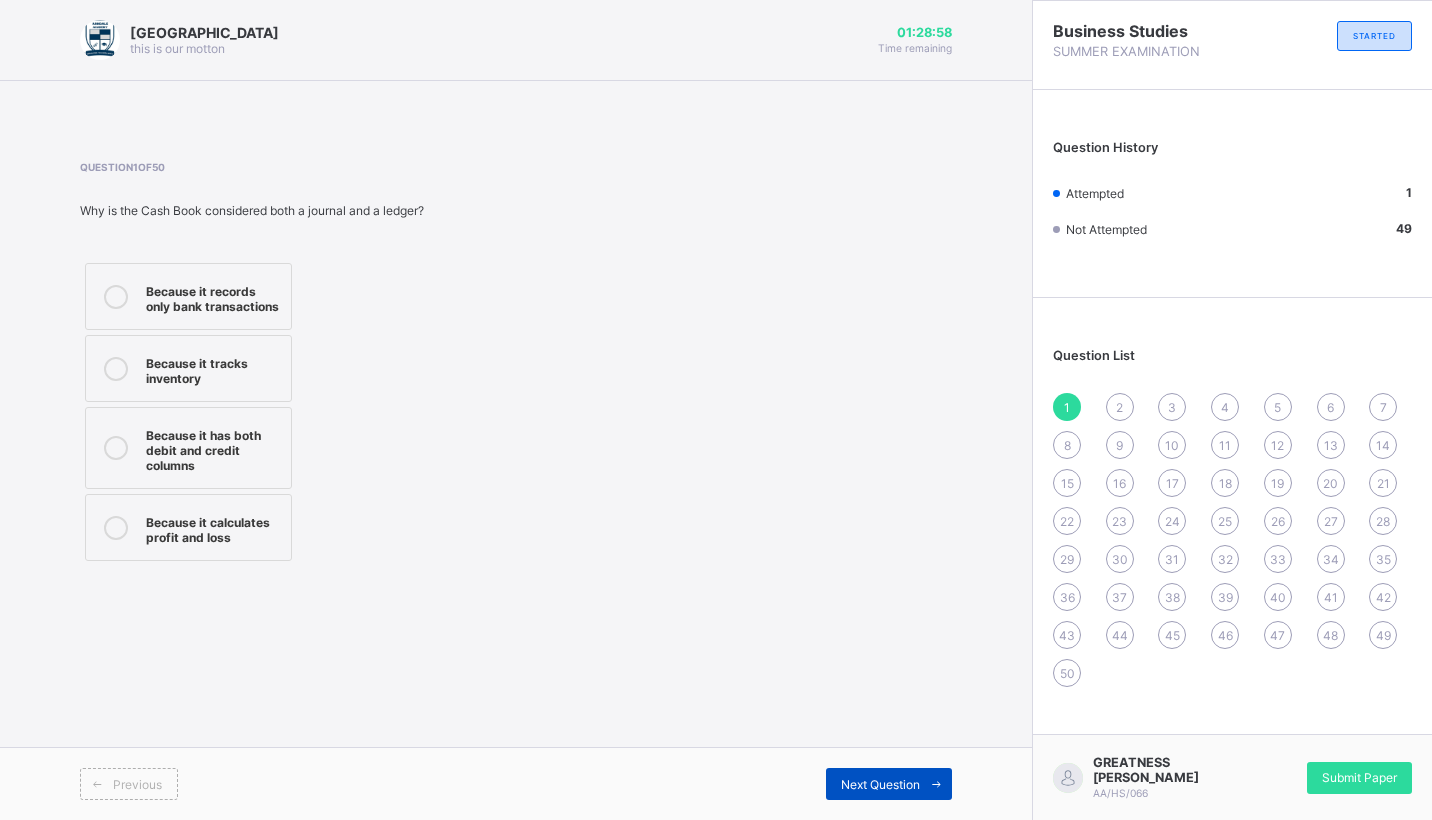 click on "Next Question" at bounding box center [880, 784] 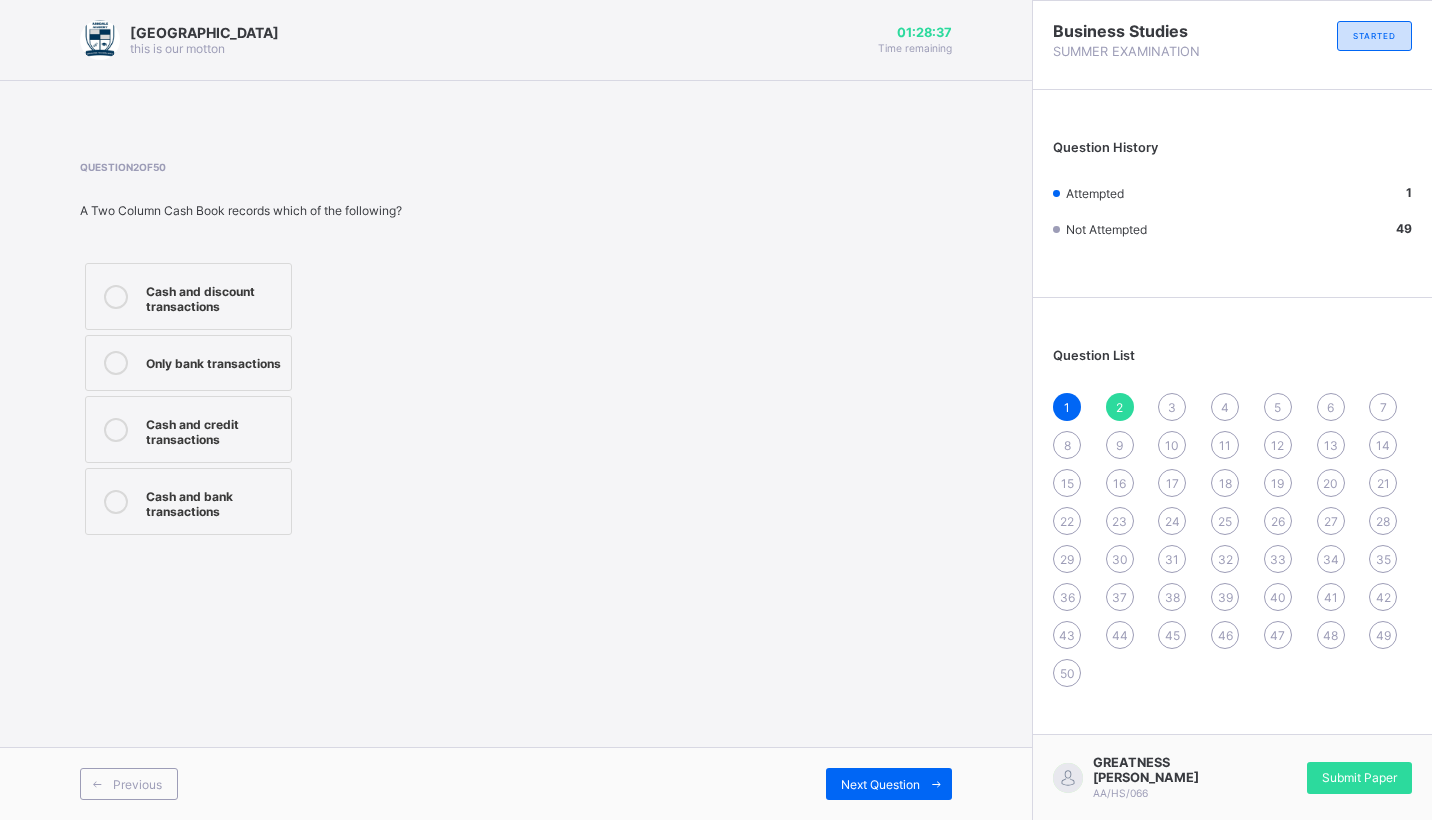 click on "Cash and credit transactions" 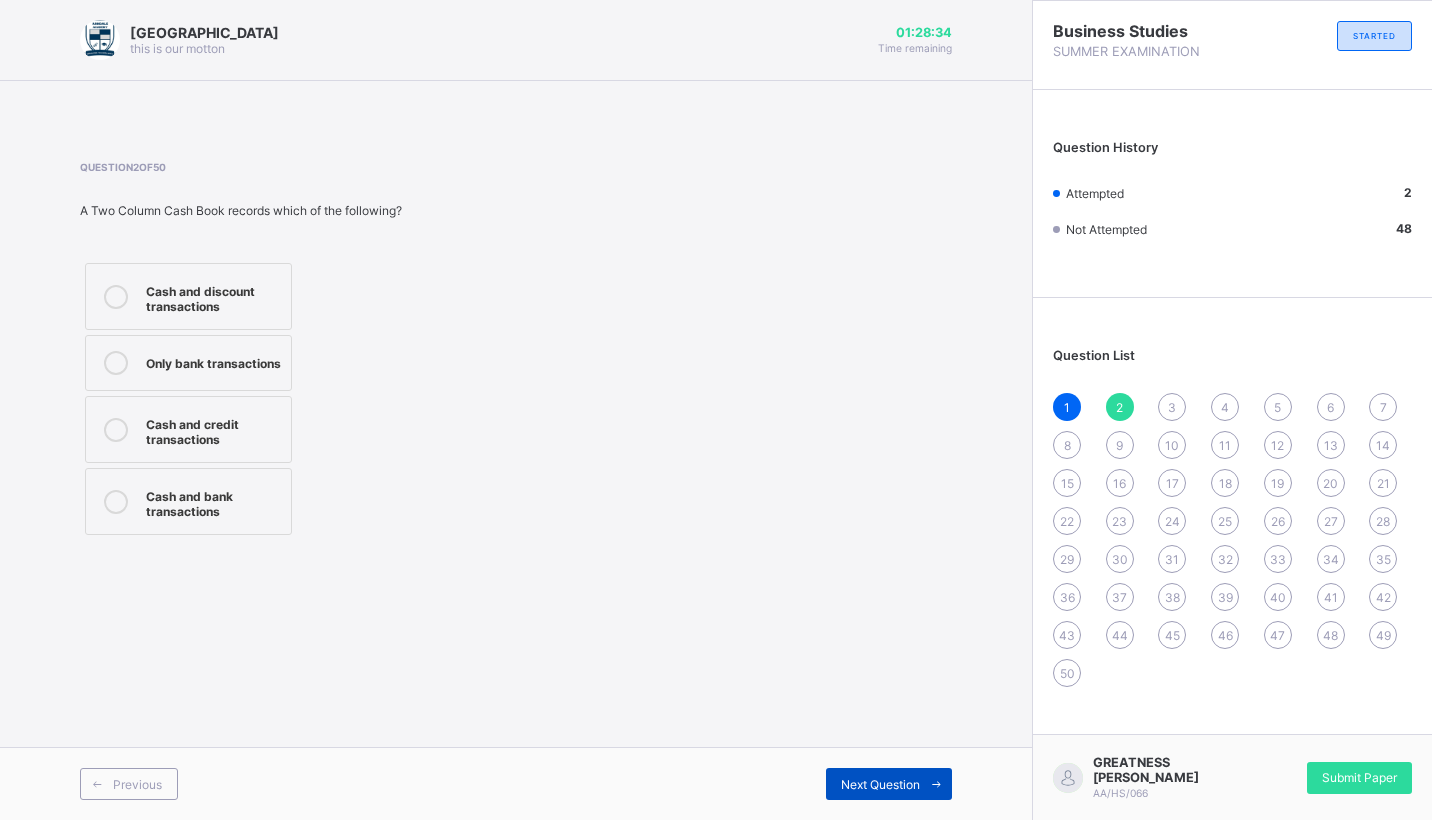 click on "Next Question" 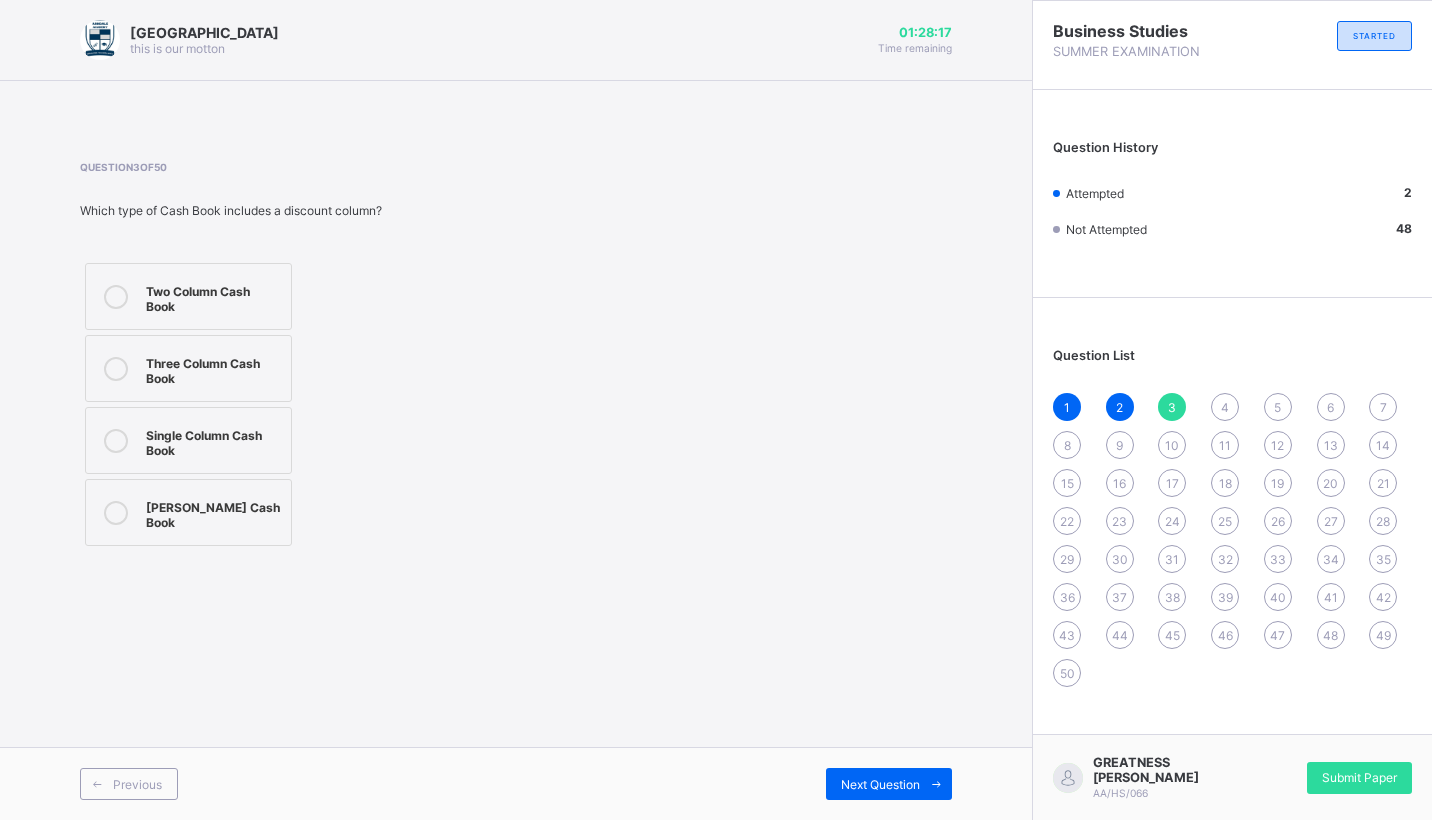 click on "Two Column Cash Book" 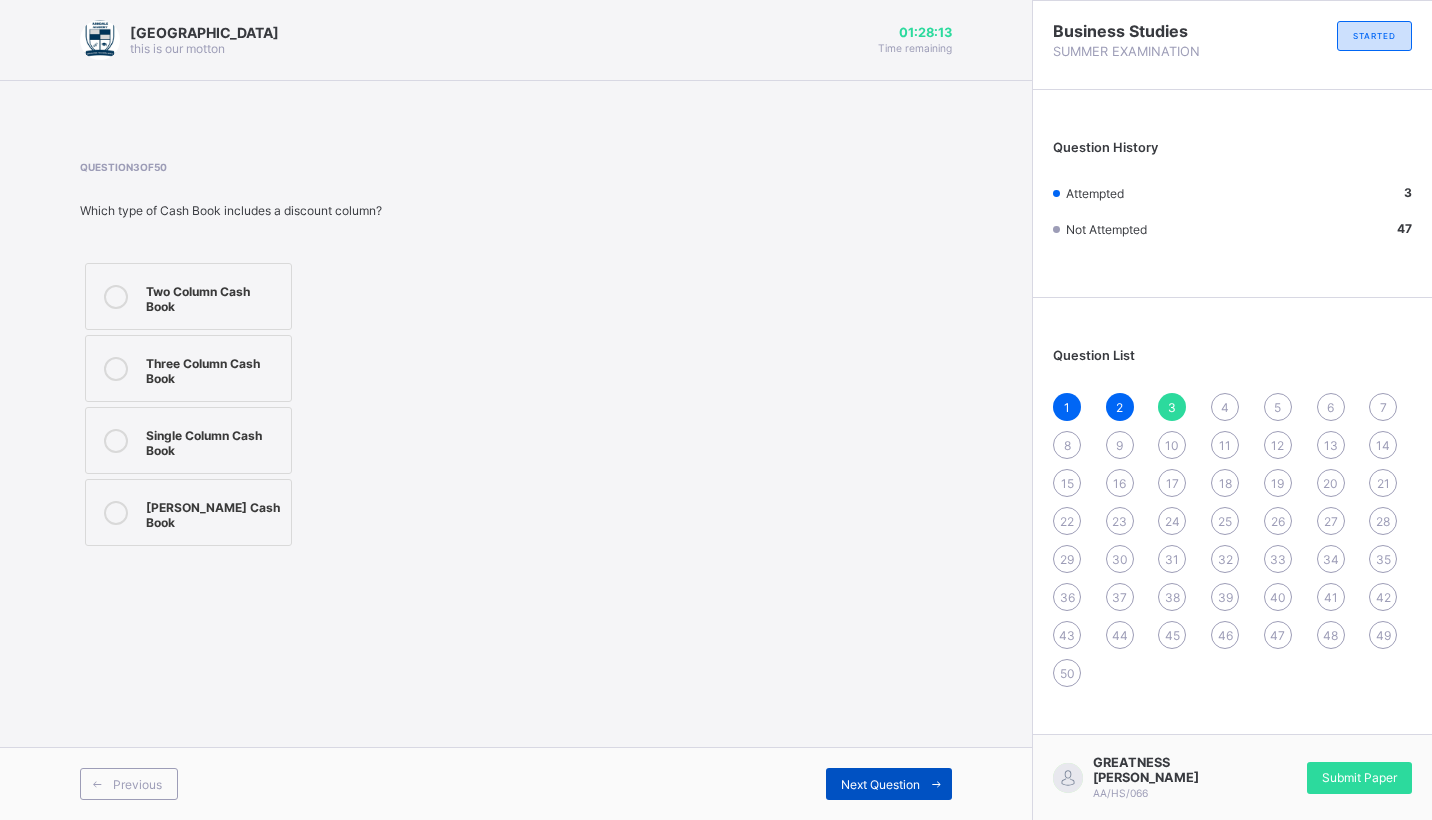 click on "Next Question" 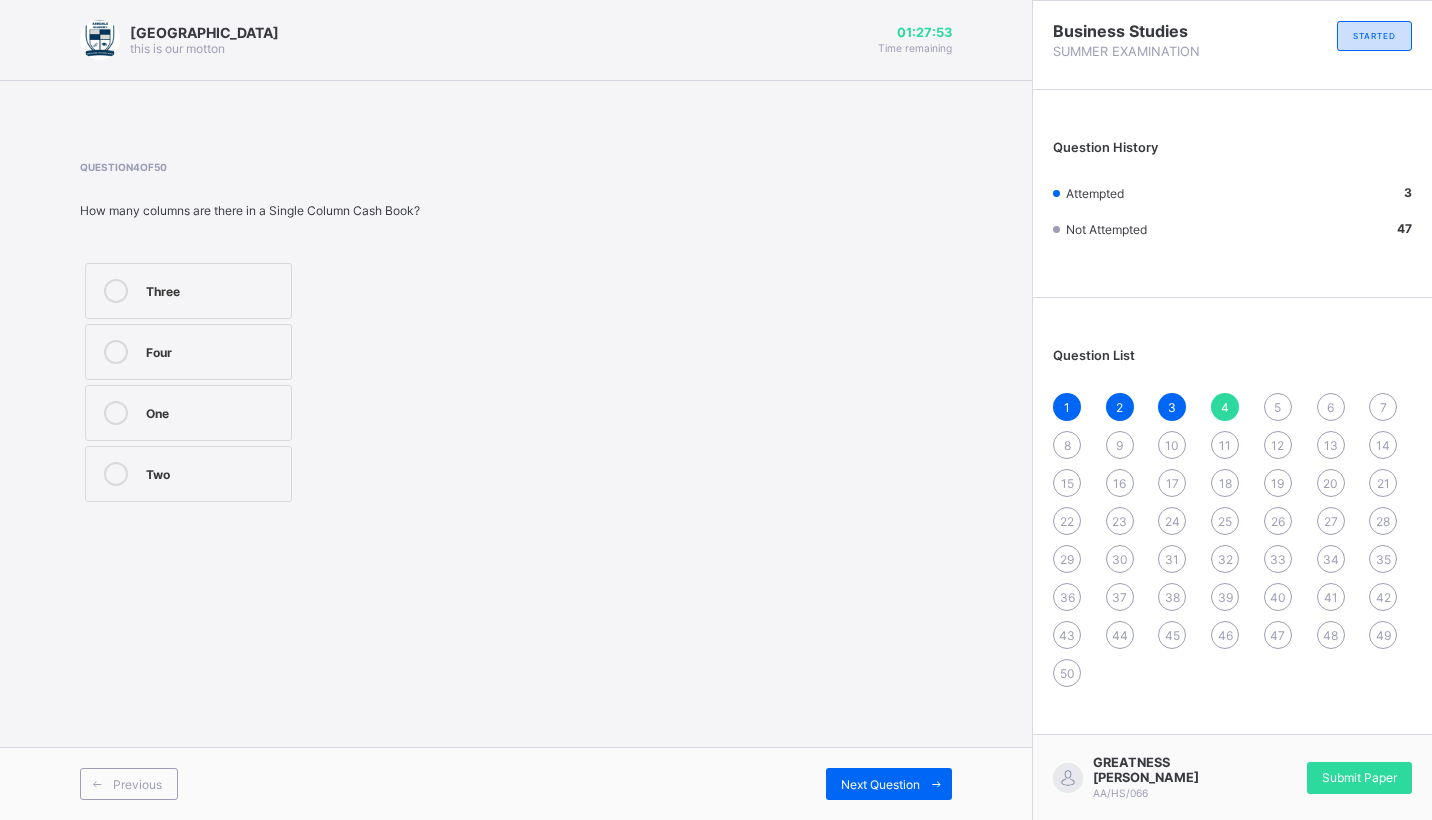 drag, startPoint x: 116, startPoint y: 786, endPoint x: 119, endPoint y: 806, distance: 20.22375 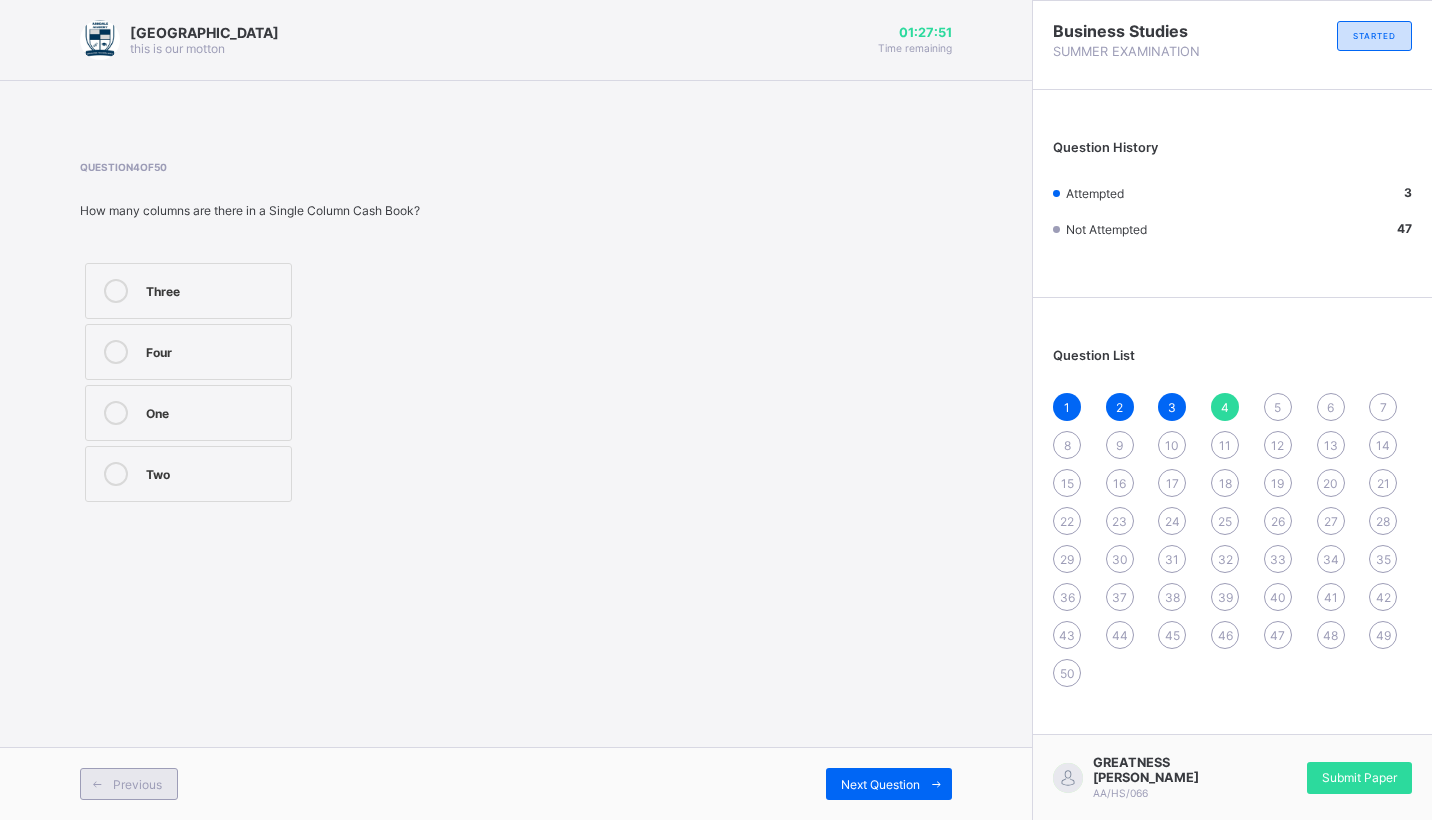 click on "Previous" 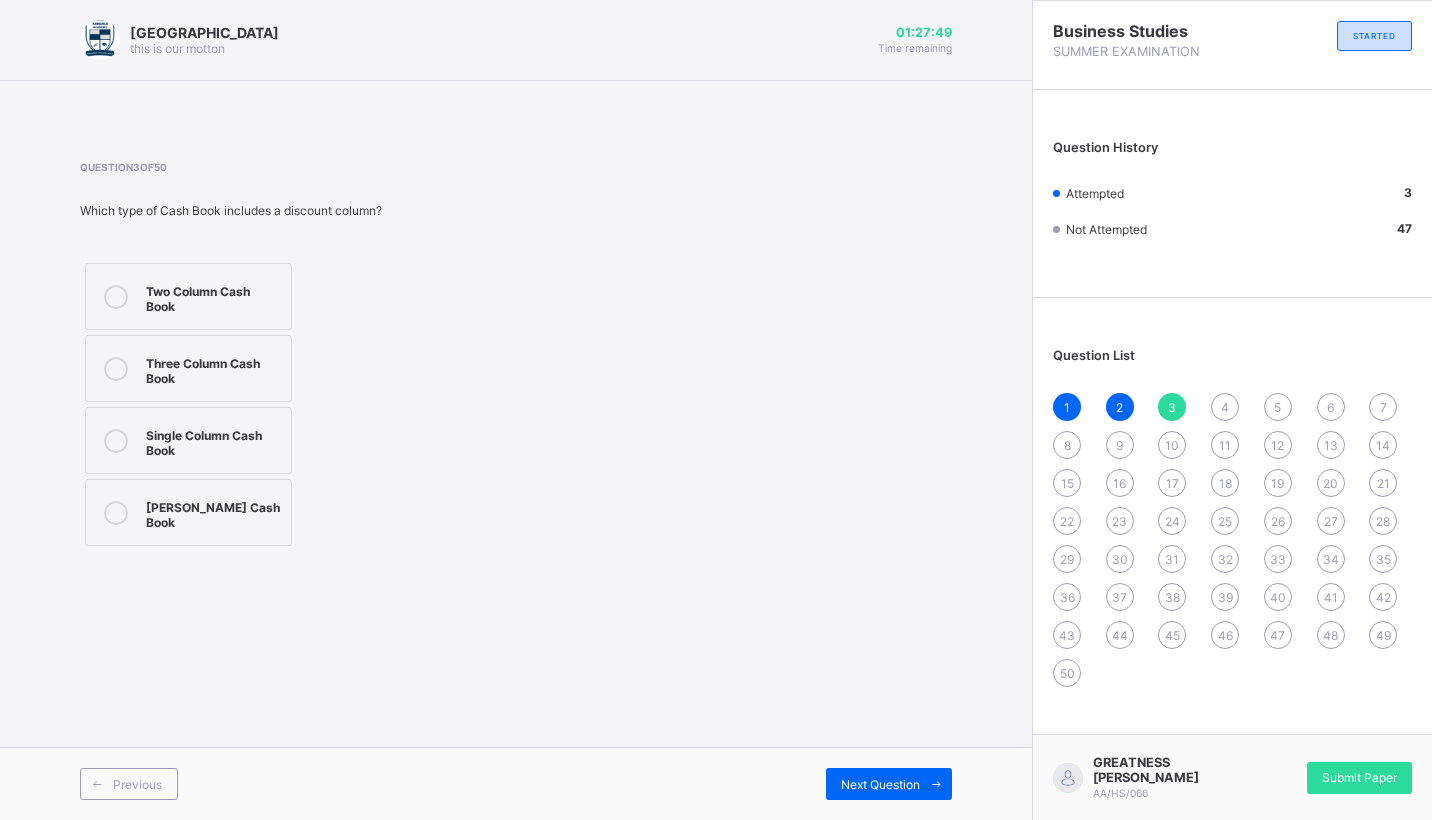 click on "Single Column Cash Book" 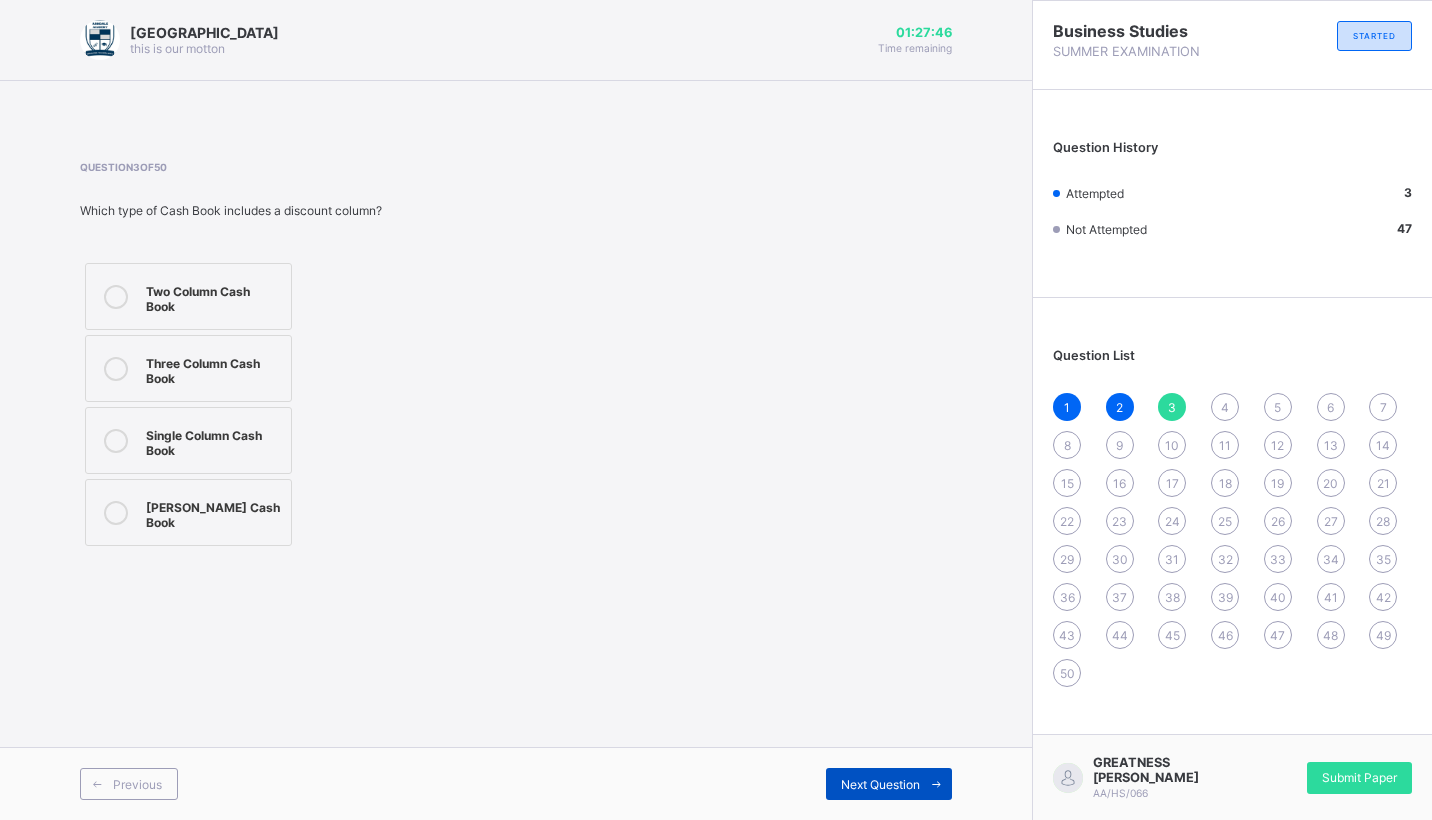 click on "Next Question" 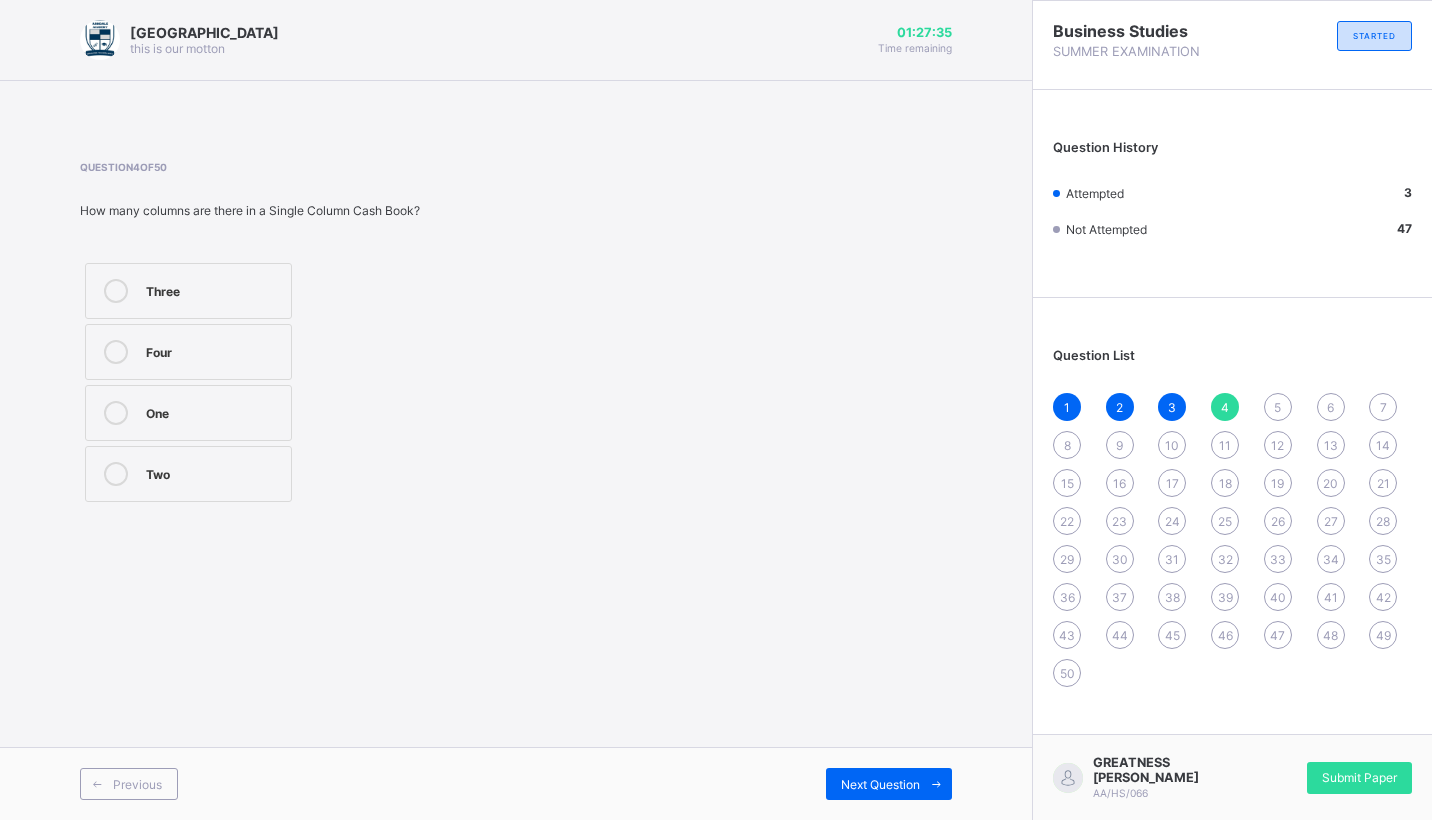click on "Three" 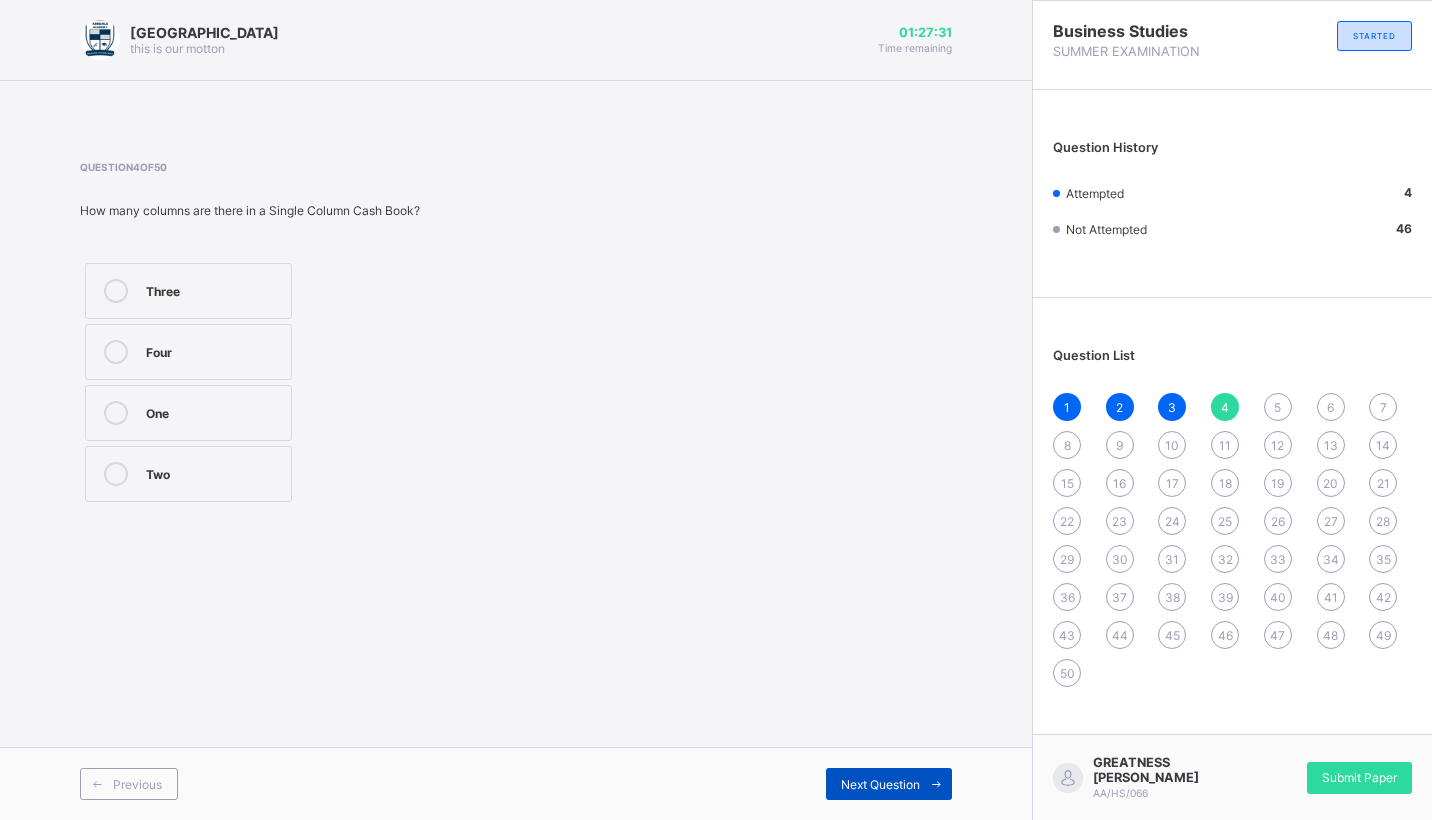 click on "Next Question" 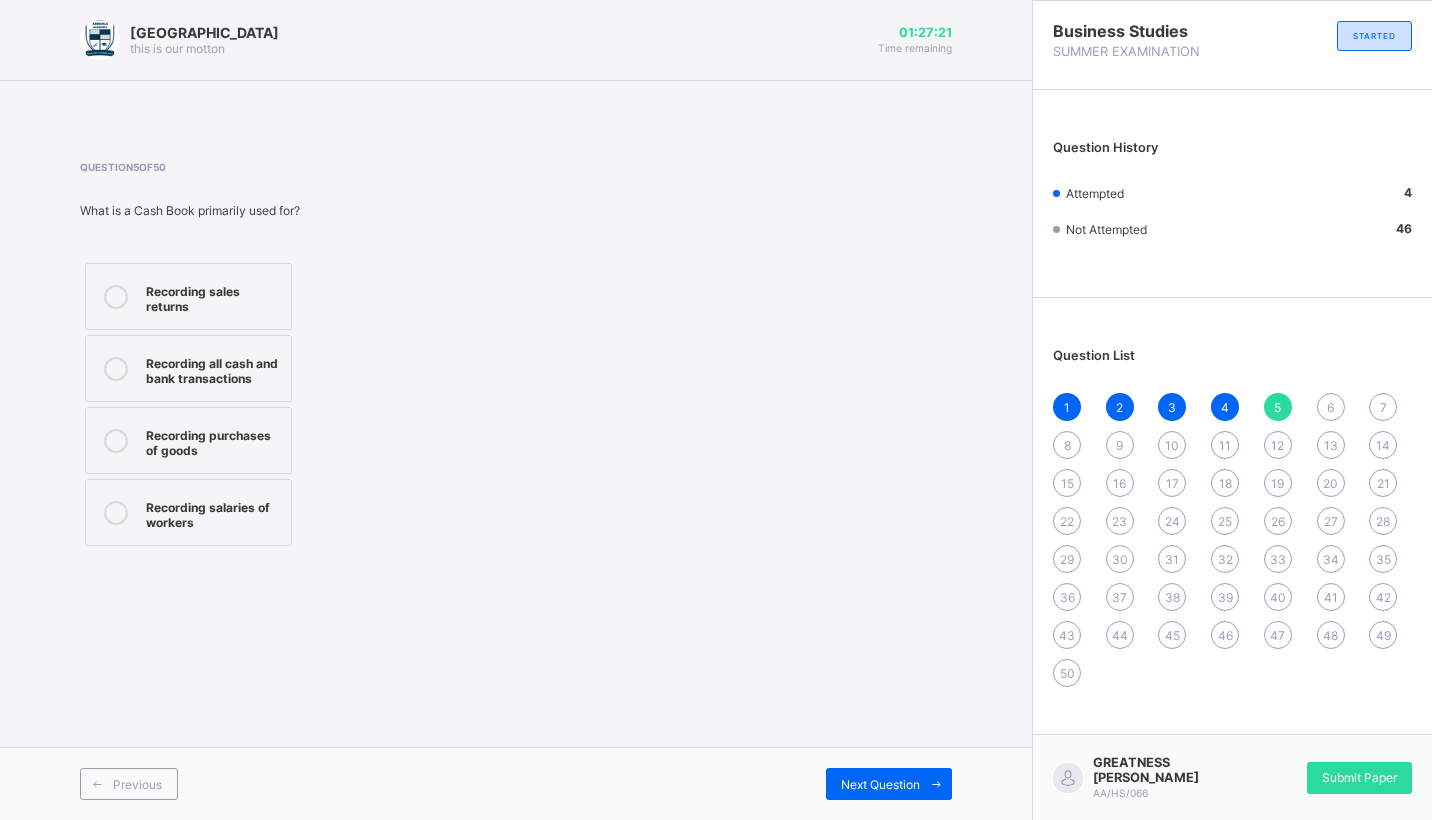 click on "Recording all cash and bank transactions" 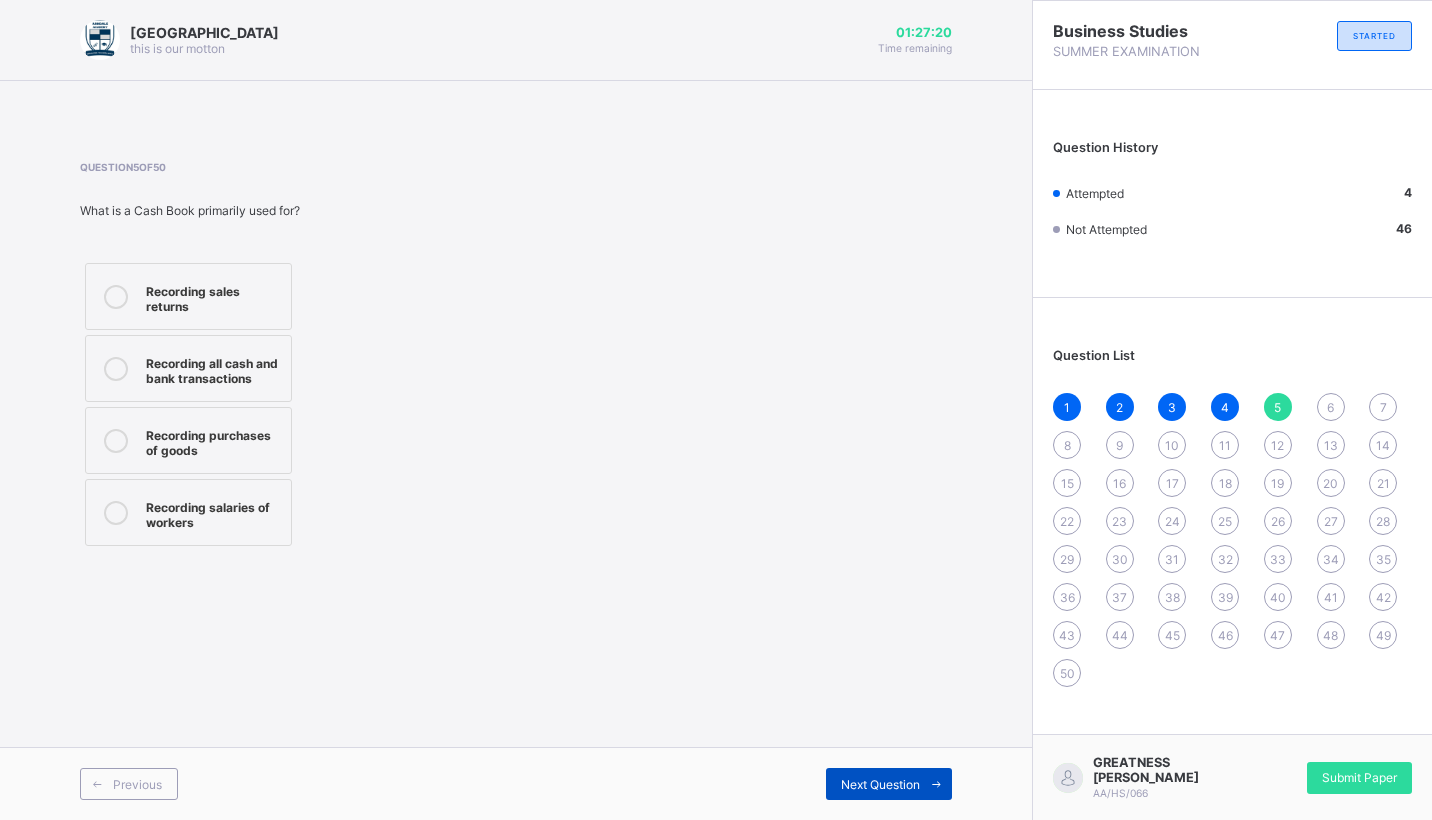 click on "Next Question" 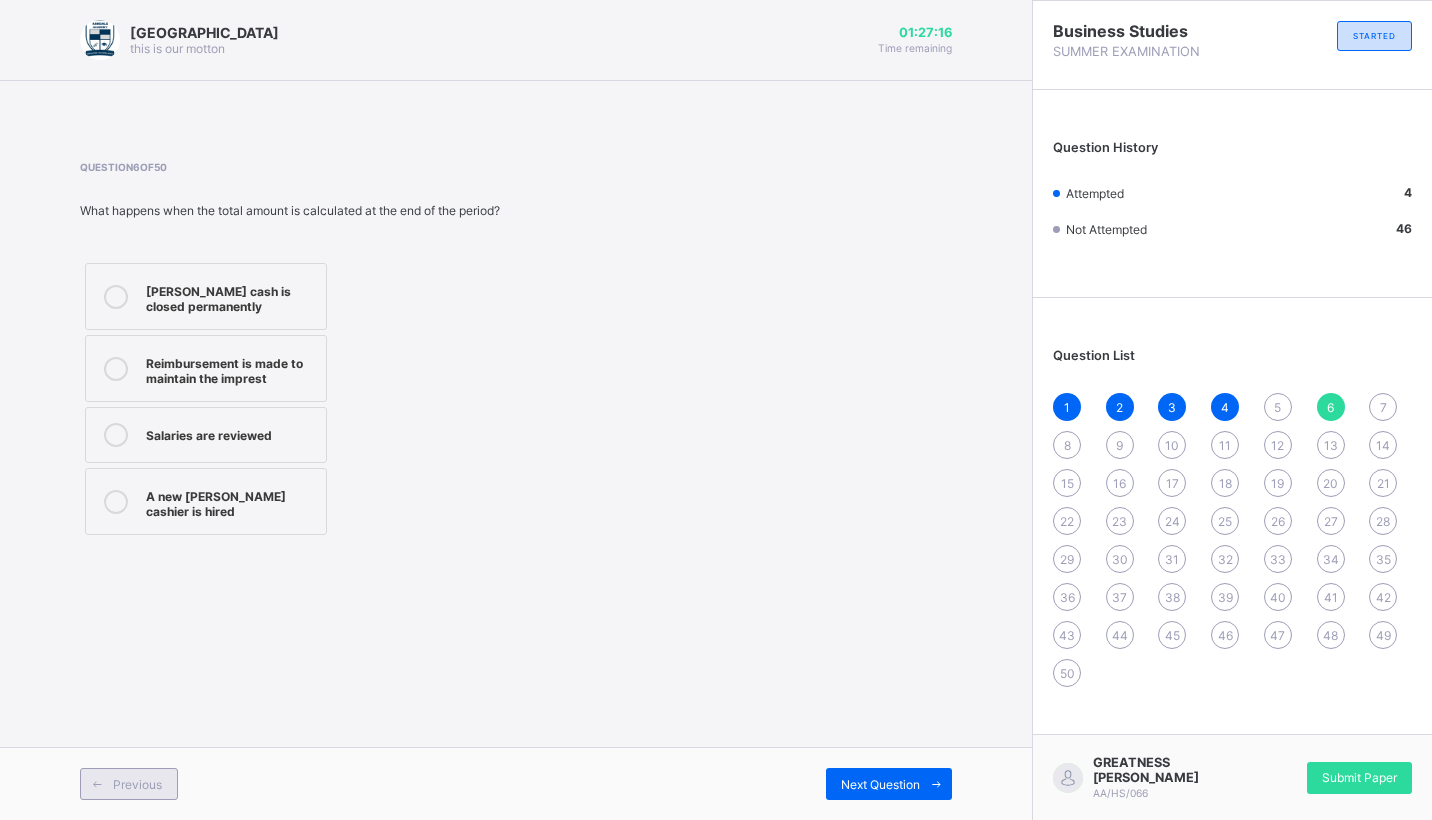 click on "Previous" 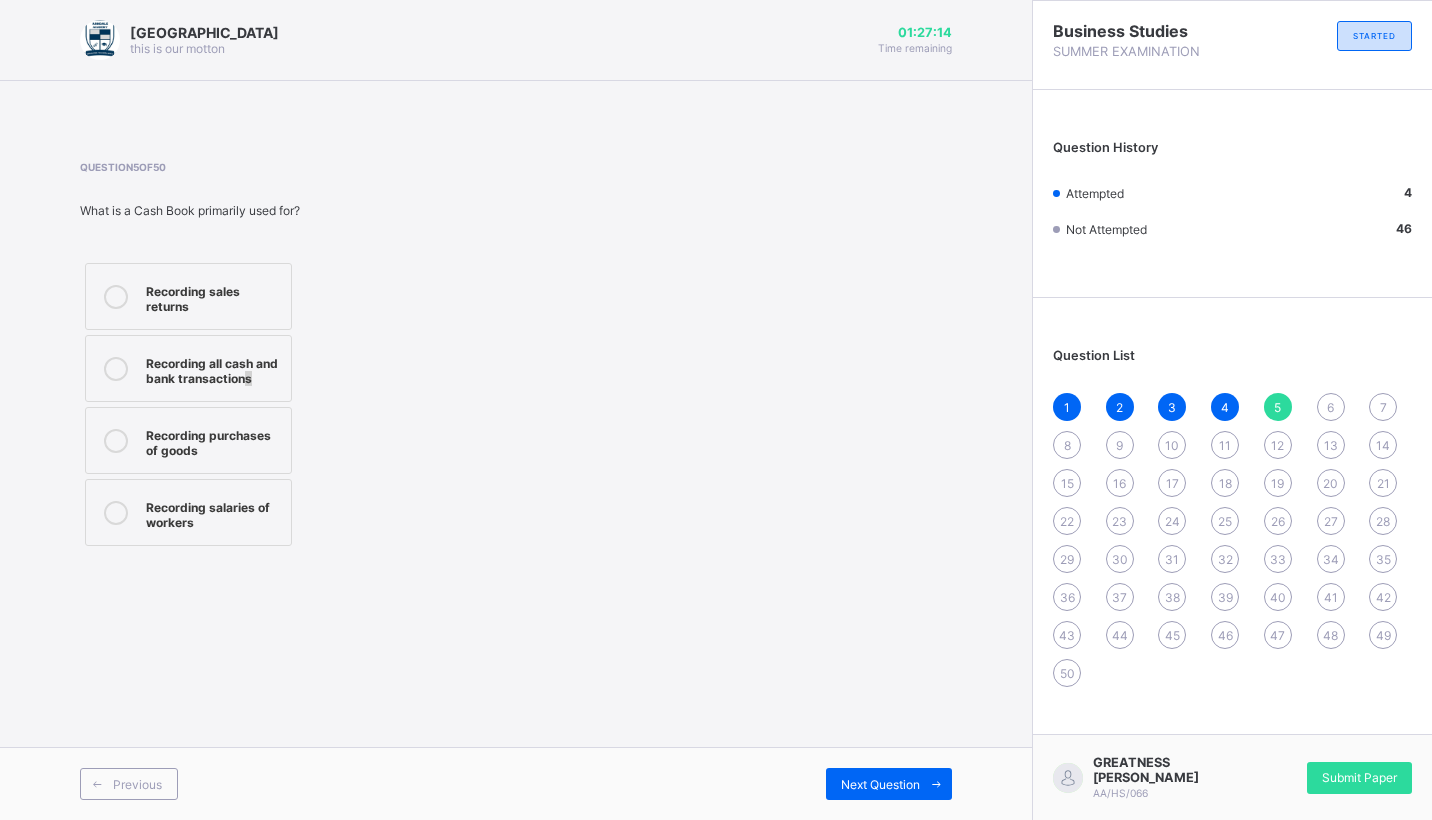 click on "Recording all cash and bank transactions" 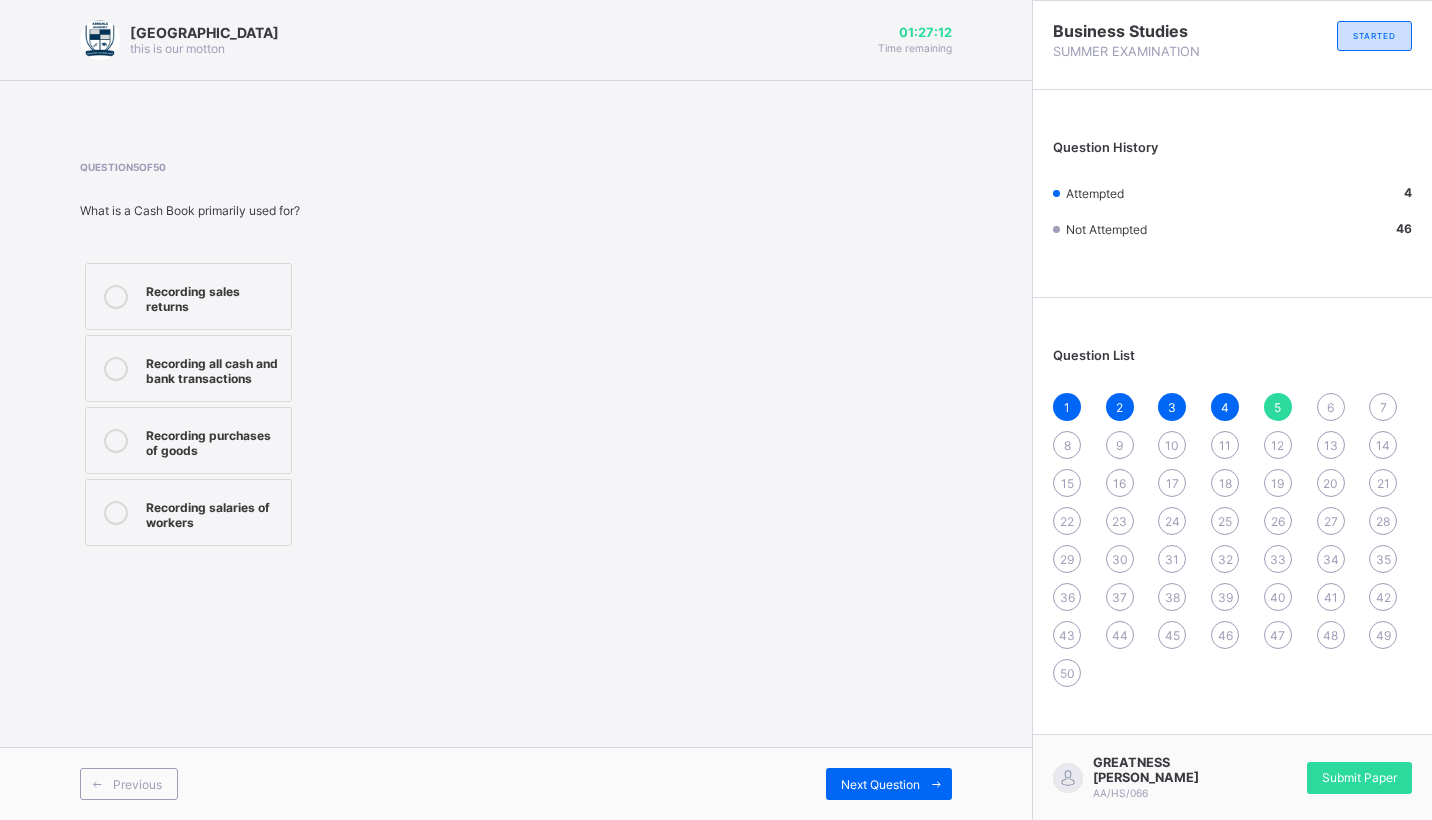 click on "Arndale Academy this is our motton 01:27:12 Time remaining Question  5  of  50 What is a Cash Book primarily used for? Recording sales returns Recording all cash and bank transactions Recording purchases of goods Recording salaries of workers Previous Next Question" 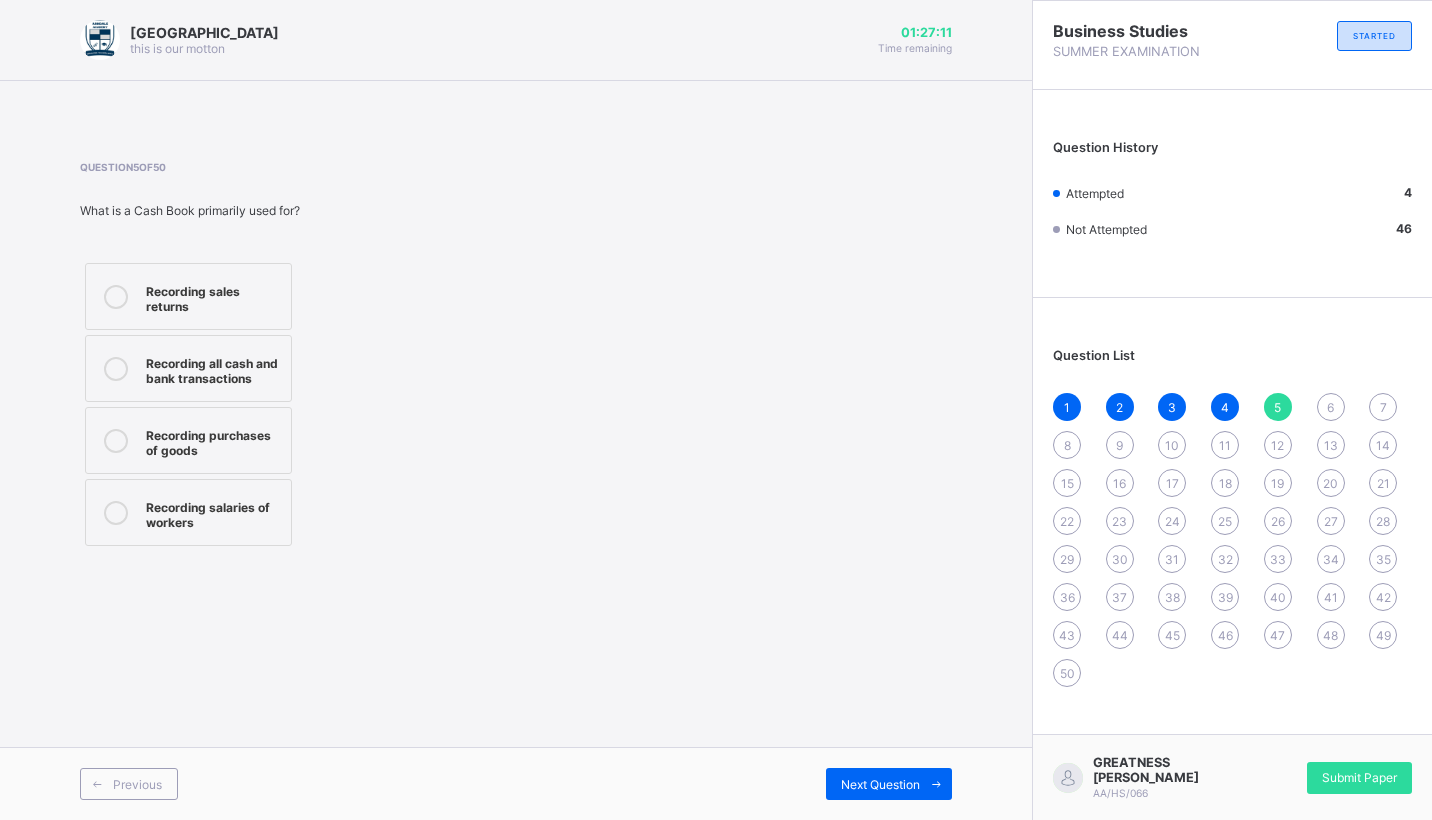 click on "Recording all cash and bank transactions" 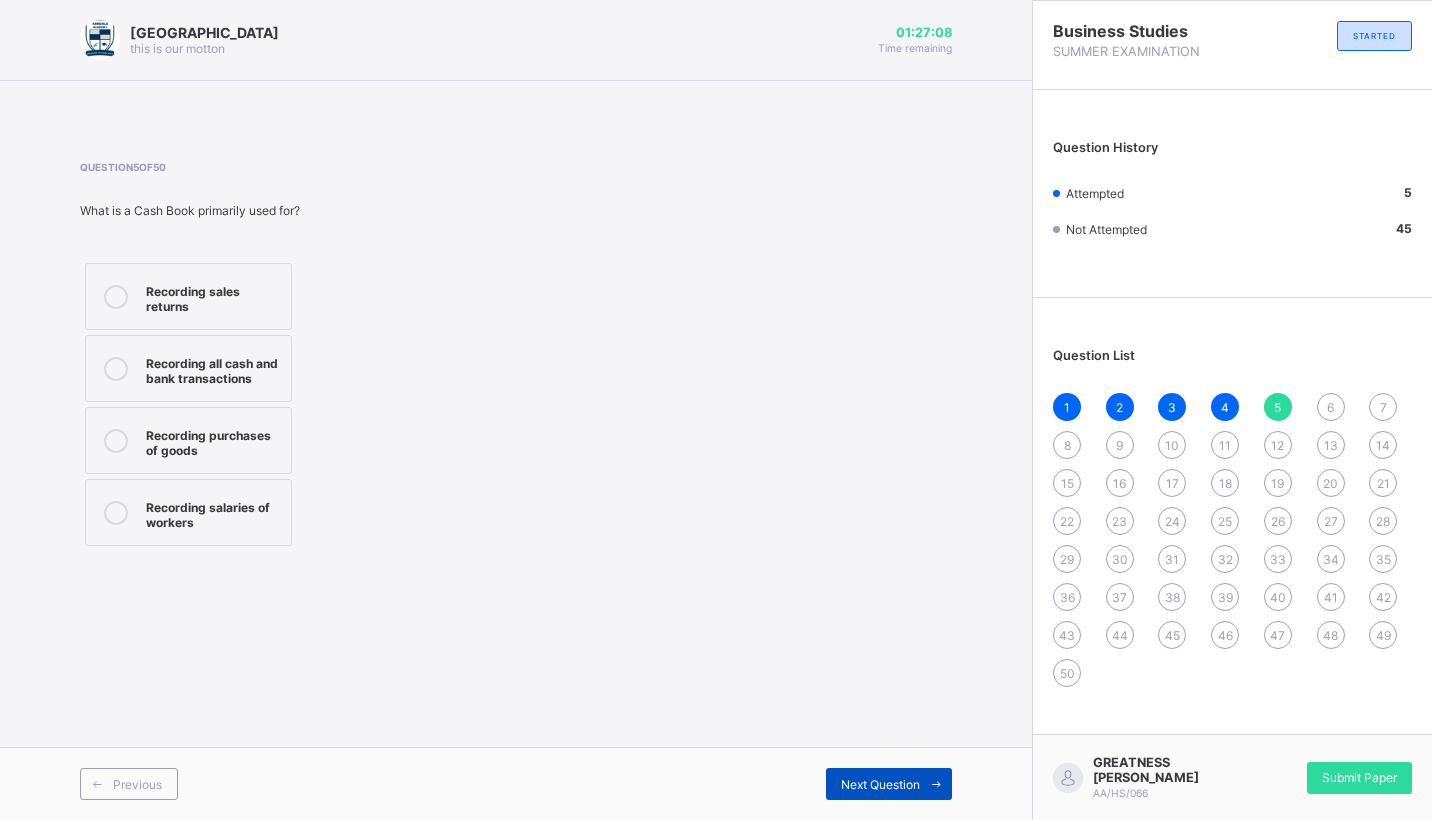 click on "Next Question" 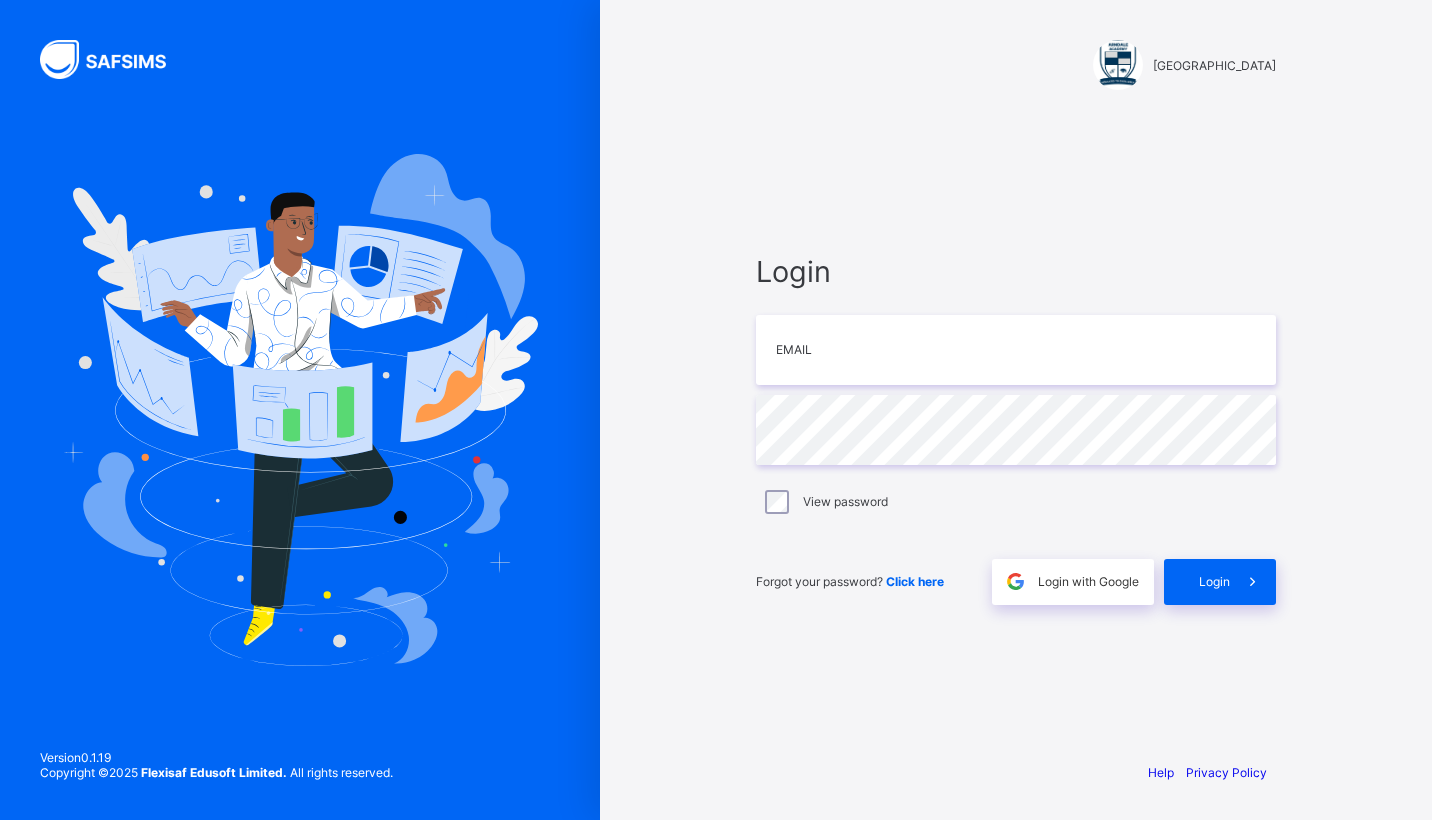 scroll, scrollTop: 0, scrollLeft: 0, axis: both 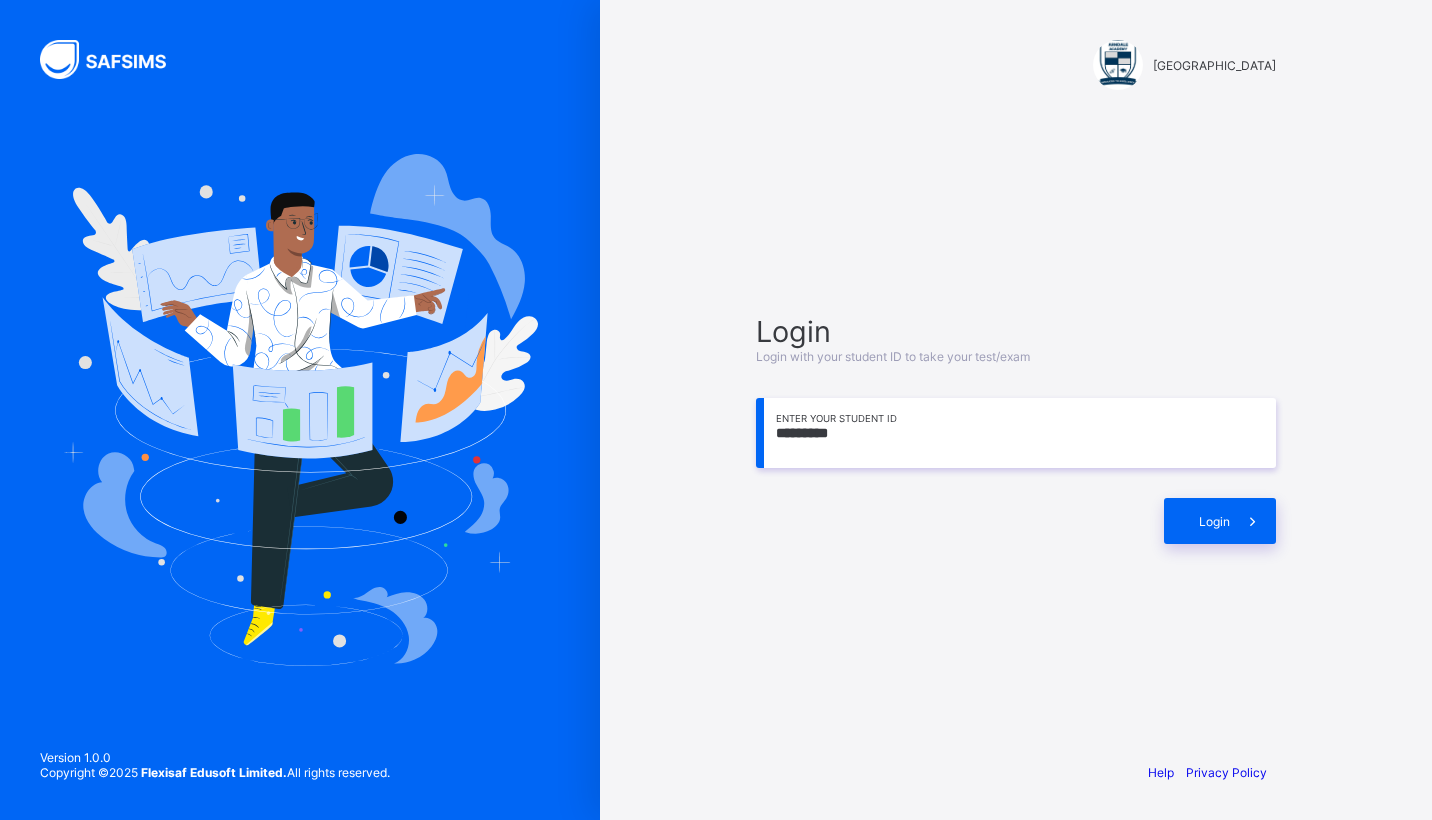 type on "*********" 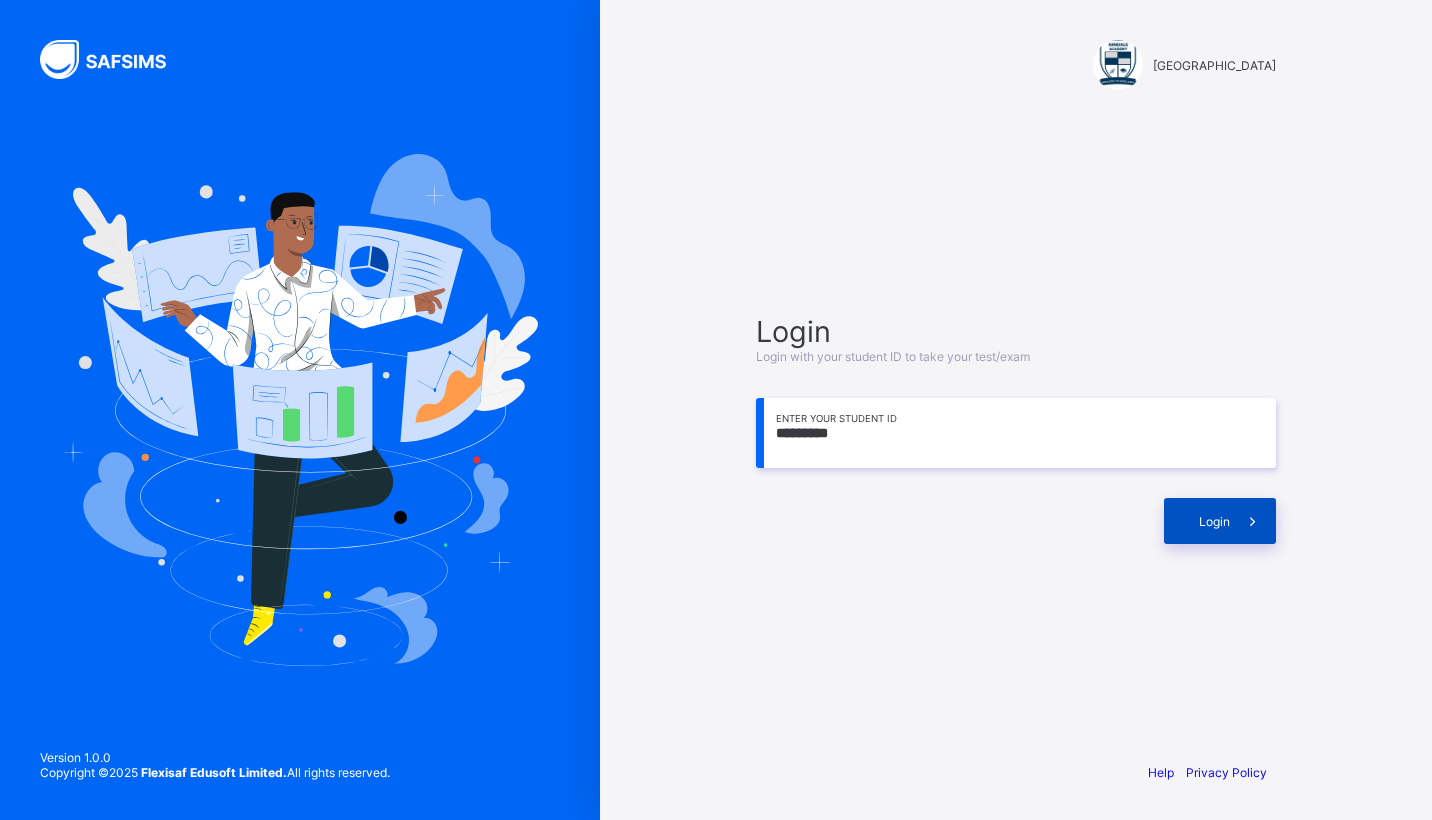 click at bounding box center (1252, 521) 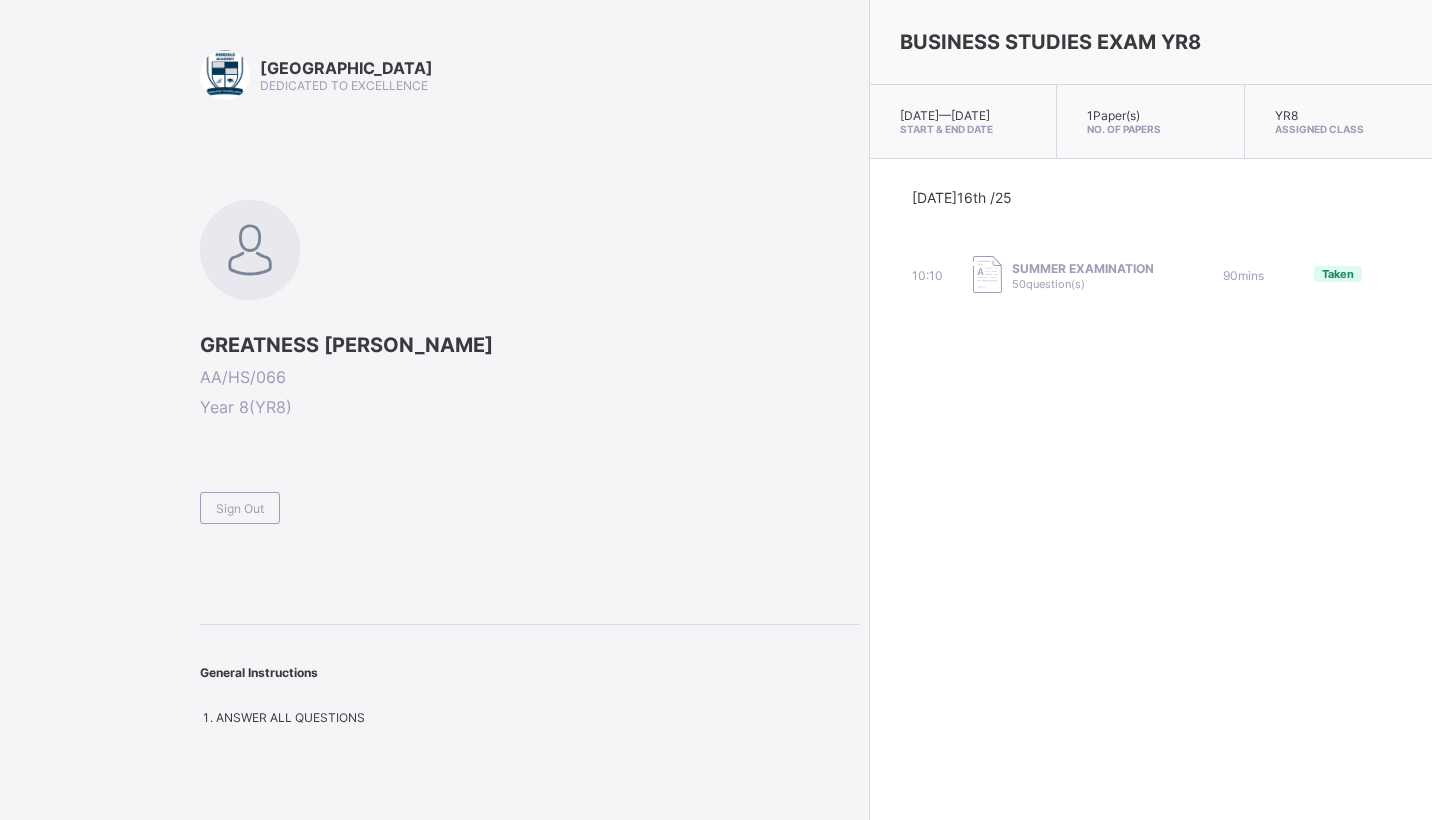 click on "BUSINESS STUDIES EXAM YR8 [DATE]  —  [DATE] Start & End Date   1  Paper(s)  No. of Papers   YR8   Assigned Class [DATE]  16th /25 10:10 SUMMER EXAMINATION  50  question(s)   90  mins Taken" at bounding box center (1150, 410) 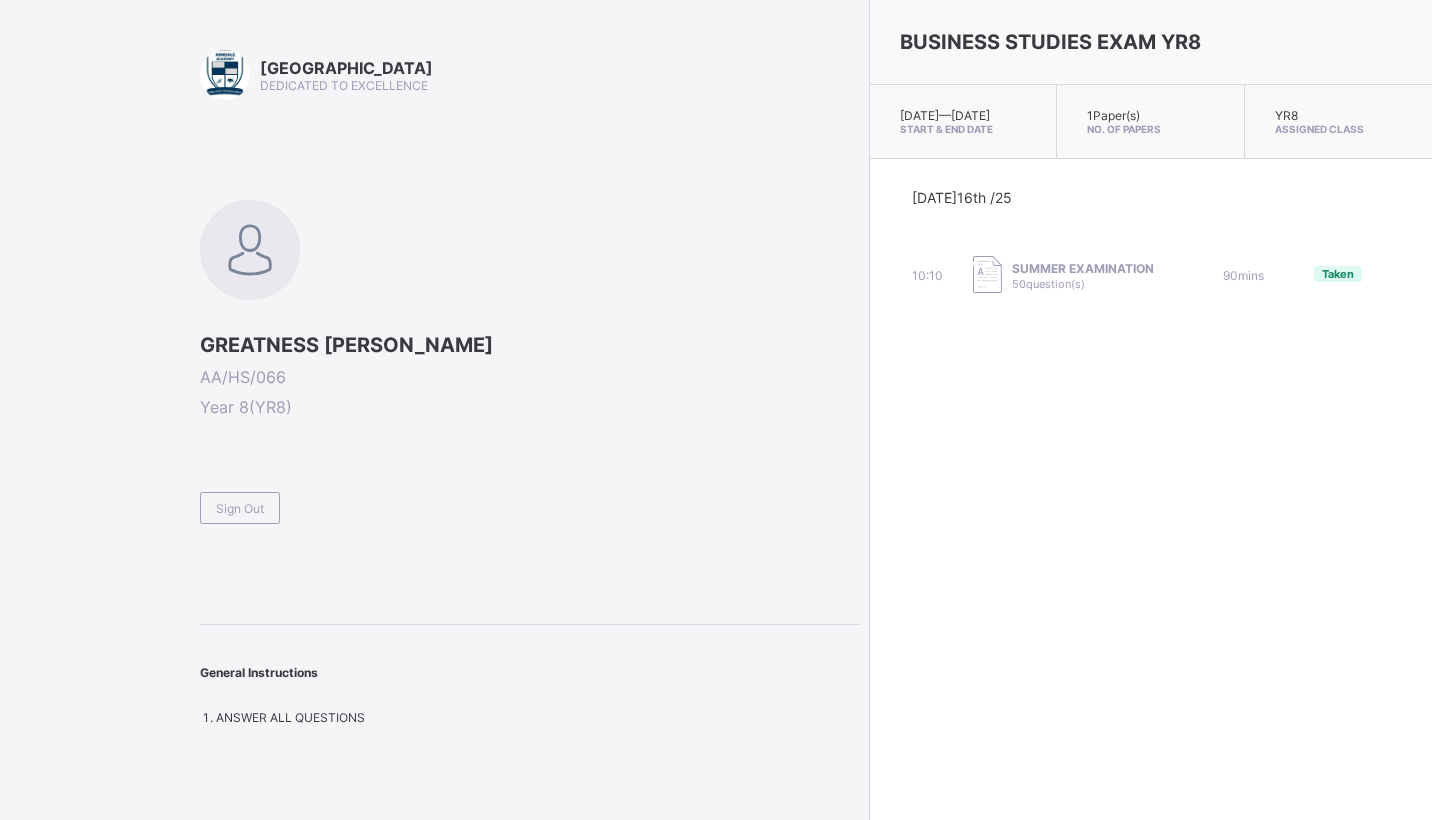 scroll, scrollTop: 0, scrollLeft: 0, axis: both 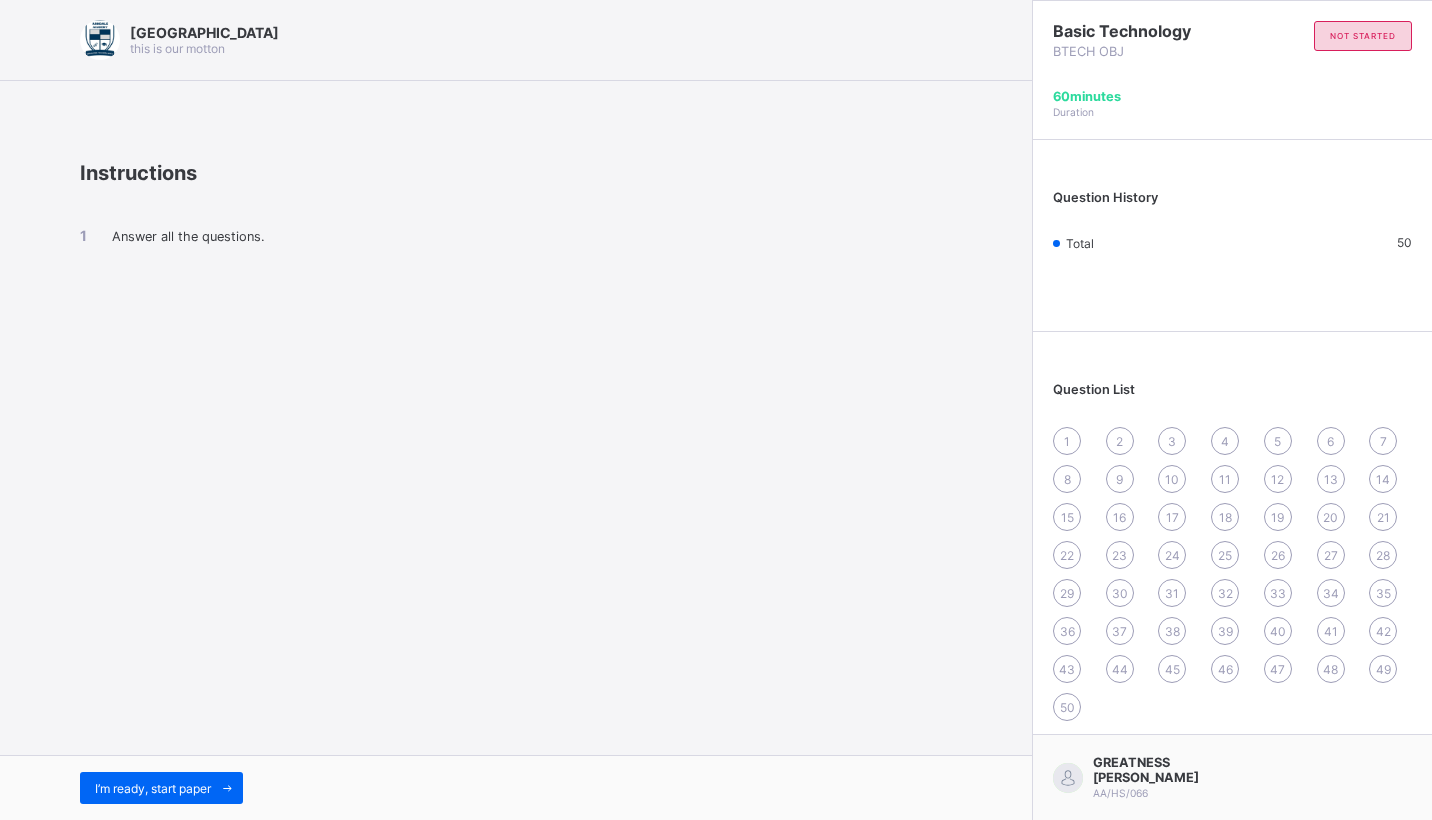 click on "I’m ready, start paper" at bounding box center [153, 788] 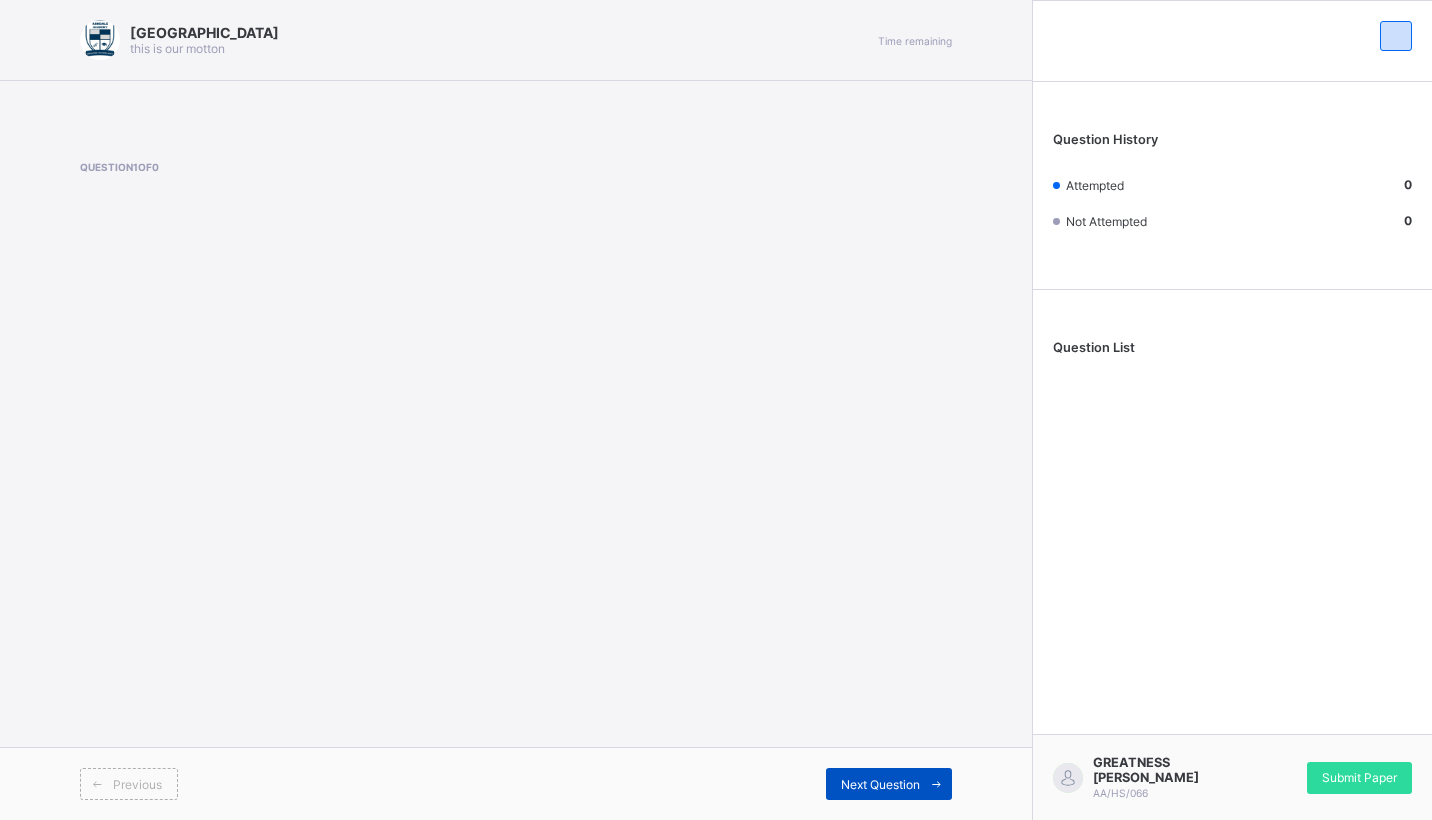 click on "Next Question" at bounding box center (880, 784) 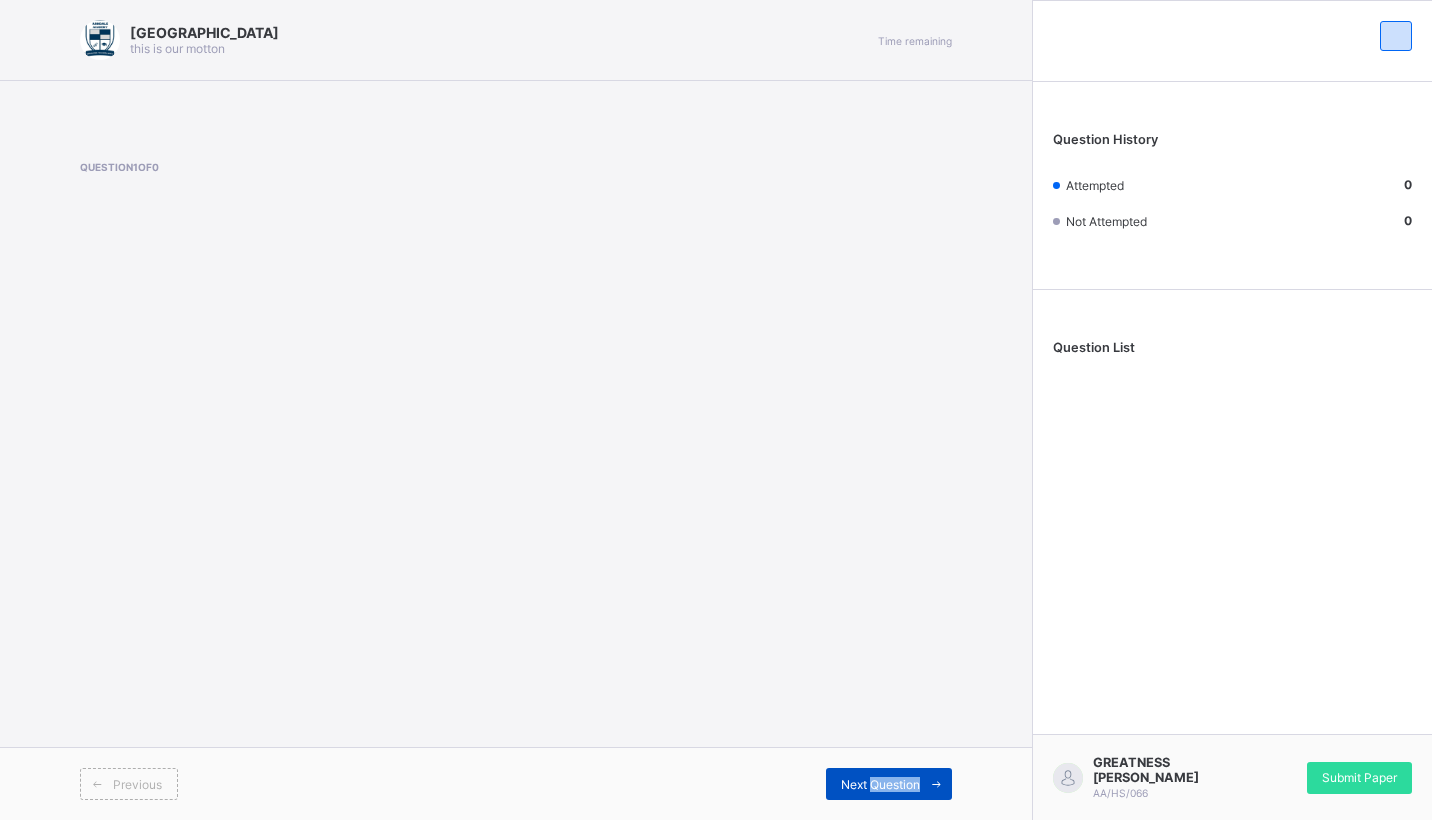 click on "Next Question" at bounding box center (880, 784) 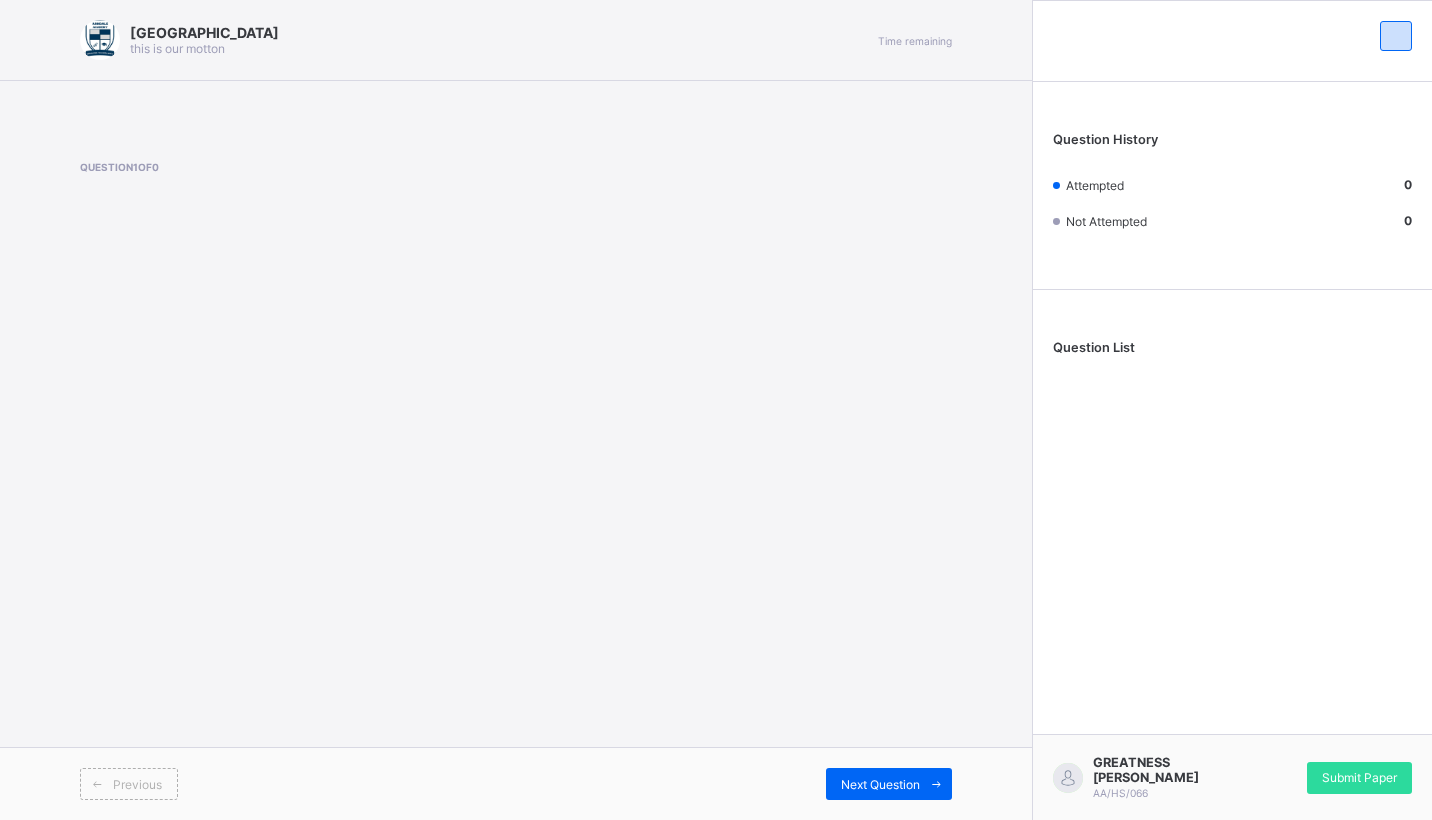 click on "Arndale Academy this is our [PERSON_NAME] Time remaining Question  1  of  0 Previous Next Question" at bounding box center [516, 410] 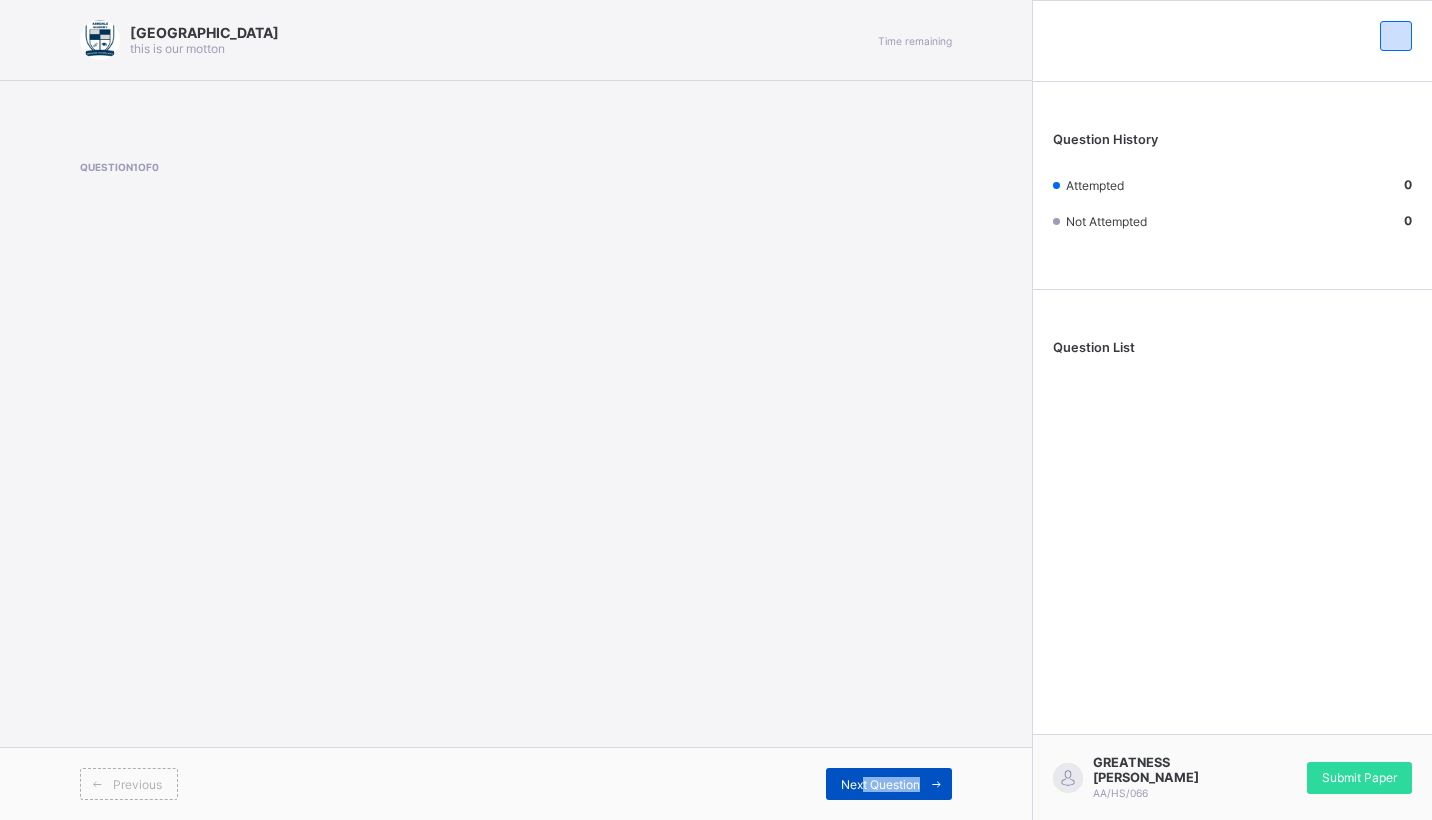 drag, startPoint x: 492, startPoint y: 633, endPoint x: 859, endPoint y: 797, distance: 401.97638 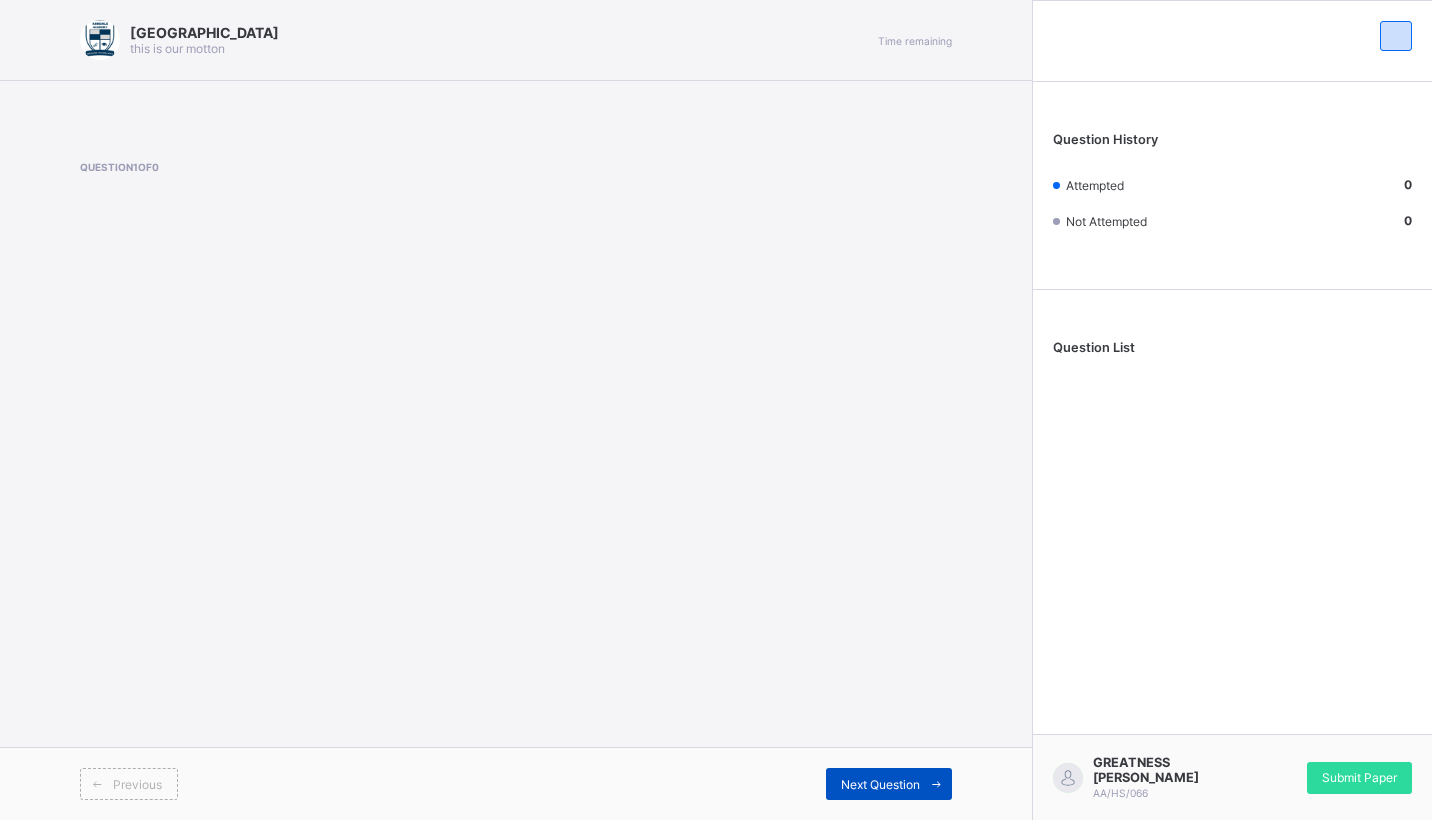click on "Next Question" at bounding box center (889, 784) 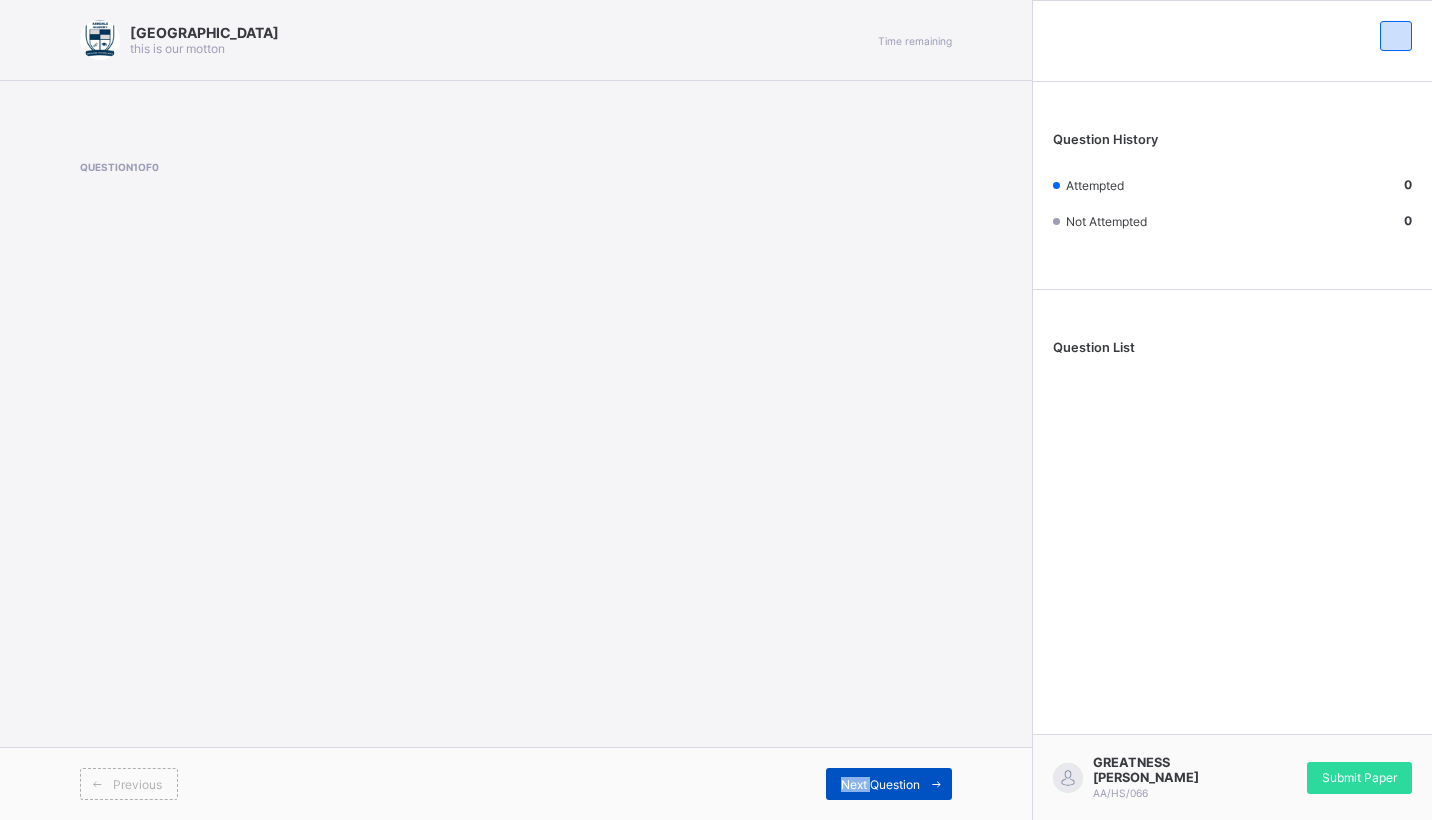 click on "Next Question" at bounding box center (889, 784) 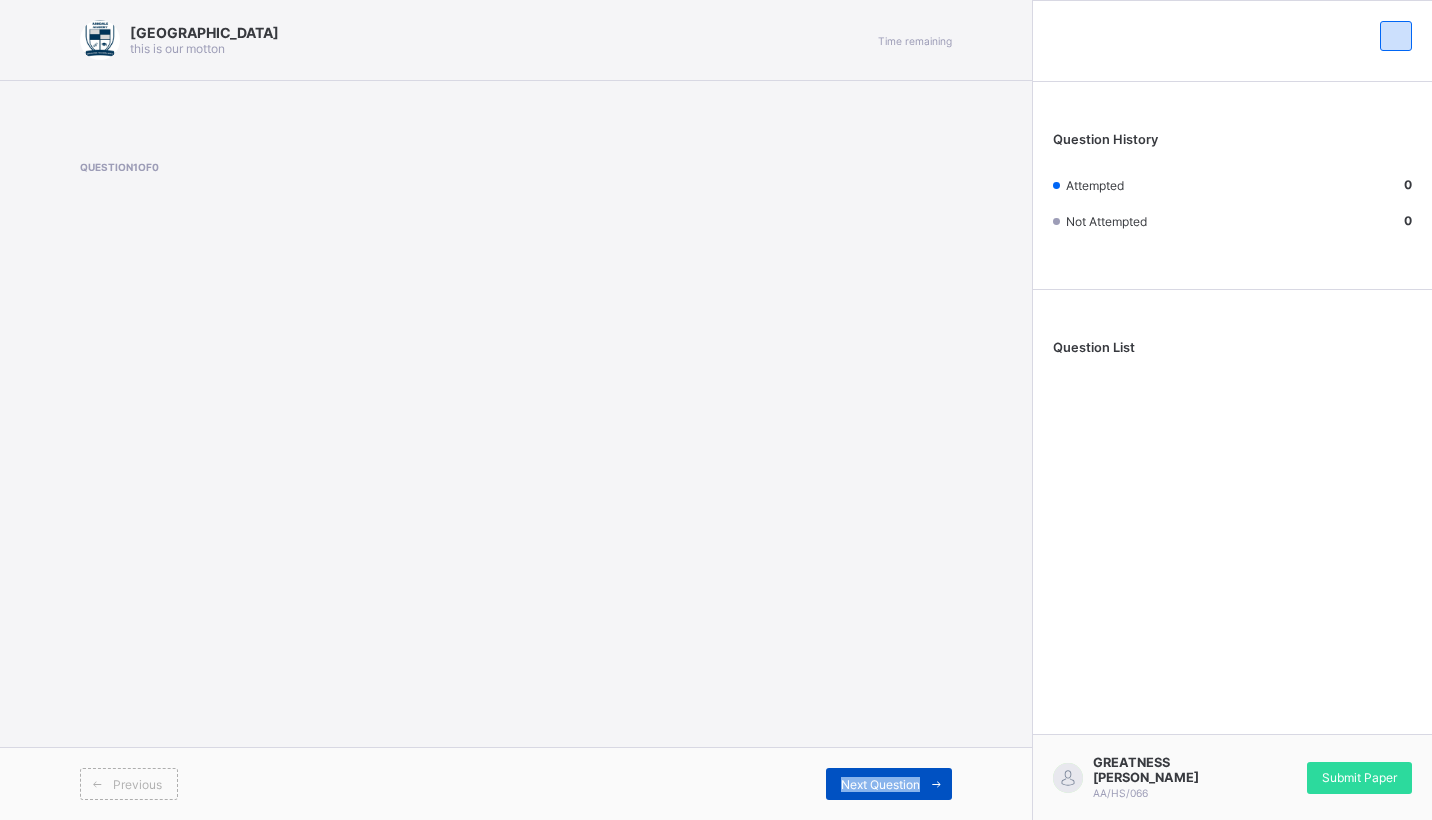 click on "Next Question" at bounding box center [889, 784] 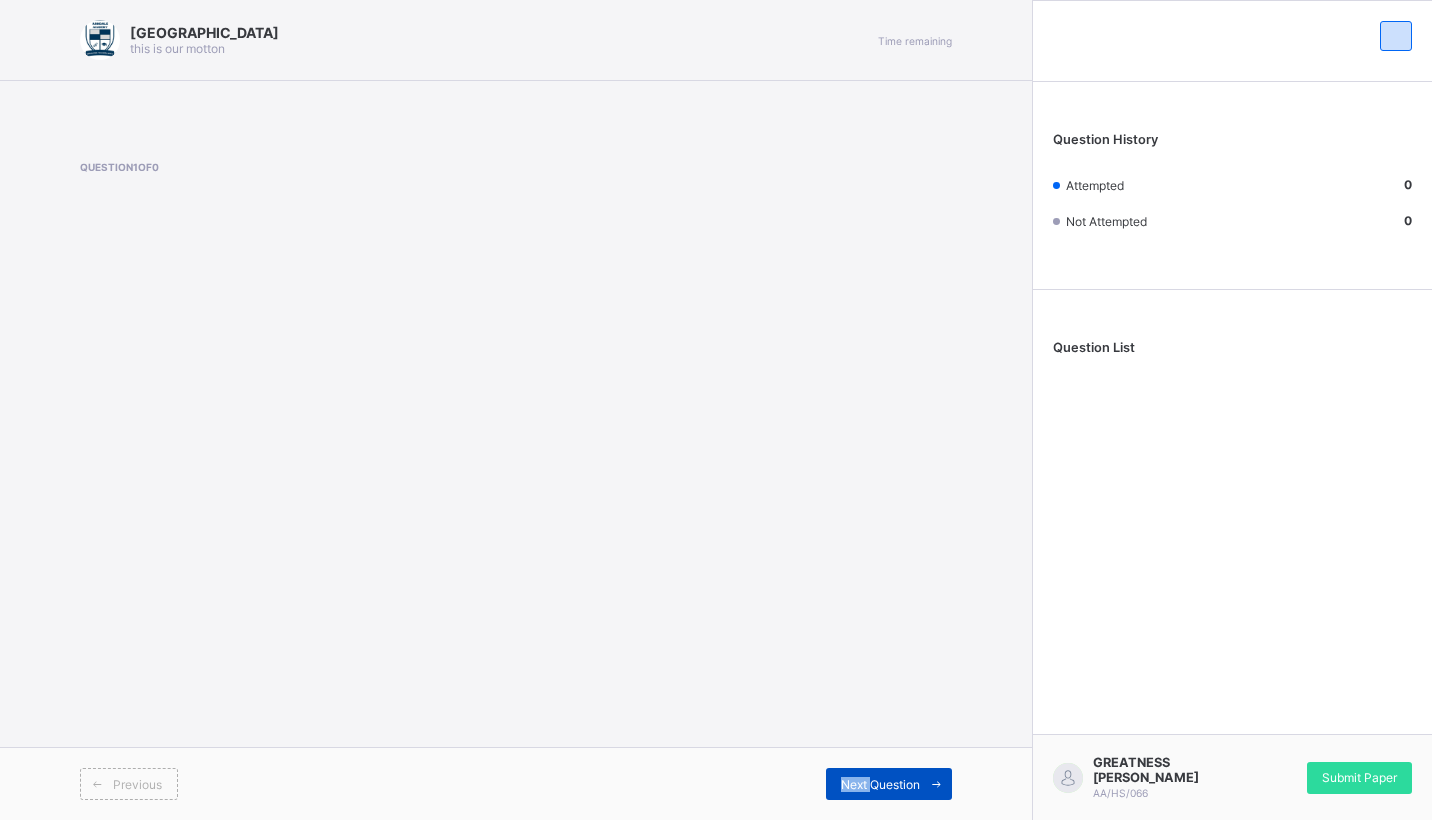 click on "Next Question" at bounding box center (880, 784) 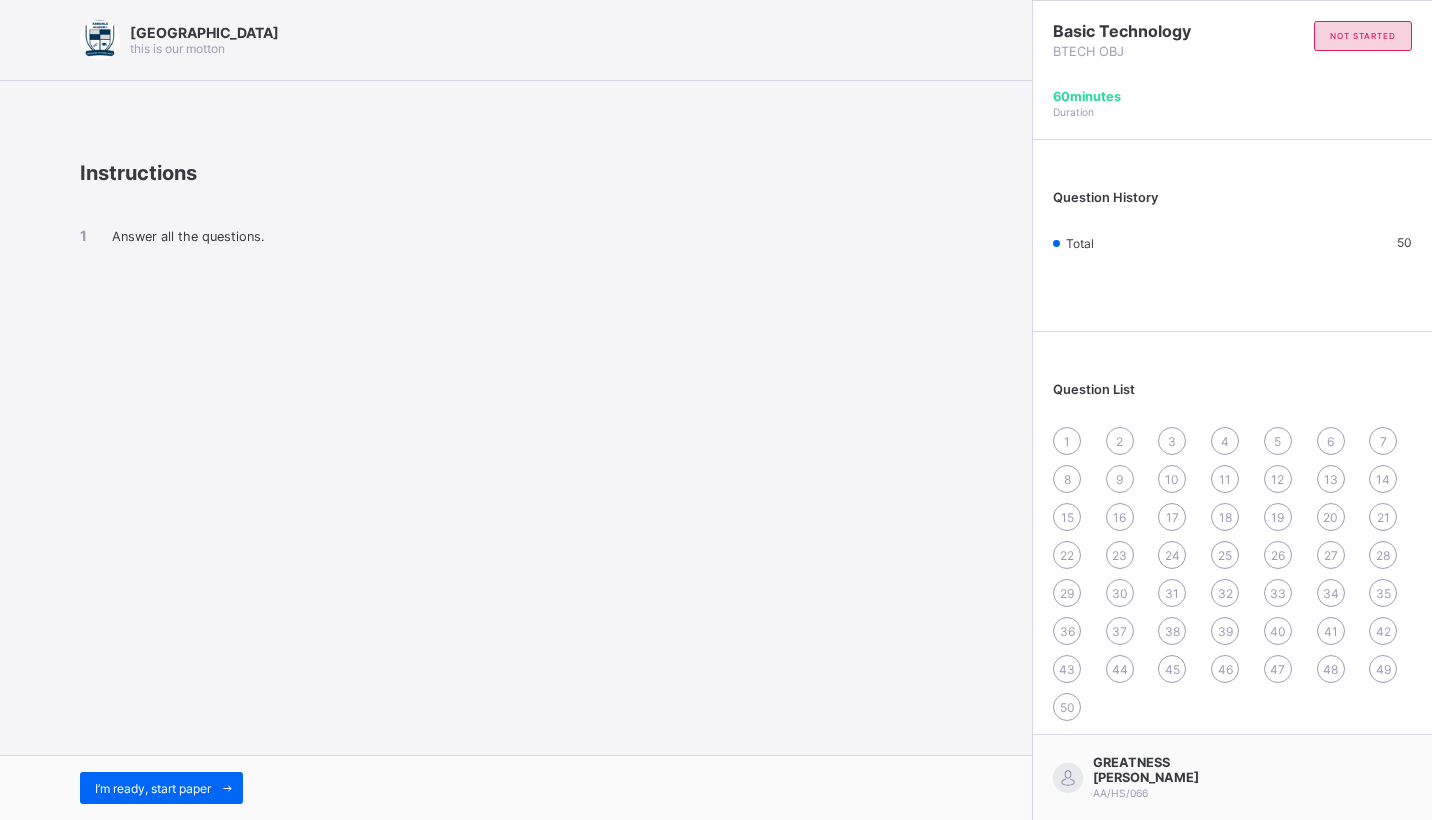 click on "1" at bounding box center (1067, 441) 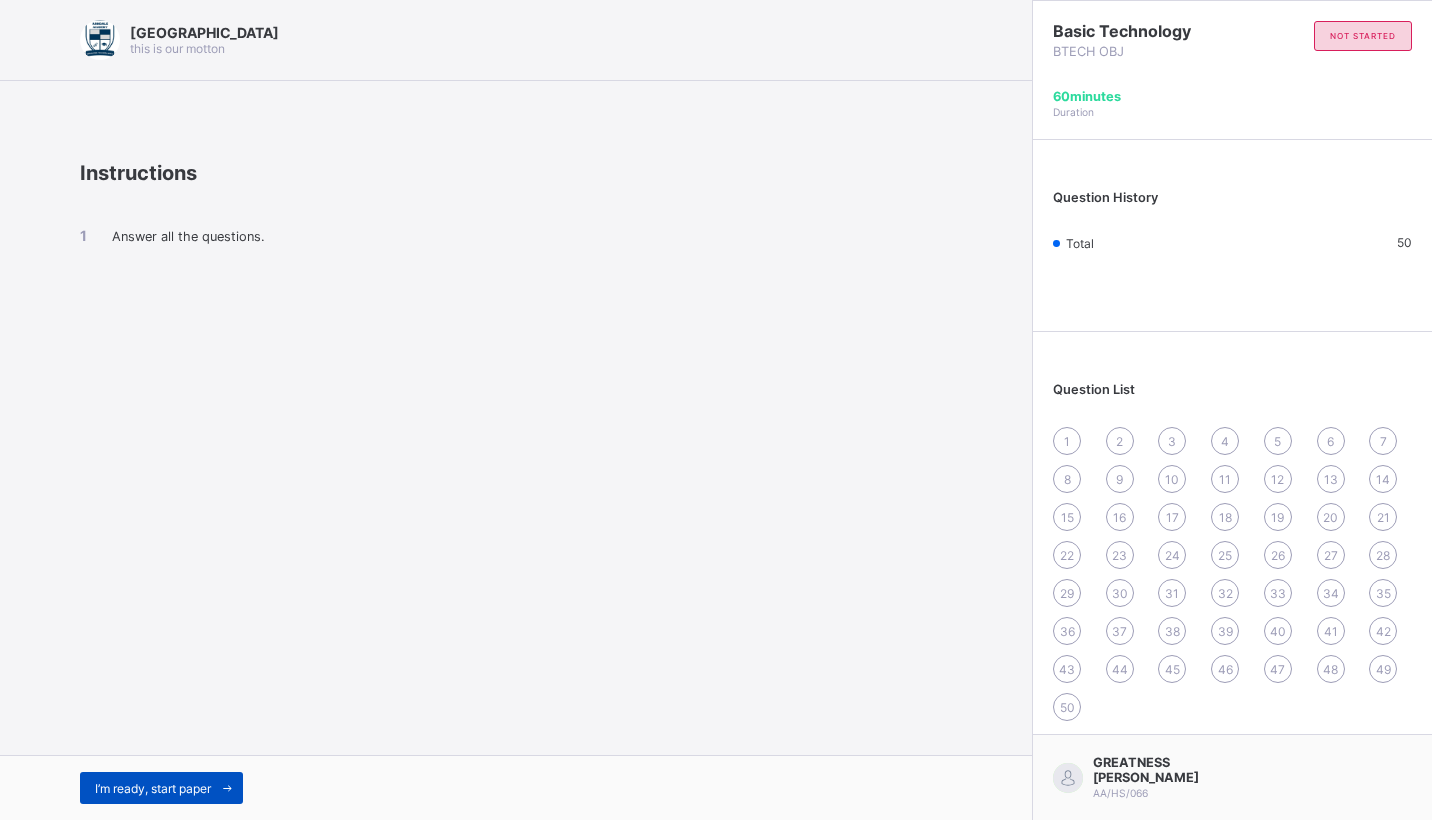 click on "I’m ready, start paper" at bounding box center (153, 788) 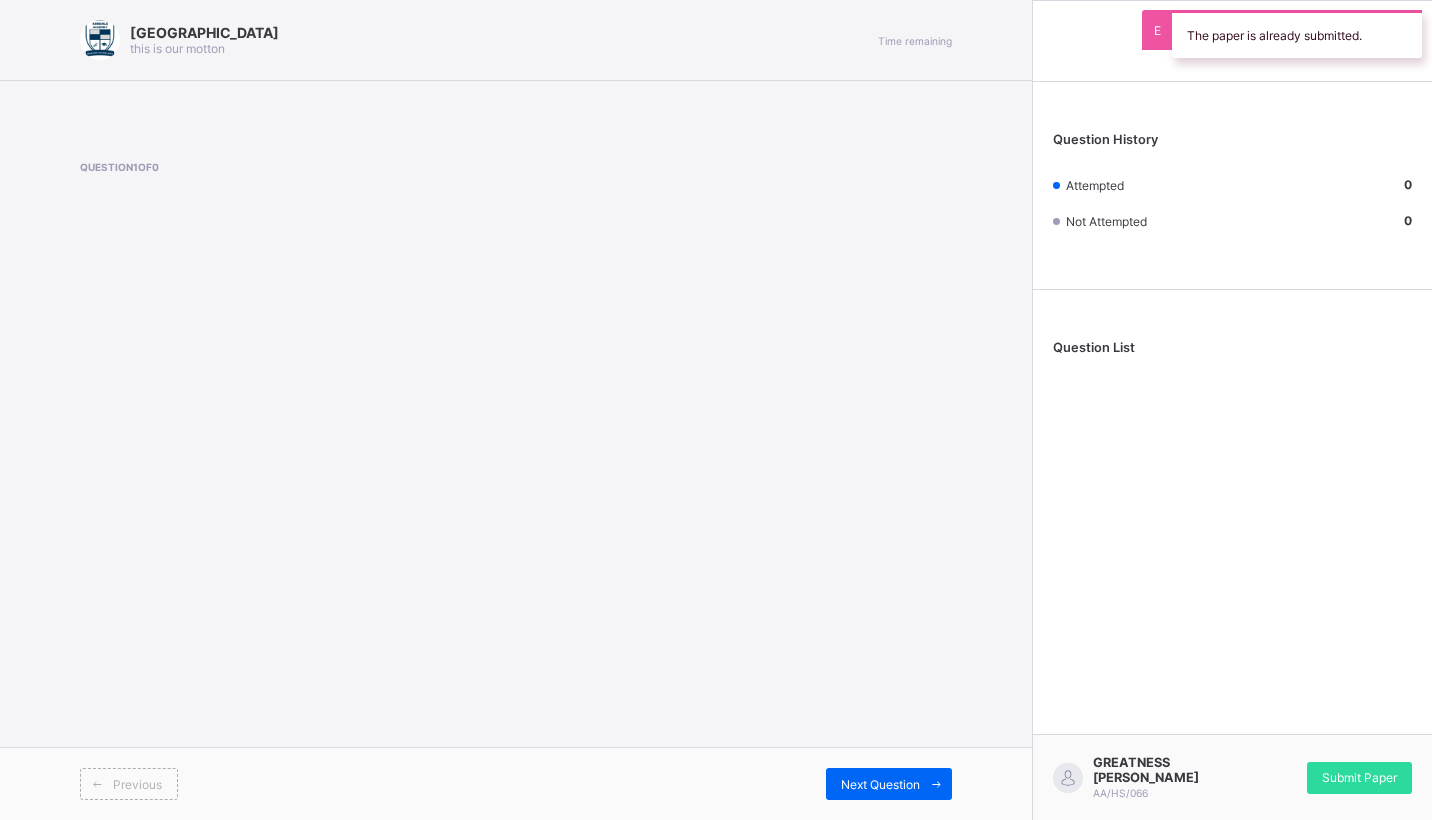 click on "Next Question" at bounding box center (734, 784) 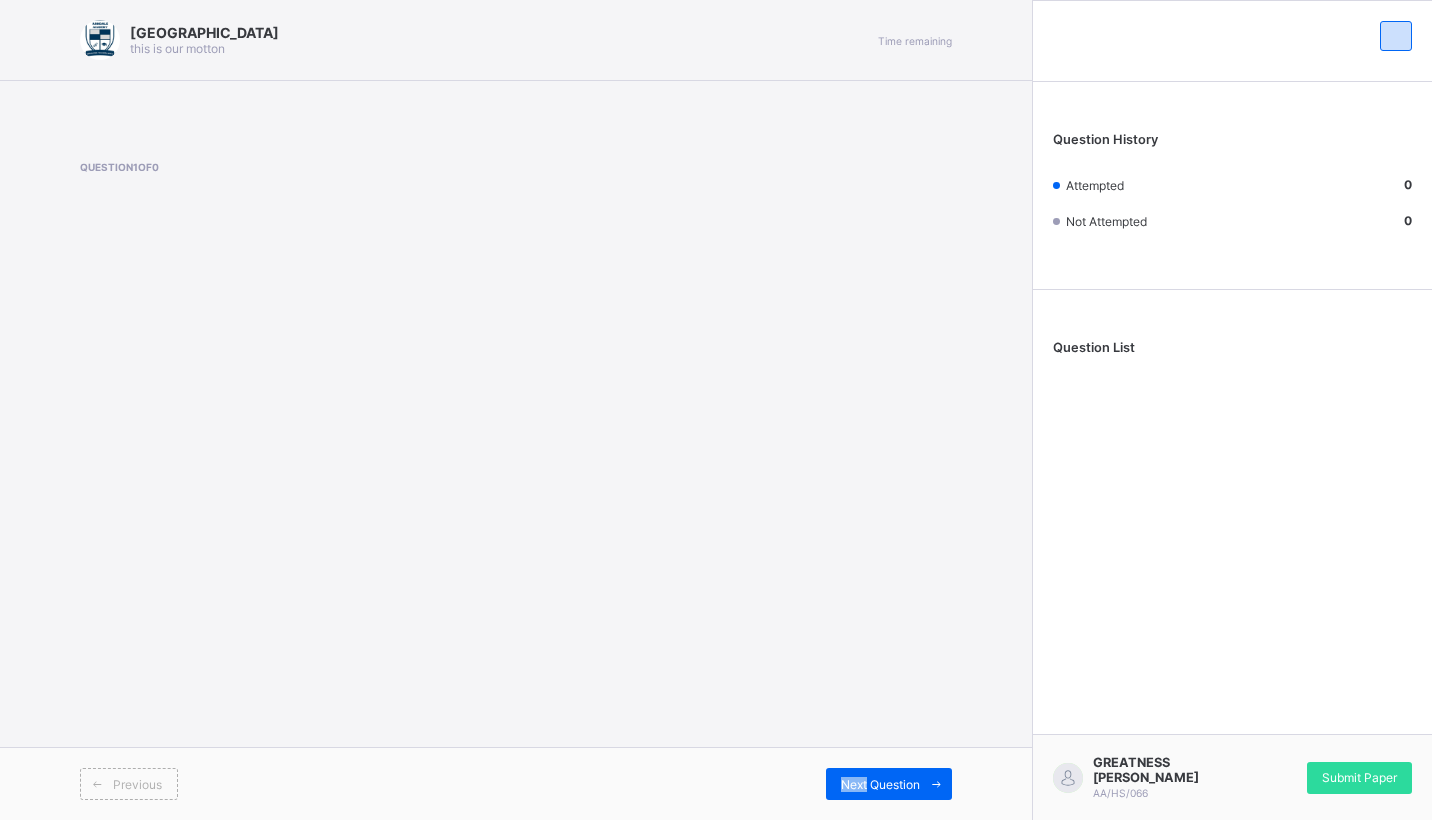 drag, startPoint x: 772, startPoint y: 770, endPoint x: 786, endPoint y: 768, distance: 14.142136 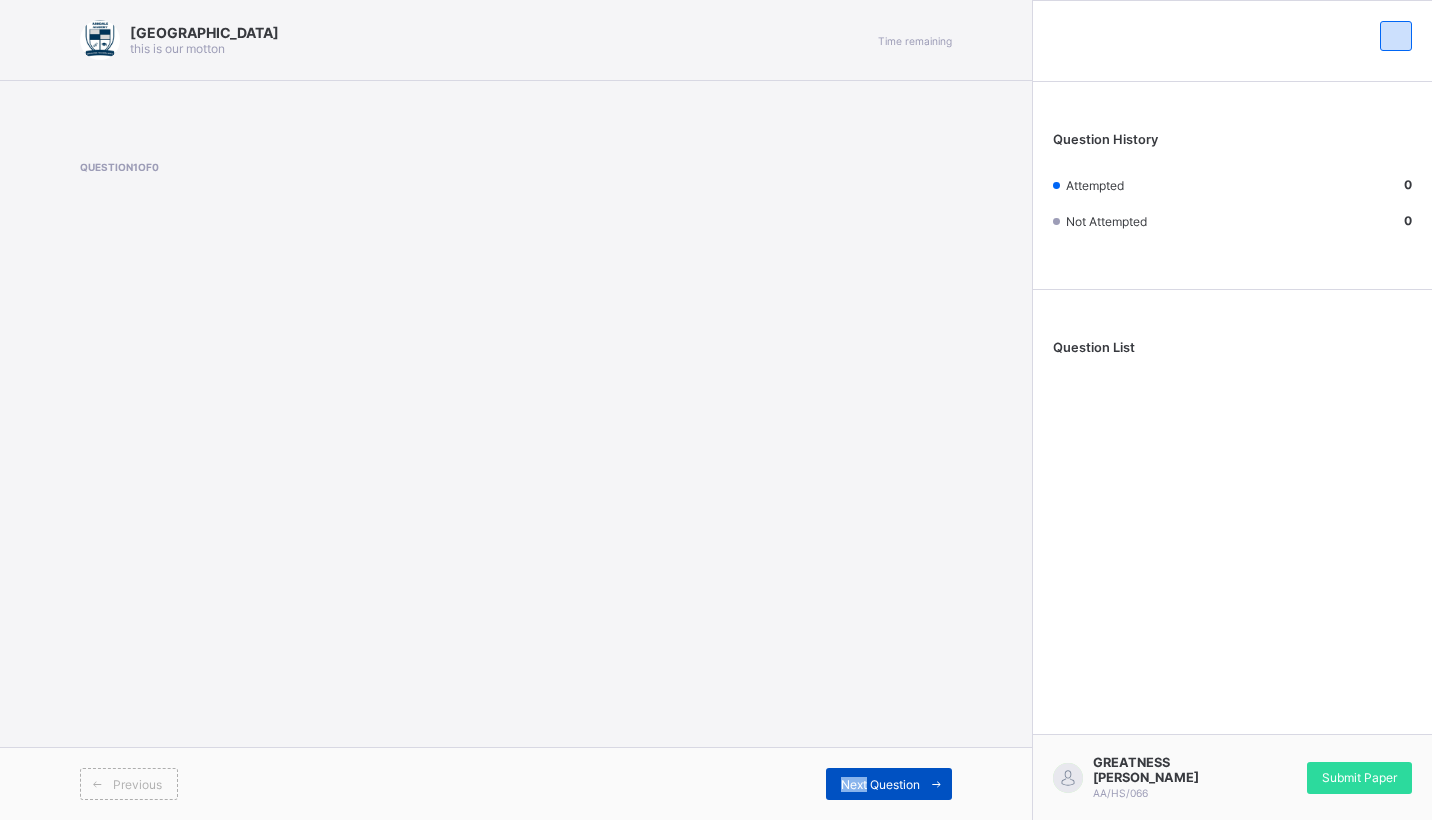 drag, startPoint x: 786, startPoint y: 768, endPoint x: 857, endPoint y: 787, distance: 73.4983 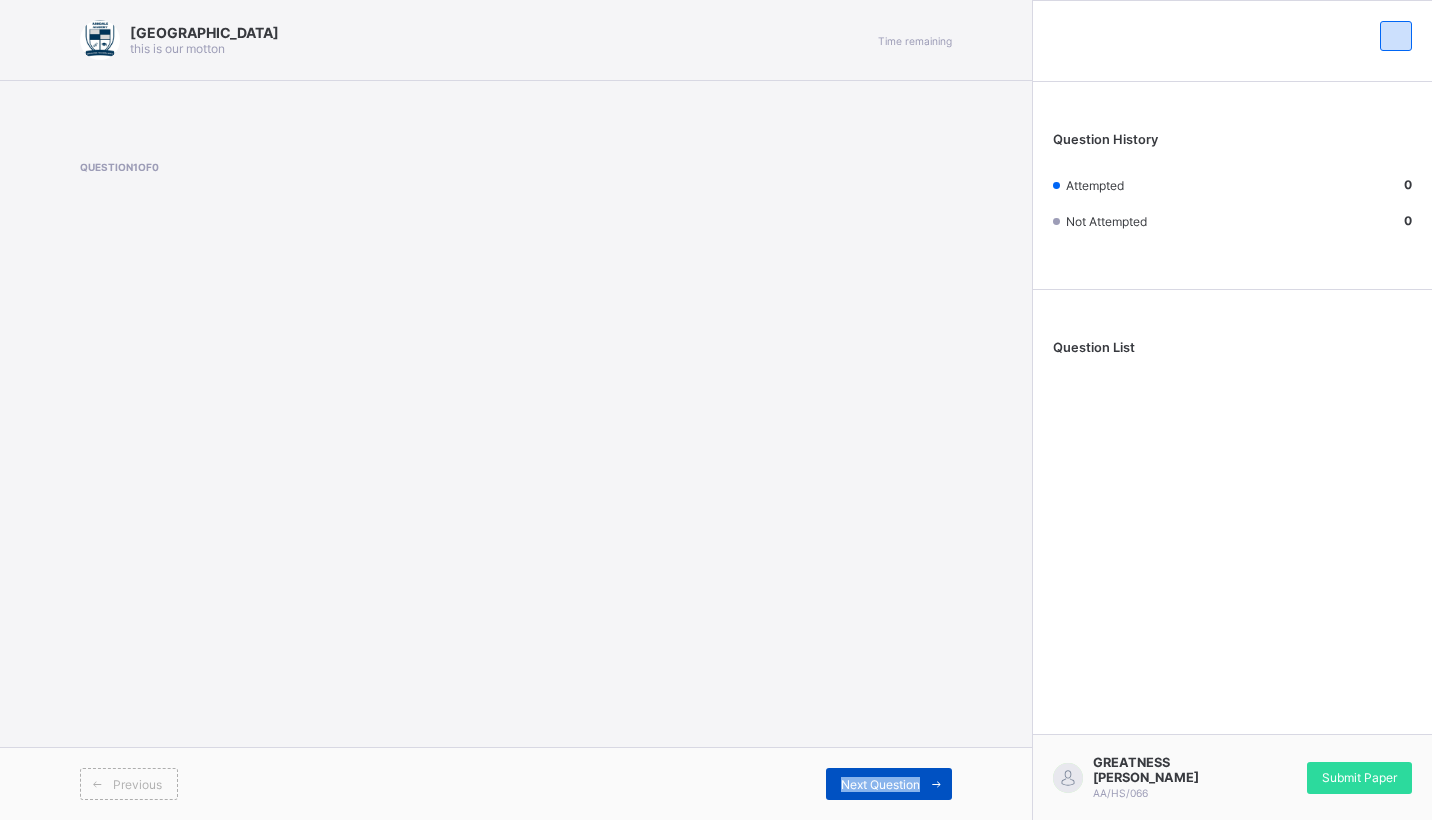 drag, startPoint x: 857, startPoint y: 787, endPoint x: 865, endPoint y: 776, distance: 13.601471 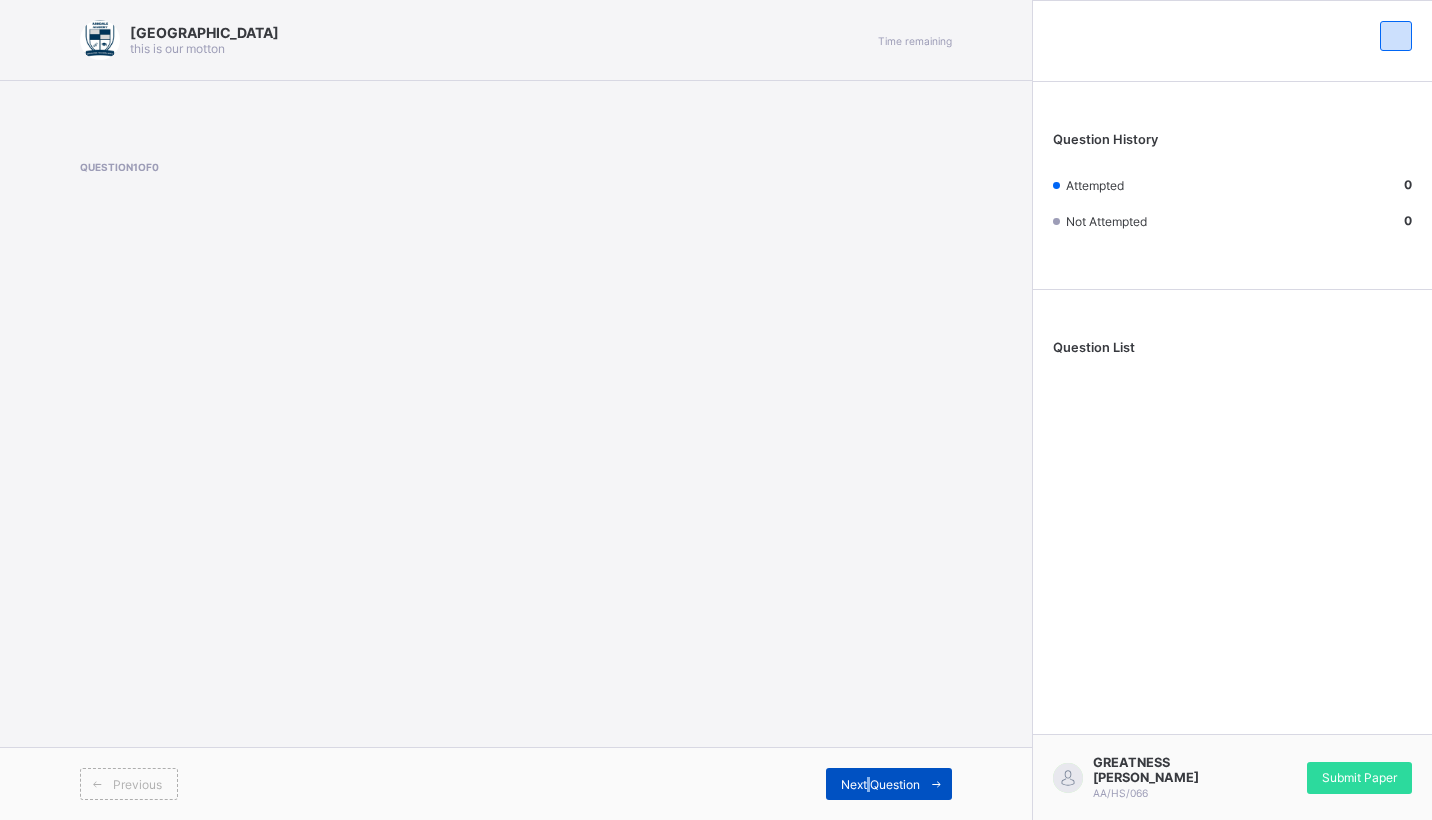 click on "Next Question" at bounding box center [889, 784] 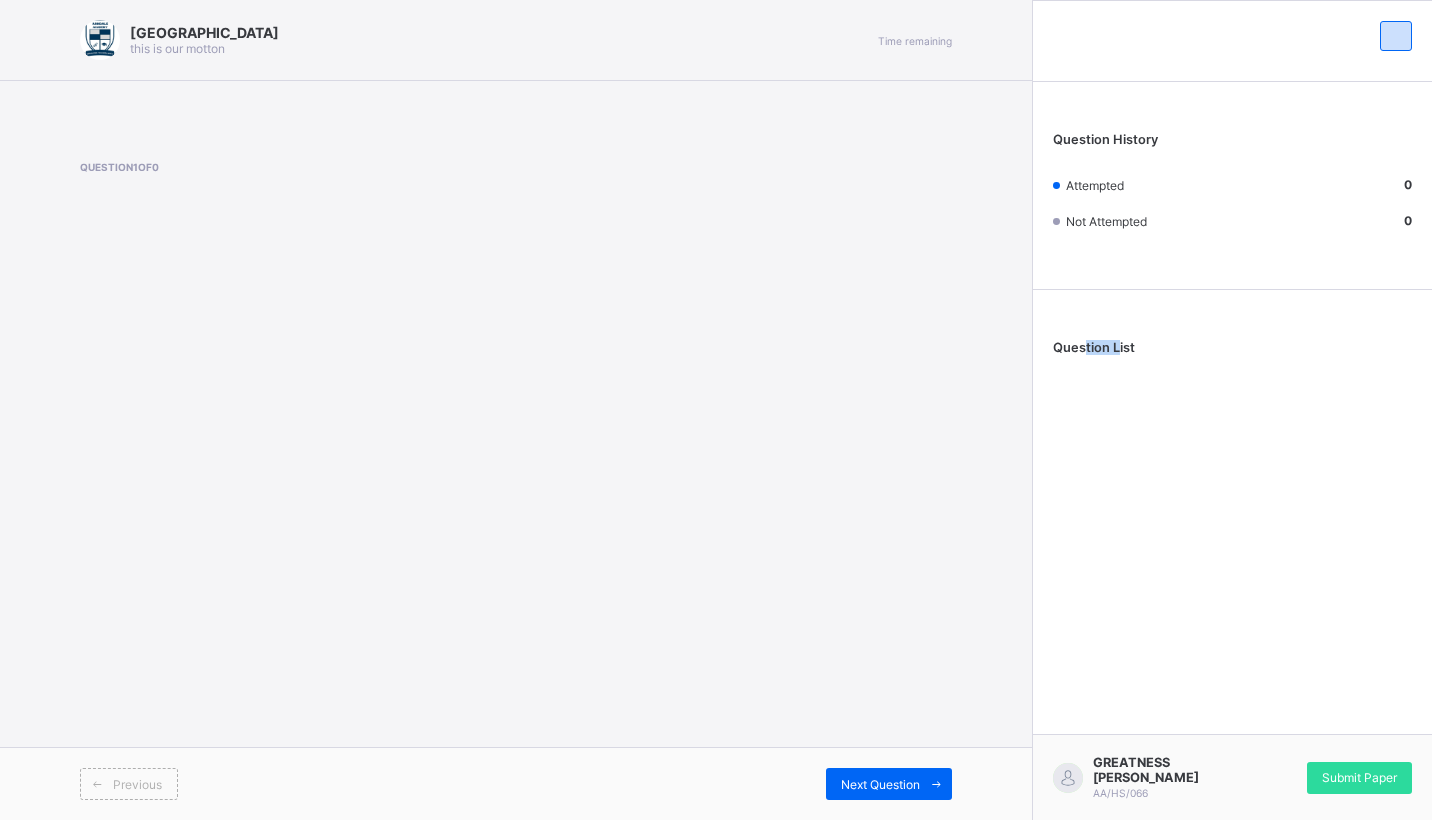 click on "Question History Attempted   0 Not Attempted 0 Question List GREATNESS ETTA ELIJAH AA/HS/066 Submit Paper" at bounding box center [1232, 410] 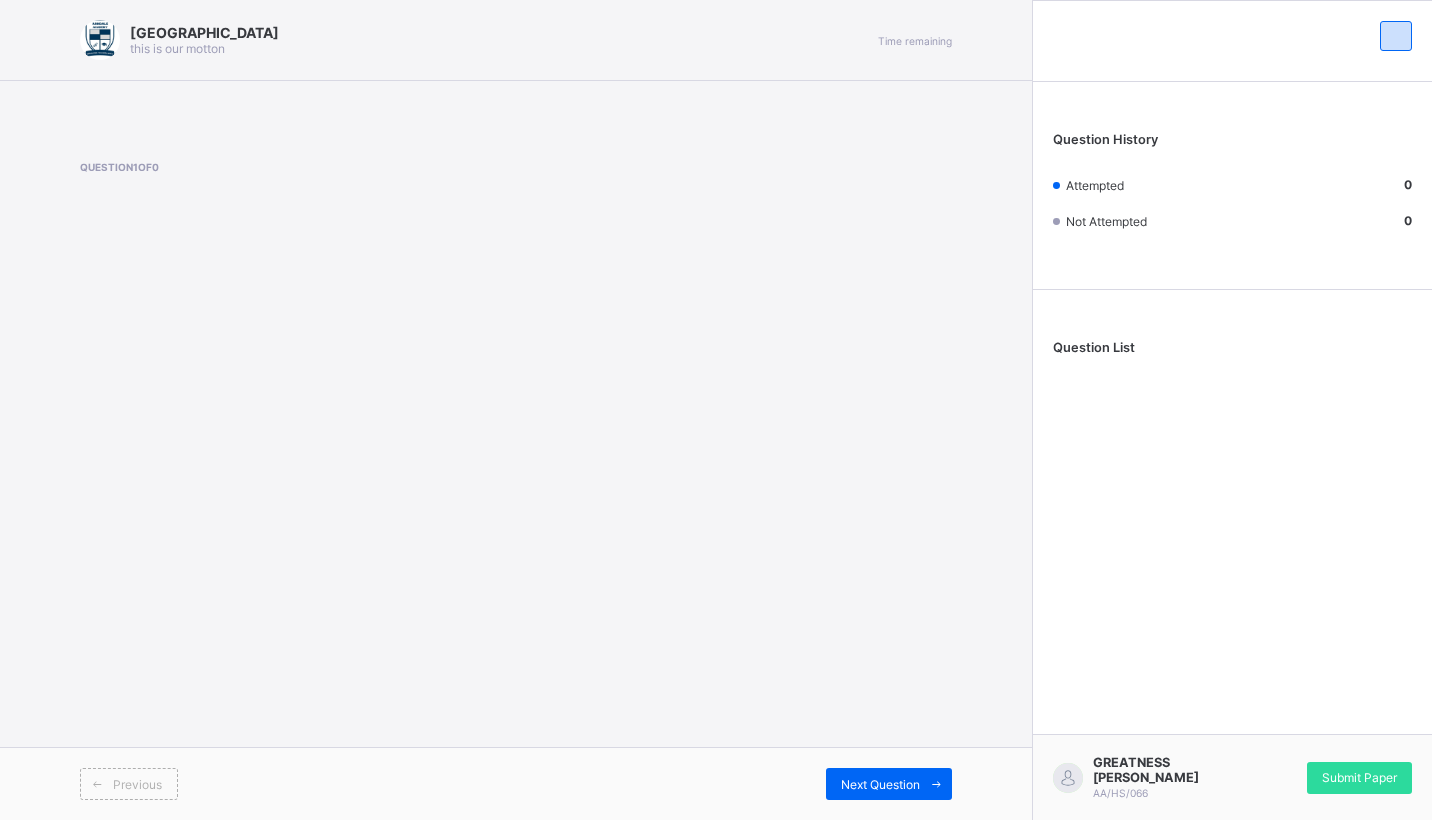 click on "Question History Attempted   0 Not Attempted 0 Question List GREATNESS ETTA ELIJAH AA/HS/066 Submit Paper" at bounding box center [1232, 410] 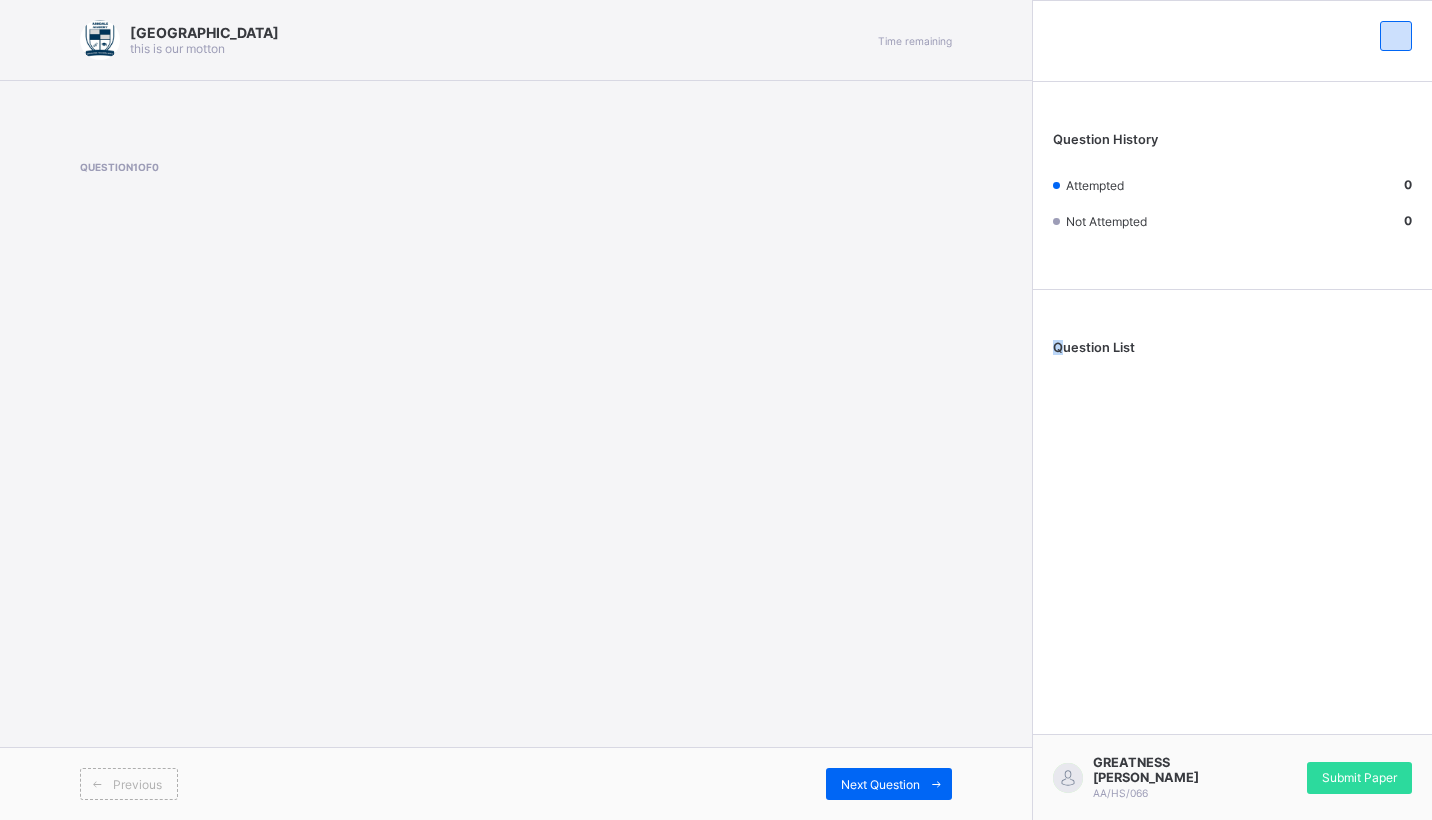 click on "Question History Attempted   0 Not Attempted 0 Question List GREATNESS ETTA ELIJAH AA/HS/066 Submit Paper" at bounding box center [1232, 410] 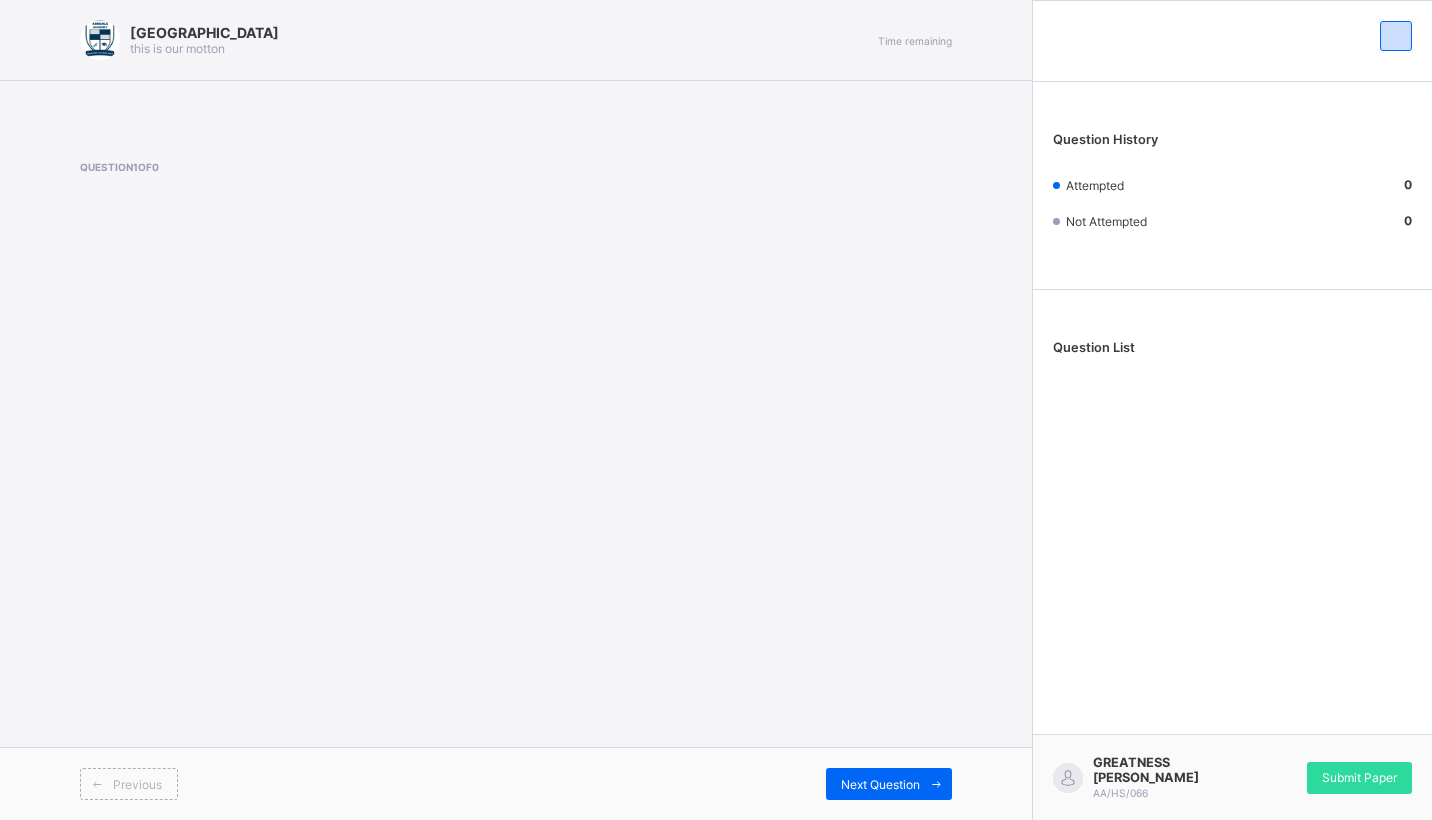 click on "Question History Attempted   0 Not Attempted 0 Question List GREATNESS ETTA ELIJAH AA/HS/066 Submit Paper" at bounding box center [1232, 410] 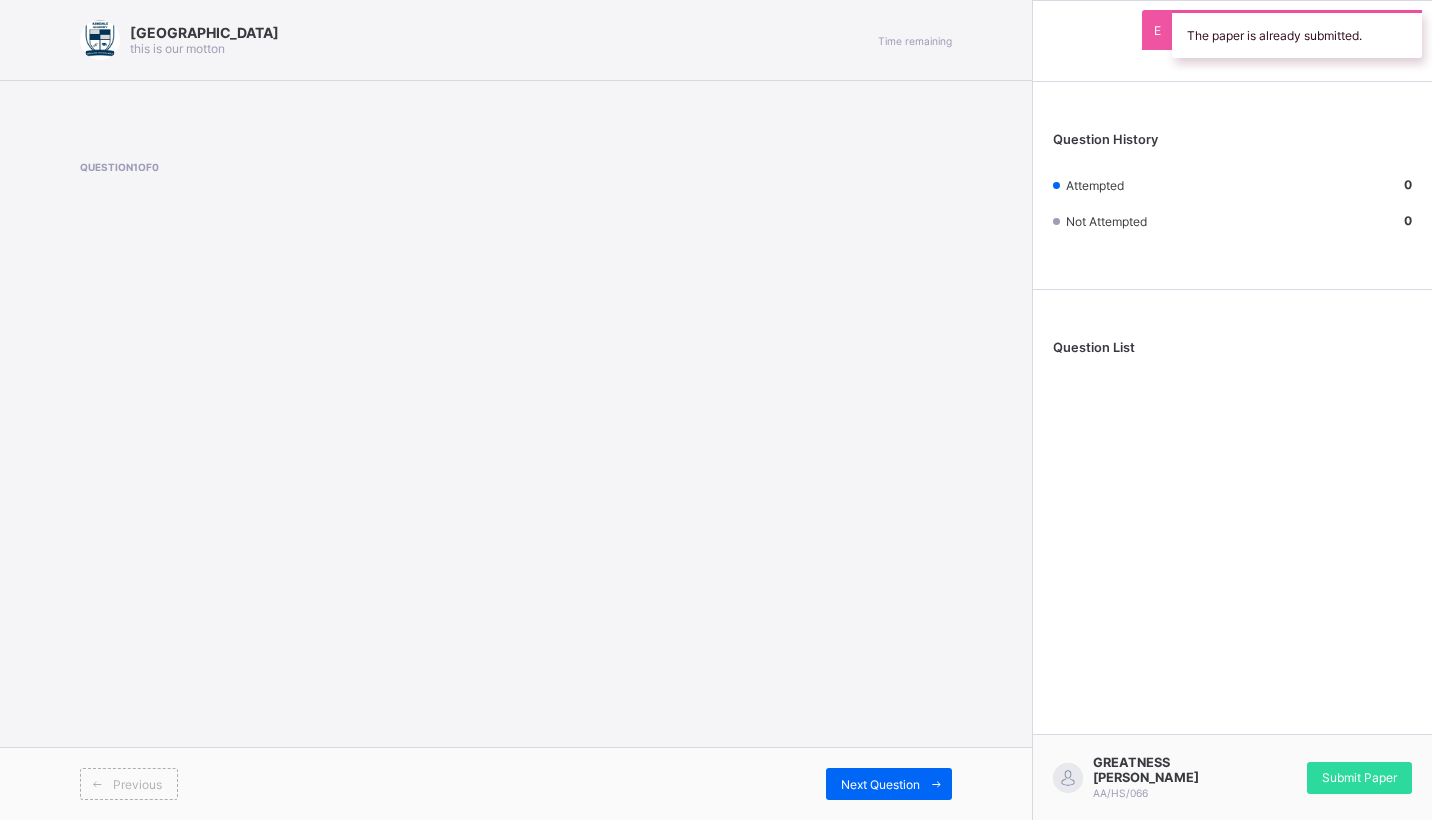 scroll, scrollTop: 0, scrollLeft: 0, axis: both 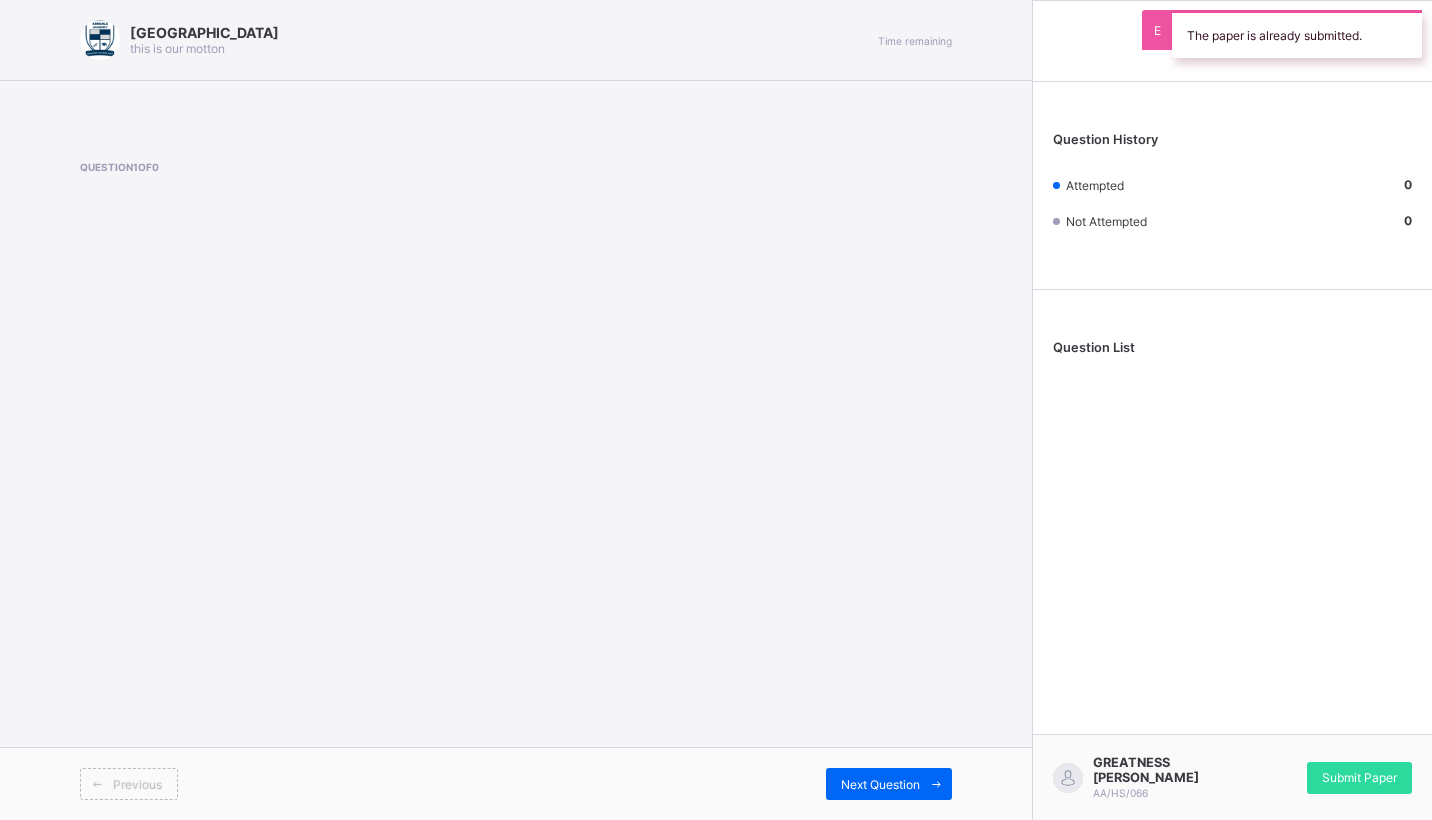 drag, startPoint x: 90, startPoint y: 796, endPoint x: 82, endPoint y: 776, distance: 21.540659 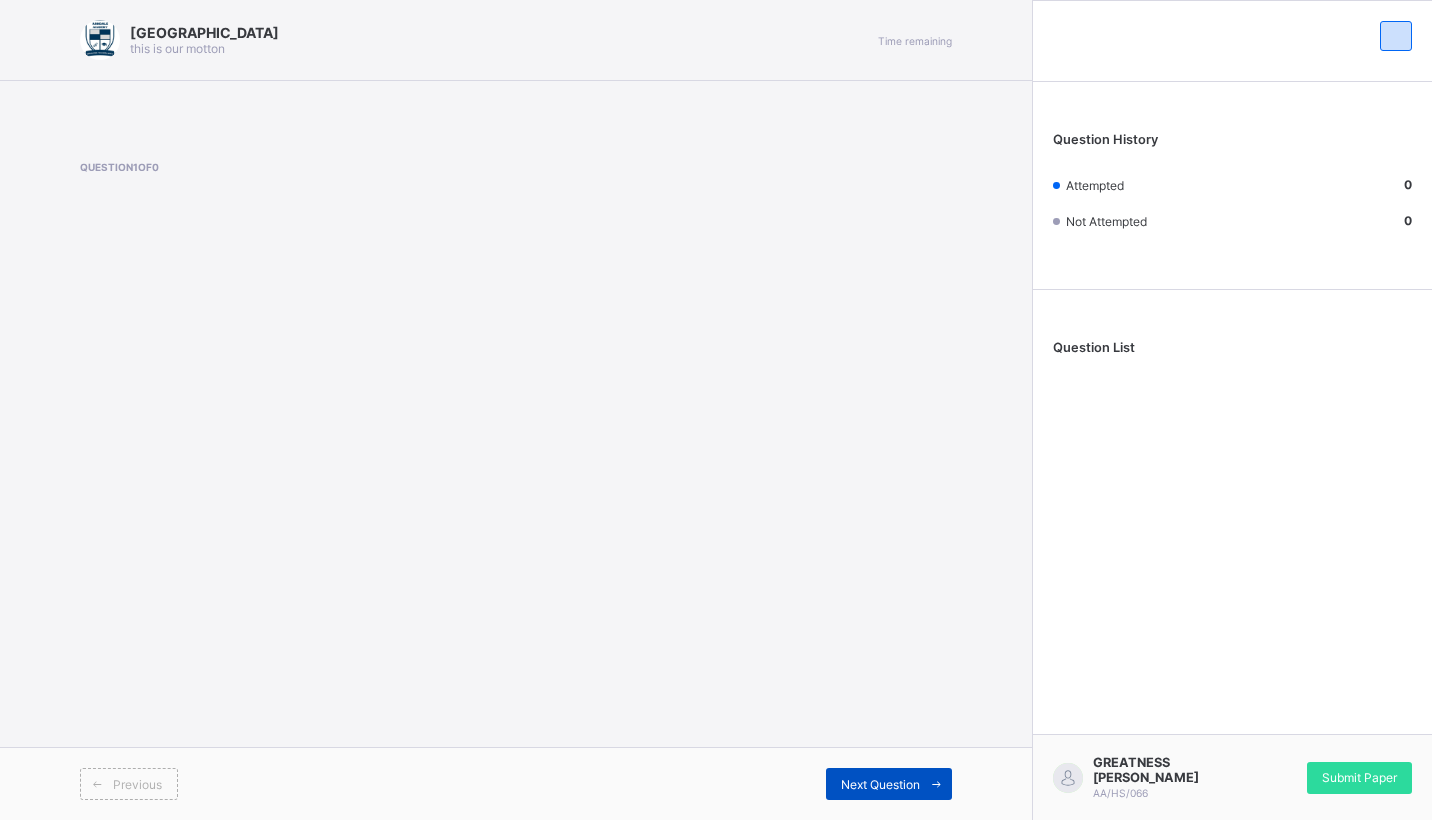 click on "Next Question" at bounding box center (880, 784) 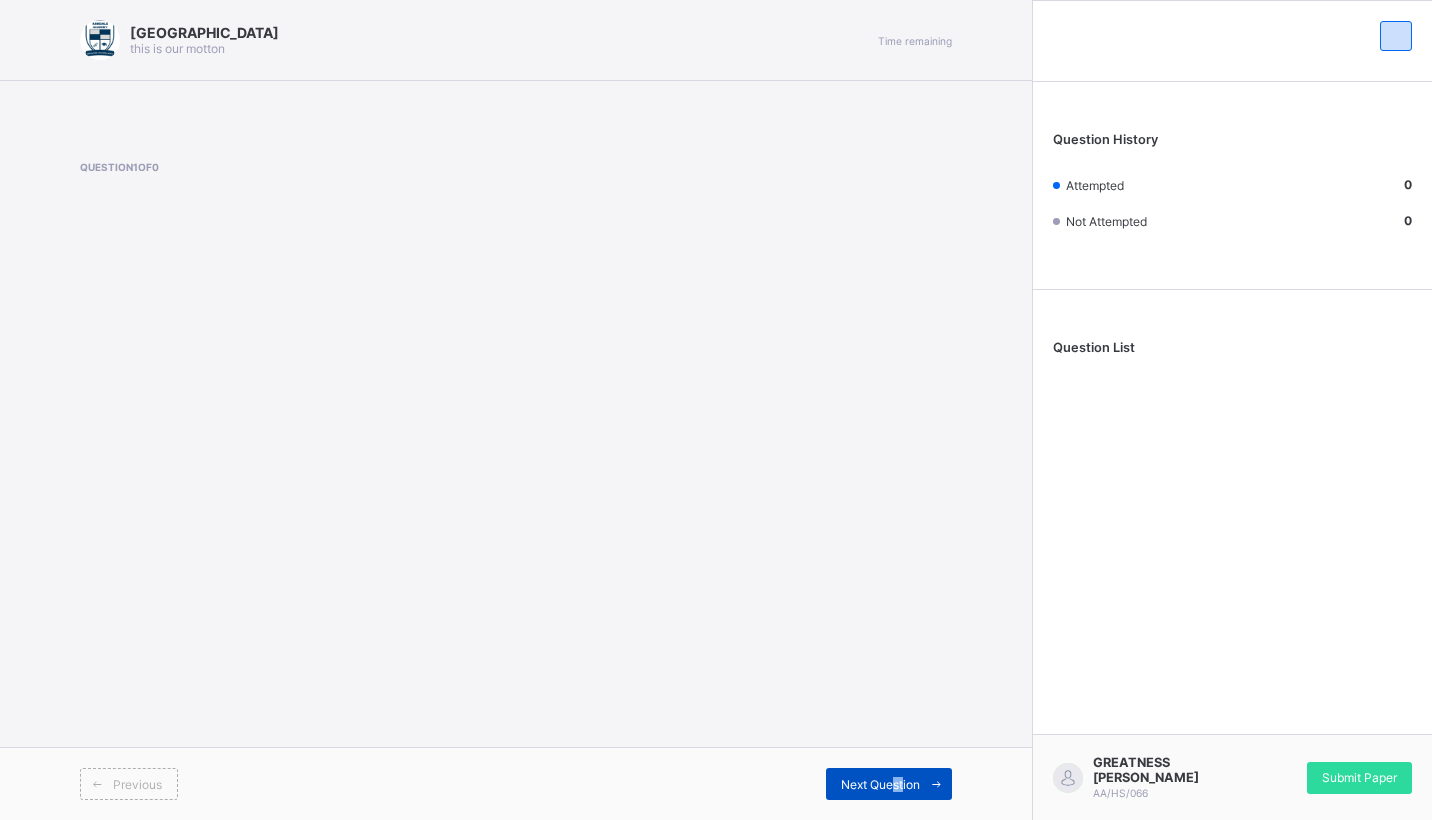 drag, startPoint x: 890, startPoint y: 780, endPoint x: 901, endPoint y: 777, distance: 11.401754 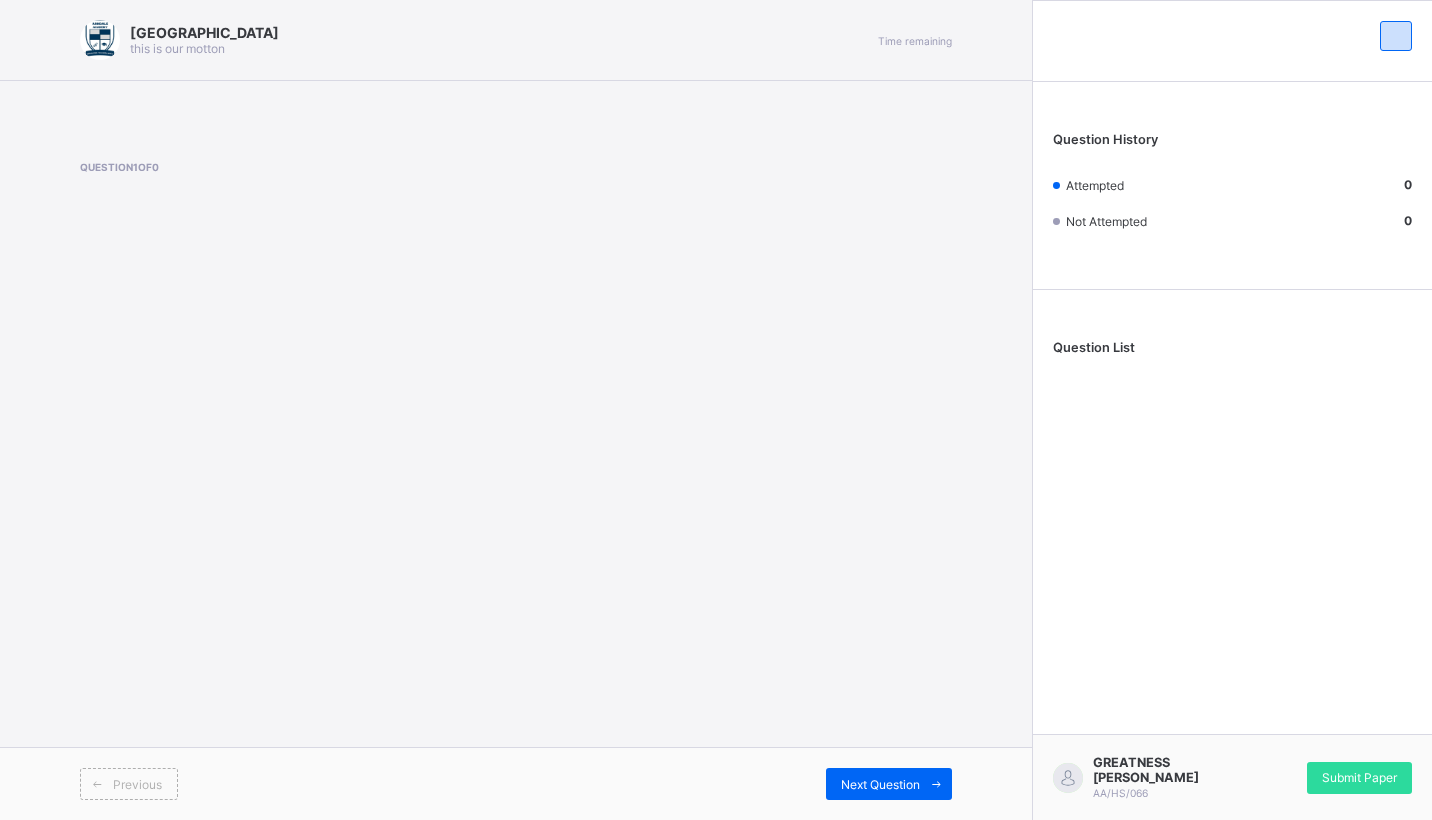 drag, startPoint x: 901, startPoint y: 777, endPoint x: 588, endPoint y: 603, distance: 358.1131 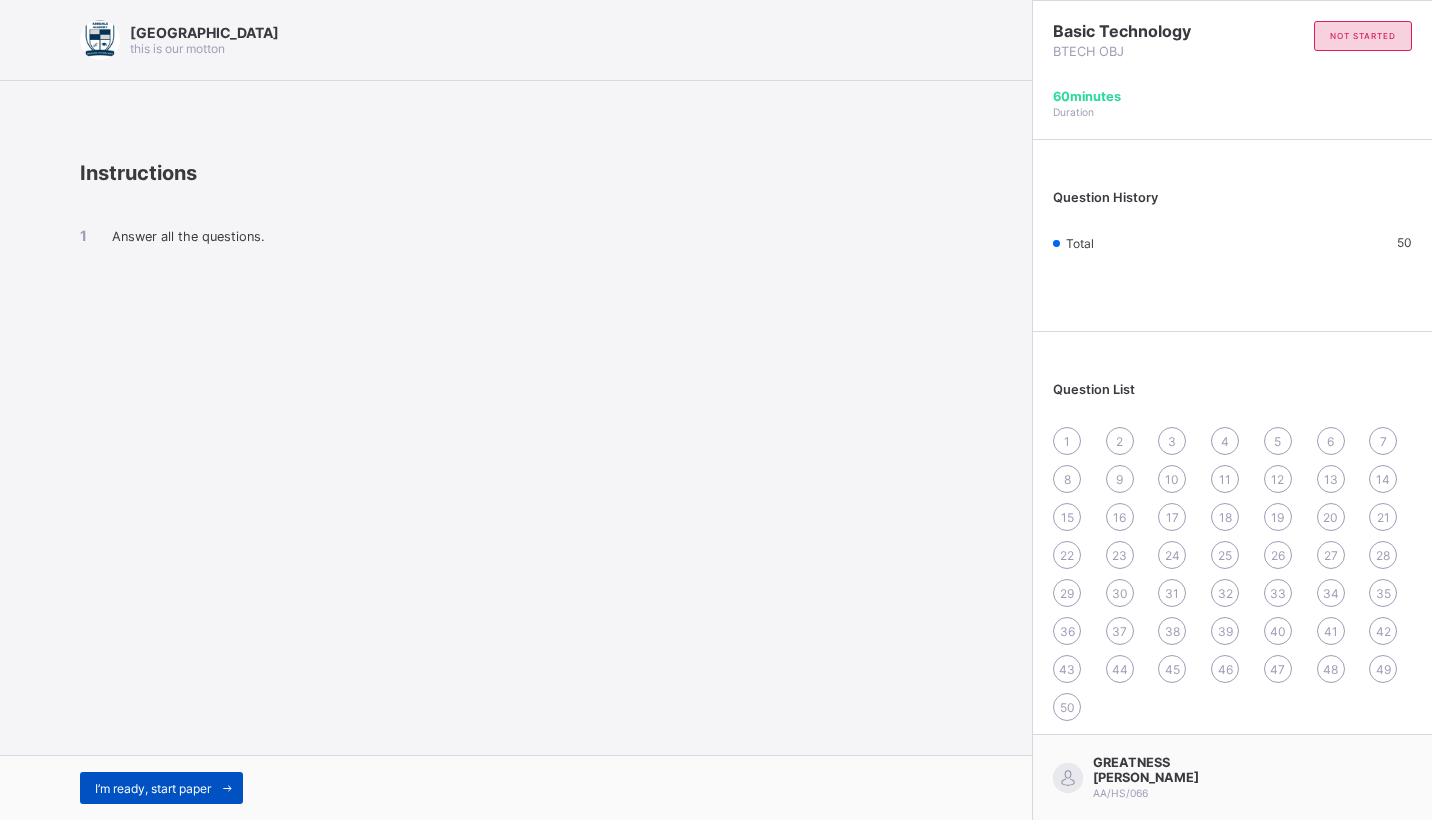 click on "I’m ready, start paper" at bounding box center (161, 788) 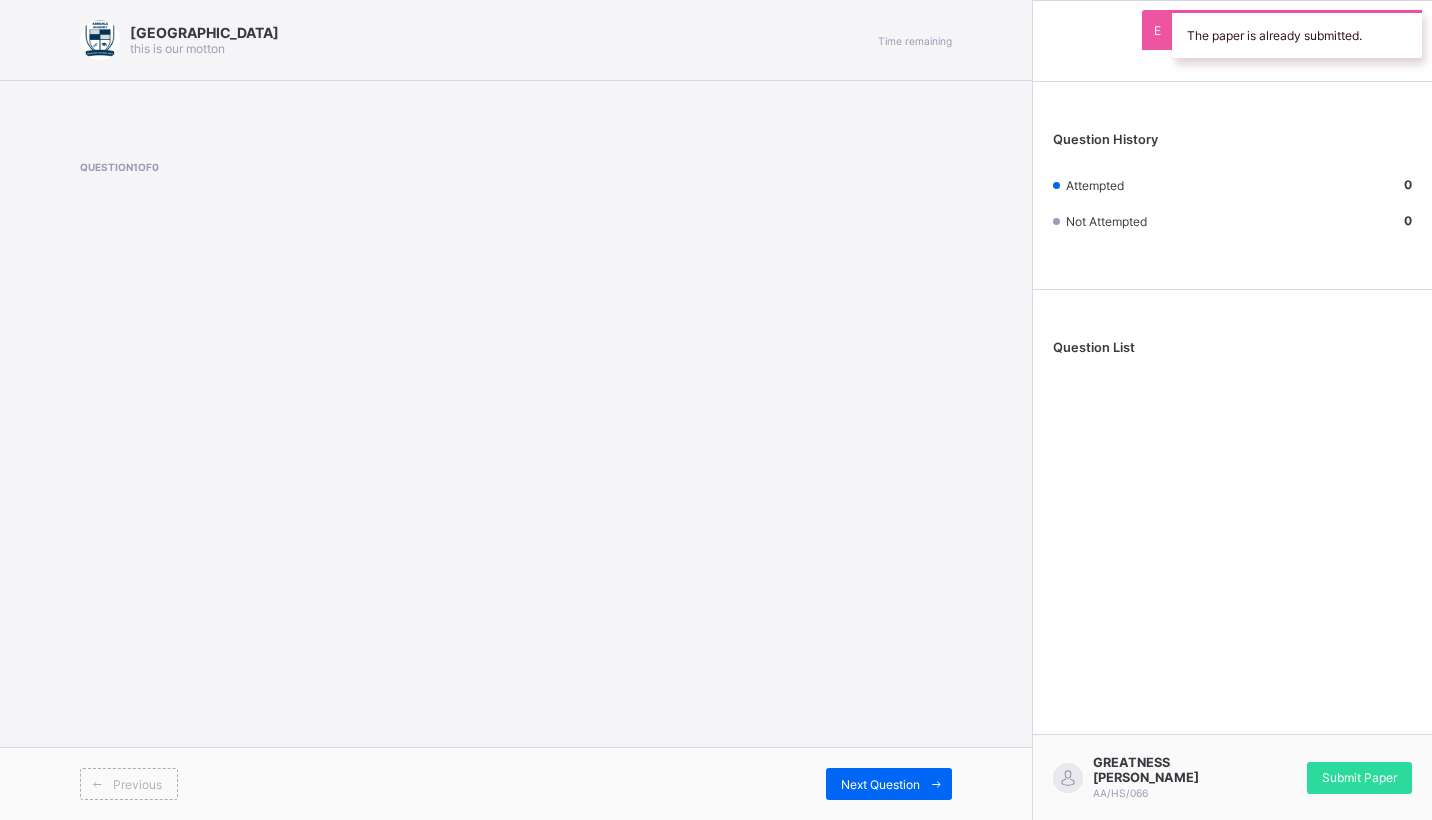 click on "The paper is already submitted." at bounding box center (1297, 34) 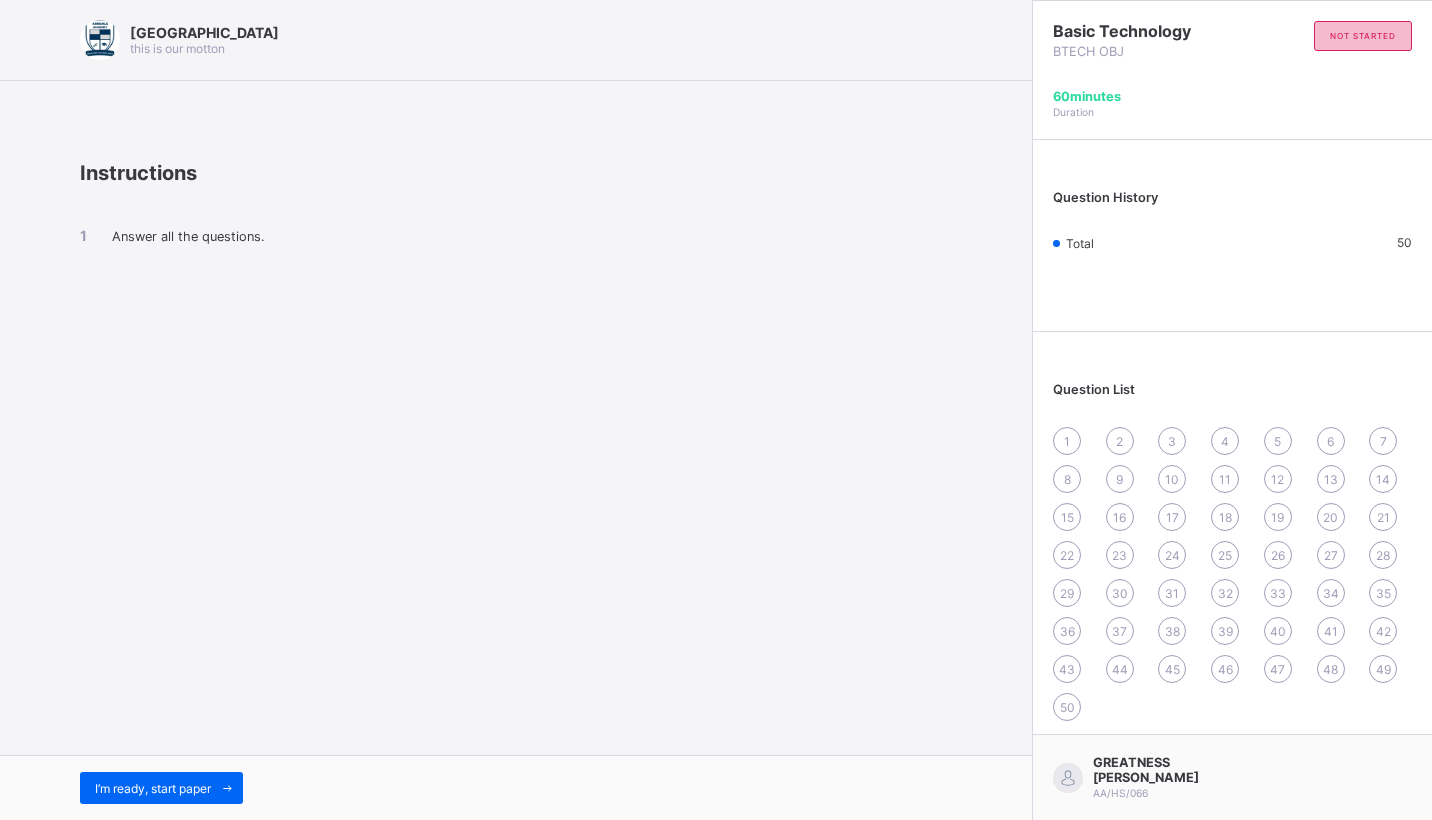 click on "not started" at bounding box center [1363, 36] 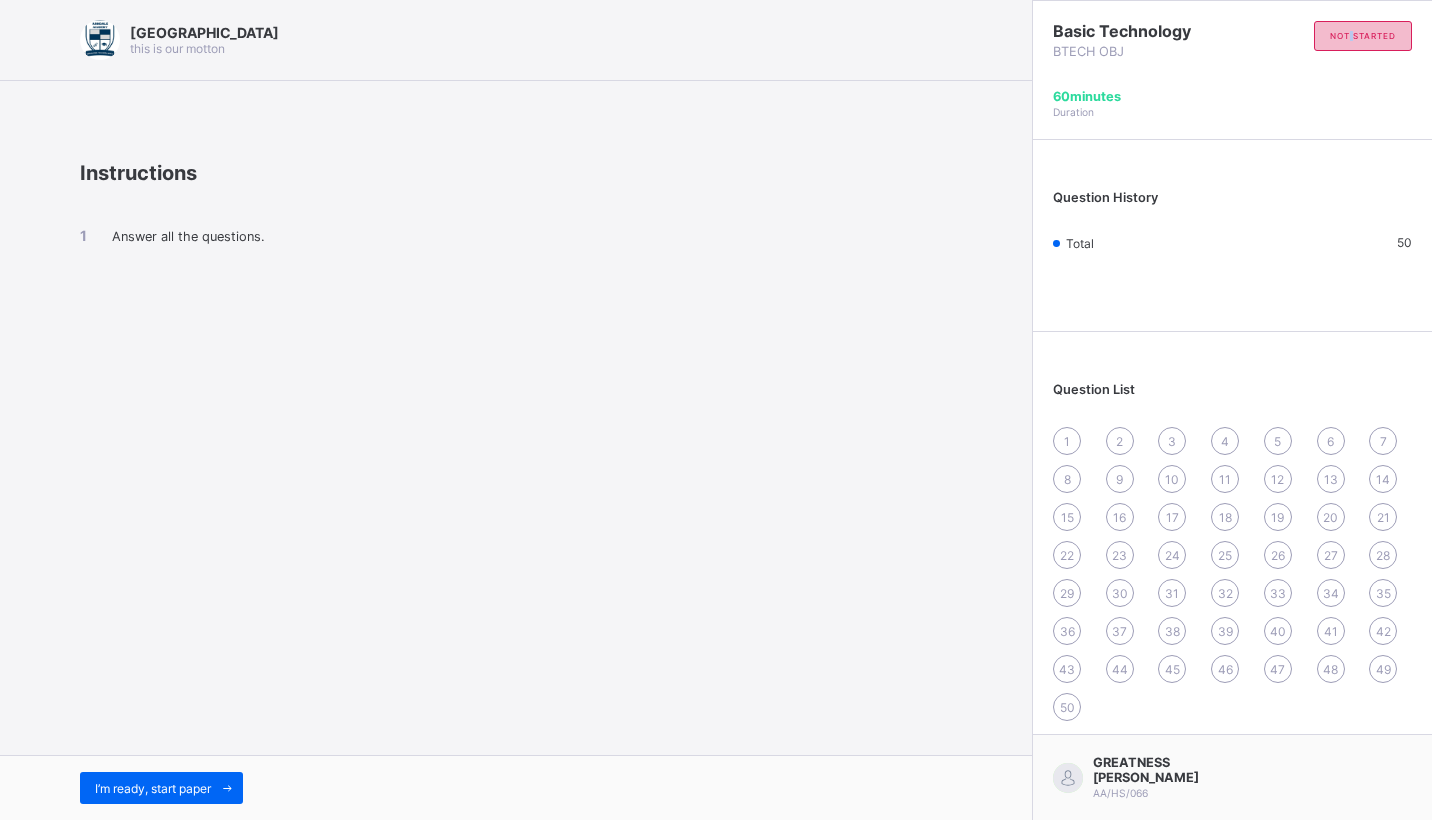 click on "not started" at bounding box center [1363, 36] 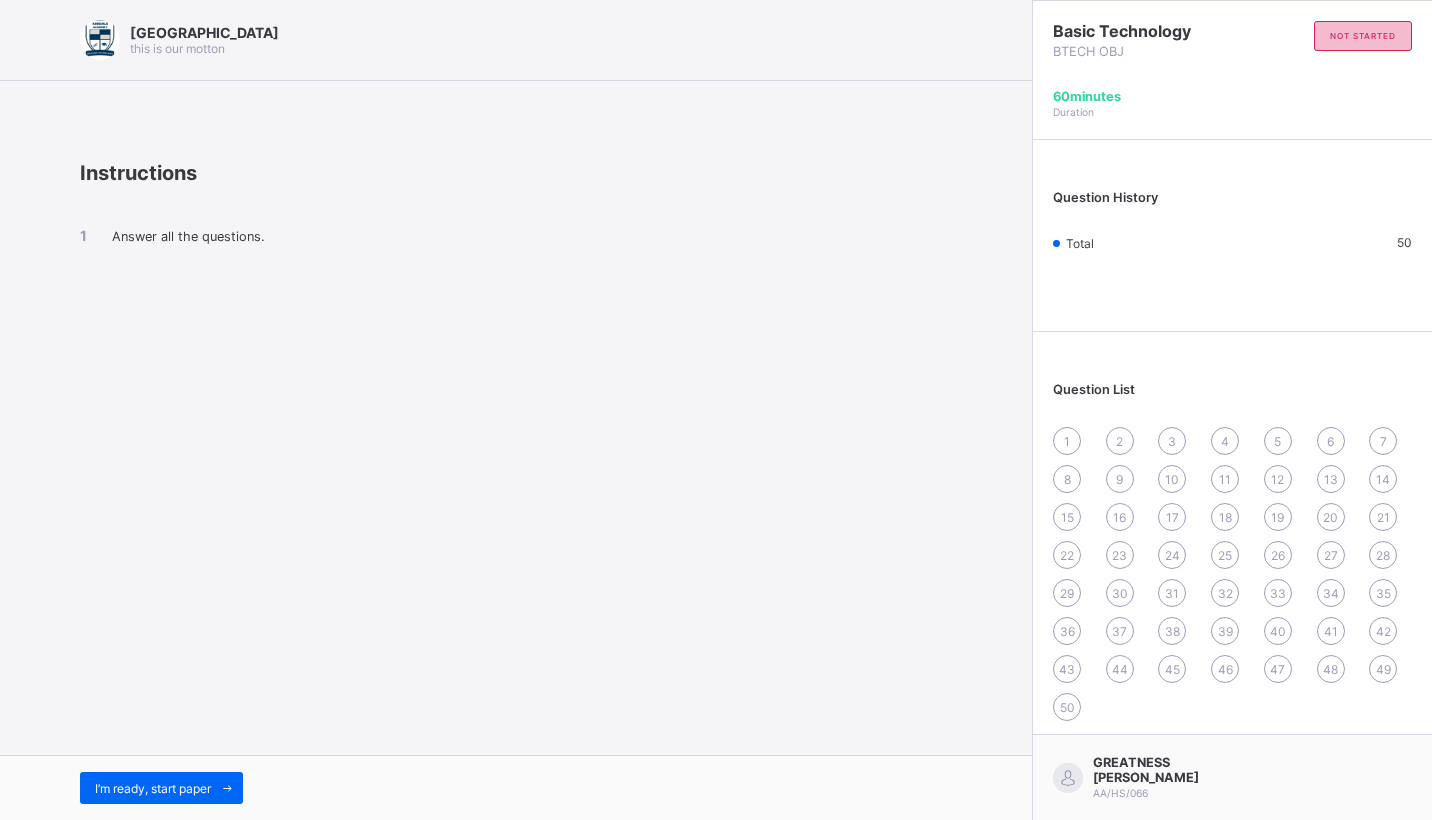 click on "not started" at bounding box center [1363, 36] 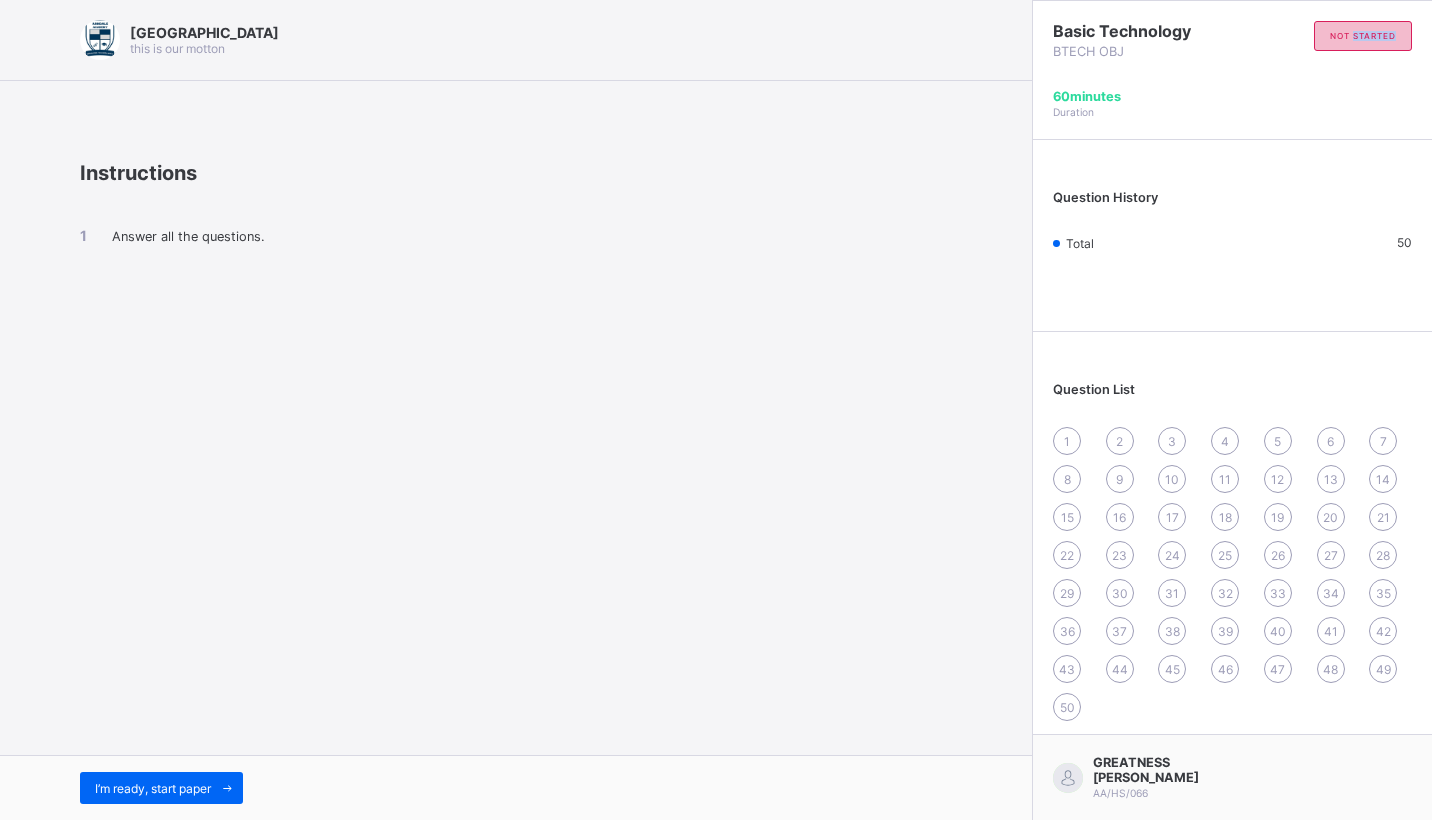 click on "not started" at bounding box center [1363, 36] 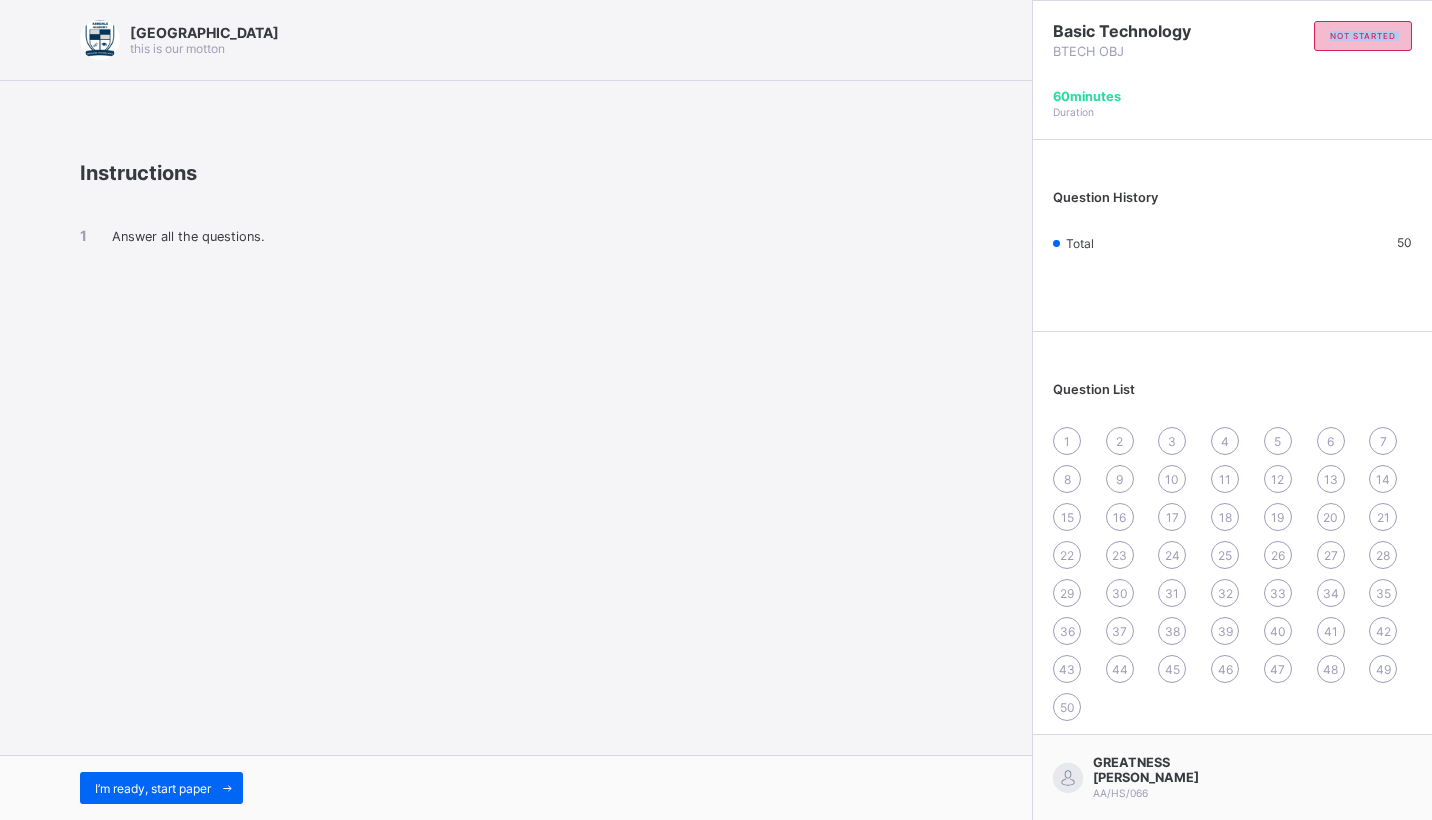 click on "not started" at bounding box center (1363, 36) 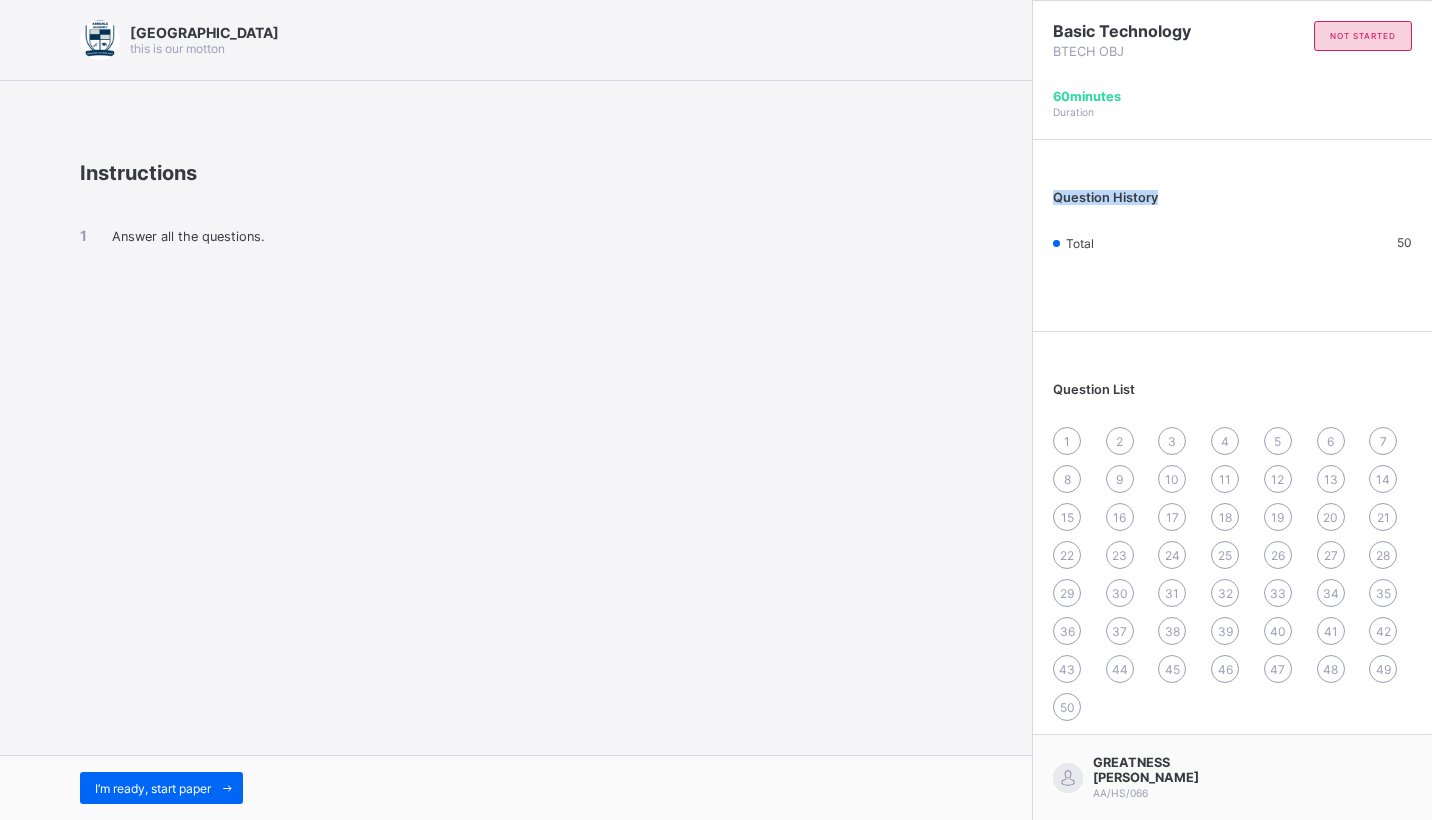 drag, startPoint x: 1357, startPoint y: 33, endPoint x: 1100, endPoint y: 209, distance: 311.48837 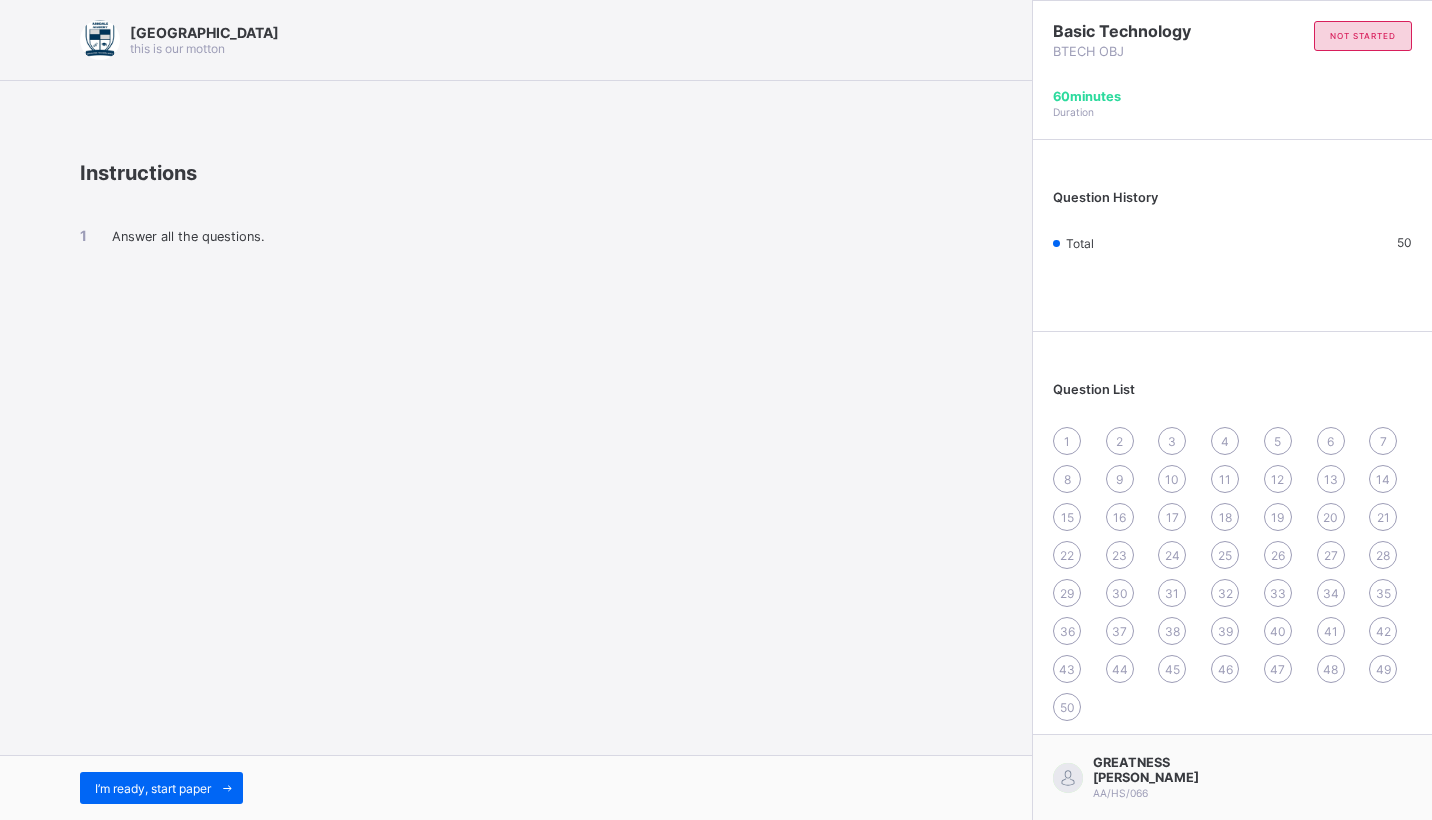 drag, startPoint x: 511, startPoint y: 579, endPoint x: 332, endPoint y: 666, distance: 199.02261 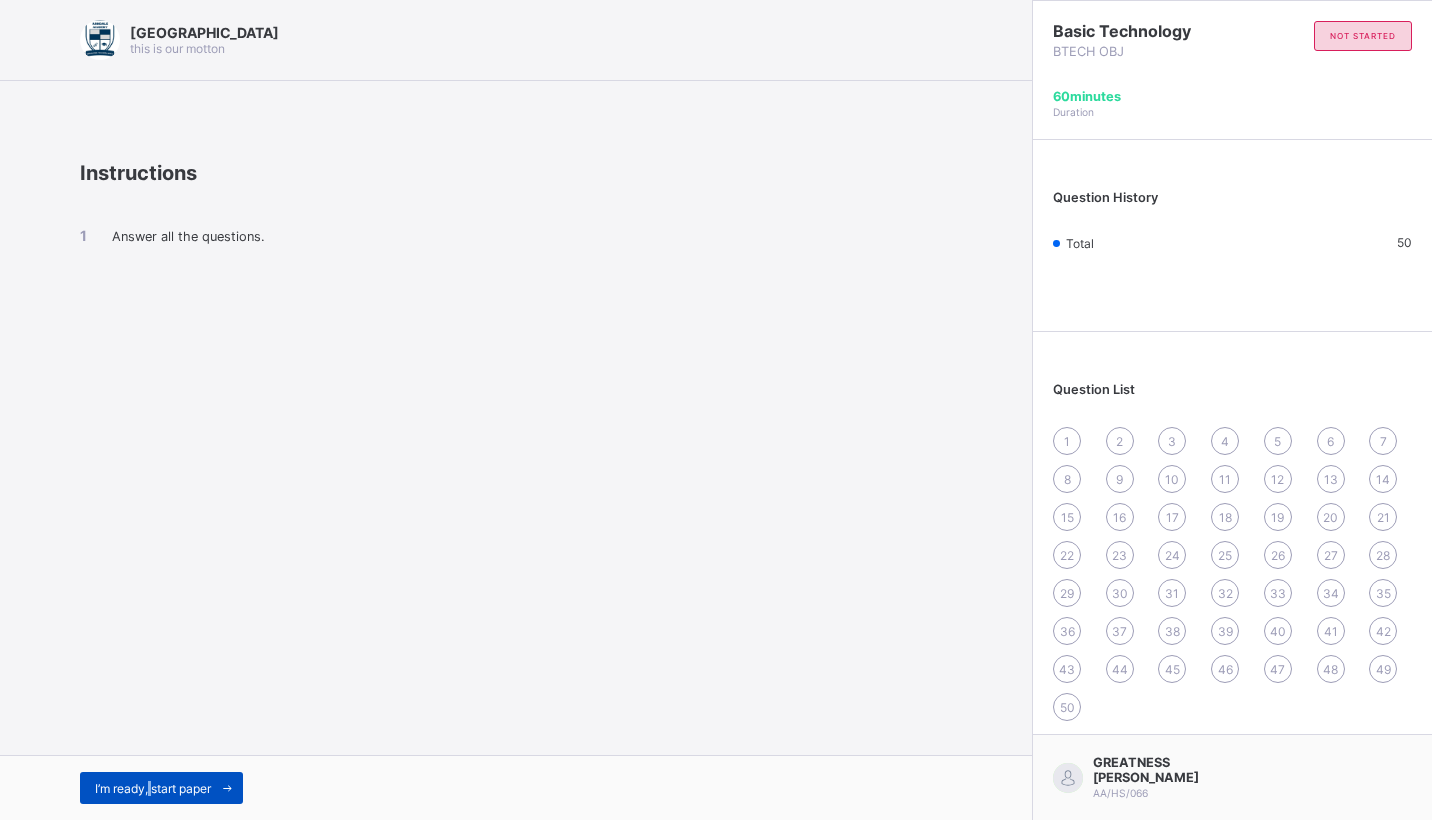 click on "I’m ready, start paper" at bounding box center [161, 788] 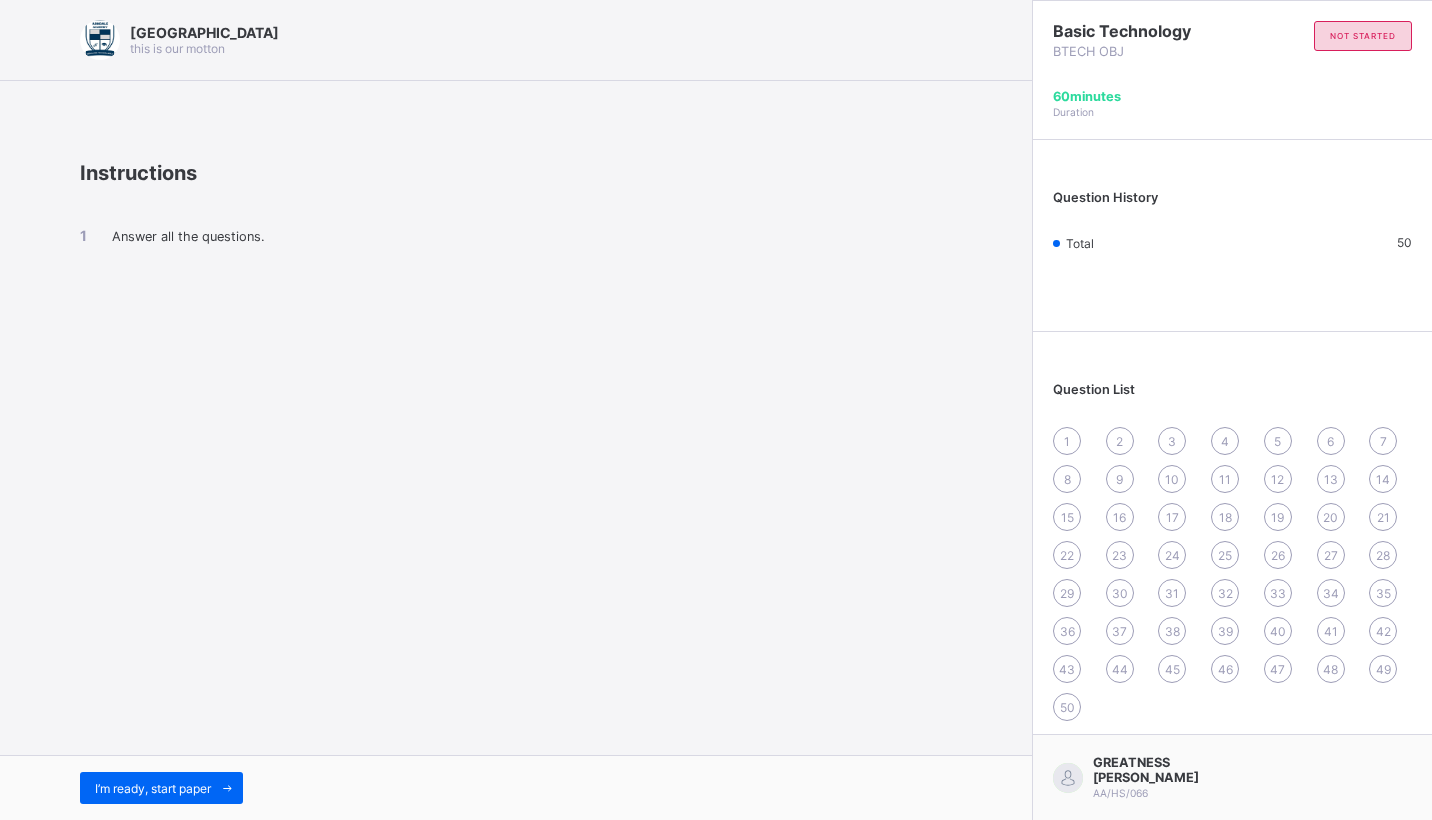 scroll, scrollTop: 0, scrollLeft: 0, axis: both 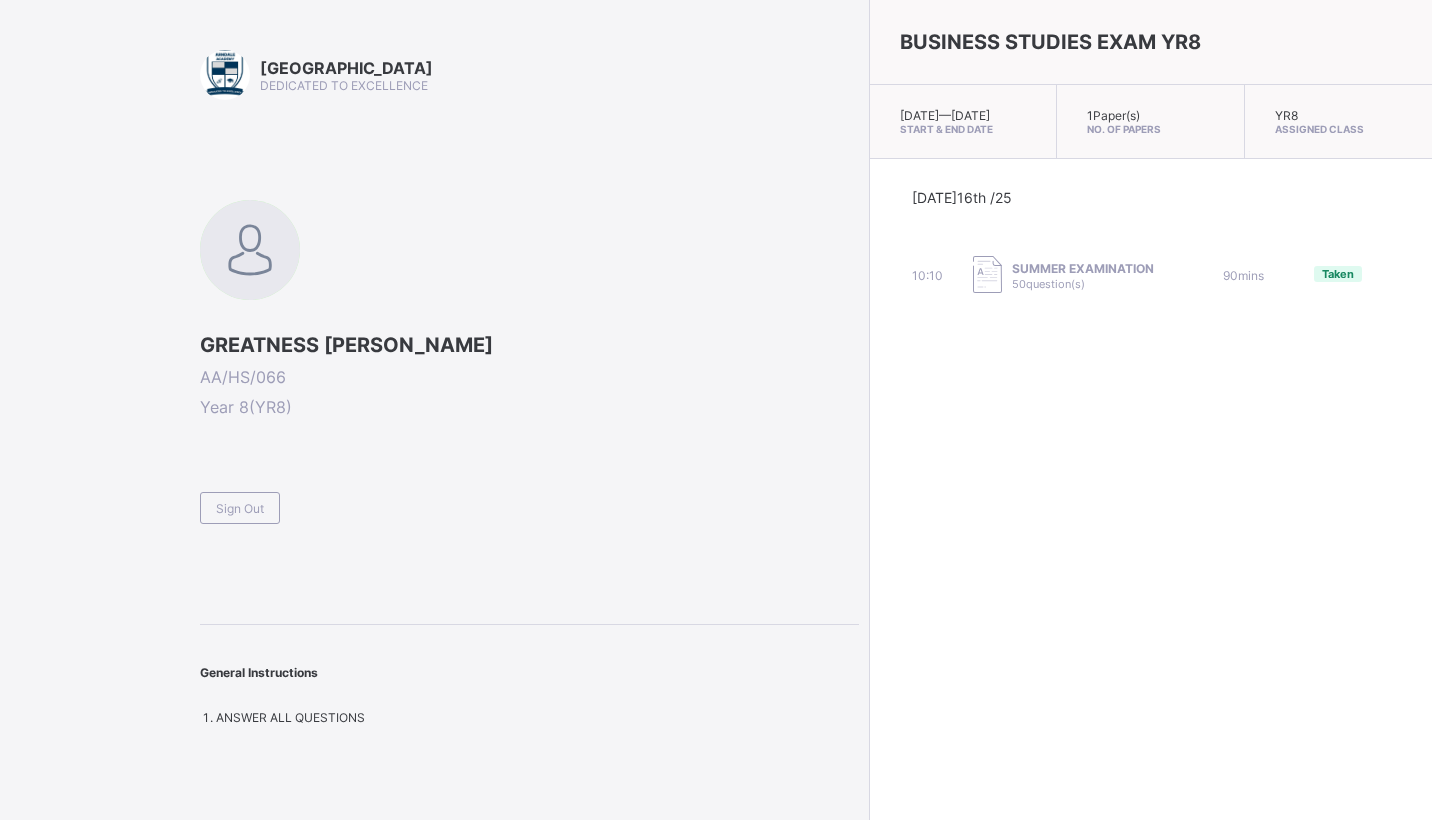 click on "Sign Out" at bounding box center (529, 499) 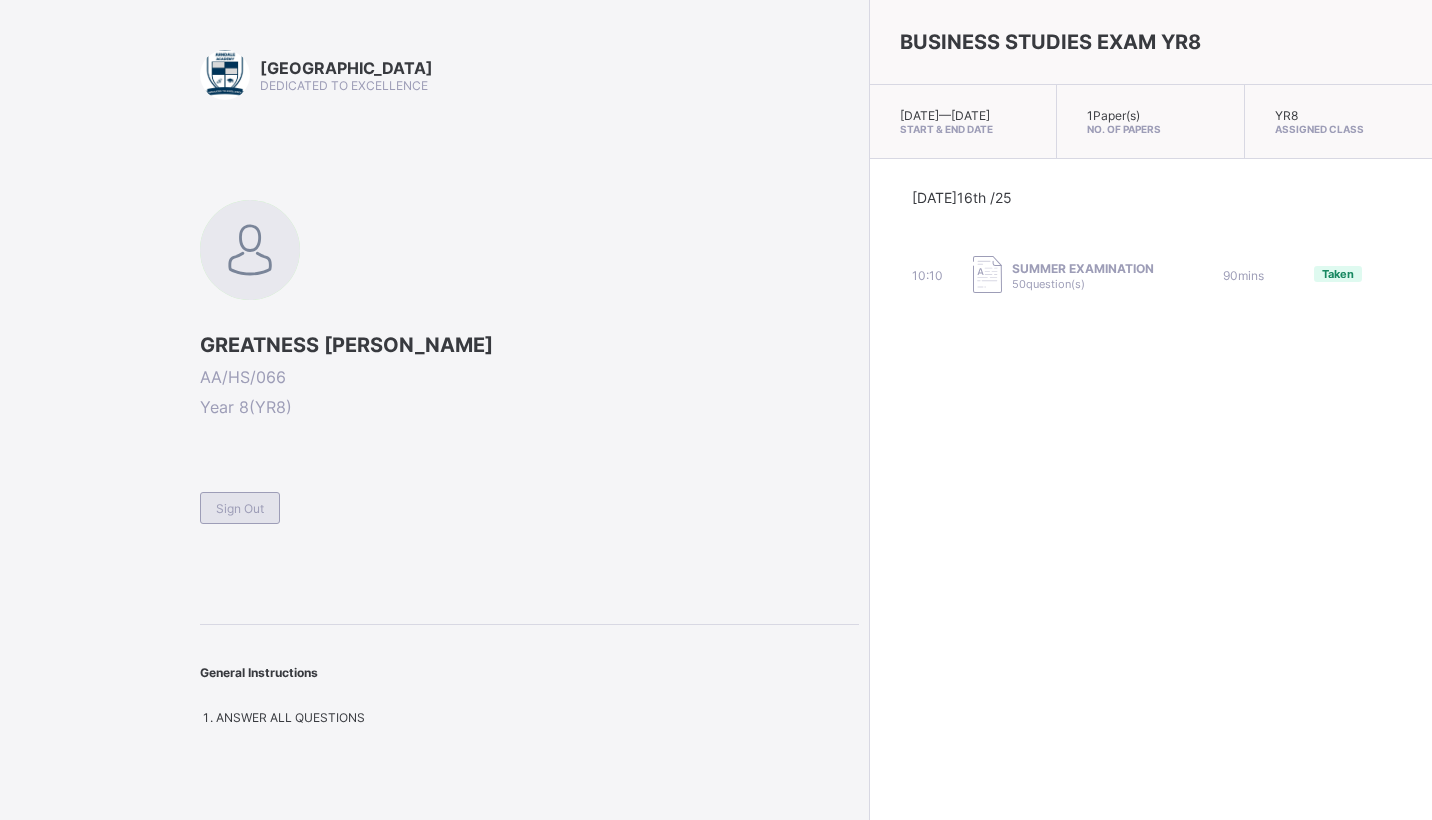 click on "Sign Out" at bounding box center [240, 508] 